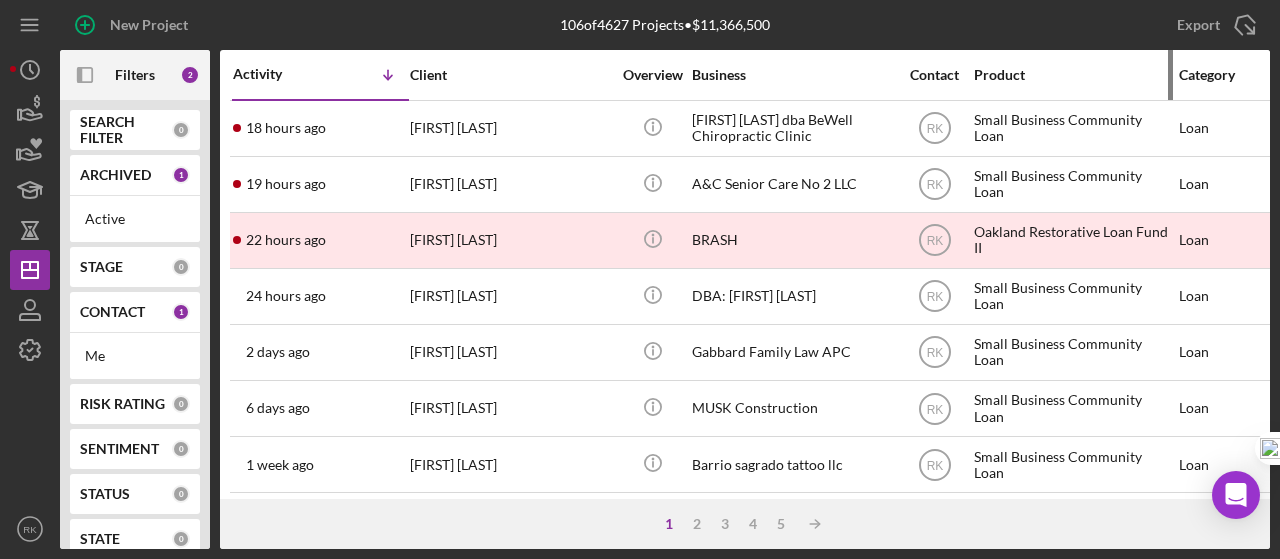 scroll, scrollTop: 0, scrollLeft: 0, axis: both 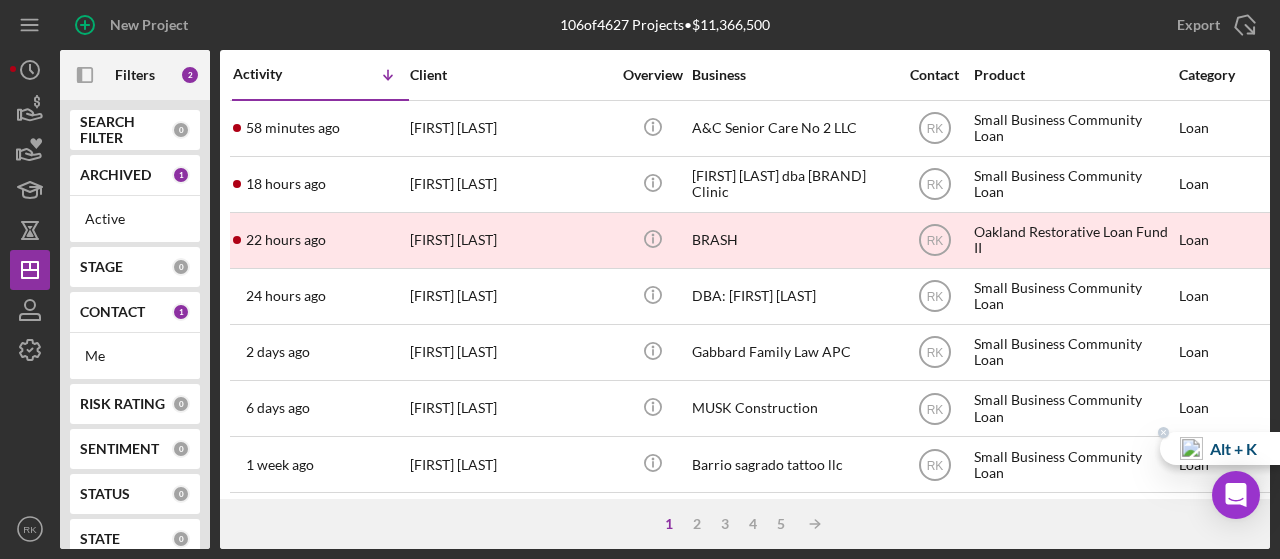 click on "Alt + K" at bounding box center [1233, 449] 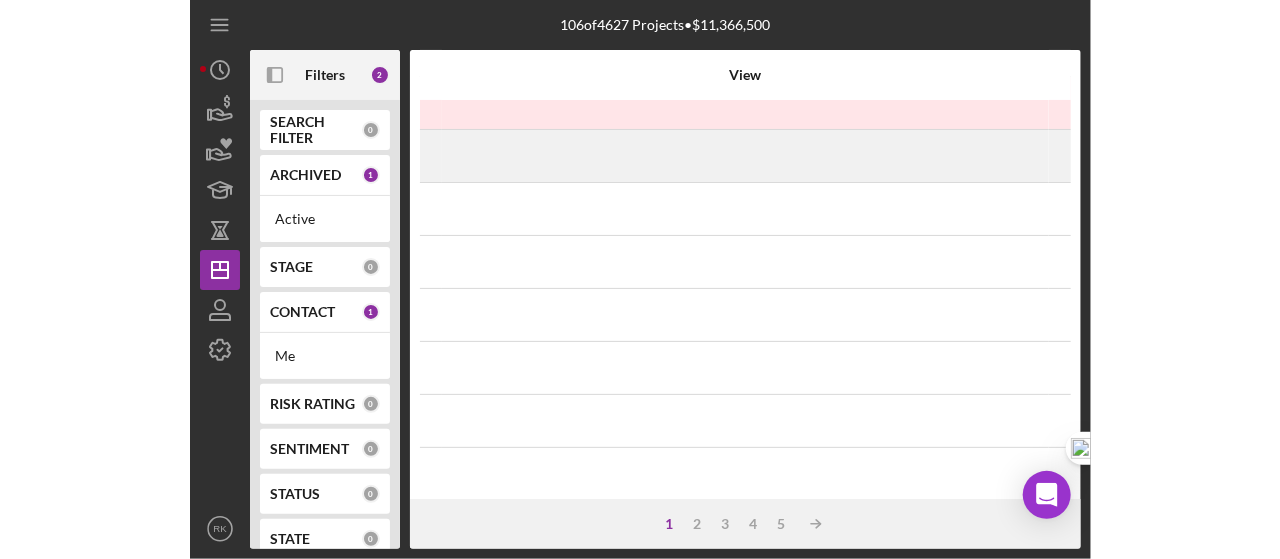 scroll, scrollTop: 0, scrollLeft: 0, axis: both 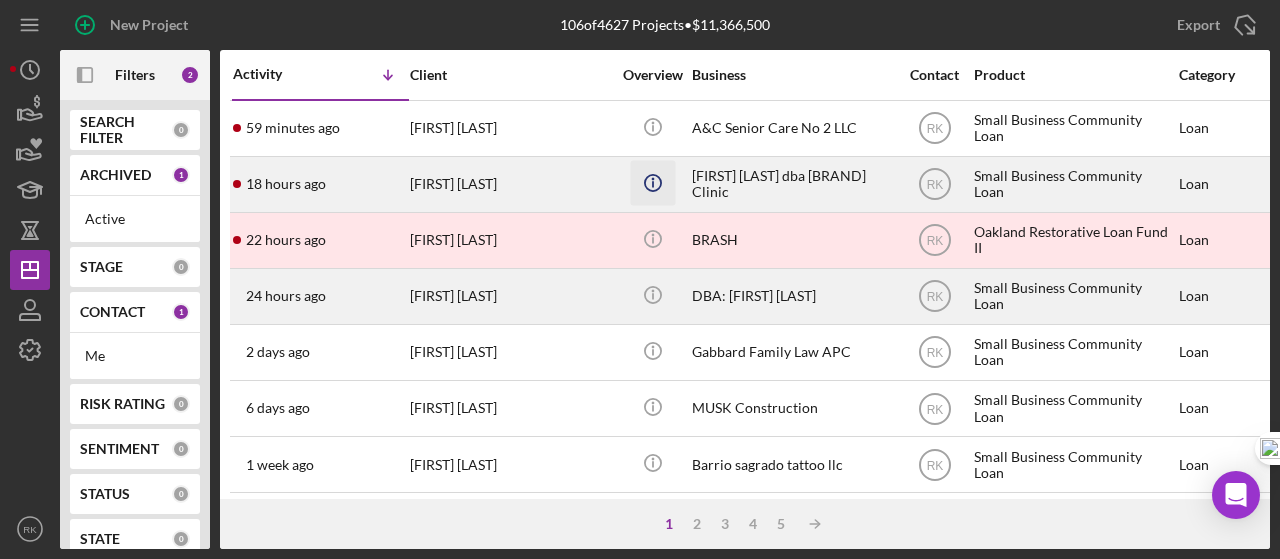 click on "Icon/Info" 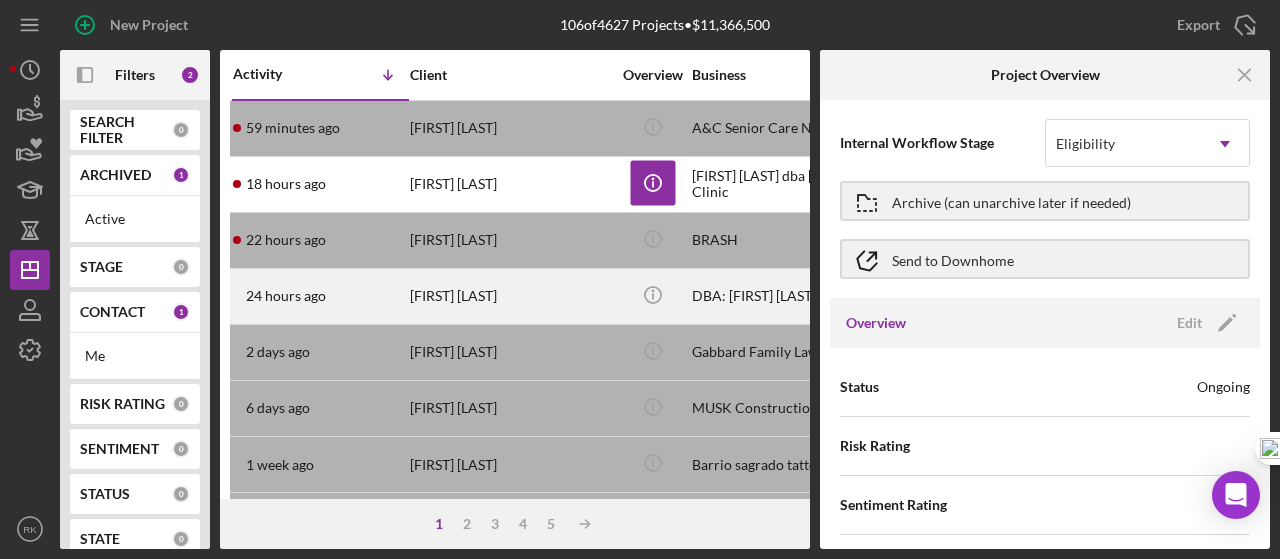 scroll, scrollTop: 0, scrollLeft: 0, axis: both 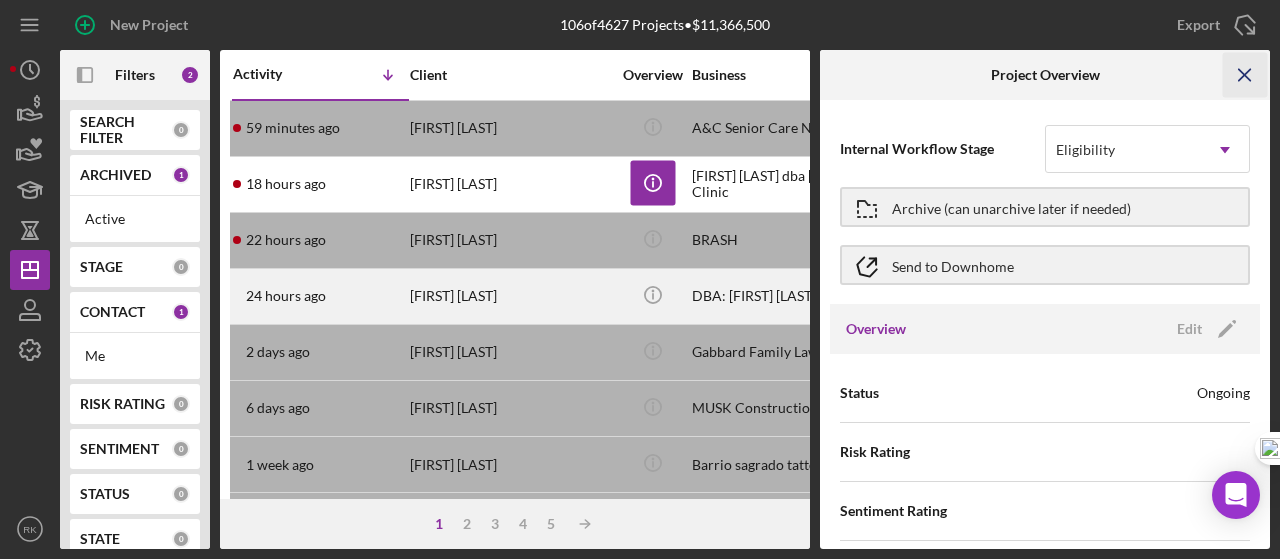 click on "Icon/Menu Close" 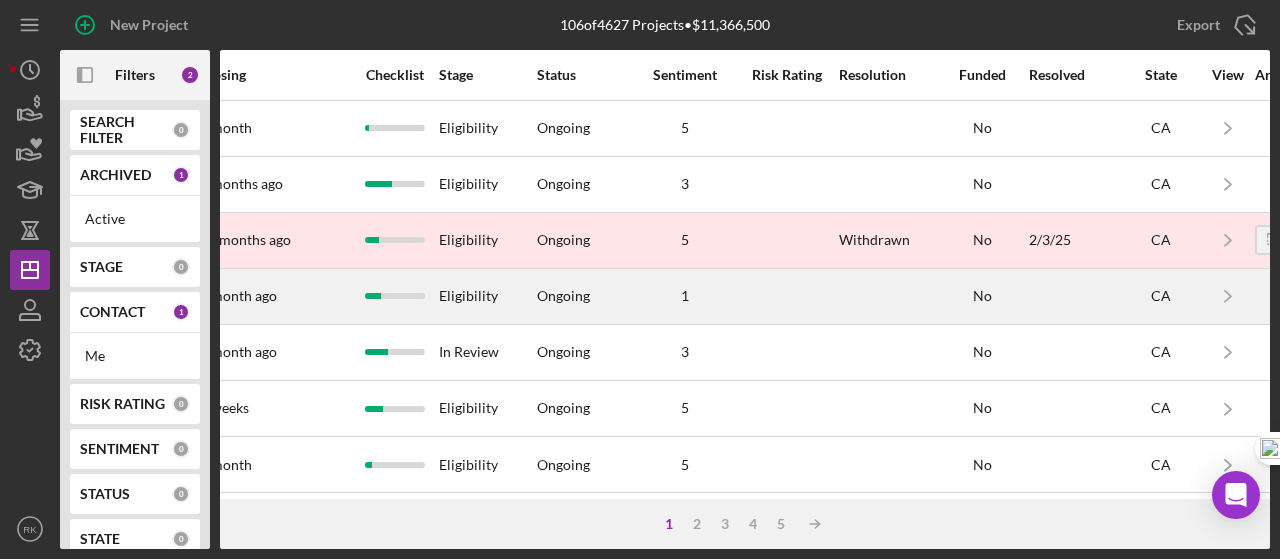 scroll, scrollTop: 0, scrollLeft: 1356, axis: horizontal 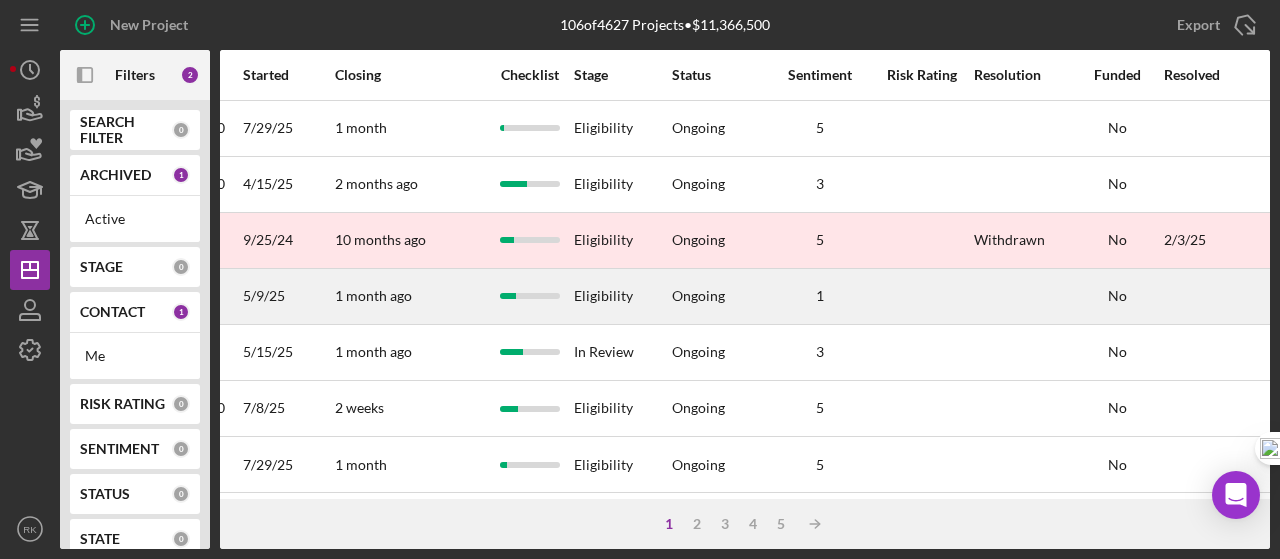 click on "Risk Rating" at bounding box center (922, 75) 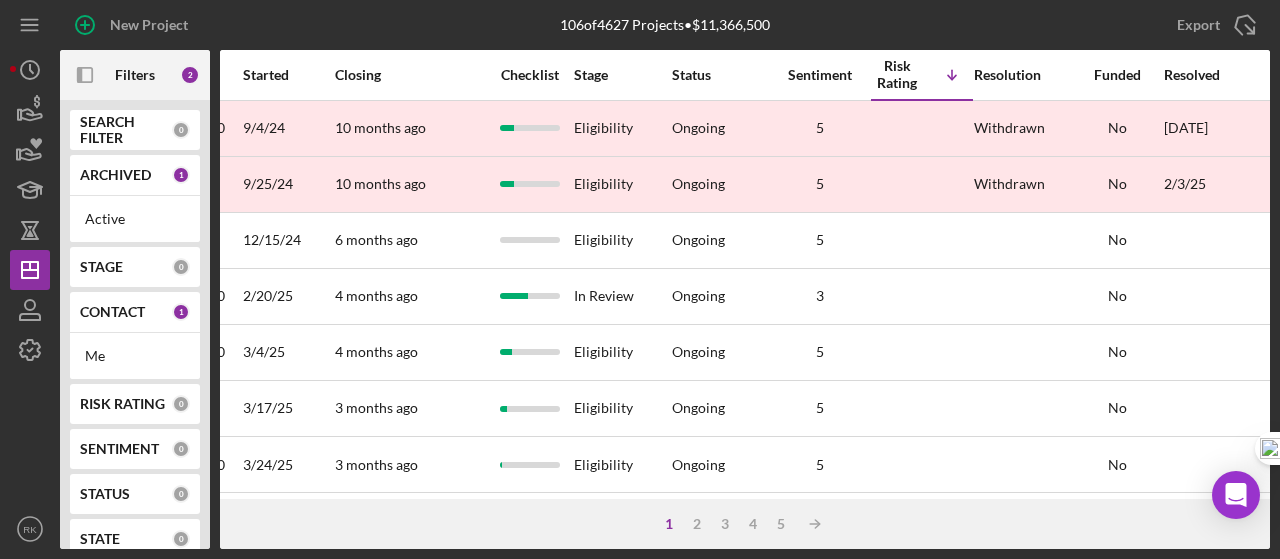 click on "Risk Rating" at bounding box center [897, 74] 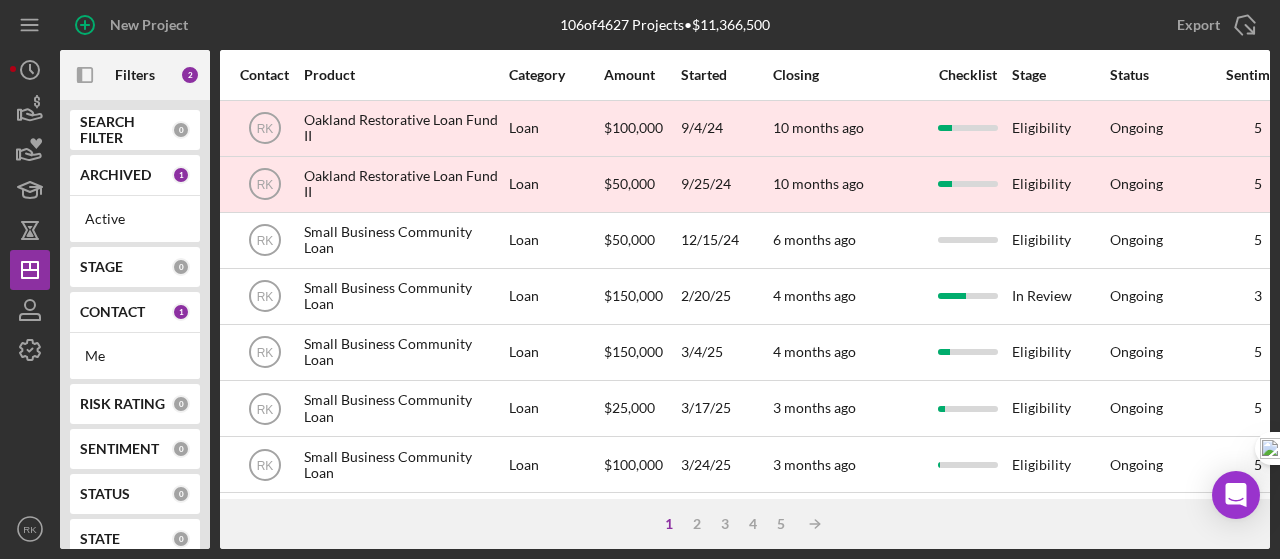 scroll, scrollTop: 0, scrollLeft: 0, axis: both 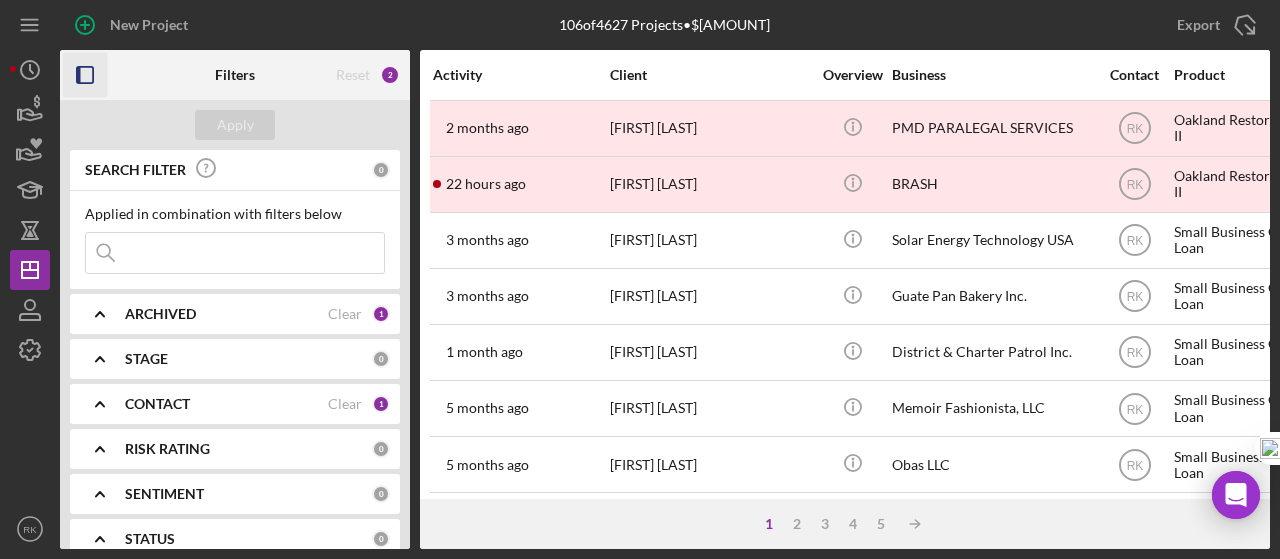 click 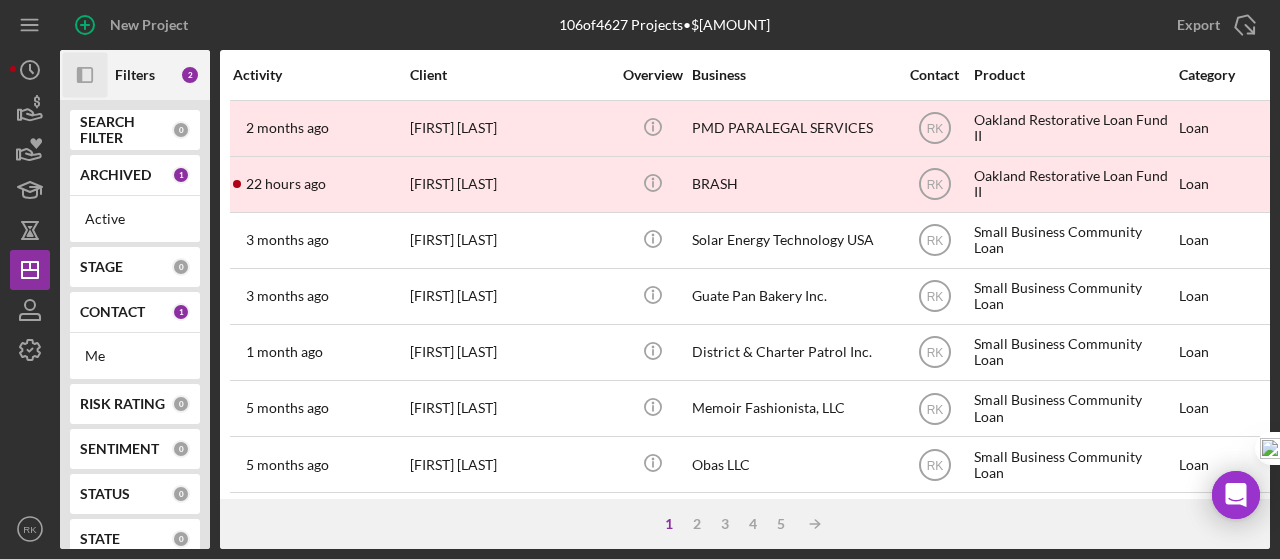 click on "Activity" at bounding box center (320, 75) 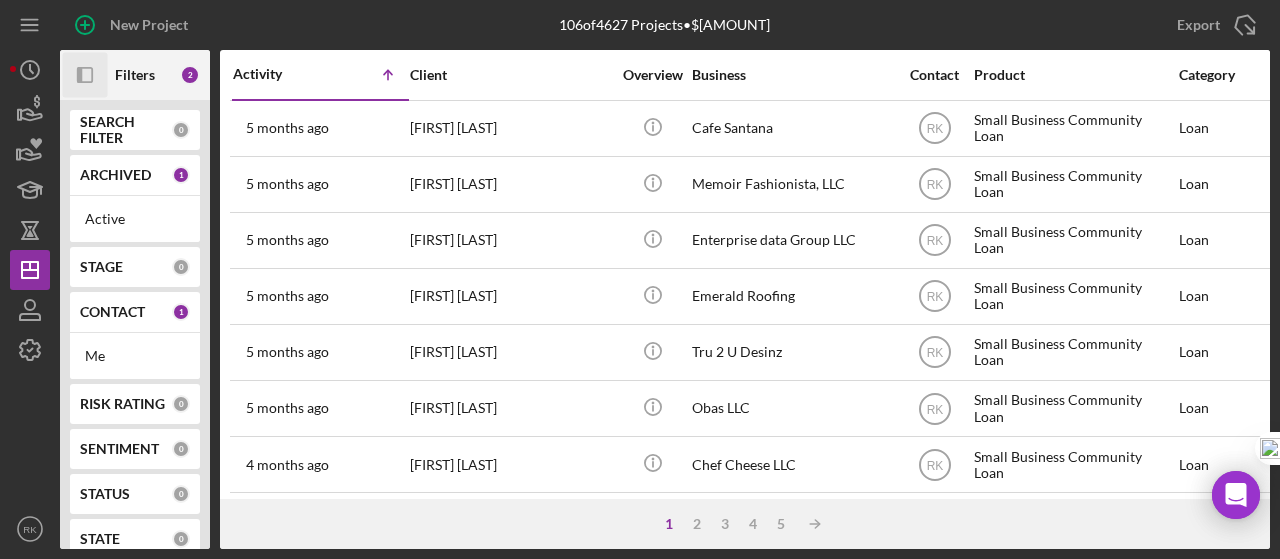 click on "Activity" at bounding box center (277, 74) 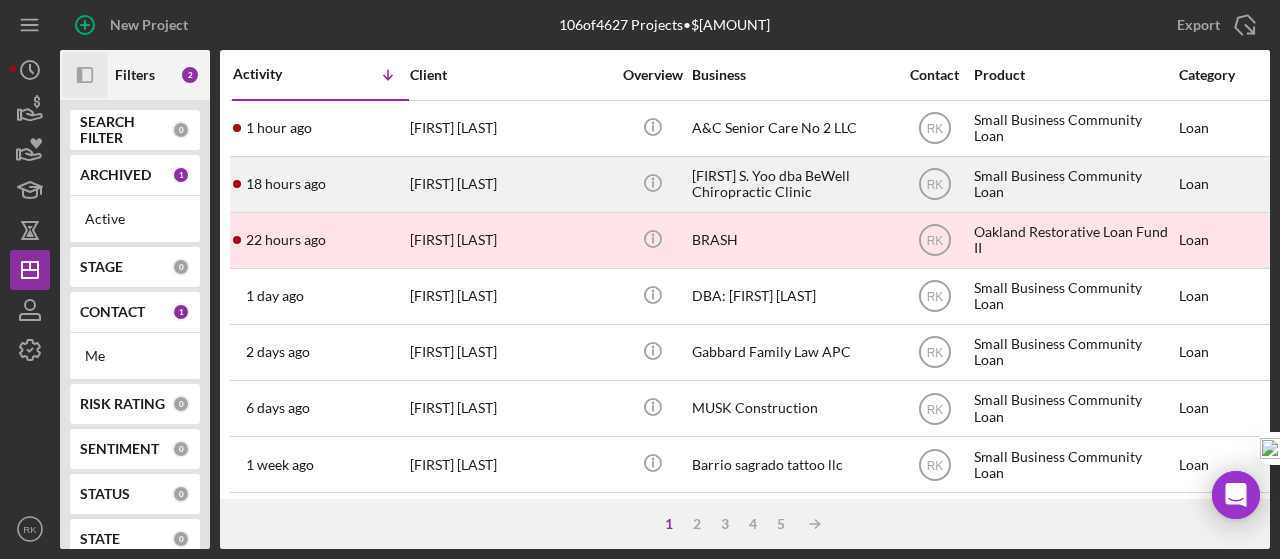 click on "[FIRST] [LAST]" at bounding box center (510, 184) 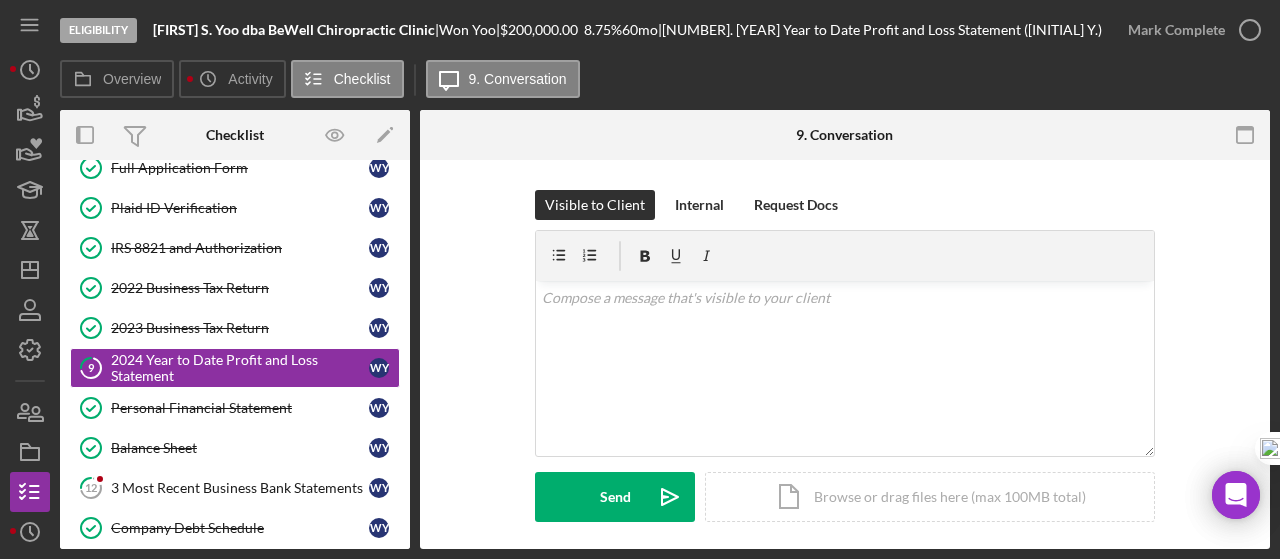 scroll, scrollTop: 117, scrollLeft: 0, axis: vertical 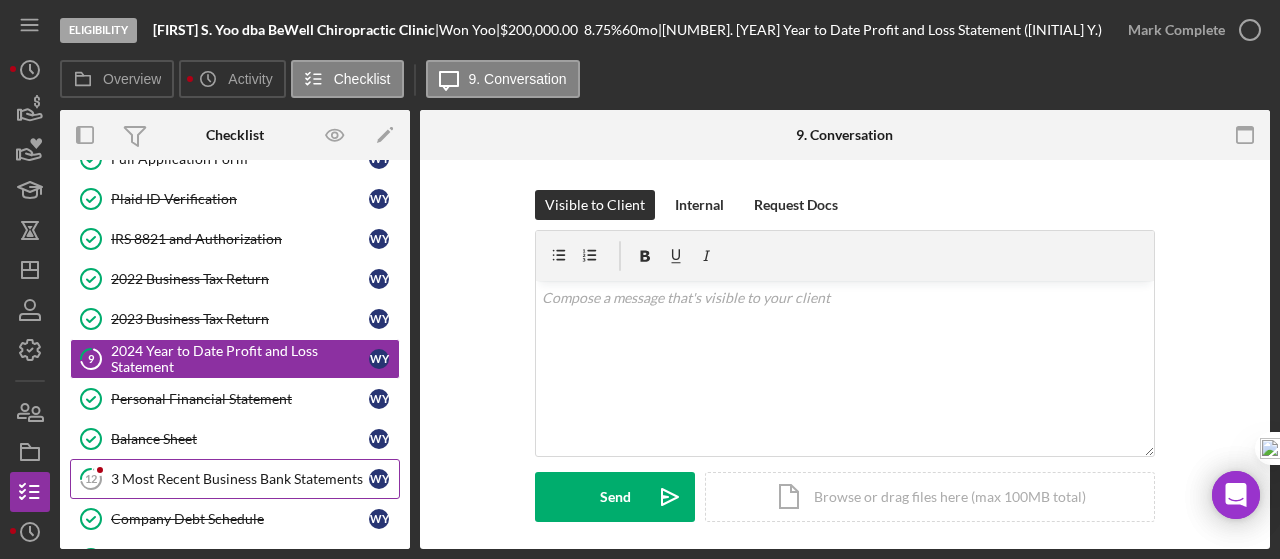 click on "3 Most Recent Business Bank Statements" at bounding box center [240, 479] 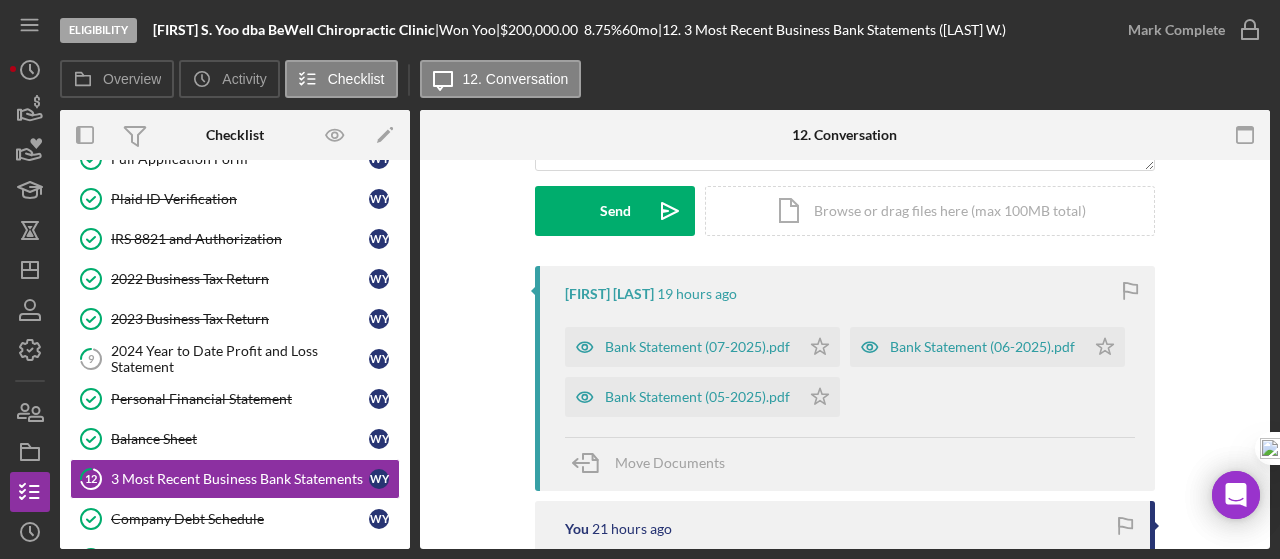 scroll, scrollTop: 300, scrollLeft: 0, axis: vertical 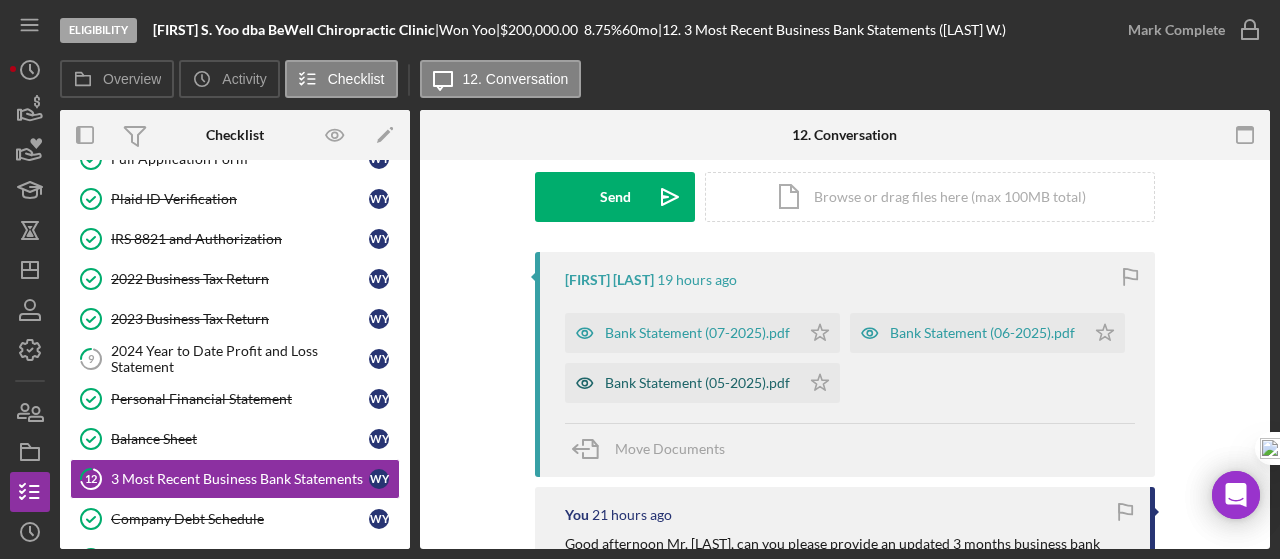 click on "Bank Statement (05-2025).pdf" at bounding box center [697, 383] 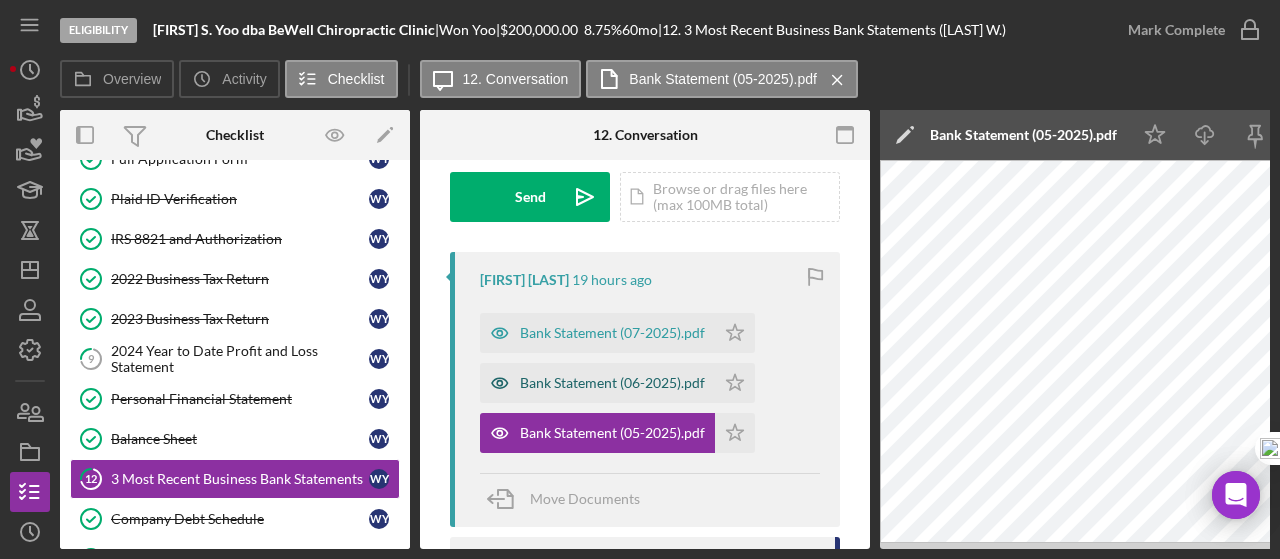 click on "Bank Statement (06-2025).pdf" at bounding box center [597, 383] 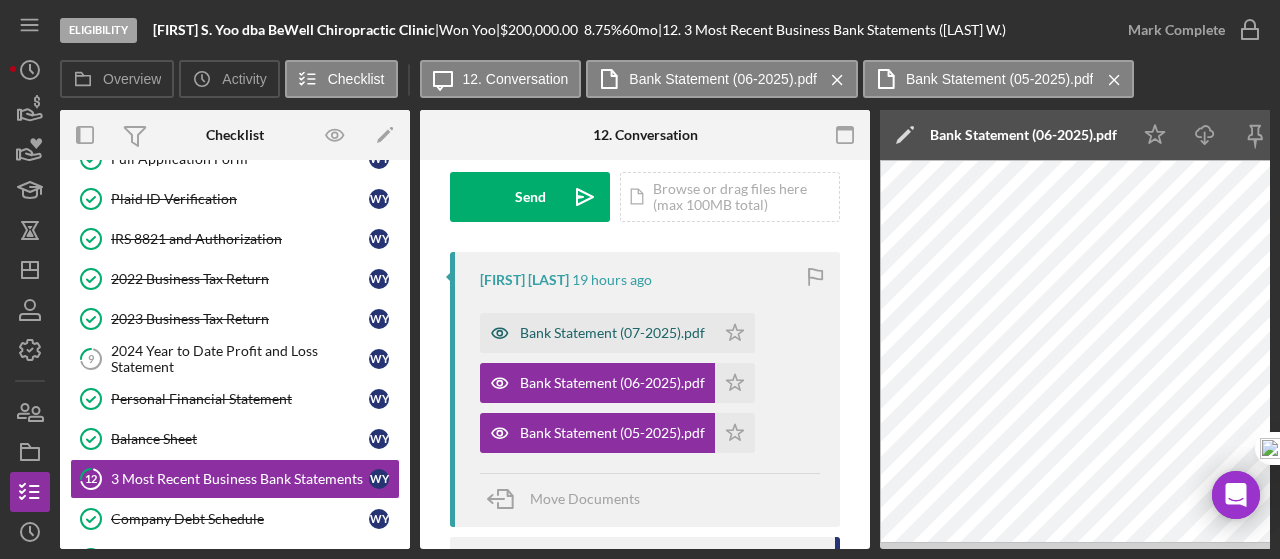 click on "Bank Statement (07-2025).pdf" at bounding box center (612, 333) 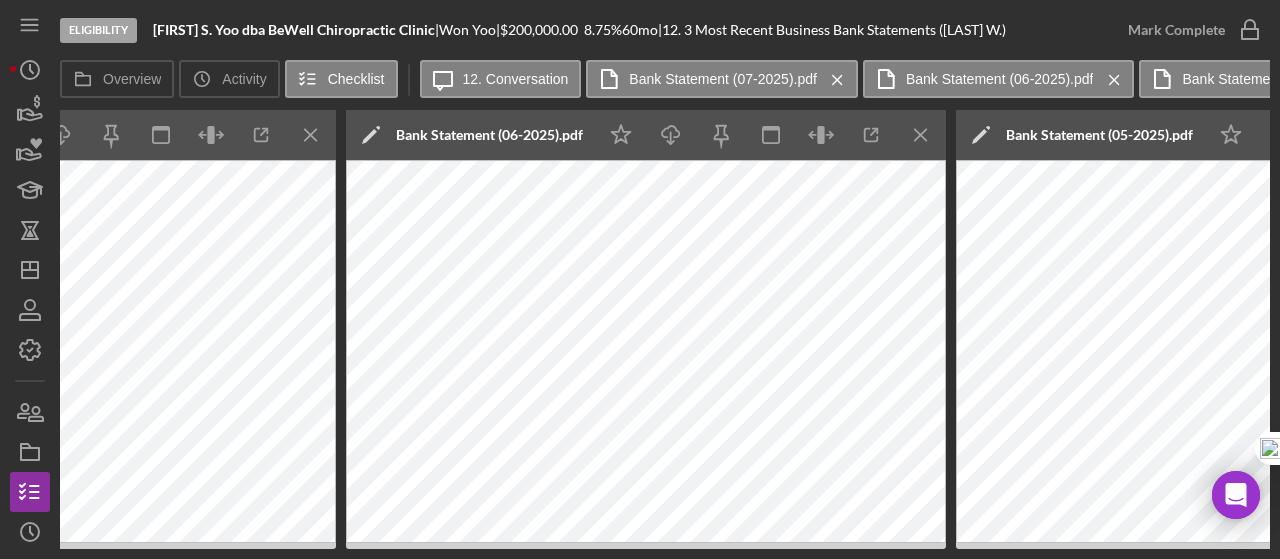 scroll, scrollTop: 0, scrollLeft: 1147, axis: horizontal 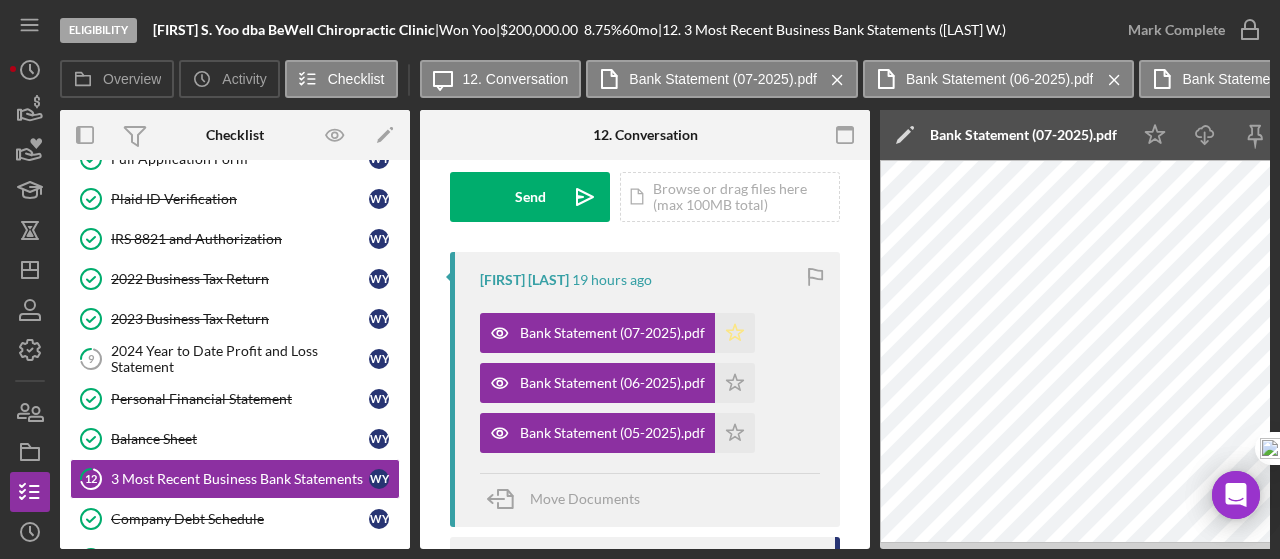 click 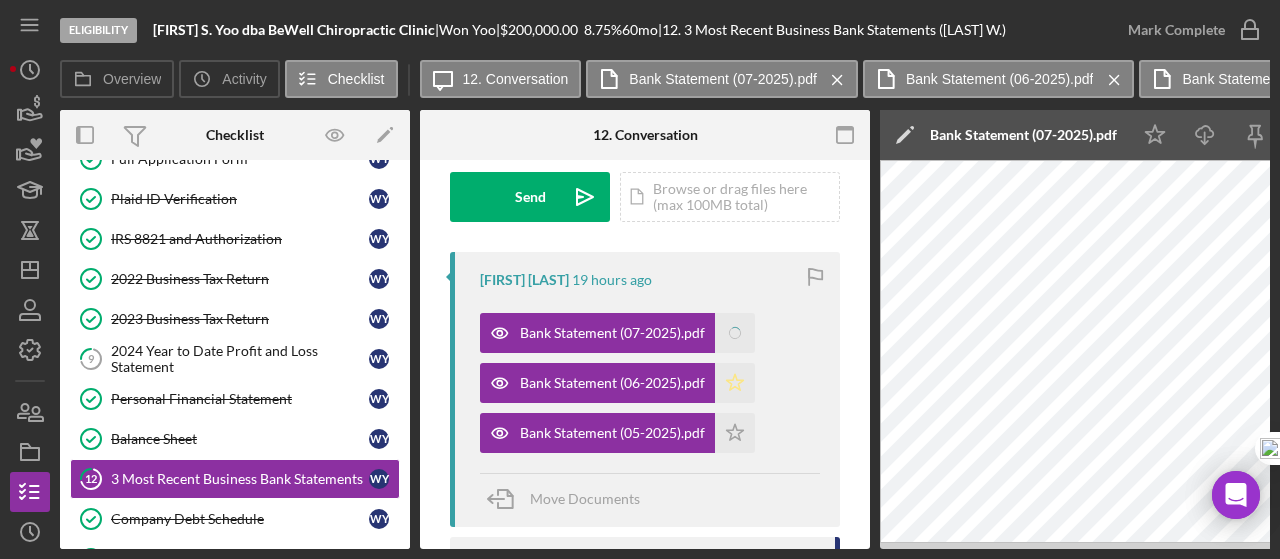 click on "Icon/Star" 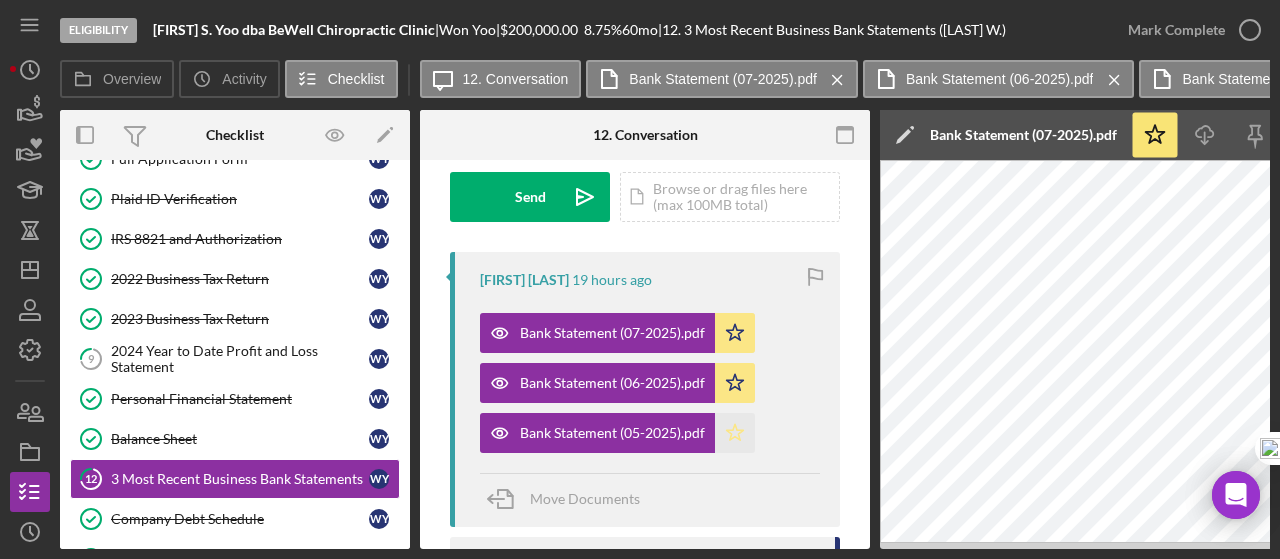 click on "Icon/Star" 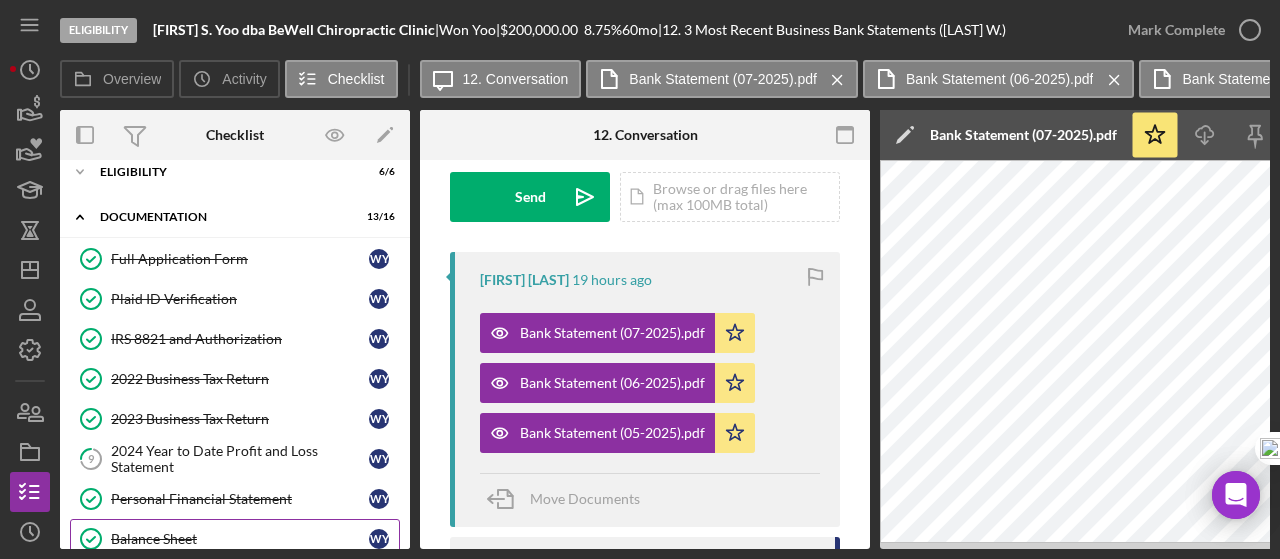 scroll, scrollTop: 0, scrollLeft: 0, axis: both 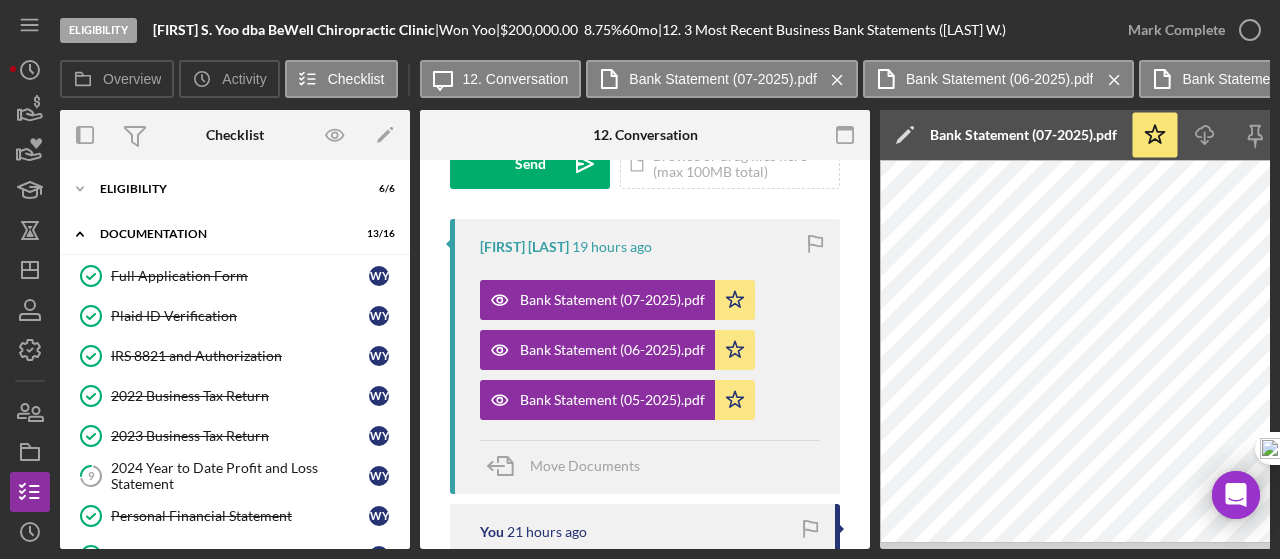 type 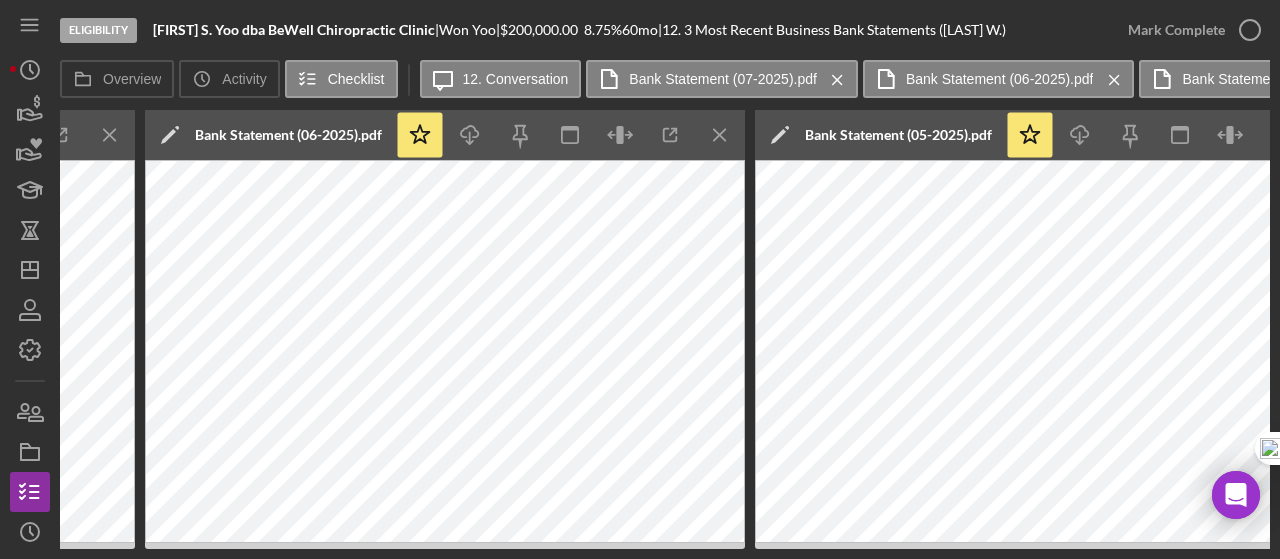scroll, scrollTop: 0, scrollLeft: 1383, axis: horizontal 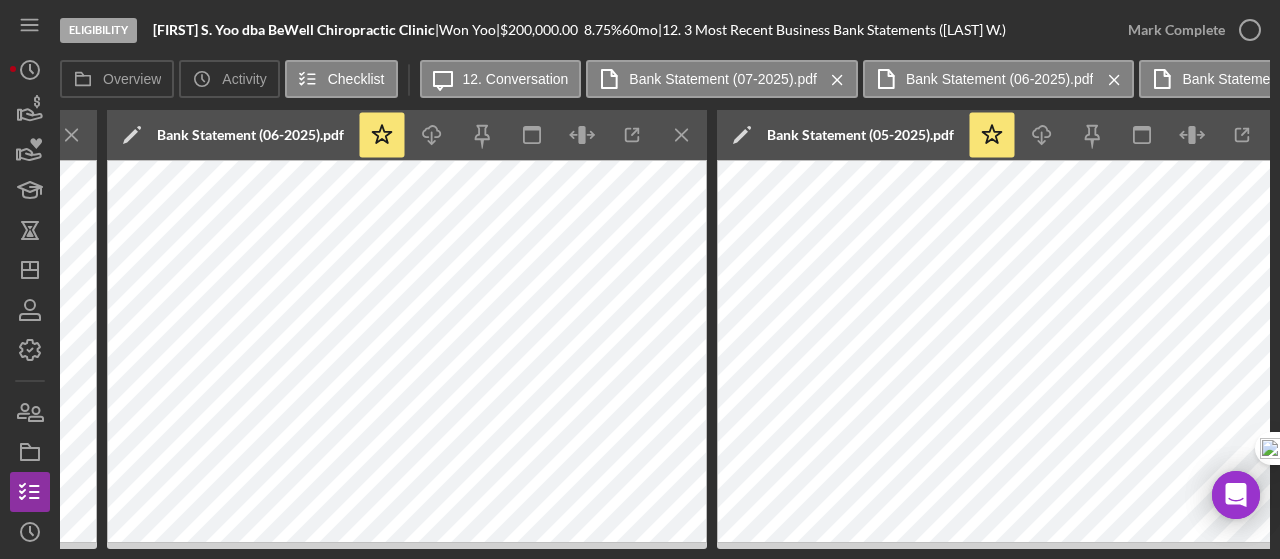 click on "Eligibility [FIRST] S. dba BeWell Chiropractic Clinic | [FIRST] | $[AMOUNT] [PERCENTAGE] [TERM] mo | [NUMBER]. 3 Most Recent Business Bank Statements ([INITIAL] Y.) Mark Complete Overview Icon/History Activity Checklist Icon/Message [NUMBER]. Conversation Bank Statement ([MM]-[YEAR]).pdf Icon/Menu Close Bank Statement ([MM]-[YEAR]).pdf Icon/Menu Close Bank Statement ([MM]-[YEAR]).pdf Icon/Menu Close Overview Internal Workflow Stage Eligibility Icon/Dropdown Arrow Archive (can unarchive later if needed) Send to Downhome Overview Edit Icon/Edit Status Ongoing Risk Rating Sentiment Rating [NUMBER] Let the team know about potential challenges. Product Name Small Business Community Loan Created Date [MM]/[DD]/[YEAR] Started Date [MM]/[DD]/[YEAR] Closing Goal [MM]/[DD]/[YEAR] Contact RK [FIRST] [LAST] Account Executive RK [FIRST] [LAST] Weekly Status Update On Weekly Status Update Message Inactivity Alerts On Send if the client is inactive for... [NUMBER] Inactivity Reminder Message Initial Request Edit Icon/Edit Amount $[AMOUNT] Standard Rate [PERCENTAGE]% DTI" at bounding box center [640, 279] 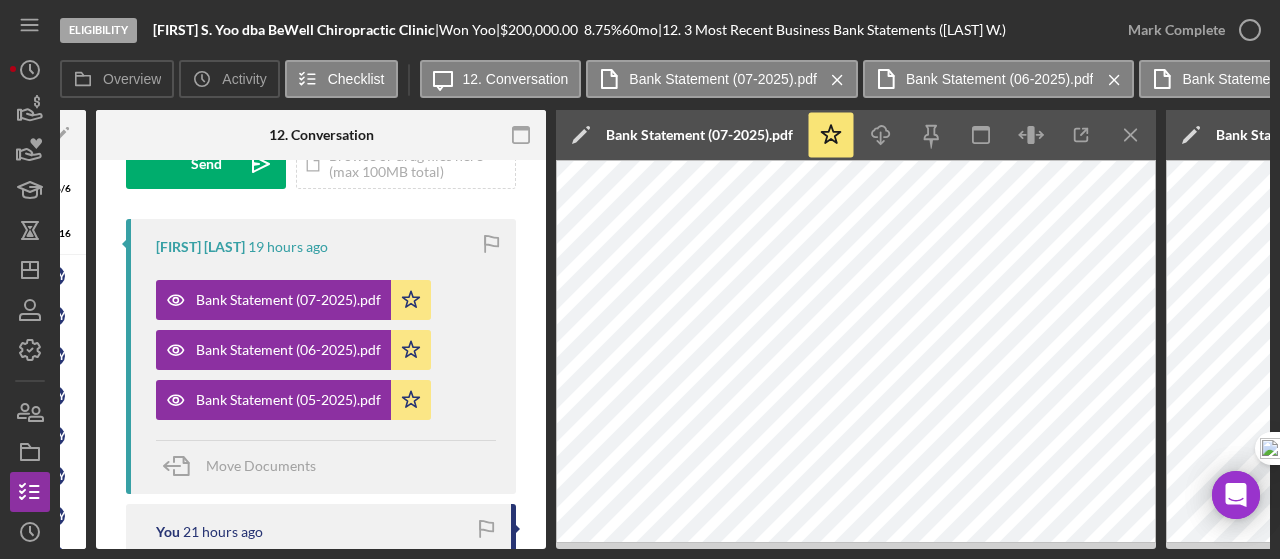 click on "Icon/Menu Close" 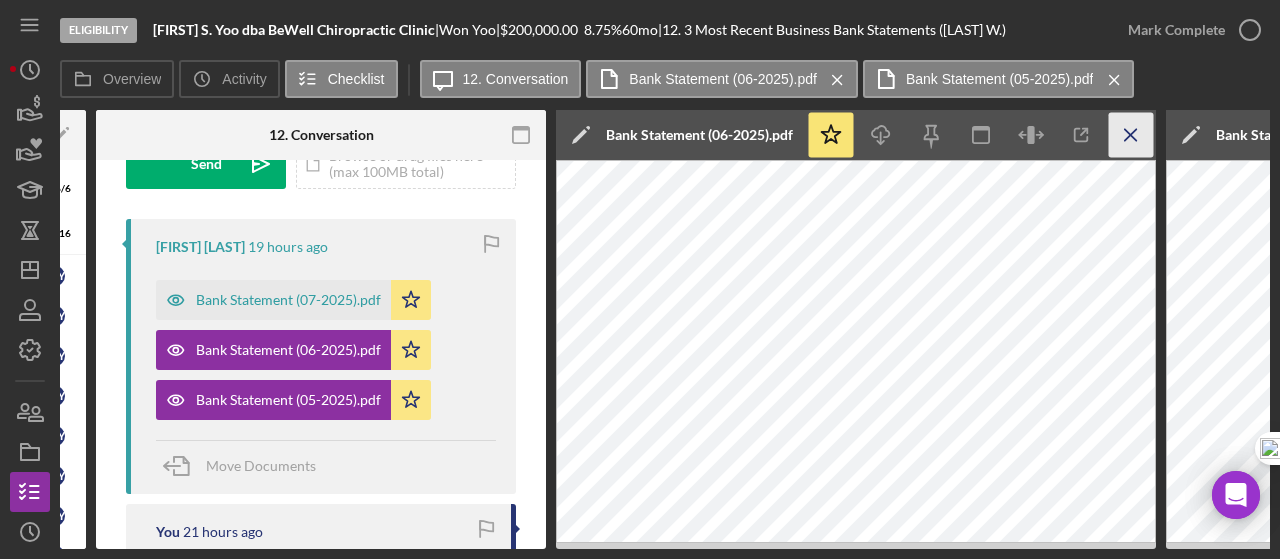 click on "Icon/Menu Close" 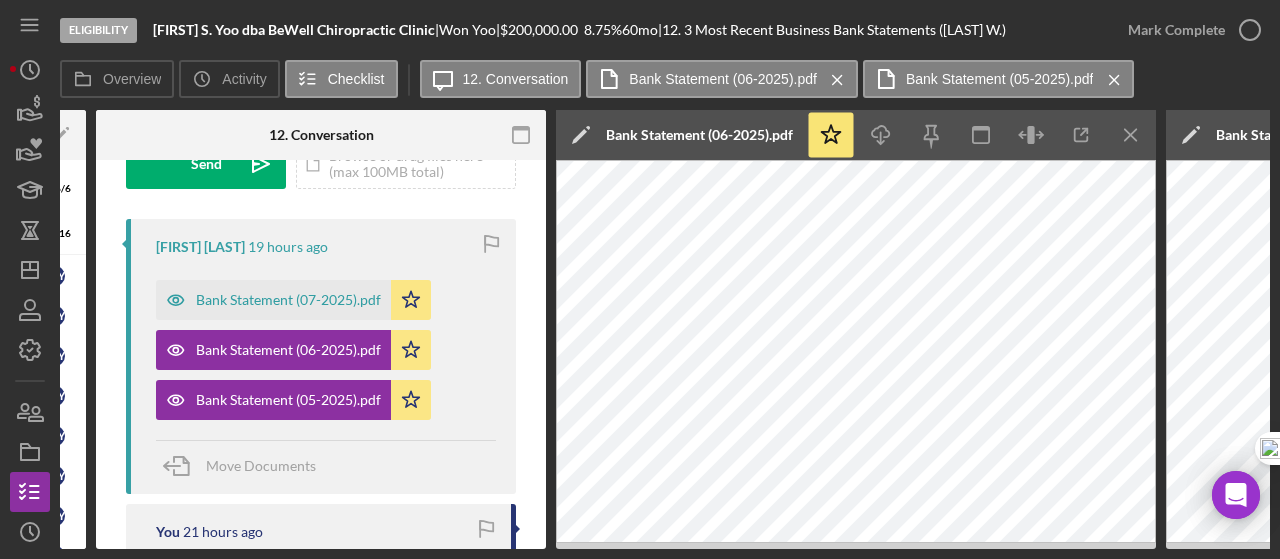 scroll, scrollTop: 0, scrollLeft: 210, axis: horizontal 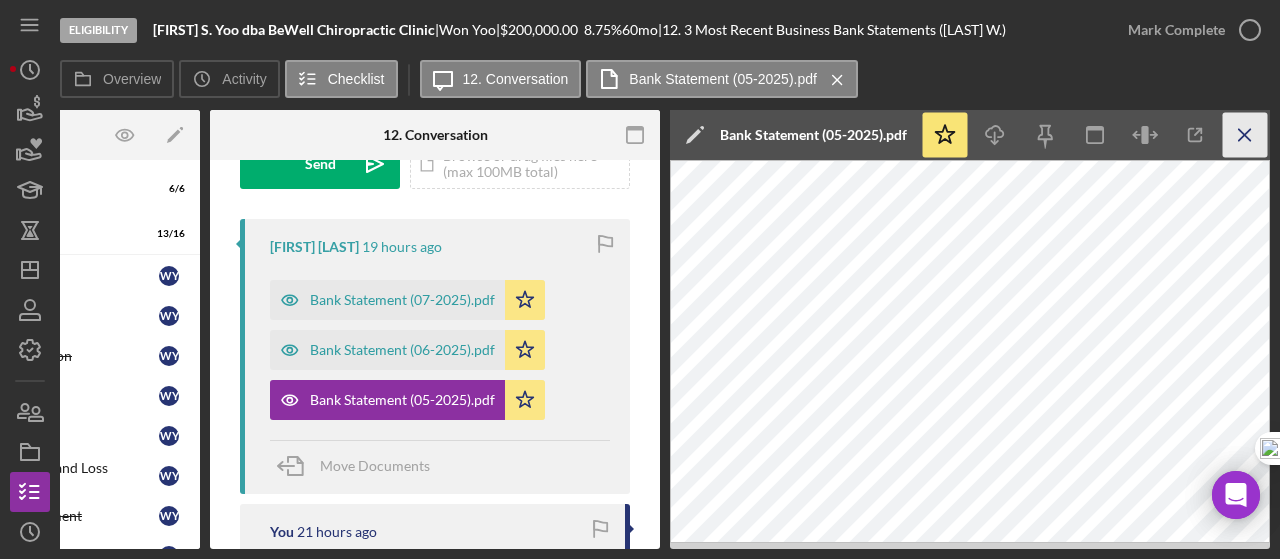 click 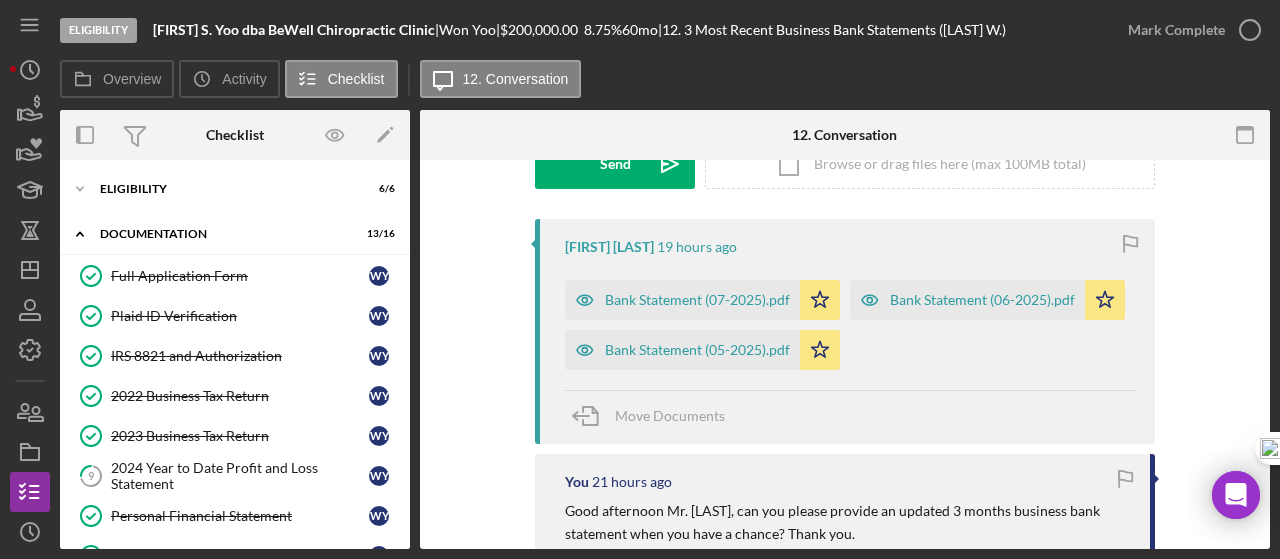 scroll, scrollTop: 0, scrollLeft: 0, axis: both 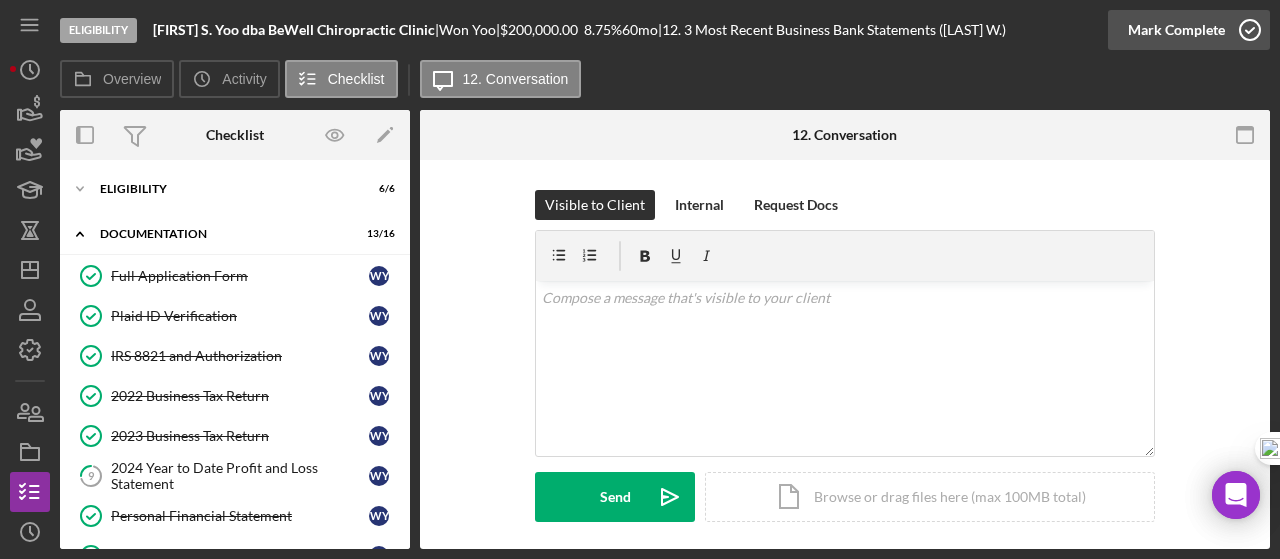 click 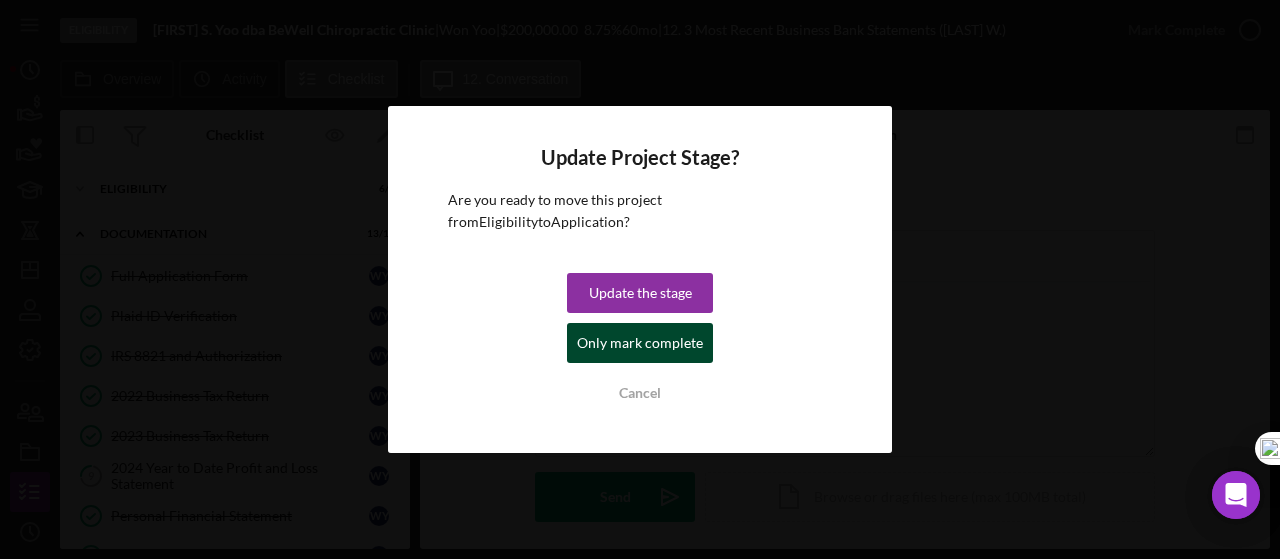 click on "Only mark complete" at bounding box center (640, 343) 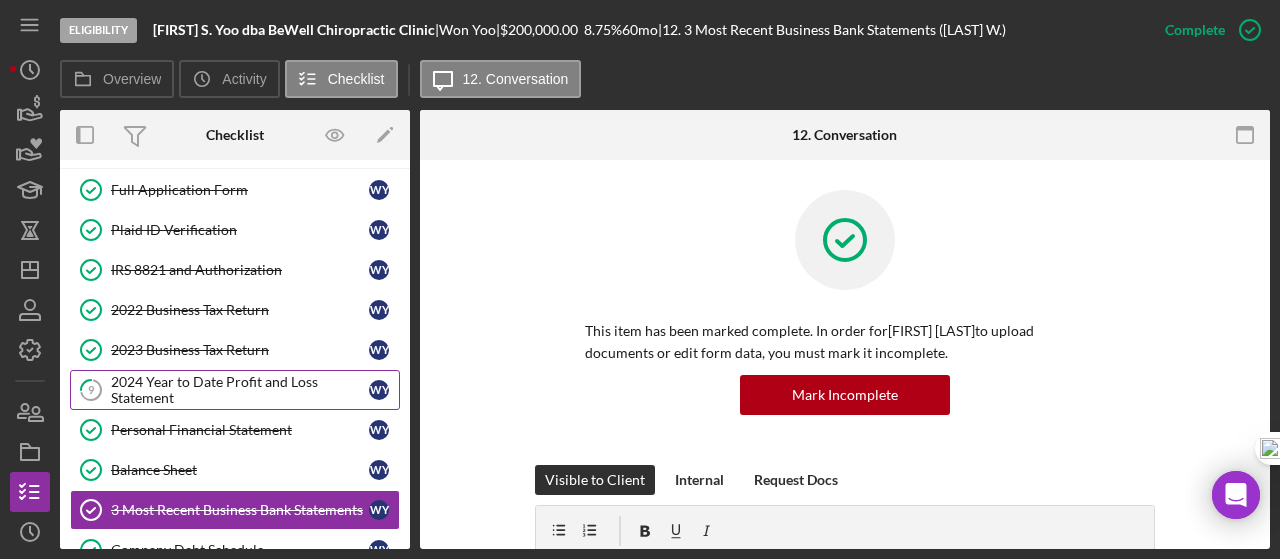 scroll, scrollTop: 133, scrollLeft: 0, axis: vertical 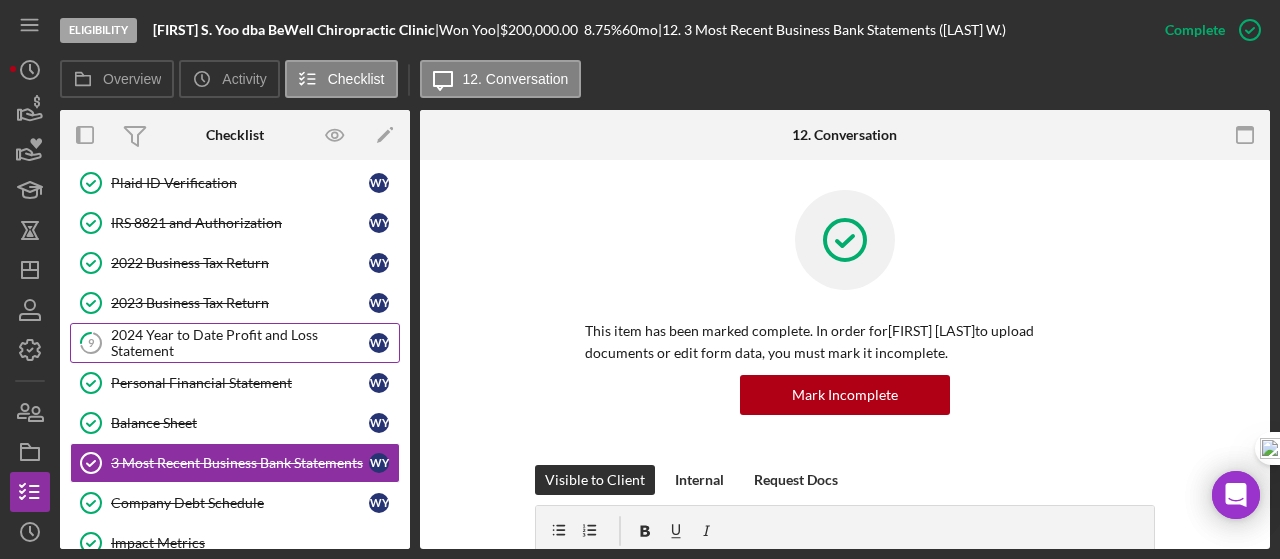 click on "2024 Year to Date Profit and Loss Statement" at bounding box center [240, 343] 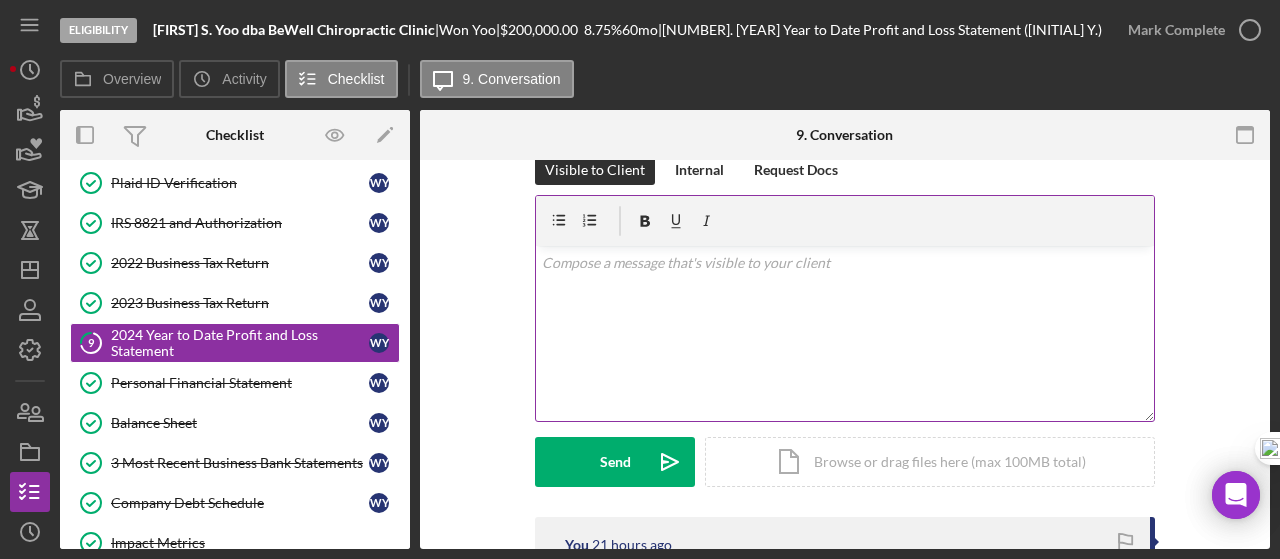 scroll, scrollTop: 0, scrollLeft: 0, axis: both 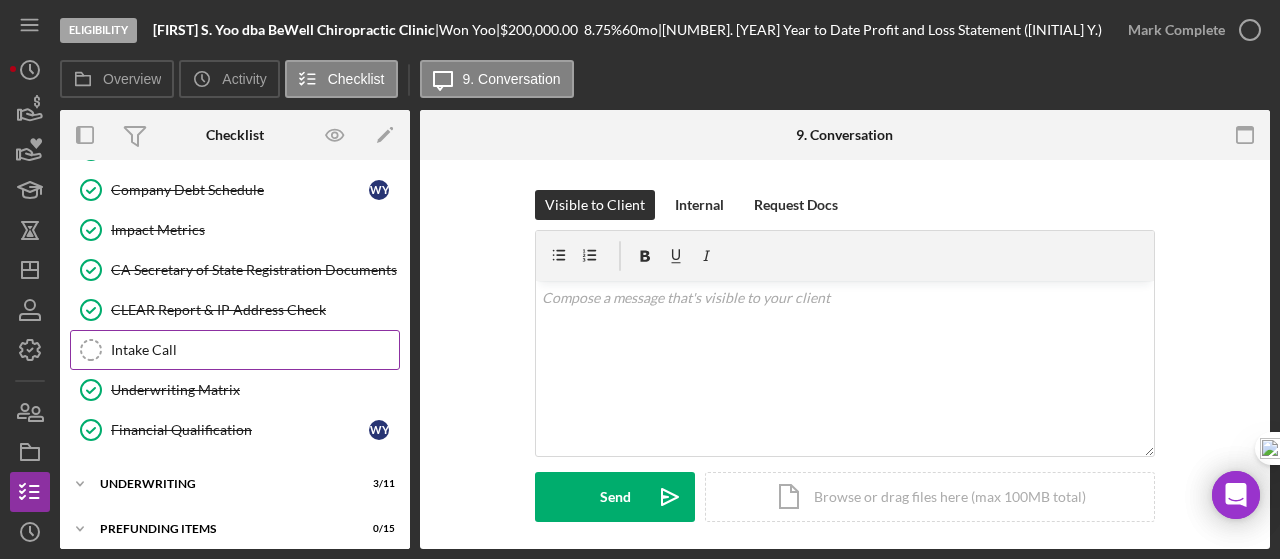 click on "Intake Call" at bounding box center (255, 350) 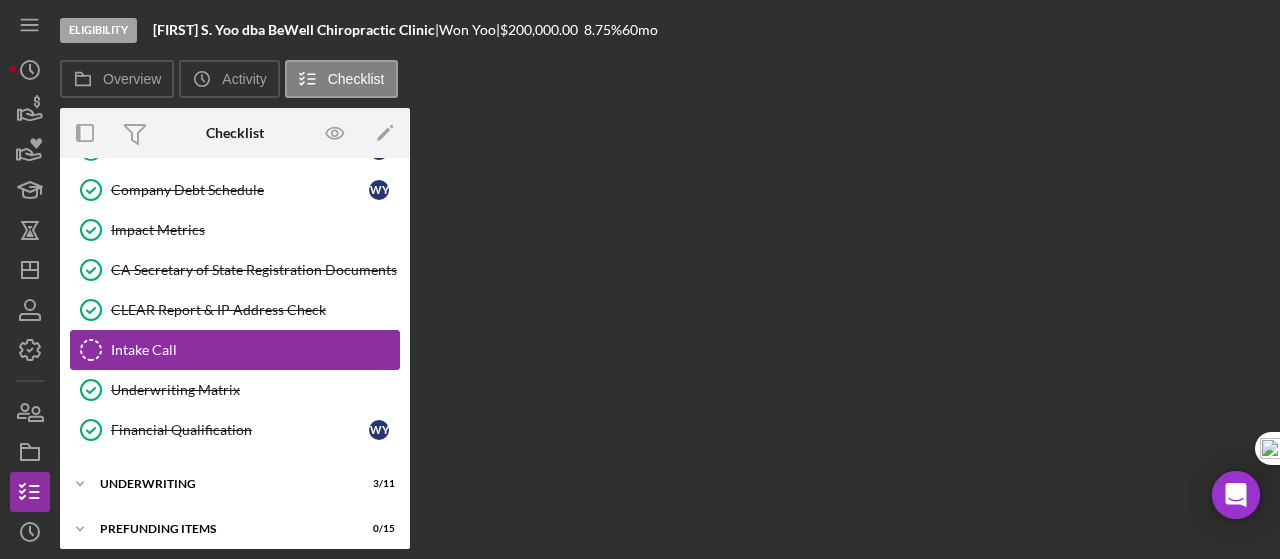 scroll, scrollTop: 446, scrollLeft: 0, axis: vertical 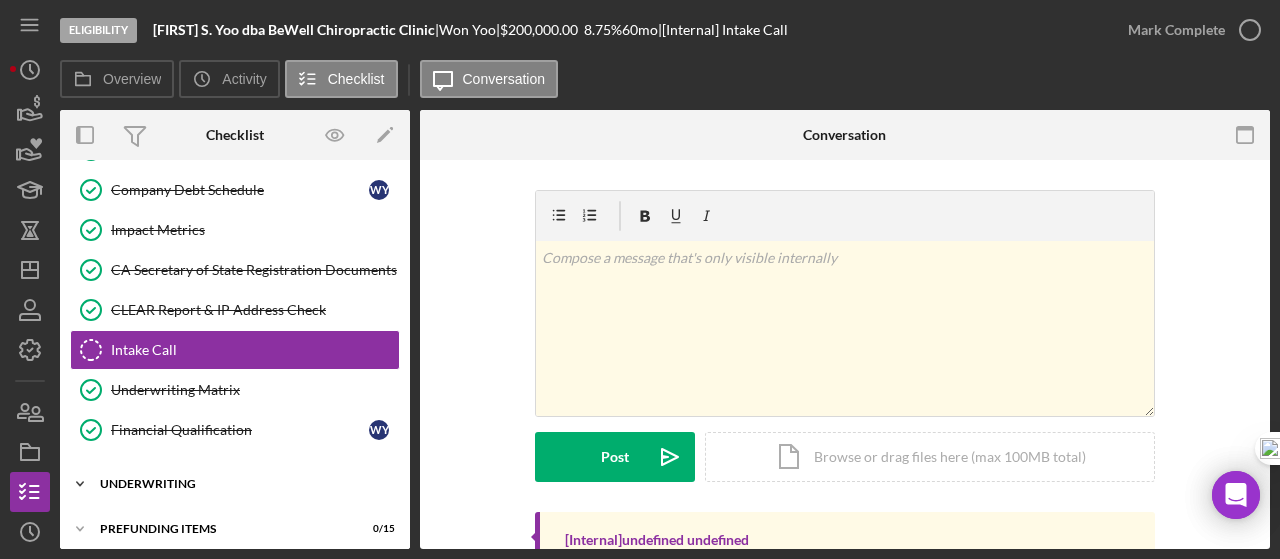 click on "Underwriting" at bounding box center [242, 484] 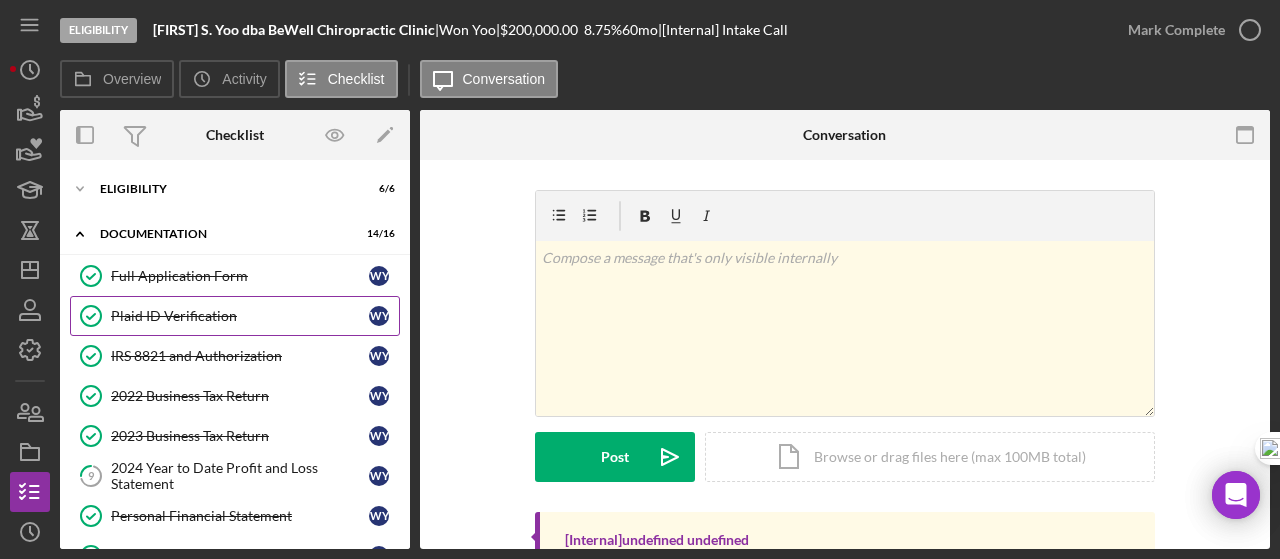 scroll, scrollTop: 133, scrollLeft: 0, axis: vertical 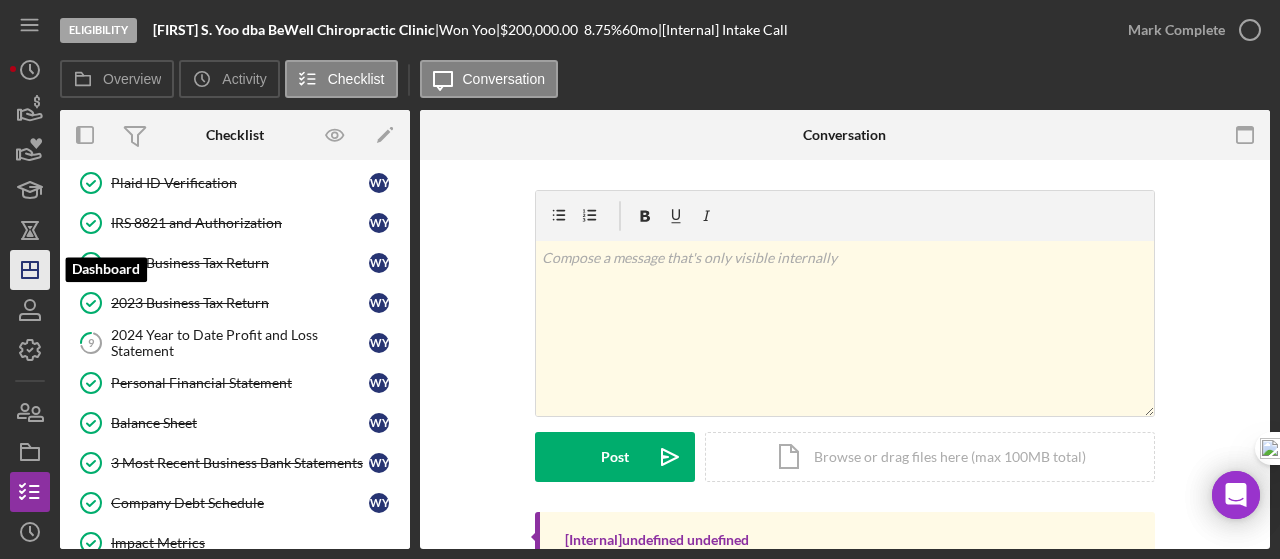 click 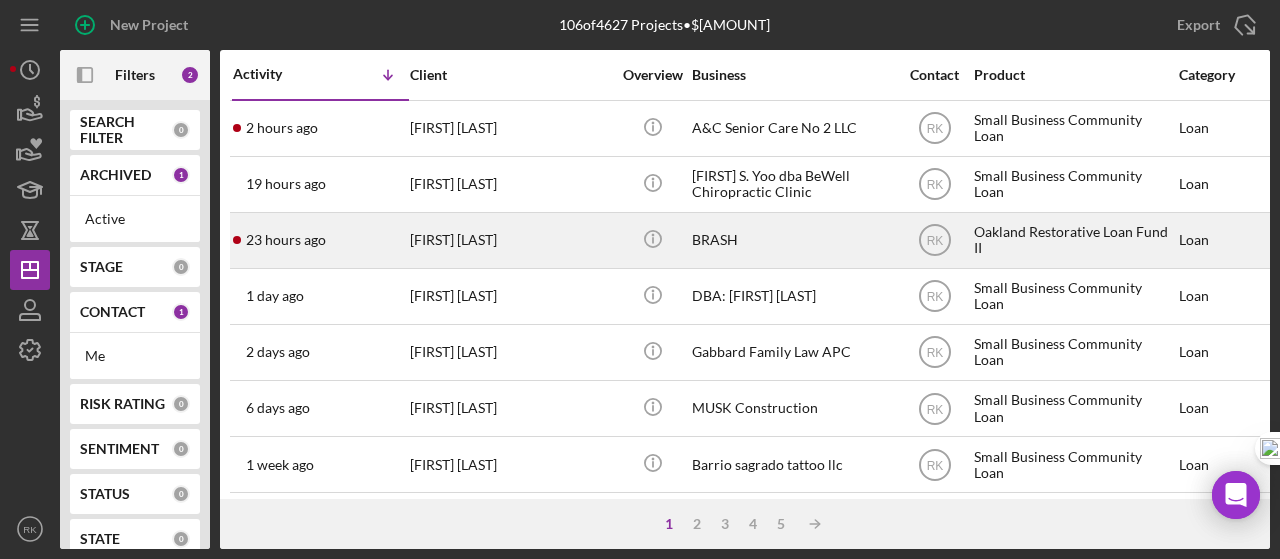 click on "BRASH" at bounding box center (792, 240) 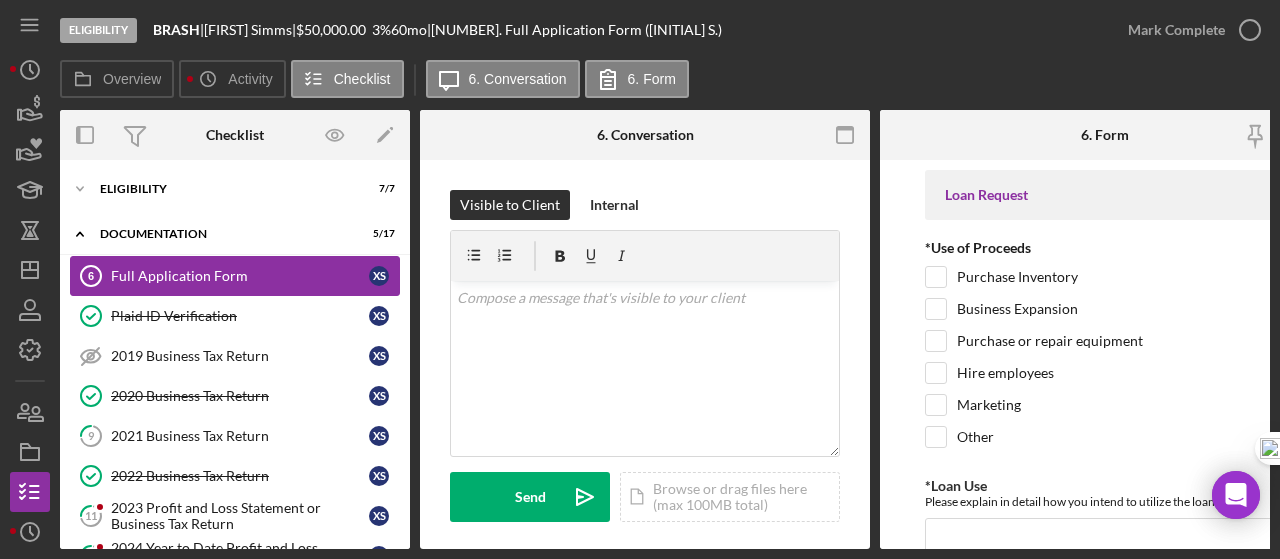 scroll, scrollTop: 0, scrollLeft: 0, axis: both 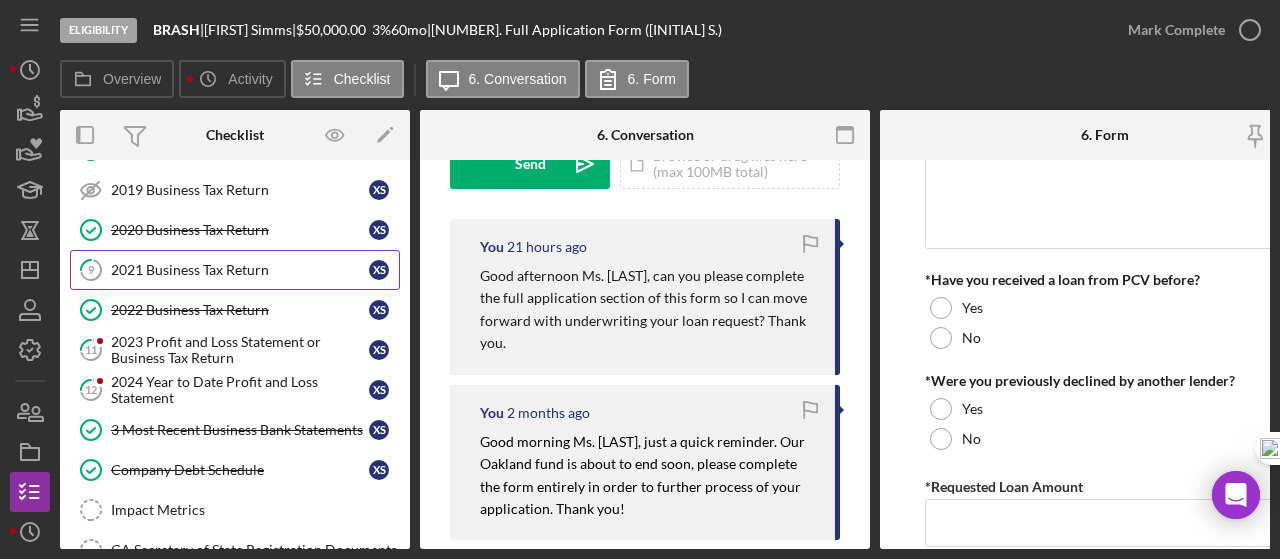 drag, startPoint x: 190, startPoint y: 262, endPoint x: 214, endPoint y: 277, distance: 28.301943 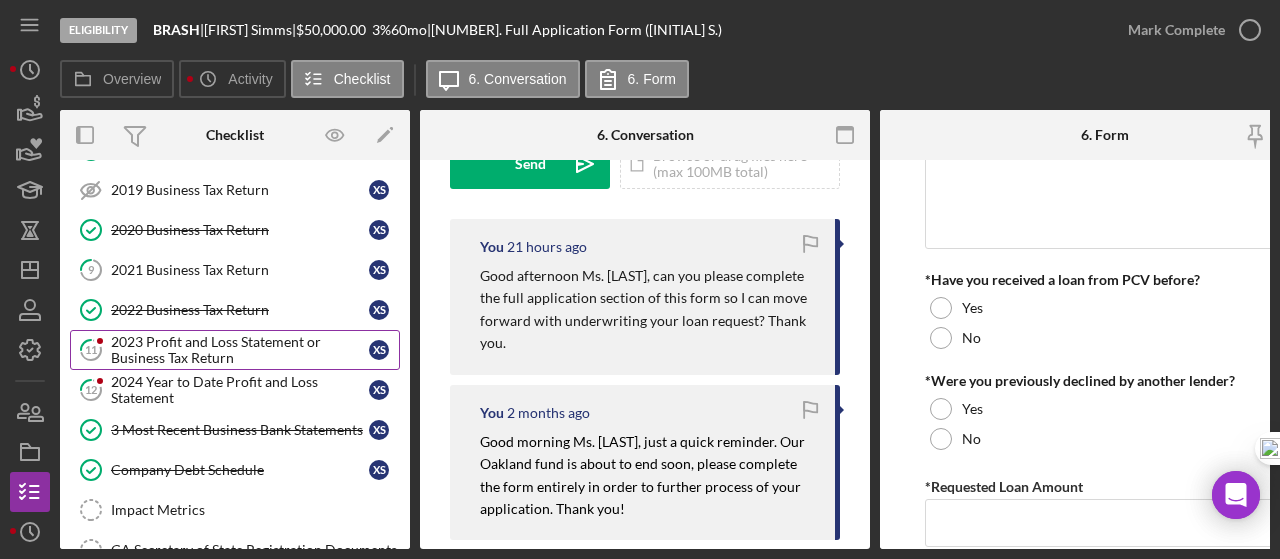 scroll, scrollTop: 0, scrollLeft: 0, axis: both 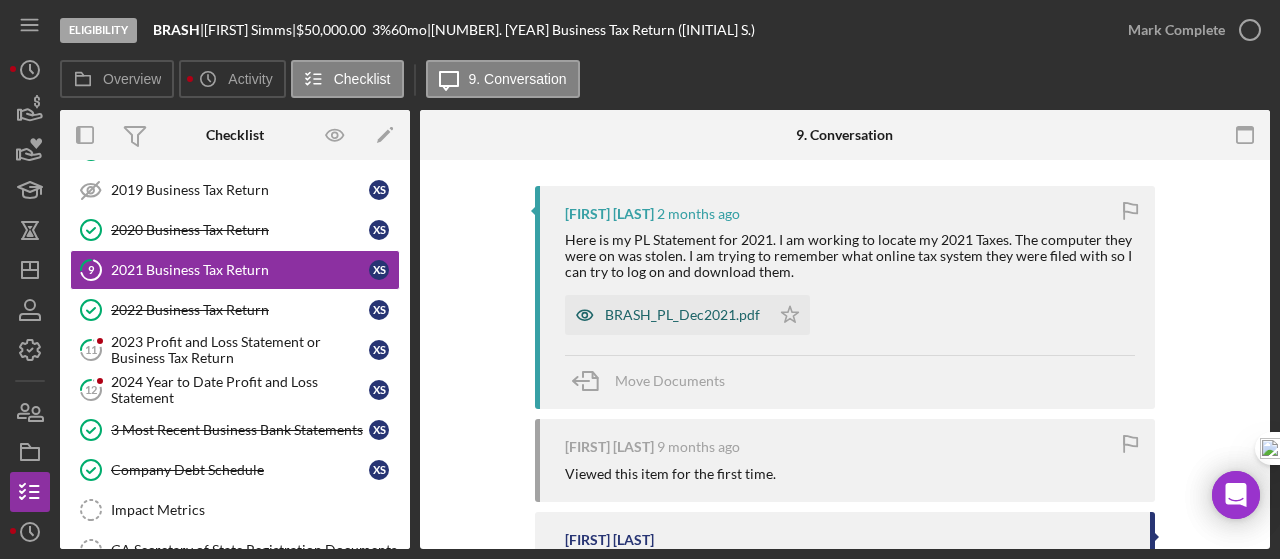 click on "BRASH_PL_Dec2021.pdf" at bounding box center (682, 315) 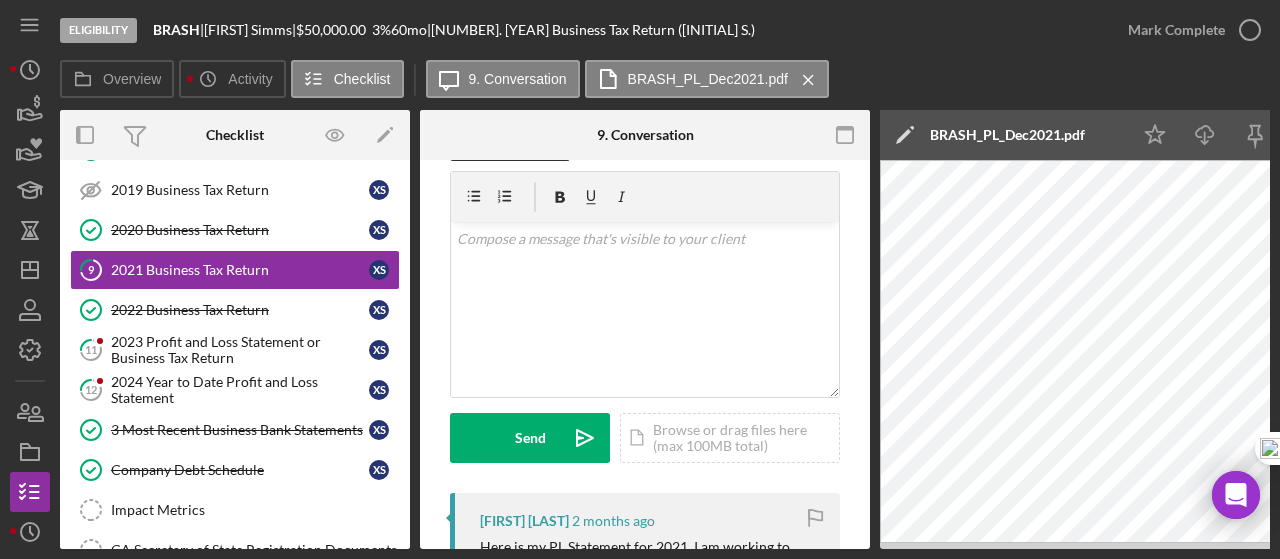 scroll, scrollTop: 0, scrollLeft: 0, axis: both 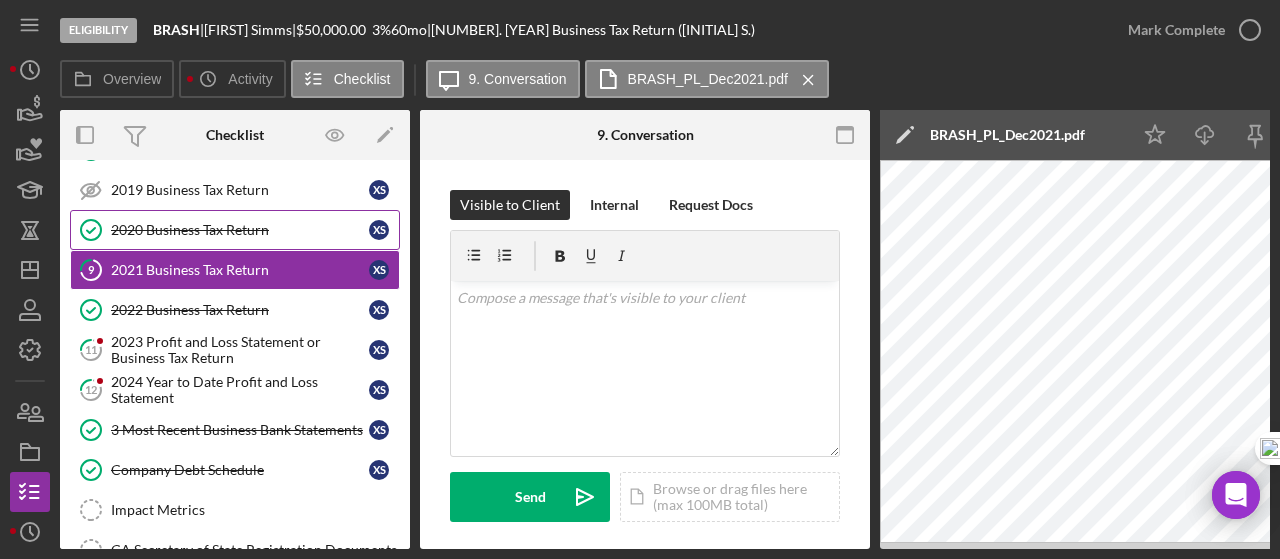 click on "2020 Business Tax Return" at bounding box center [240, 230] 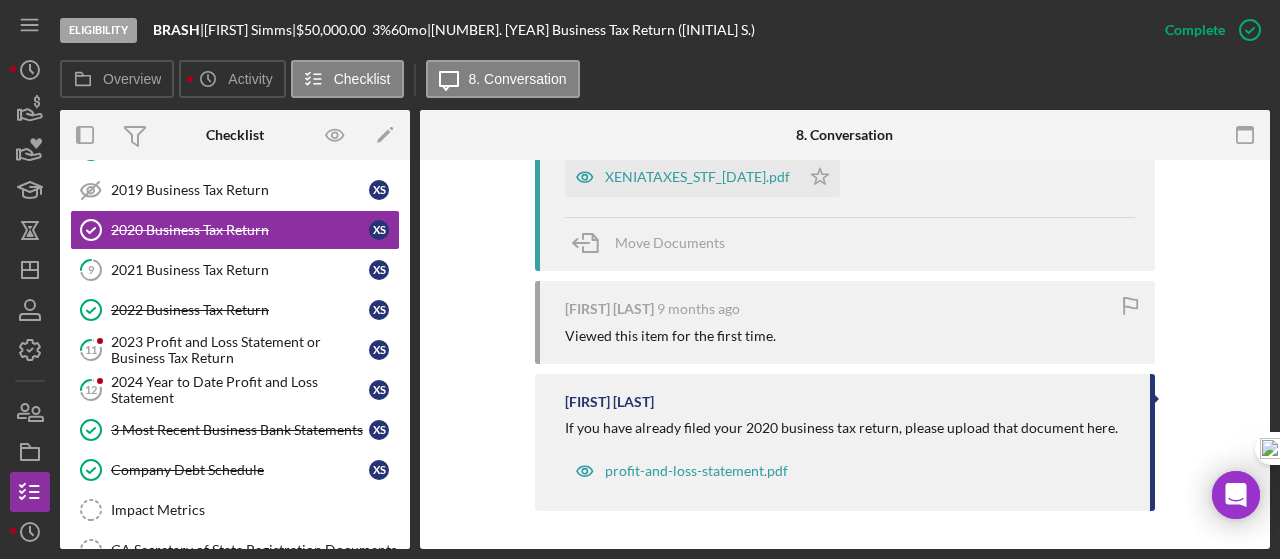 scroll, scrollTop: 582, scrollLeft: 0, axis: vertical 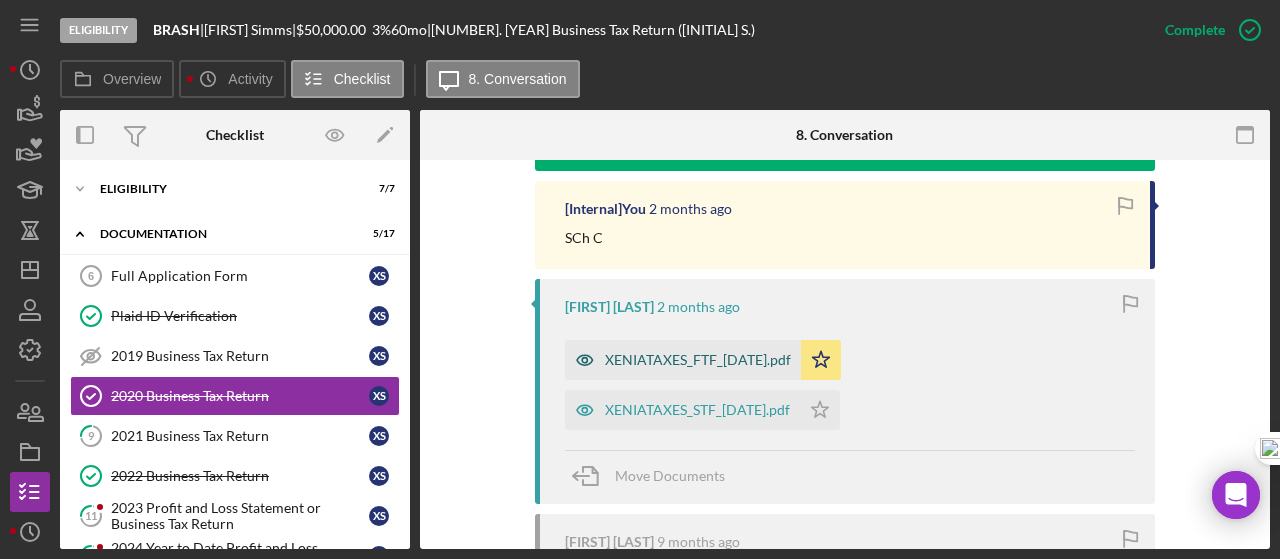 click on "XENIATAXES_FTF_[DATE].pdf" at bounding box center (698, 360) 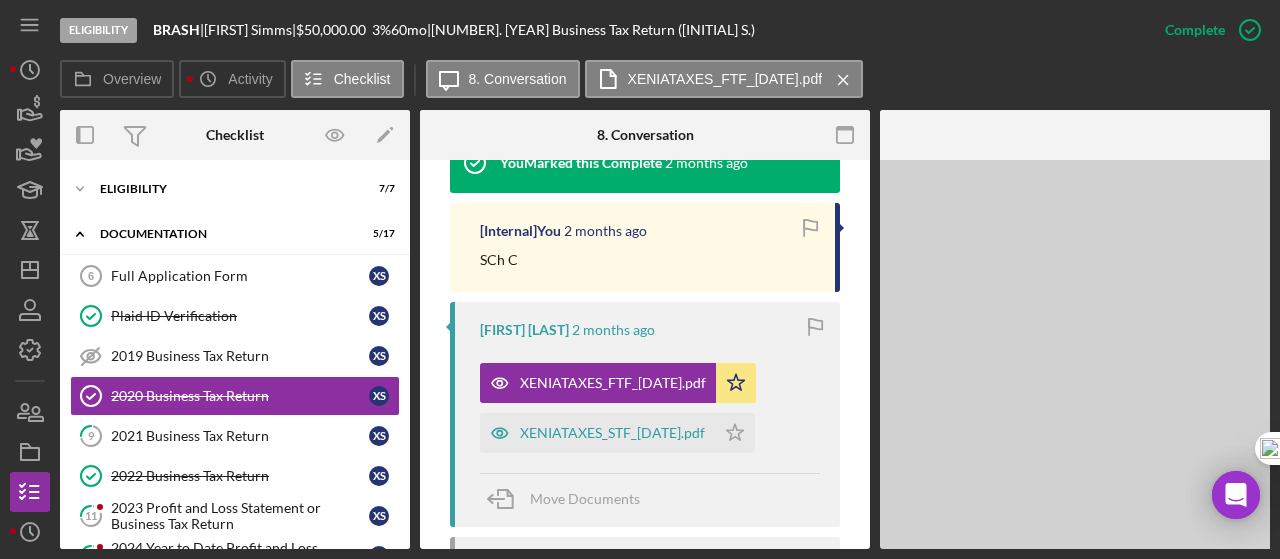 scroll, scrollTop: 738, scrollLeft: 0, axis: vertical 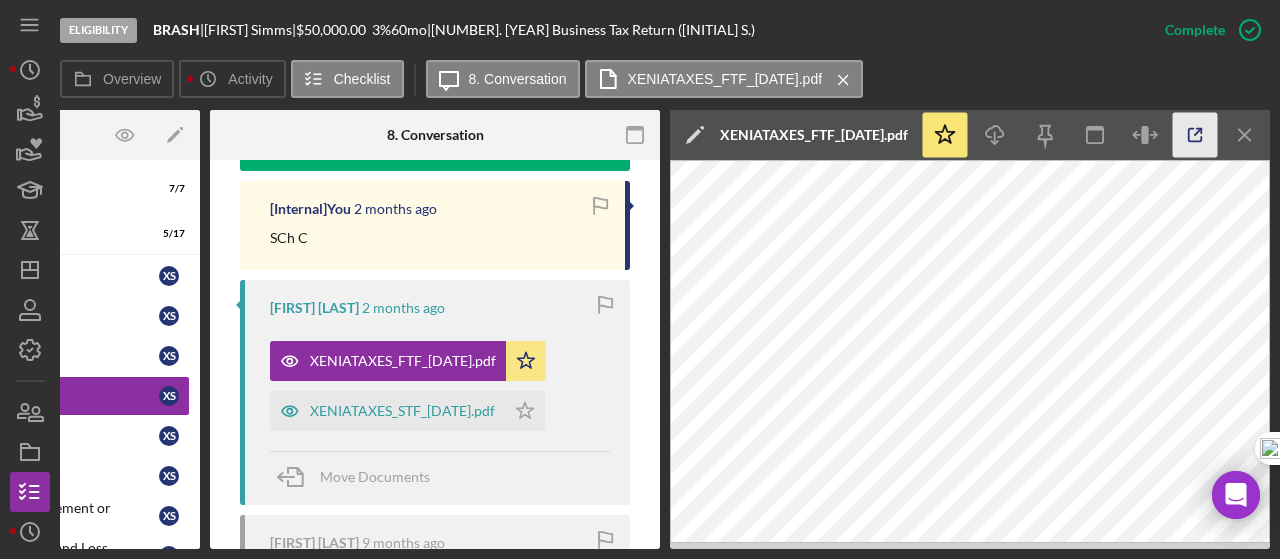 click 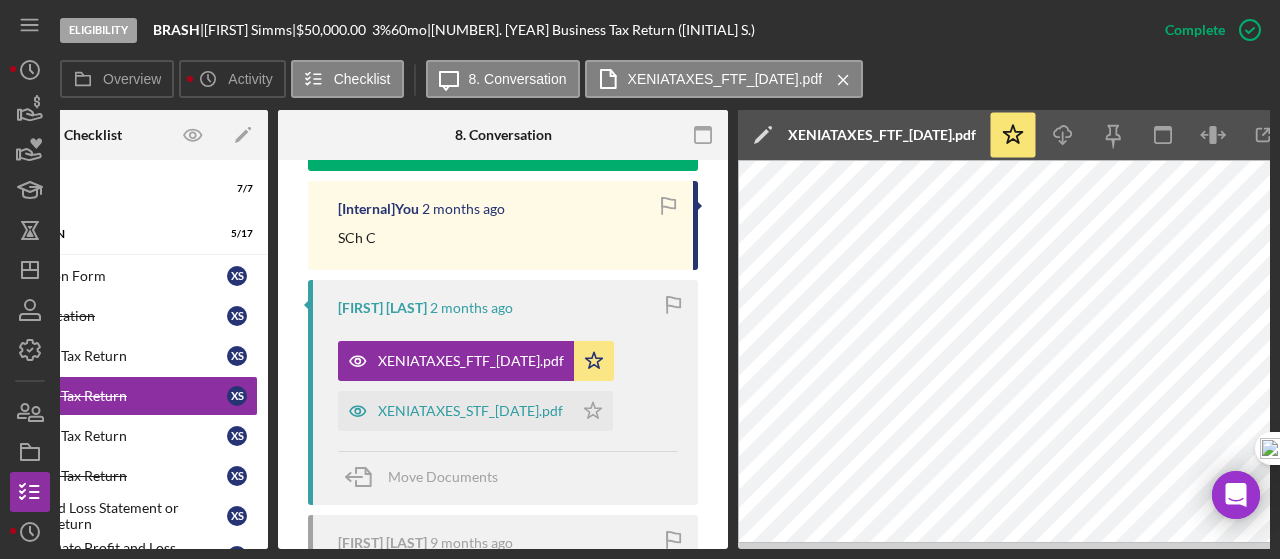 scroll, scrollTop: 0, scrollLeft: 0, axis: both 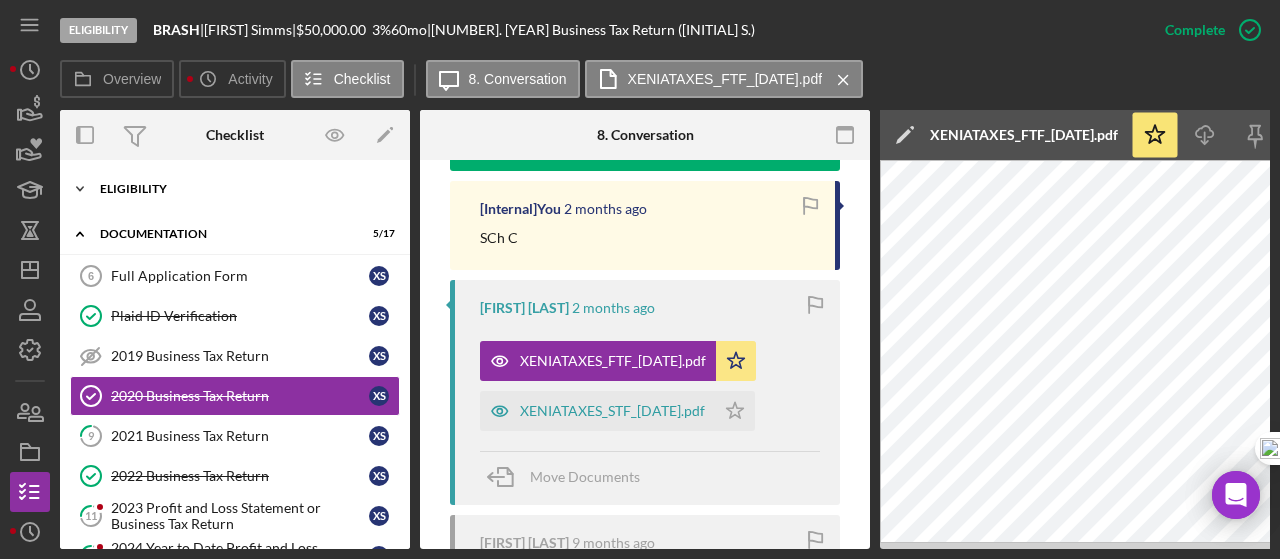 drag, startPoint x: 129, startPoint y: 193, endPoint x: 135, endPoint y: 203, distance: 11.661903 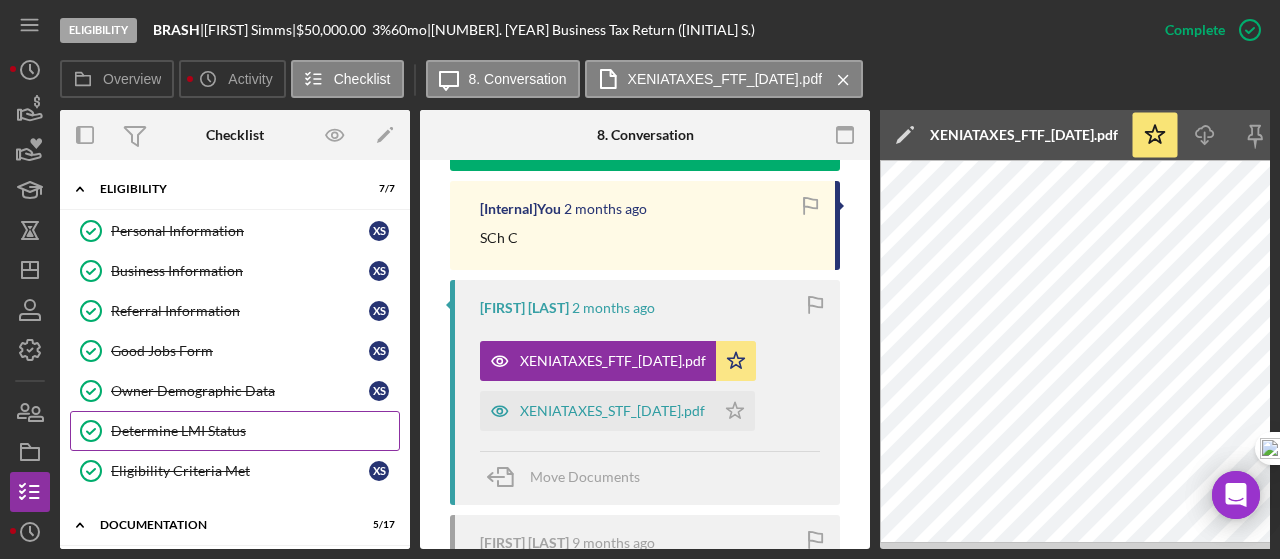 click on "Determine LMI Status" at bounding box center [255, 431] 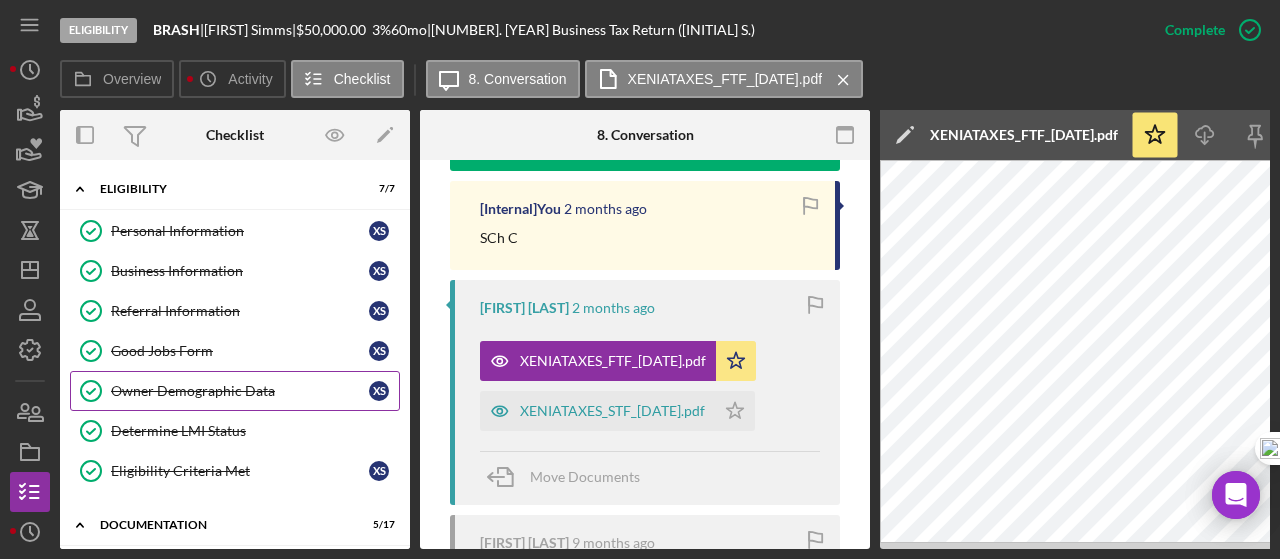 scroll, scrollTop: 0, scrollLeft: 0, axis: both 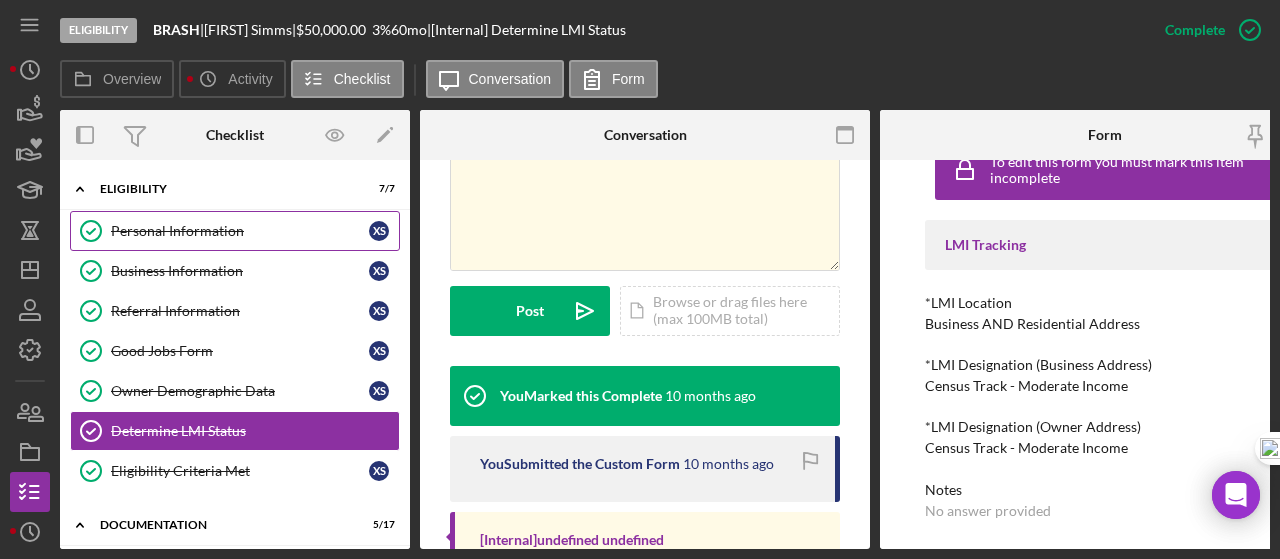 click on "Personal Information" at bounding box center (240, 231) 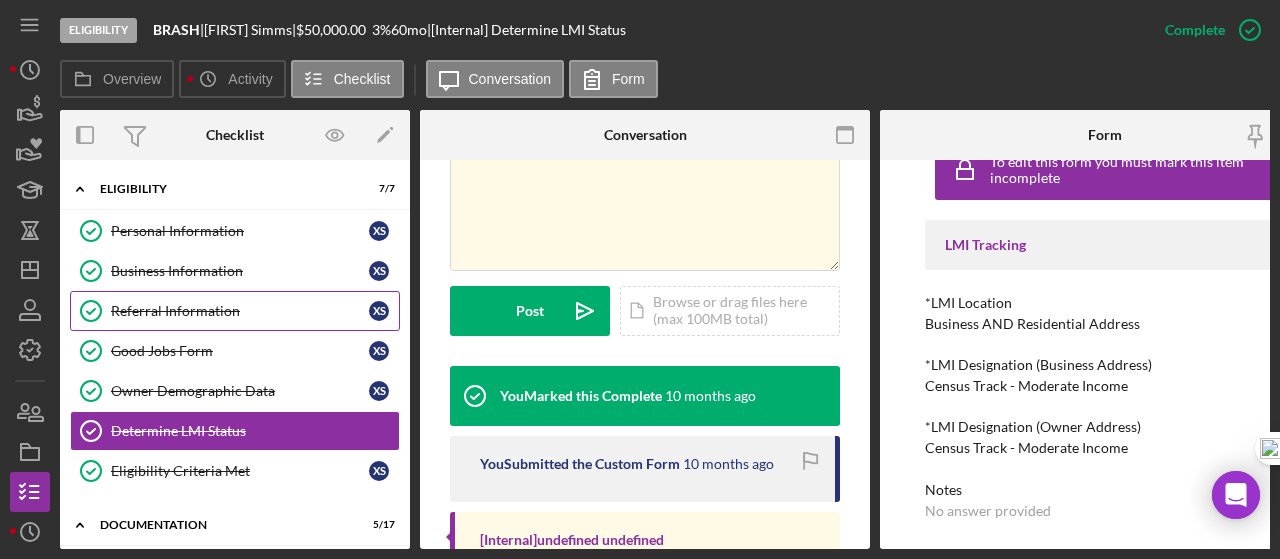 scroll, scrollTop: 0, scrollLeft: 0, axis: both 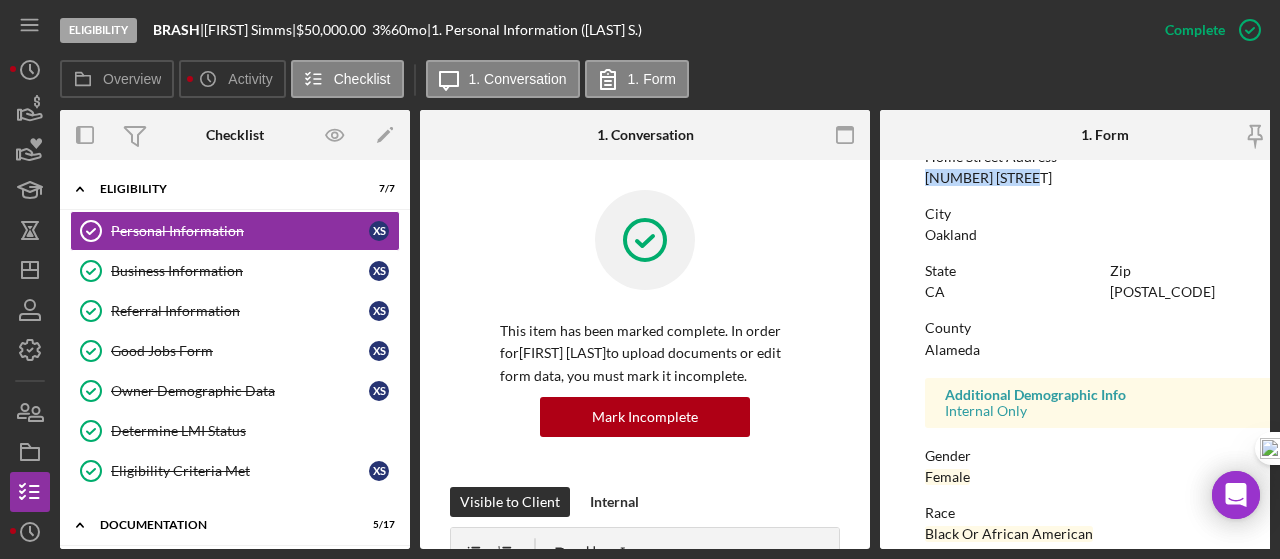drag, startPoint x: 927, startPoint y: 178, endPoint x: 1034, endPoint y: 179, distance: 107.00467 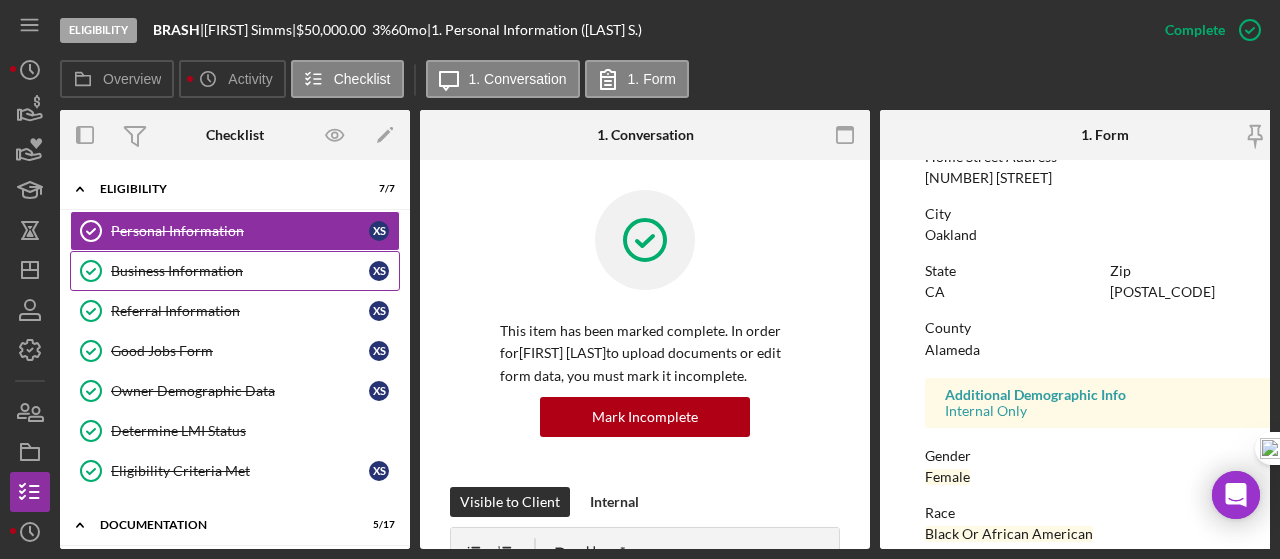 click on "Business Information" at bounding box center (240, 271) 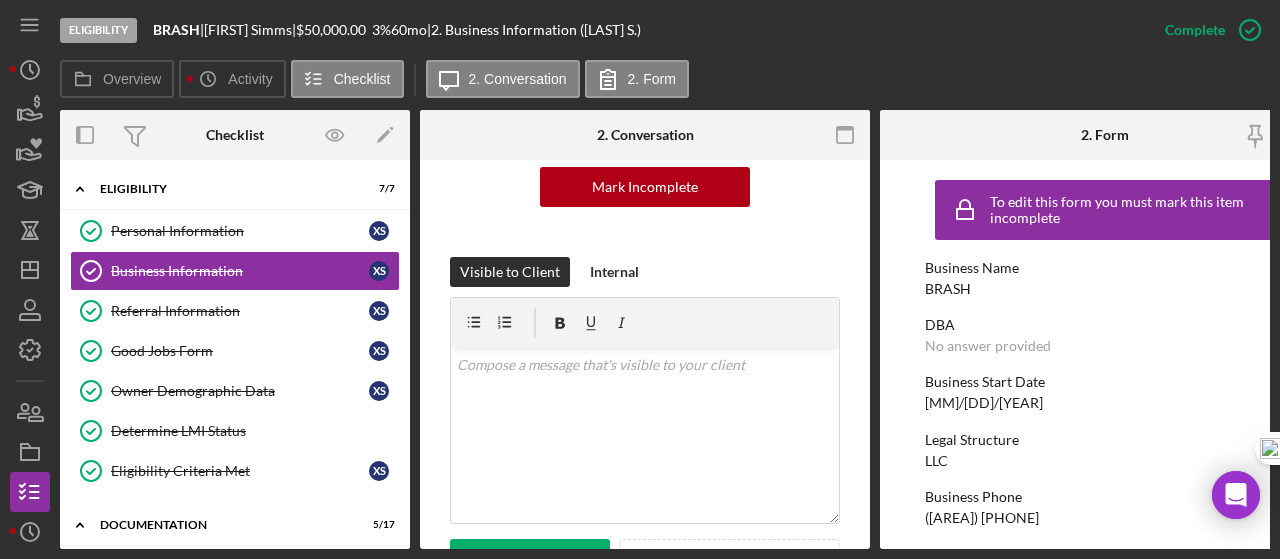 scroll, scrollTop: 233, scrollLeft: 0, axis: vertical 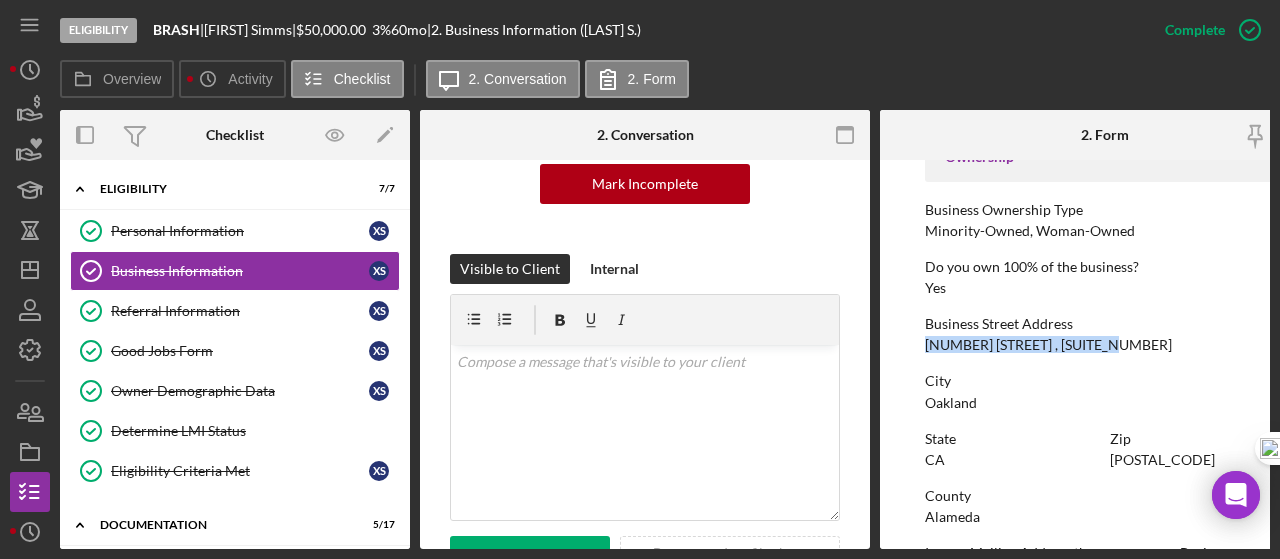 drag, startPoint x: 926, startPoint y: 346, endPoint x: 1142, endPoint y: 344, distance: 216.00926 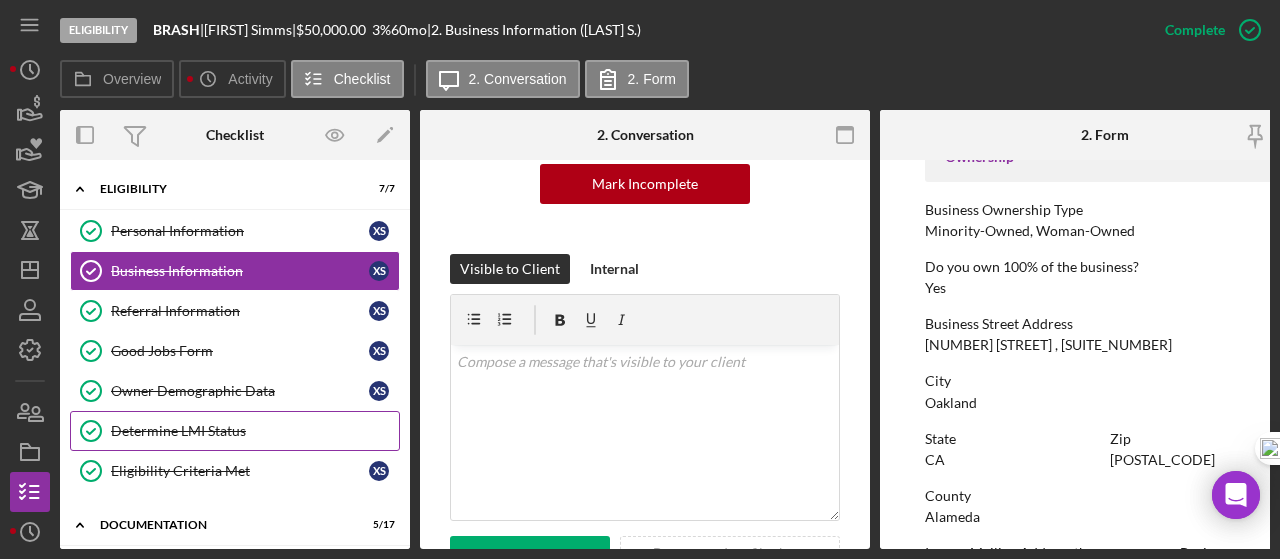 click on "Determine LMI Status" at bounding box center (255, 431) 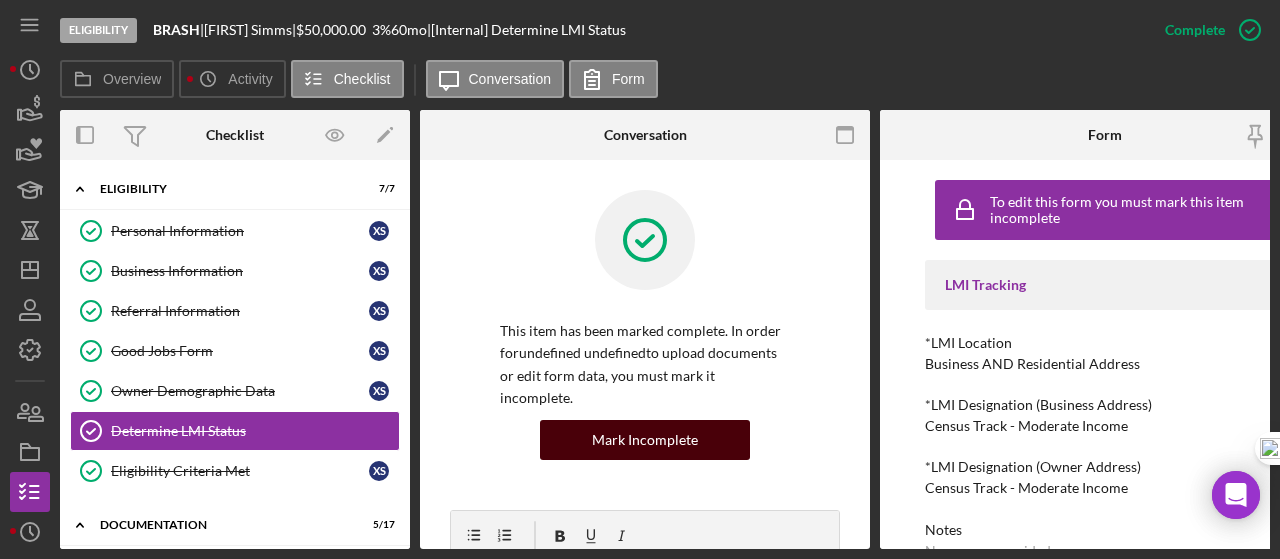 click on "Mark Incomplete" at bounding box center [645, 440] 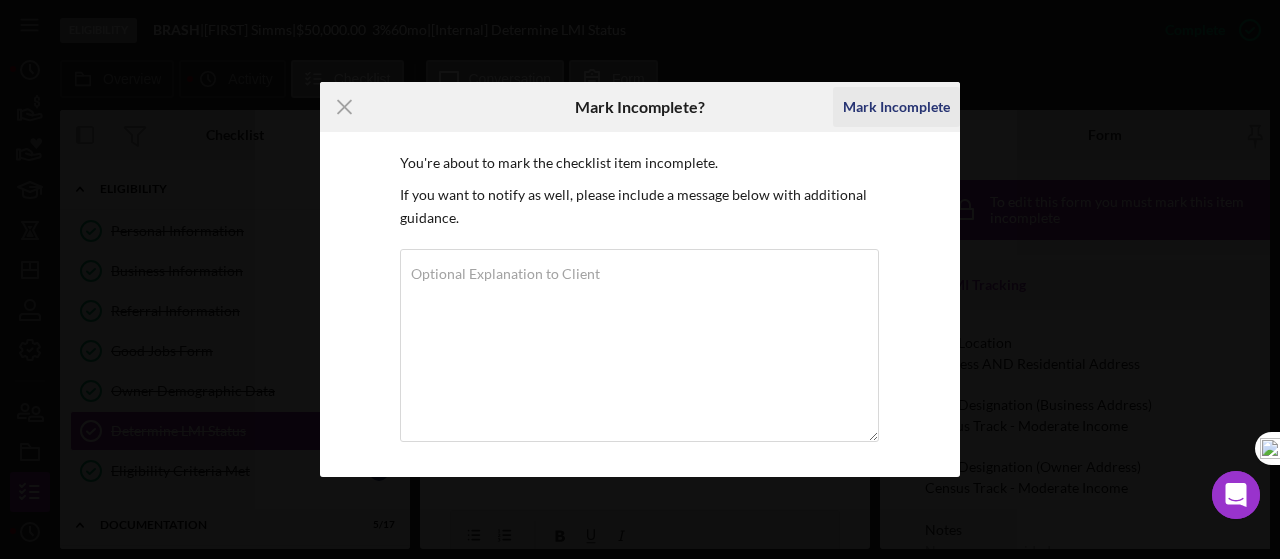 click on "Mark Incomplete" at bounding box center [896, 107] 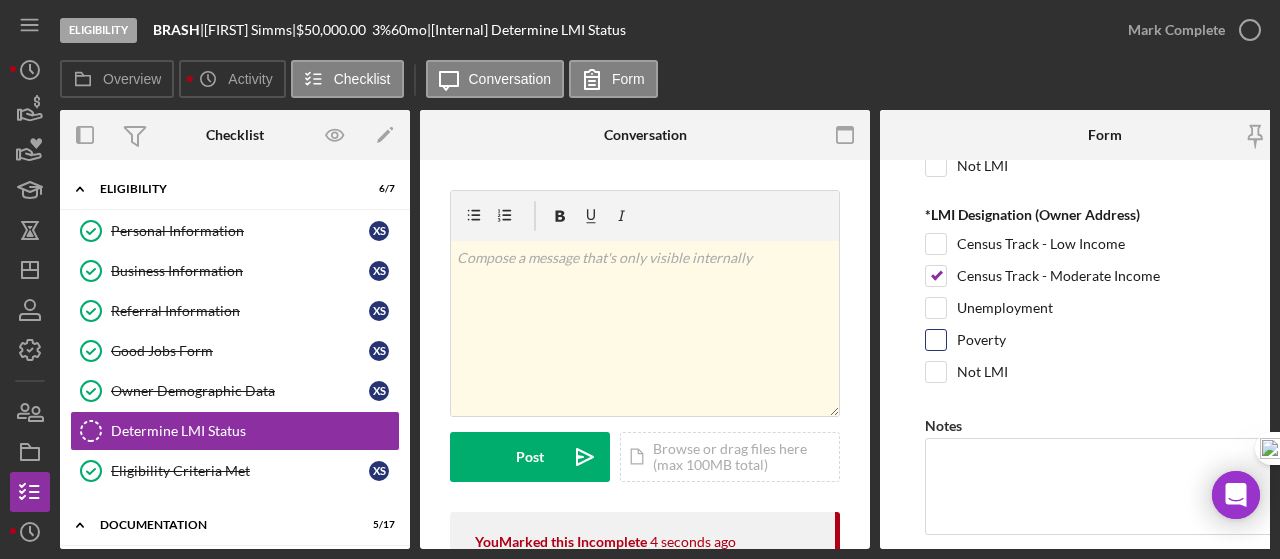 scroll, scrollTop: 459, scrollLeft: 0, axis: vertical 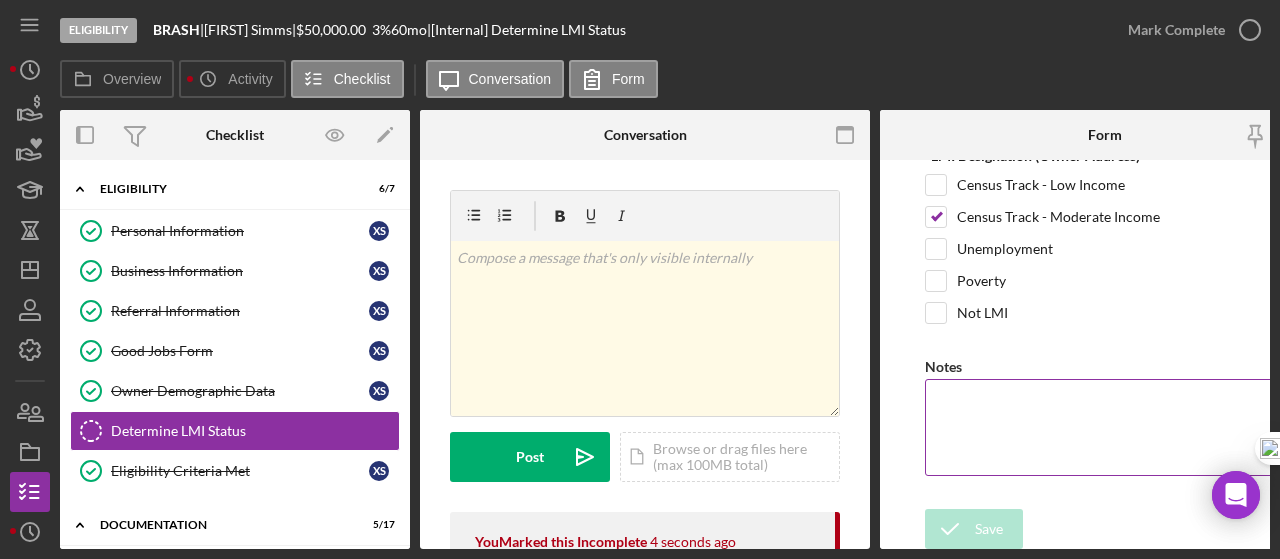 click on "Notes" at bounding box center (1105, 427) 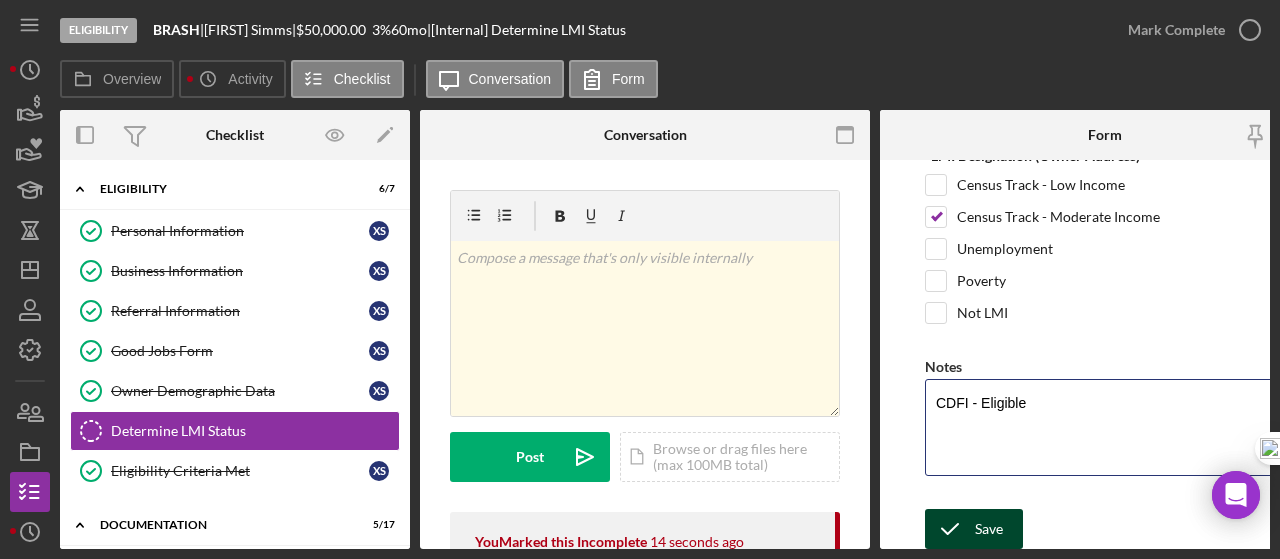 type on "CDFI - Eligible" 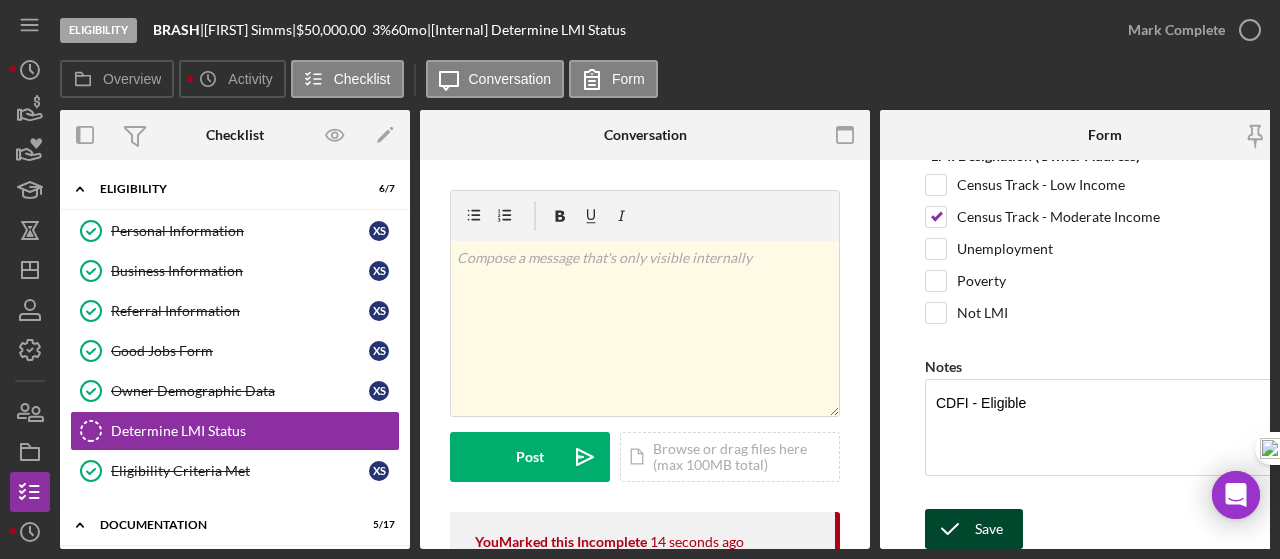 drag, startPoint x: 958, startPoint y: 511, endPoint x: 1024, endPoint y: 503, distance: 66.48308 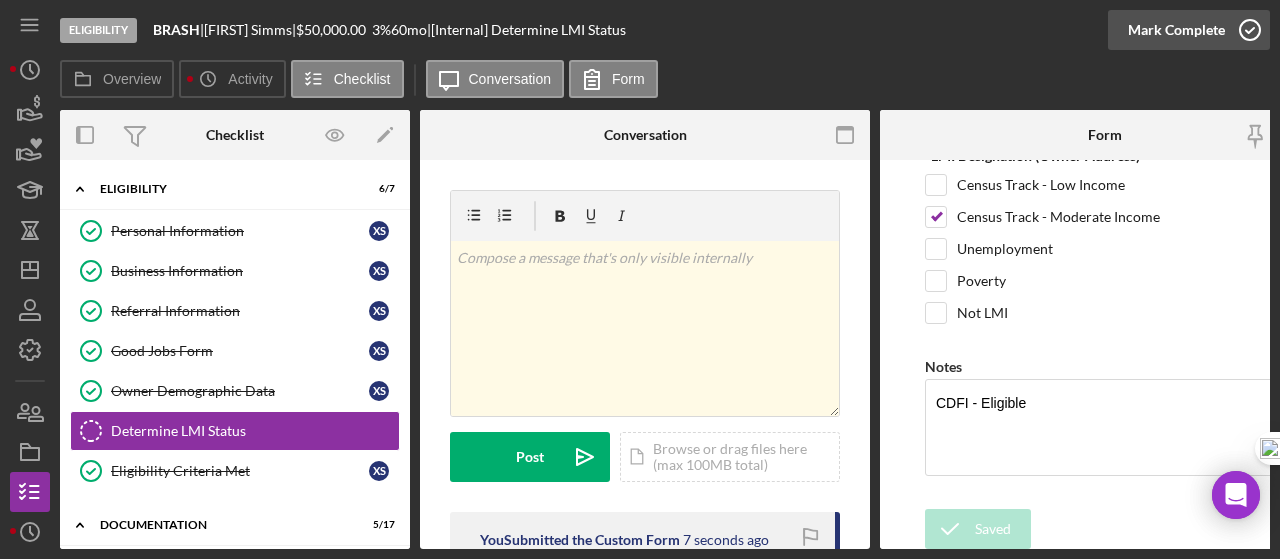click 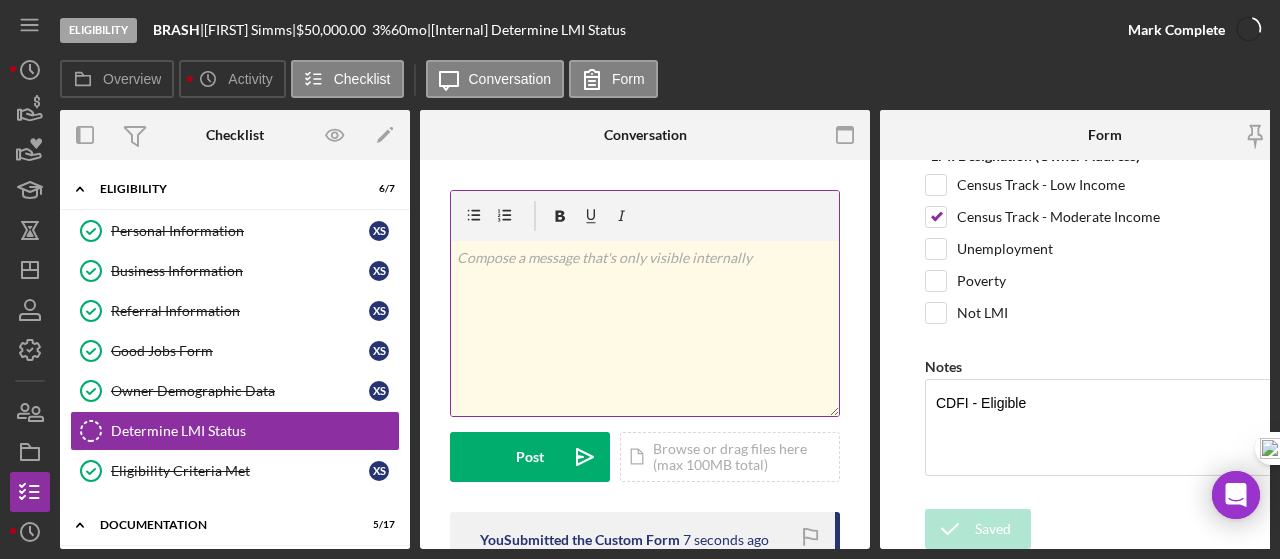 scroll, scrollTop: 539, scrollLeft: 0, axis: vertical 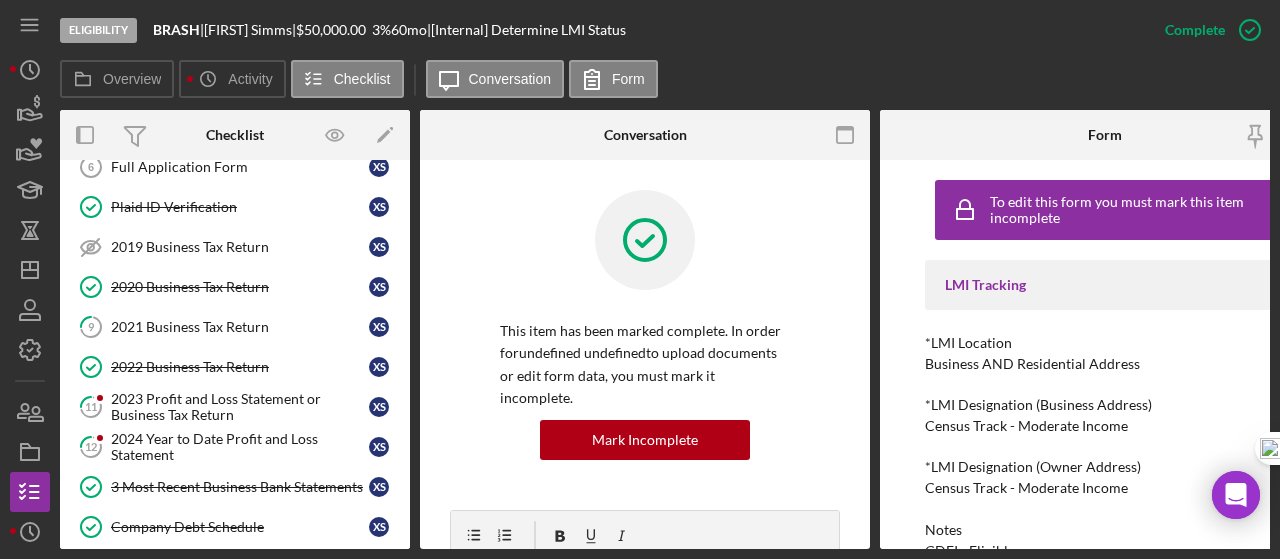 click on "Checklist" at bounding box center (235, 135) 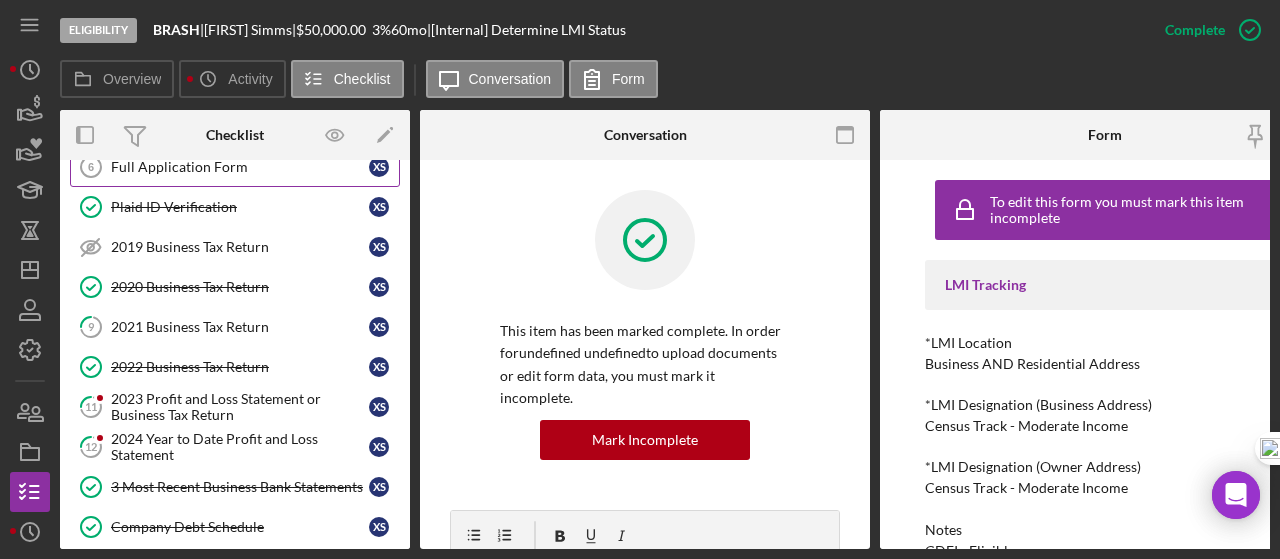 click on "Full Application Form" at bounding box center (240, 167) 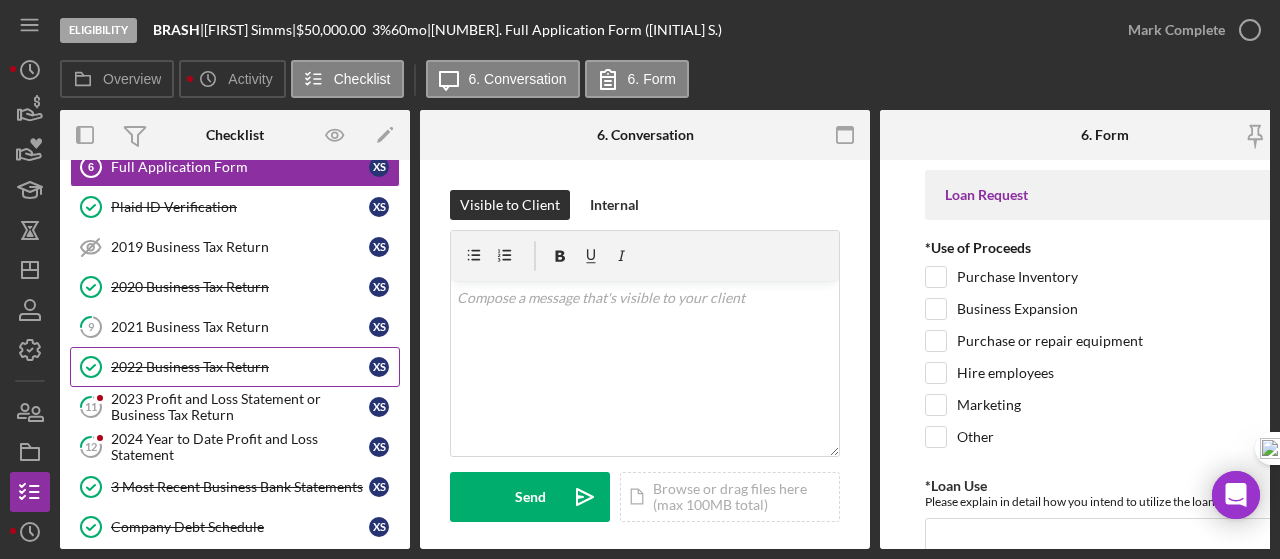 click on "2022 Business Tax Return" at bounding box center [240, 367] 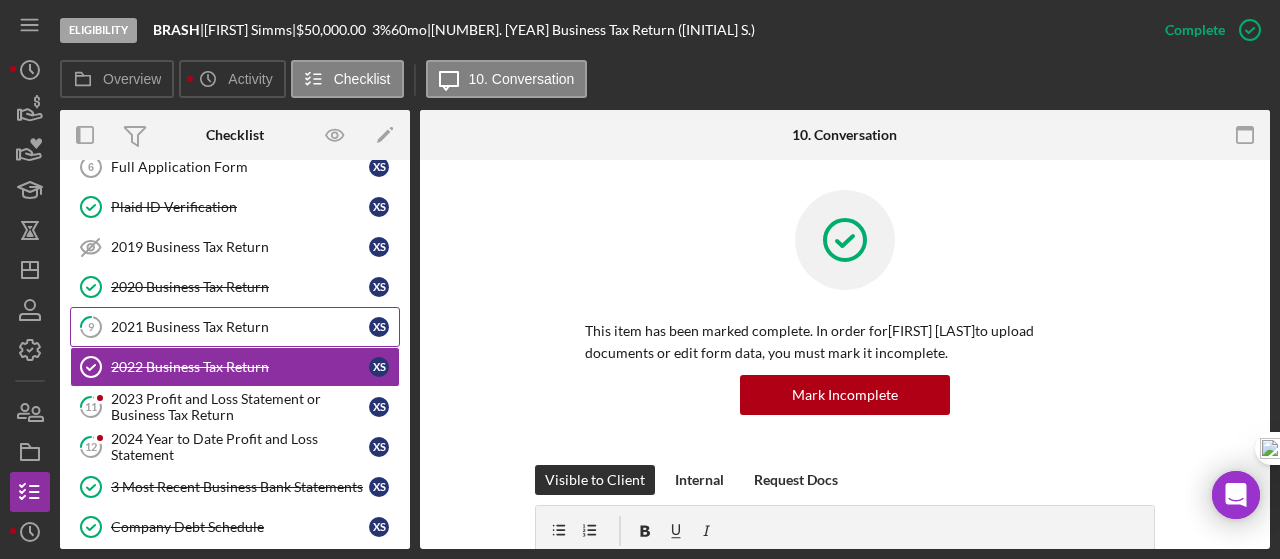 click on "2021 Business Tax Return" at bounding box center (240, 327) 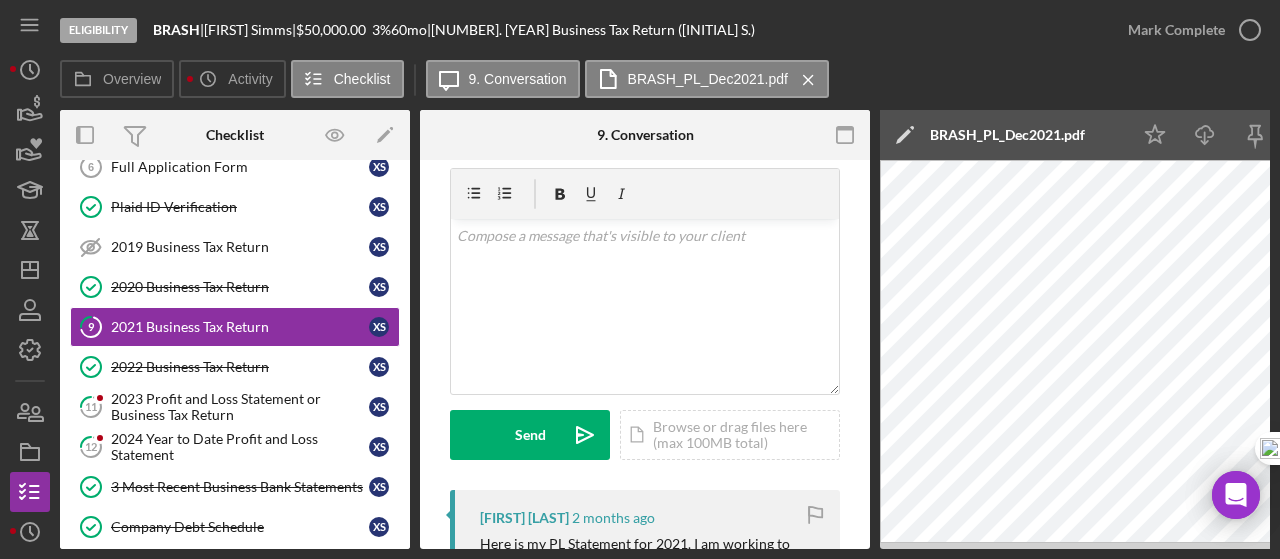 scroll, scrollTop: 200, scrollLeft: 0, axis: vertical 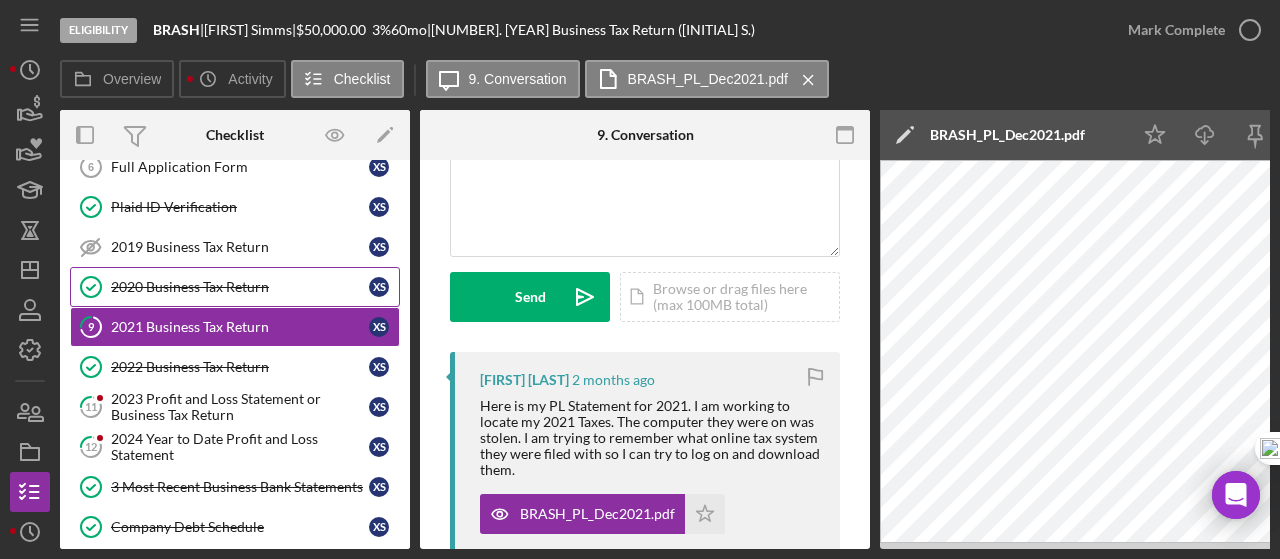 click on "2020 Business Tax Return" at bounding box center [240, 287] 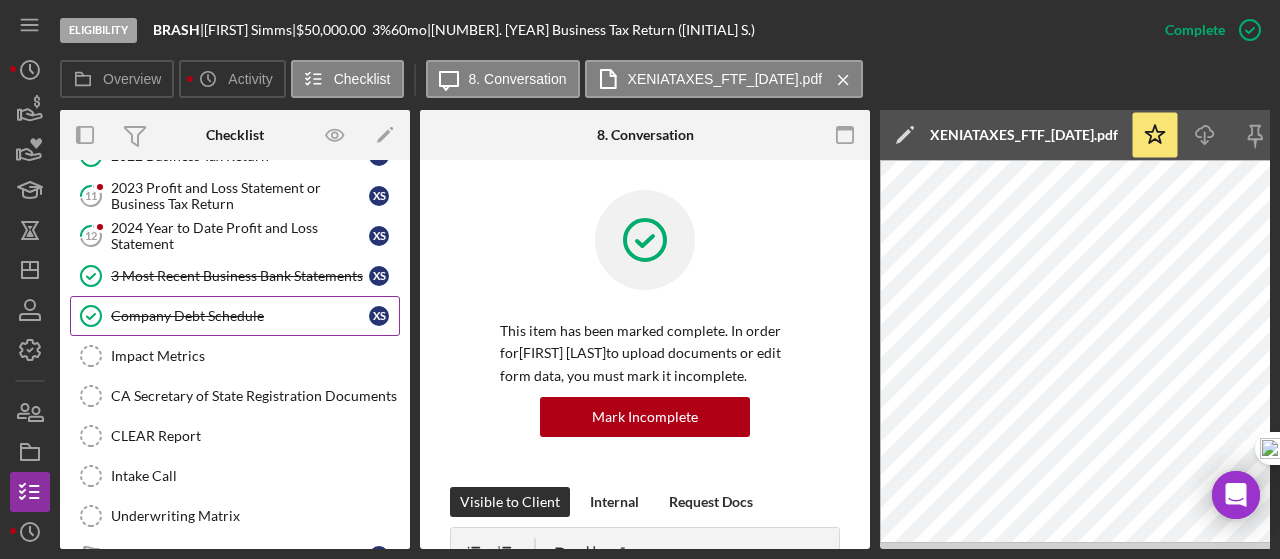 scroll, scrollTop: 600, scrollLeft: 0, axis: vertical 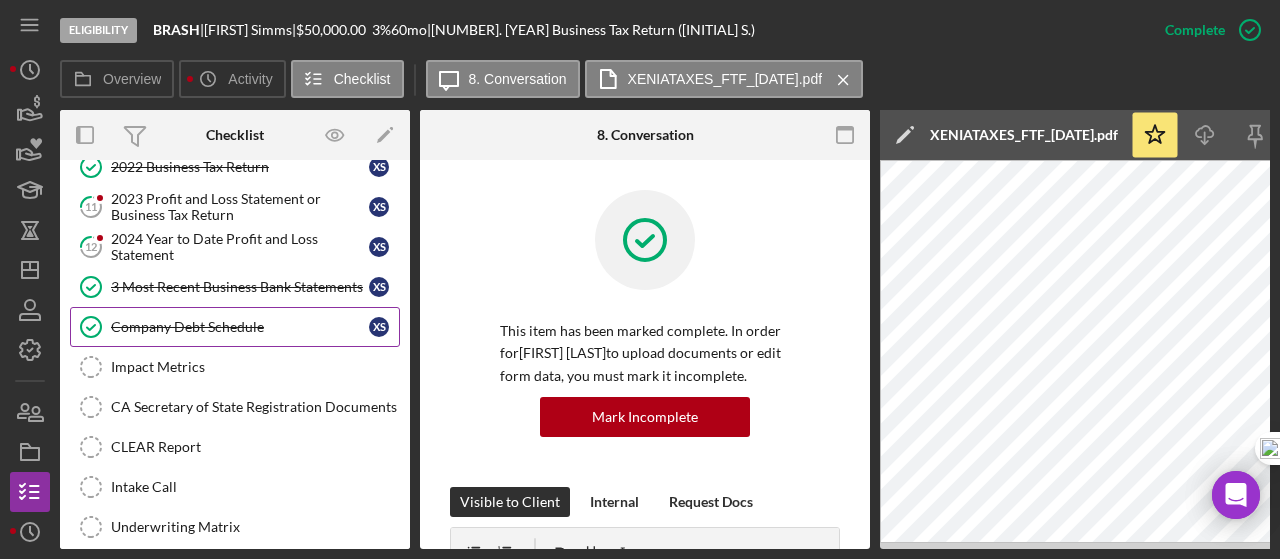 click on "Company Debt Schedule Company Debt Schedule X S" at bounding box center (235, 327) 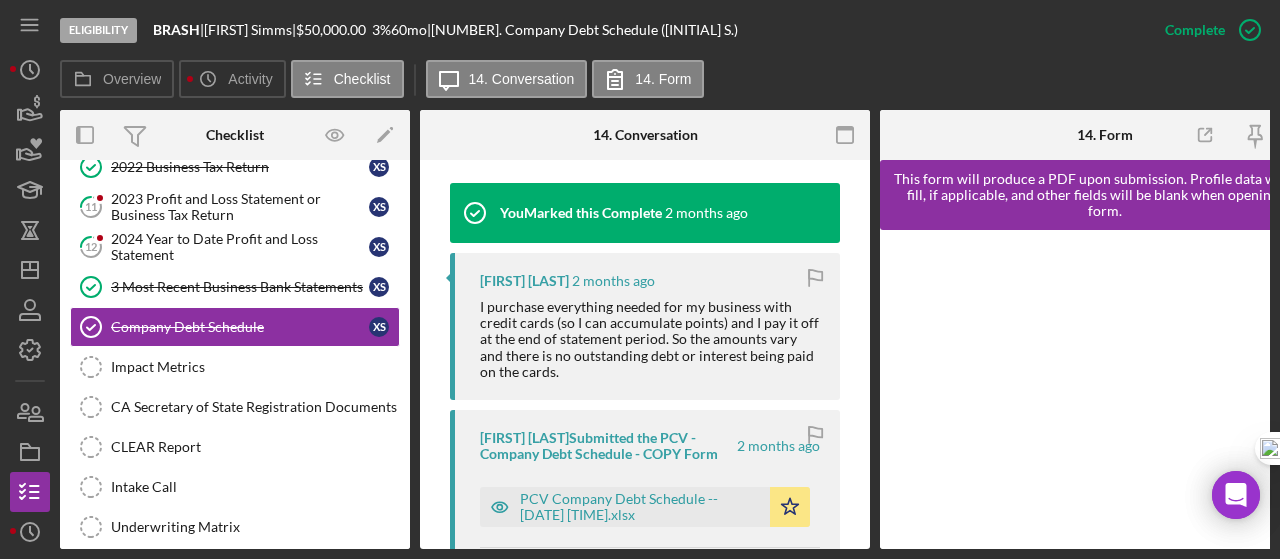 scroll, scrollTop: 833, scrollLeft: 0, axis: vertical 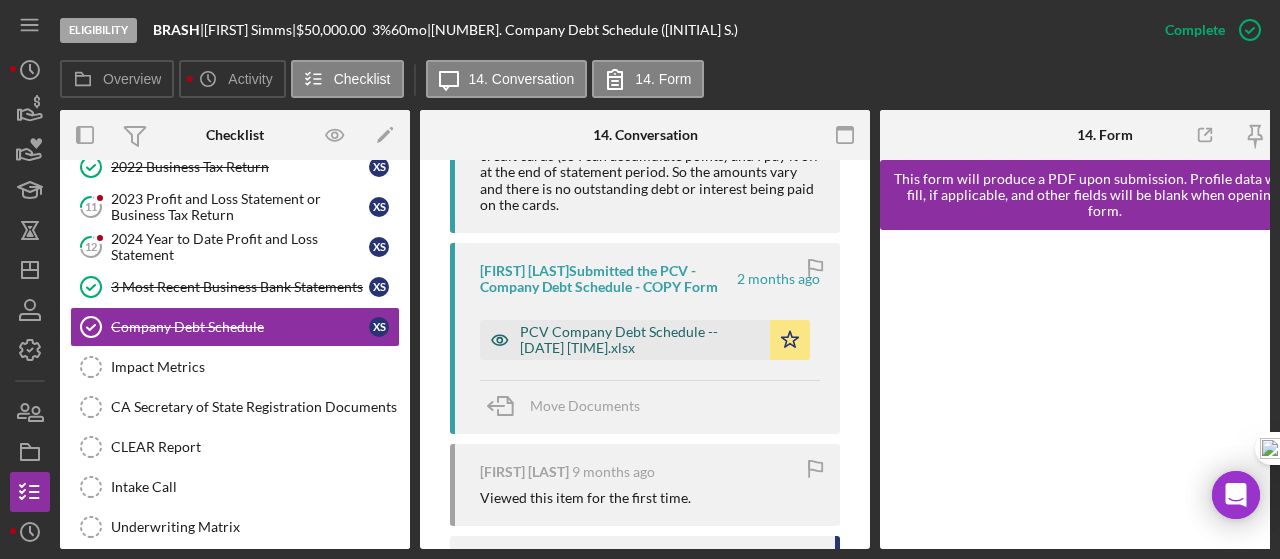 click on "PCV Company Debt Schedule -- [DATE] [TIME].xlsx" at bounding box center (640, 340) 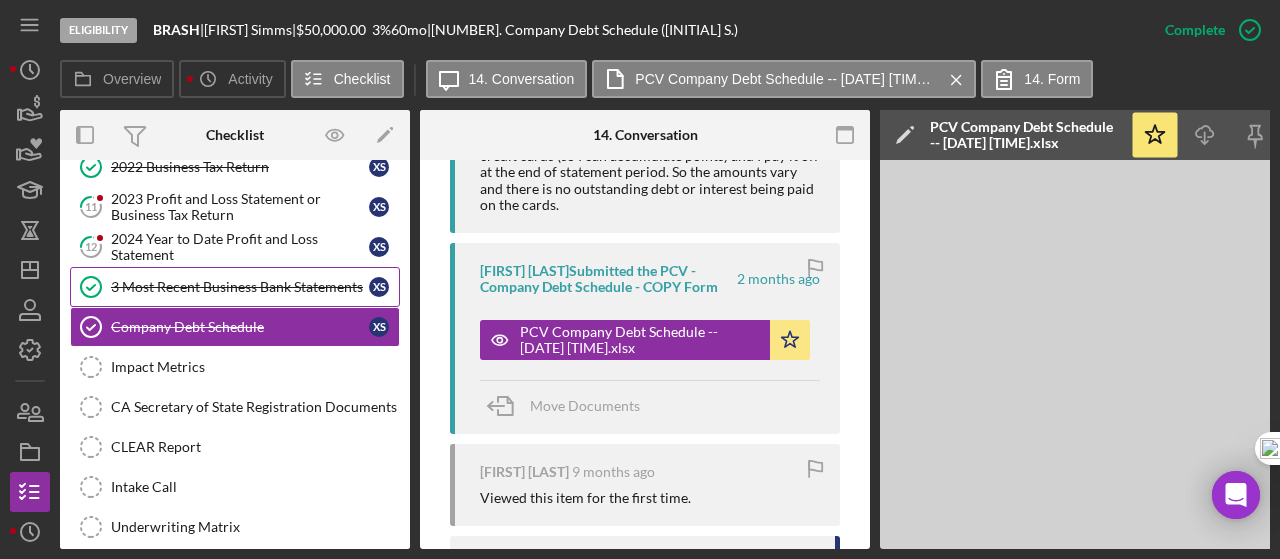 click on "3 Most Recent Business Bank Statements" at bounding box center (240, 287) 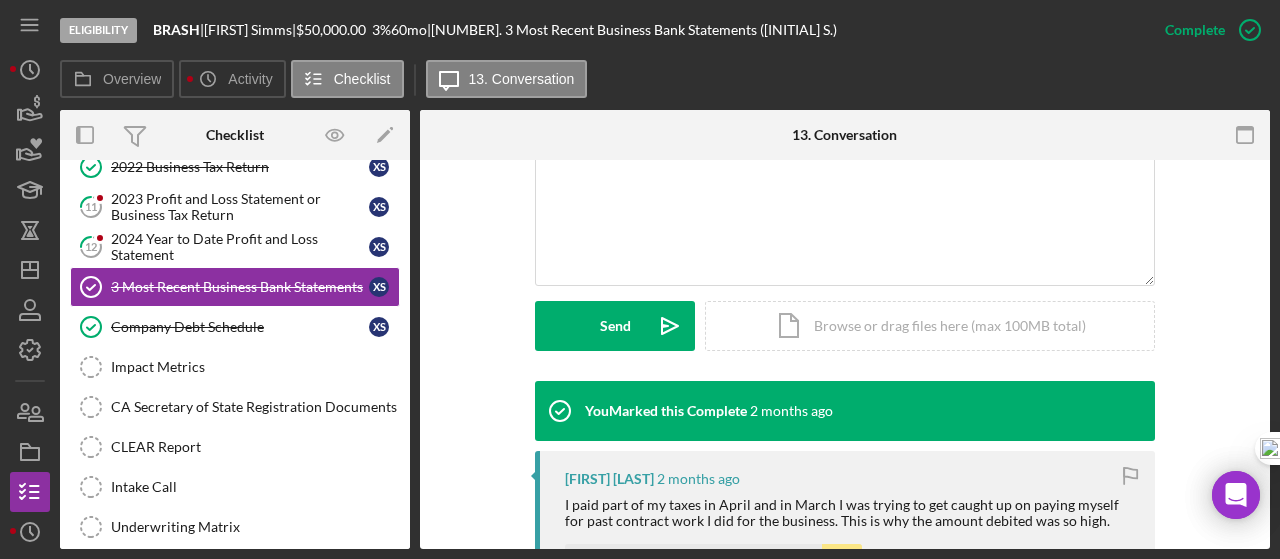 scroll, scrollTop: 633, scrollLeft: 0, axis: vertical 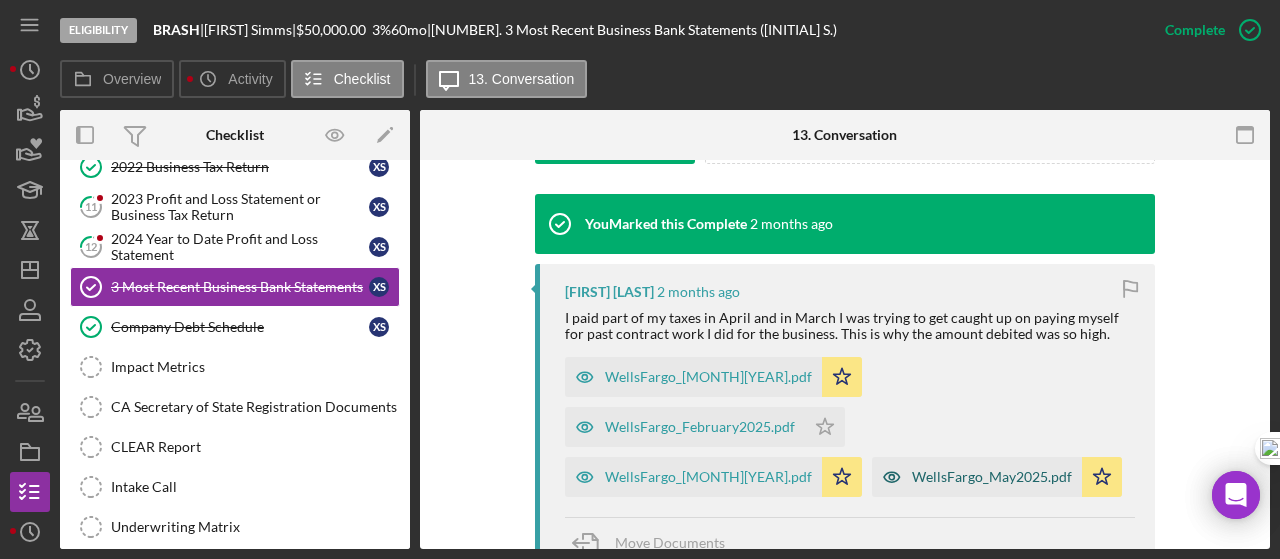 click on "WellsFargo_May2025.pdf" at bounding box center [992, 477] 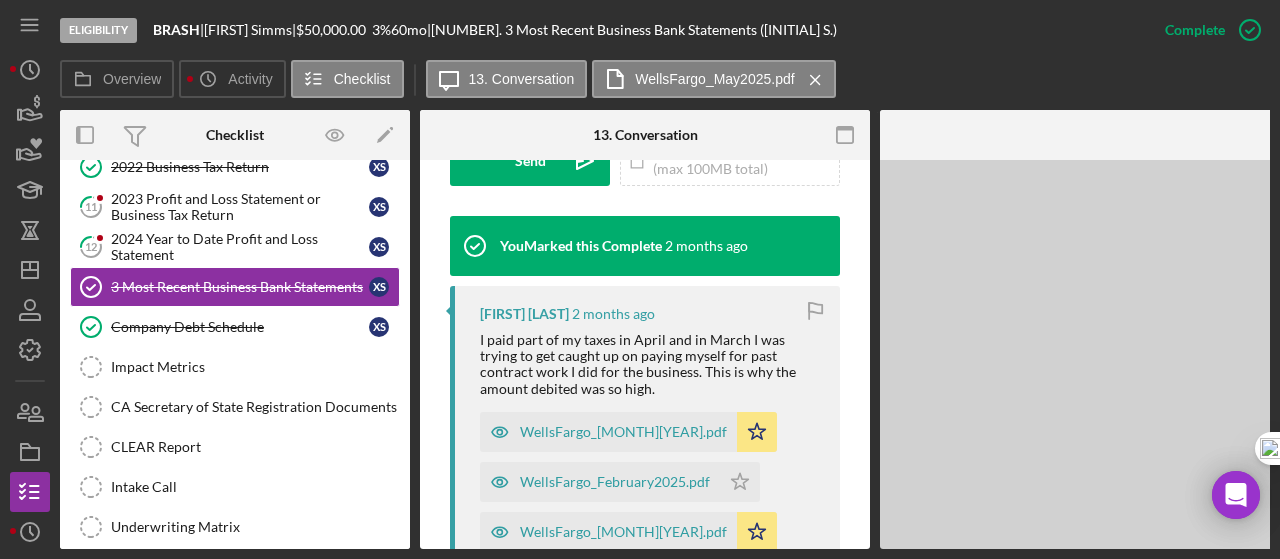 scroll, scrollTop: 656, scrollLeft: 0, axis: vertical 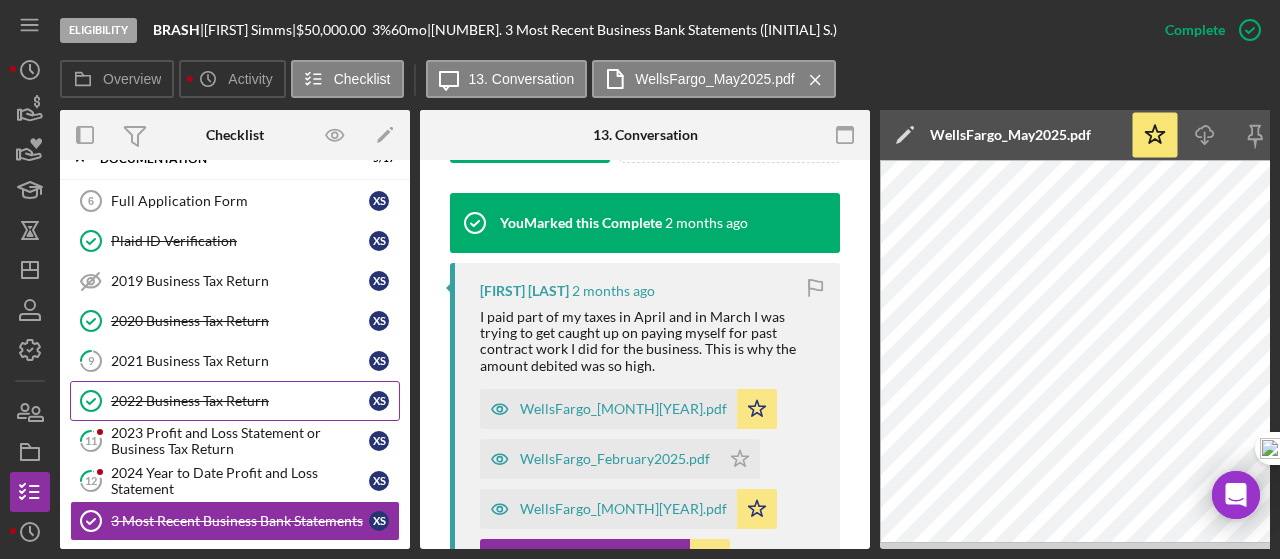 click on "2022 Business Tax Return" at bounding box center [240, 401] 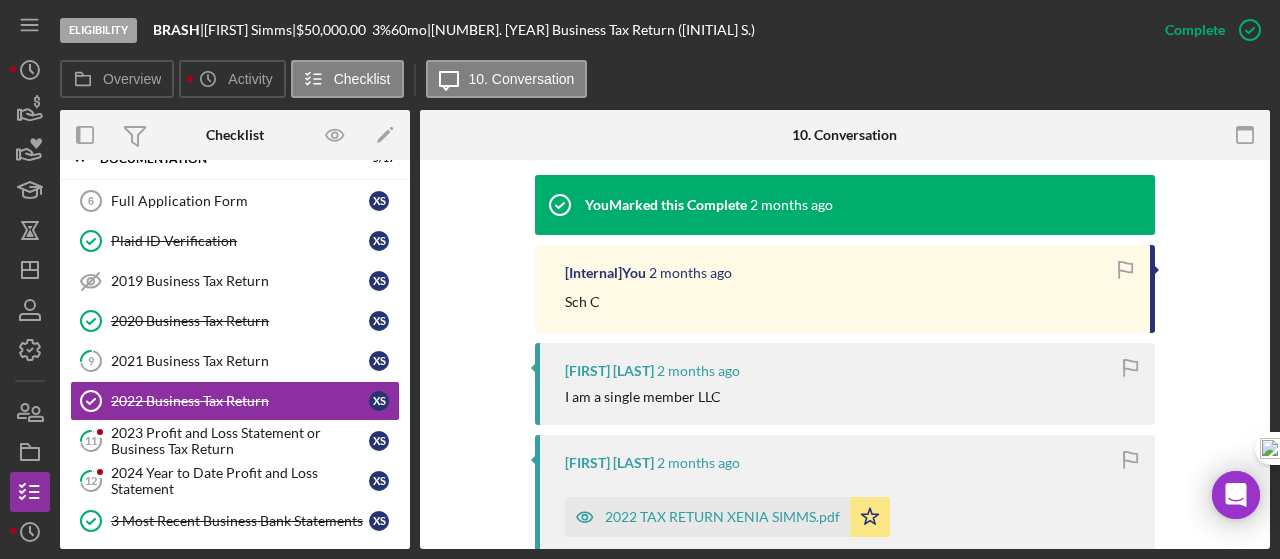 scroll, scrollTop: 733, scrollLeft: 0, axis: vertical 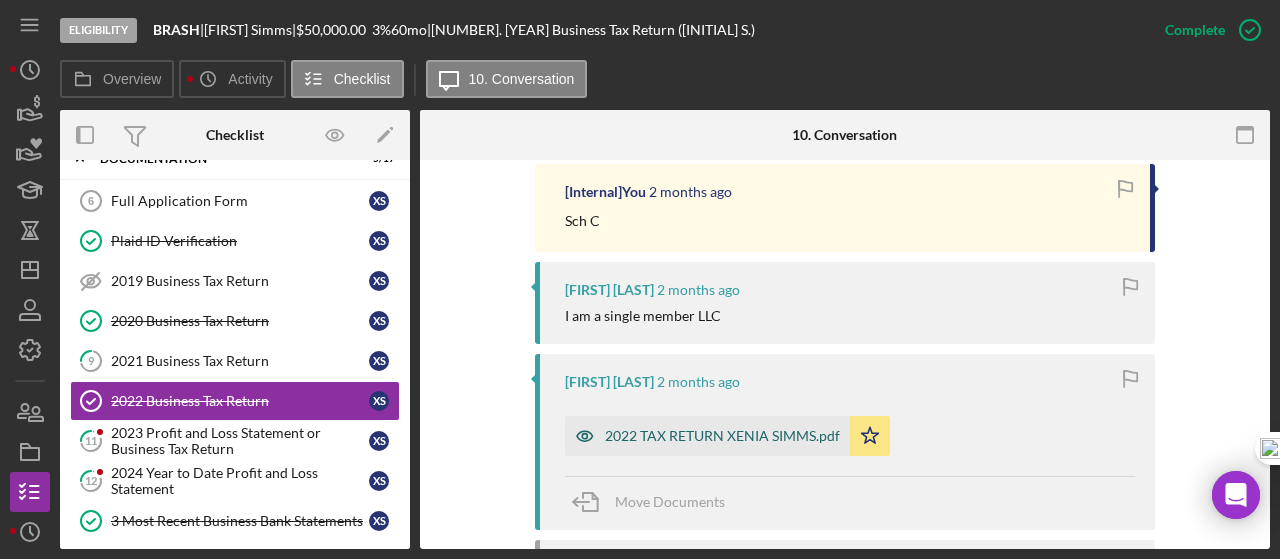 click on "2022 TAX RETURN XENIA SIMMS.pdf" at bounding box center (722, 436) 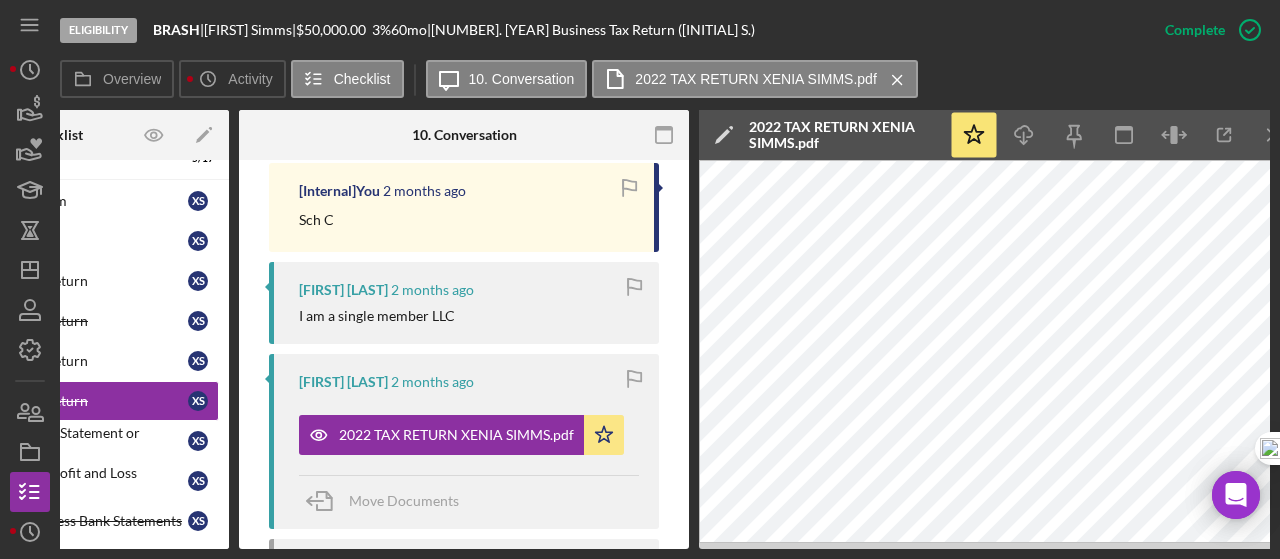 scroll, scrollTop: 0, scrollLeft: 210, axis: horizontal 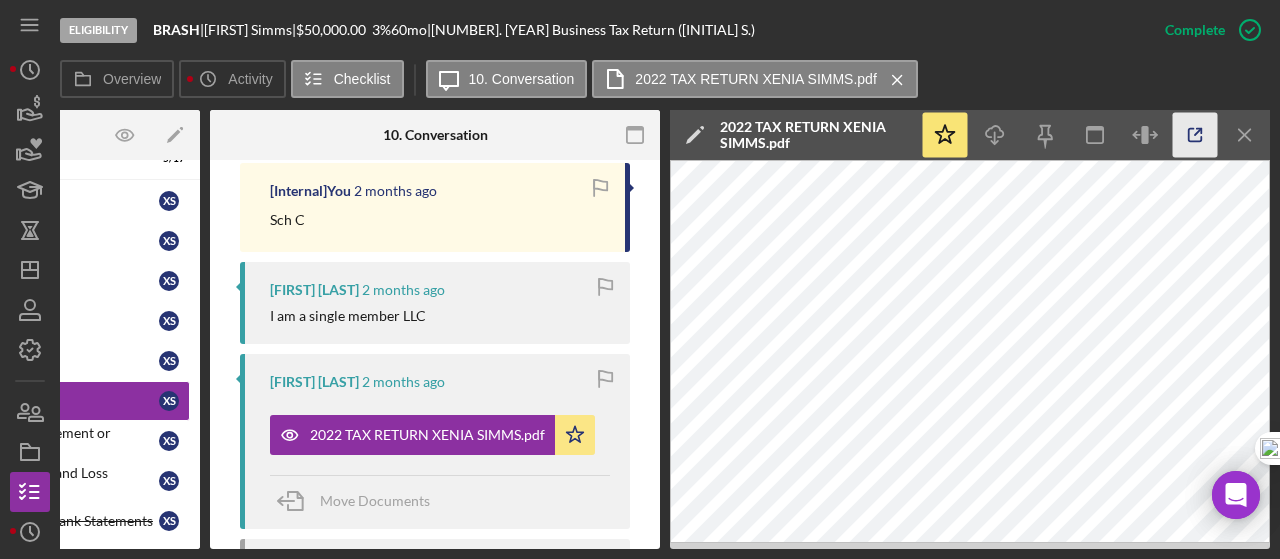 click 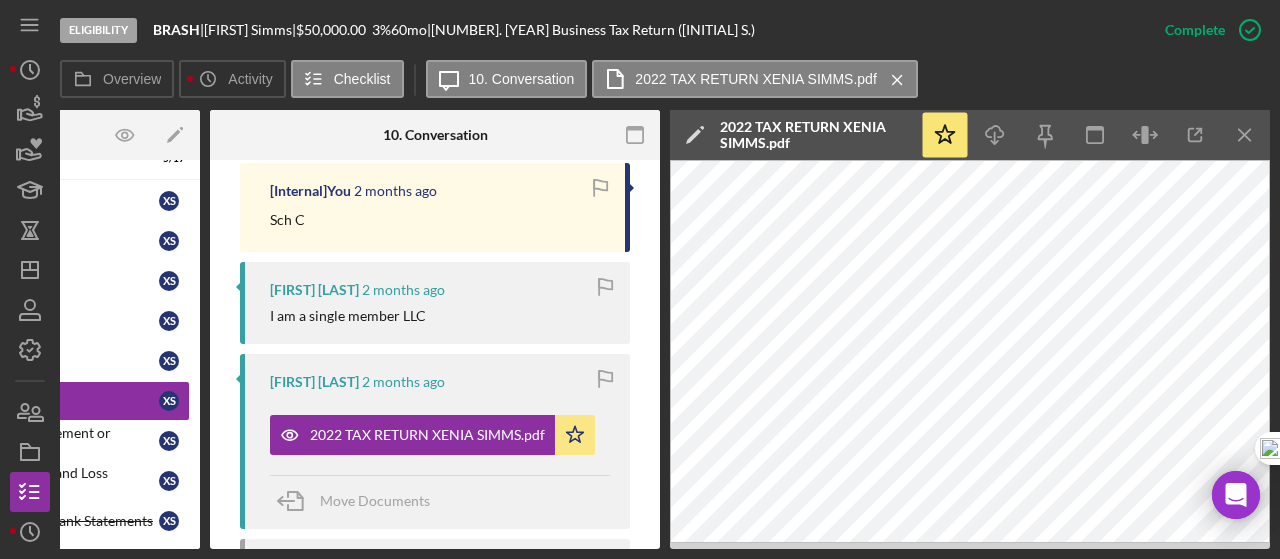 click on "Eligibility [COMPANY_NAME] | [FIRST] | $[AMOUNT] [PERCENTAGE] [TERM] mo | [NUMBER]. [YEAR] Business Tax Return ([INITIAL] S.) Complete Mark Incomplete Overview Icon/History Activity Checklist Icon/Message [NUMBER]. Conversation [YEAR] TAX RETURN [FIRST] [LAST].pdf Icon/Menu Close Overview Internal Workflow Stage Eligibility Icon/Dropdown Arrow Archive (can unarchive later if needed) Send to Downhome Overview Edit Icon/Edit Status Ongoing Risk Rating Sentiment Rating [NUMBER] Product Name Oakland Restorative Loan Fund II Created Date [MM]/[DD]/[YEAR] Started Date [MM]/[DD]/[YEAR] Closing Goal [MM]/[DD]/[YEAR] Contact RK [FIRST] [LAST] Account Executive RK [FIRST] [LAST] Weekly Status Update On Weekly Status Update Message Inactivity Alerts On Send if the client is inactive for... [NUMBER] Inactivity Reminder Message Initial Request Edit Icon/Edit Amount $[AMOUNT] Standard Rate [PERCENTAGE]% Standard Term [TERM] months Key Ratios Edit Icon/Edit DSCR Collateral Coverage DTI LTV Global DSCR Global Collateral Coverage Global DTI NOI Recomendation Edit Icon/Edit Rate" at bounding box center [640, 279] 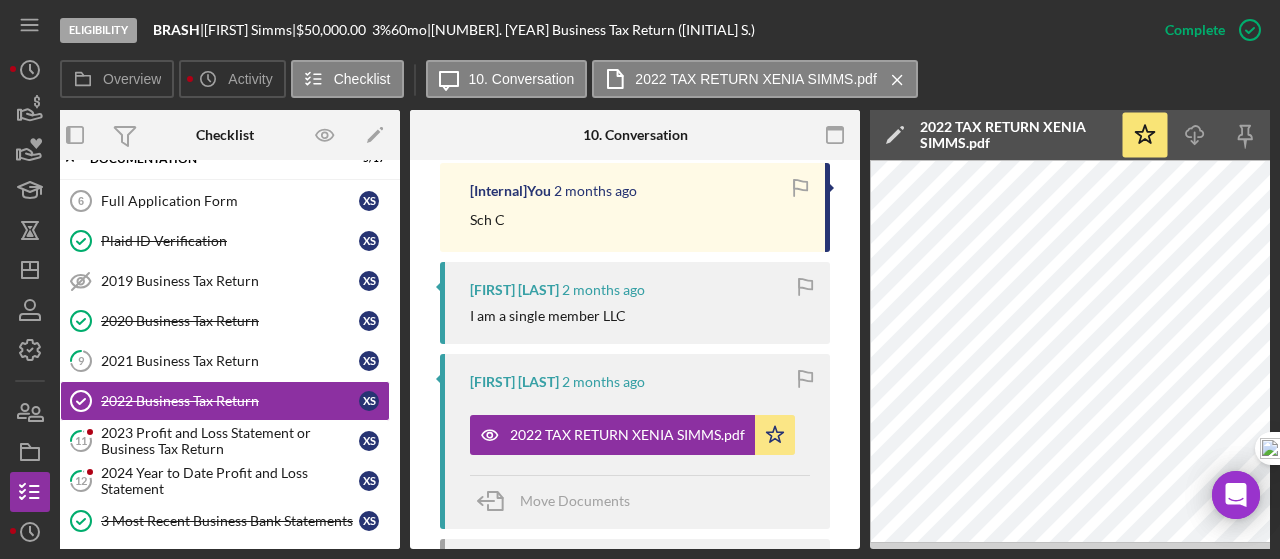 scroll, scrollTop: 0, scrollLeft: 0, axis: both 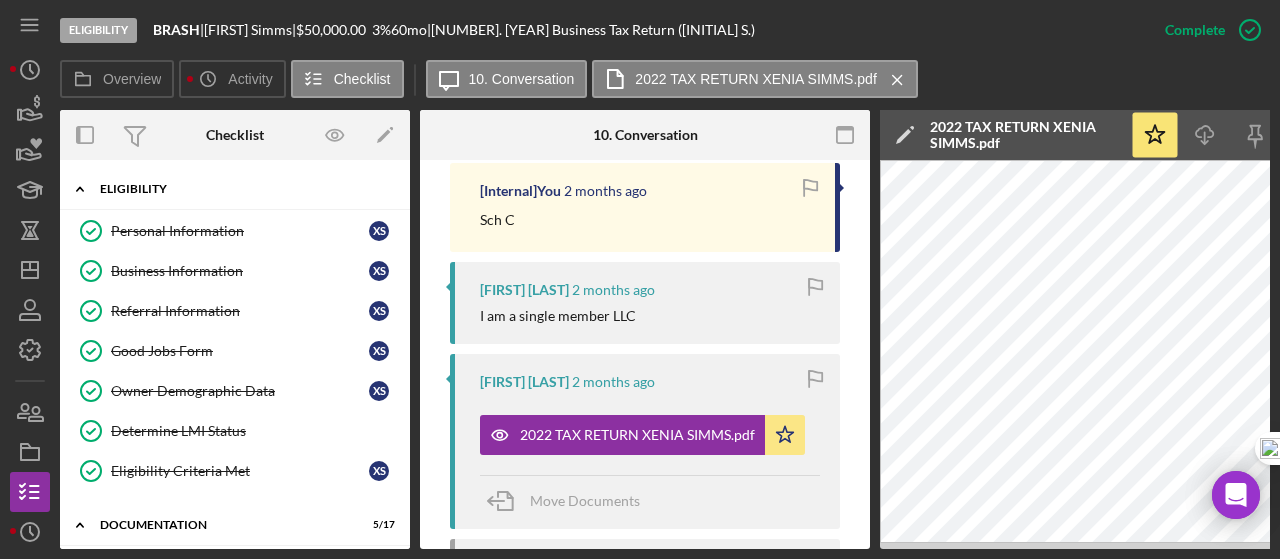 click on "Eligibility" at bounding box center (242, 189) 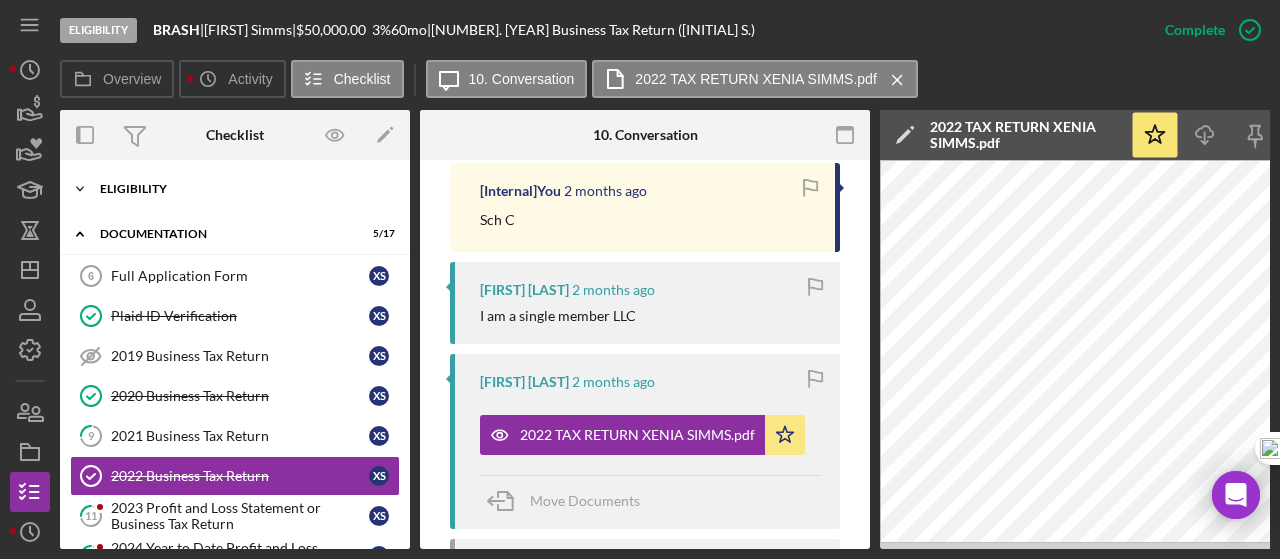 click on "Icon/Expander Eligibility 7 / 7" at bounding box center [235, 189] 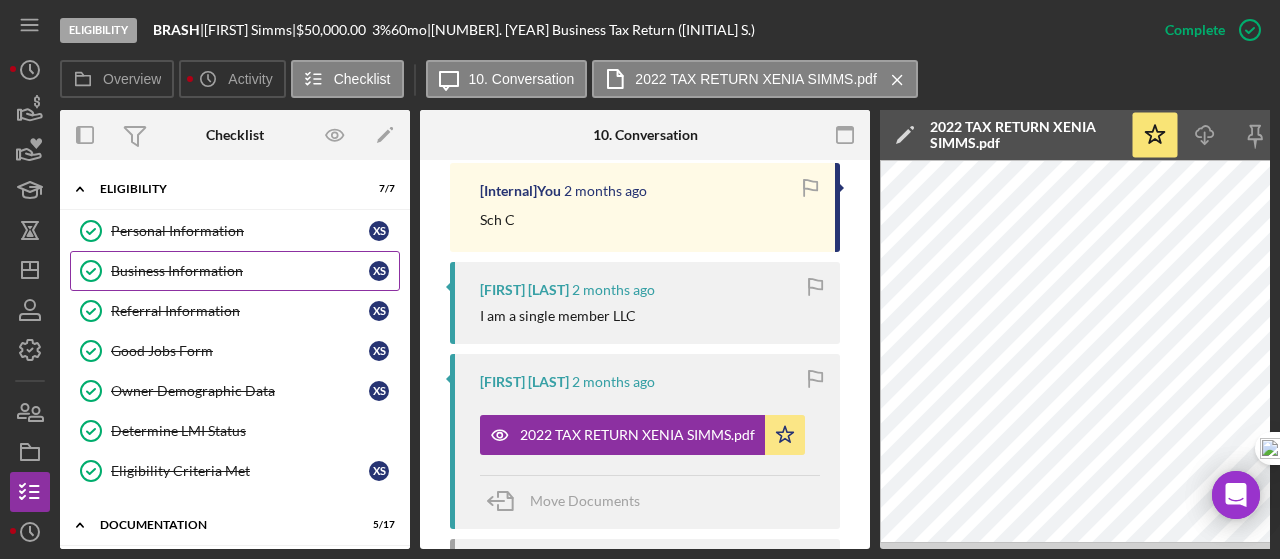 drag, startPoint x: 172, startPoint y: 271, endPoint x: 300, endPoint y: 267, distance: 128.06248 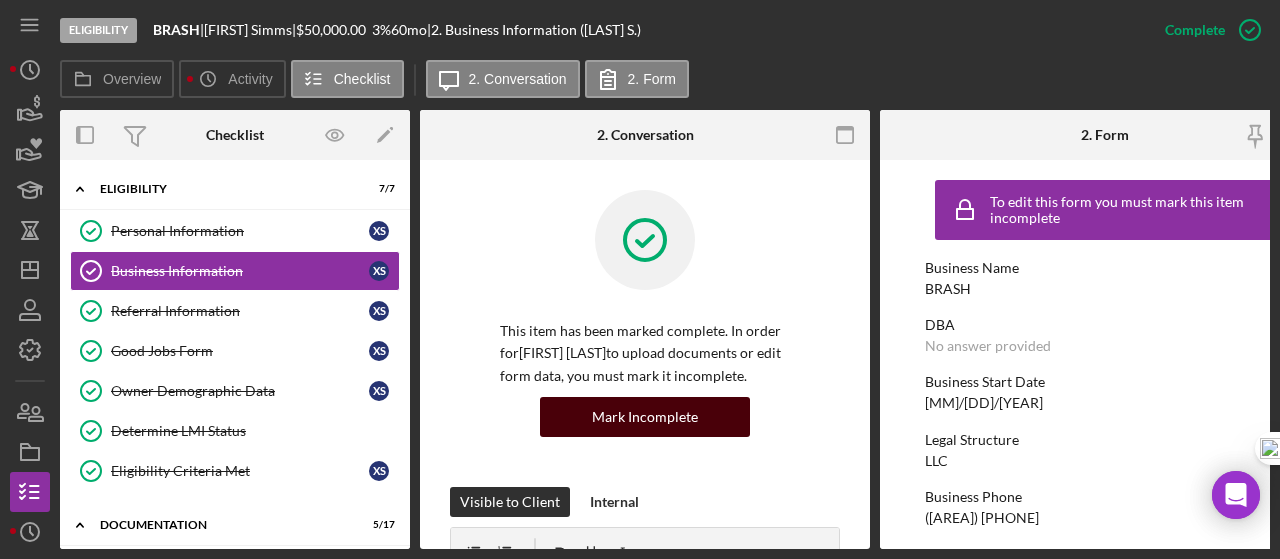 click on "Mark Incomplete" at bounding box center [645, 417] 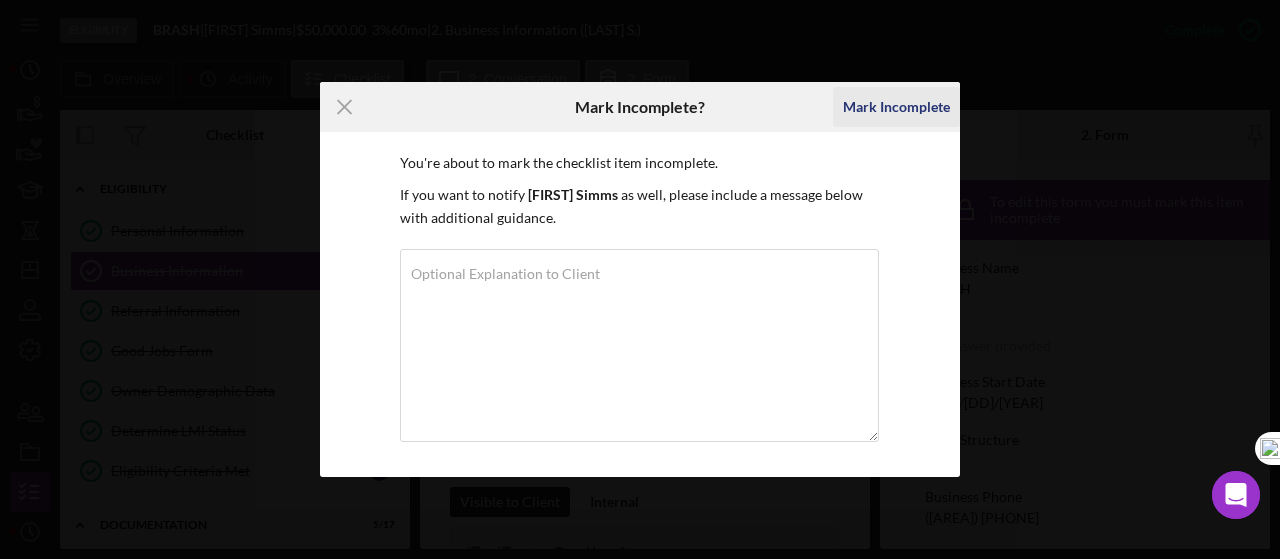 click on "Mark Incomplete" at bounding box center [896, 107] 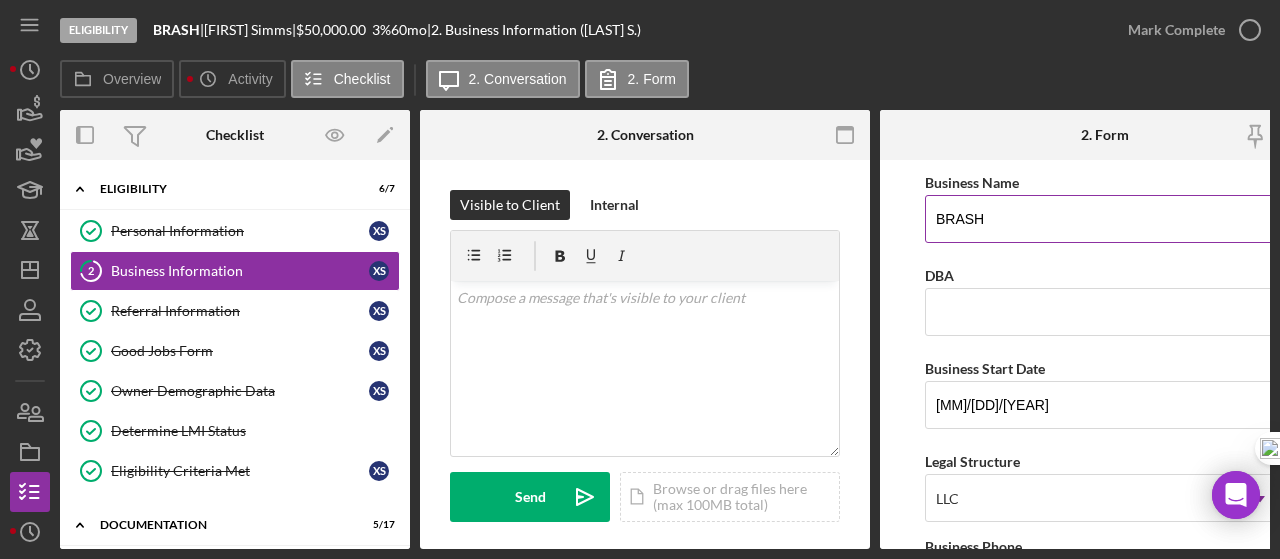 click on "BRASH" at bounding box center (1105, 219) 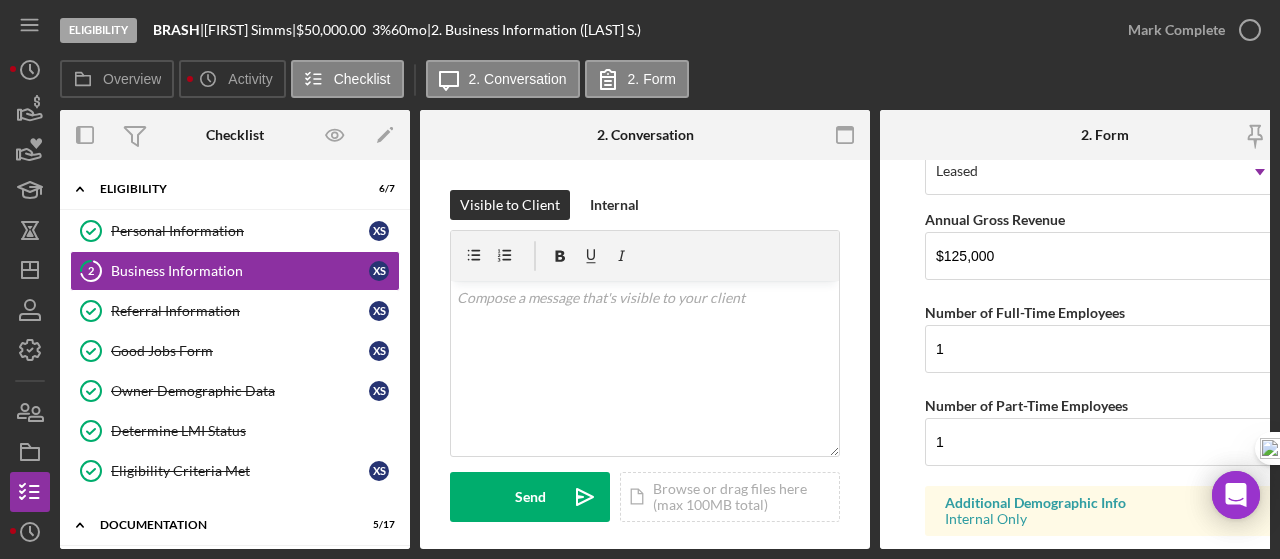 scroll, scrollTop: 1840, scrollLeft: 0, axis: vertical 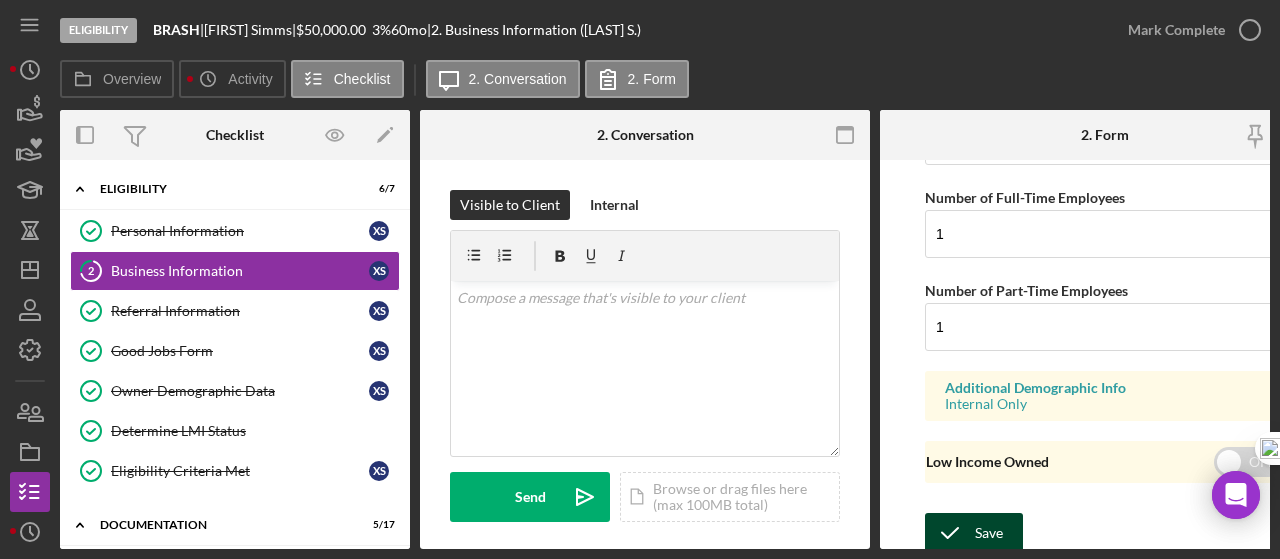 type on "BRASH LLC" 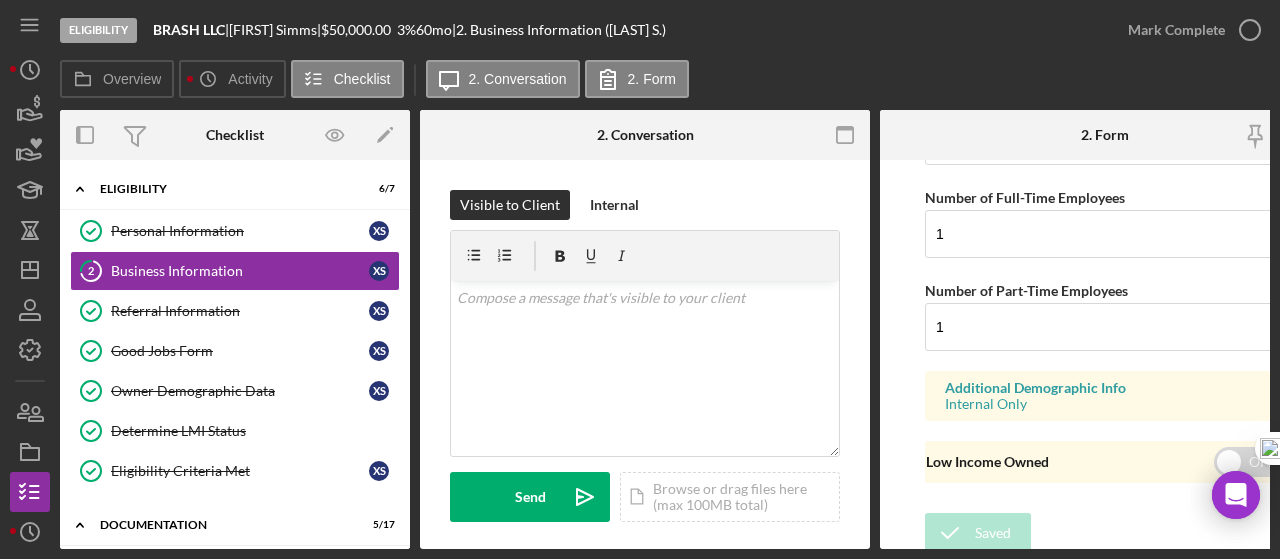click 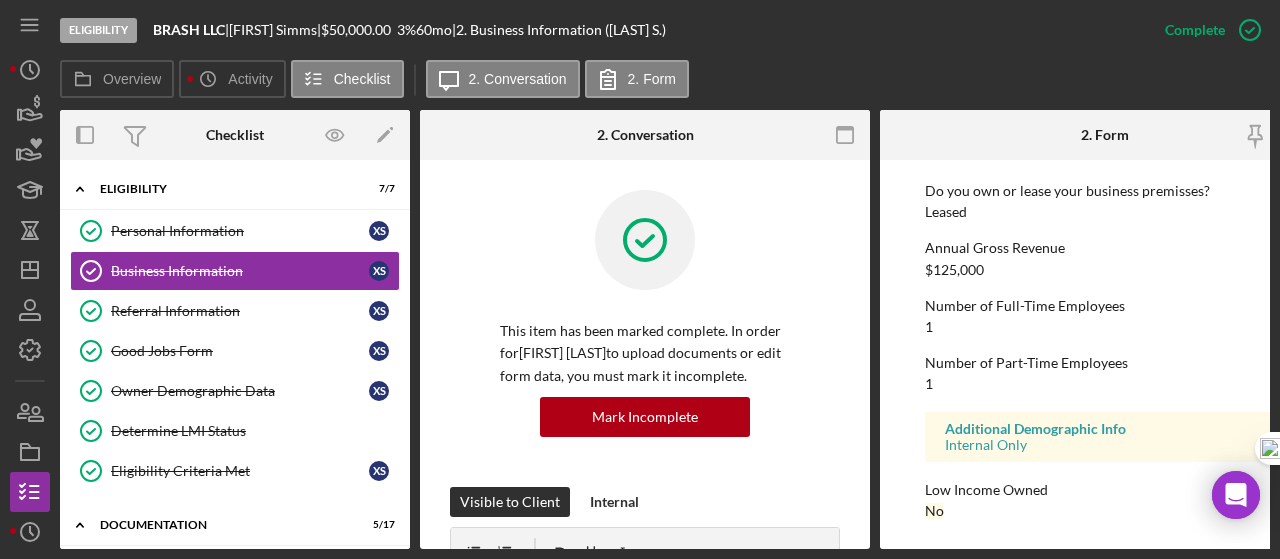 scroll, scrollTop: 1140, scrollLeft: 0, axis: vertical 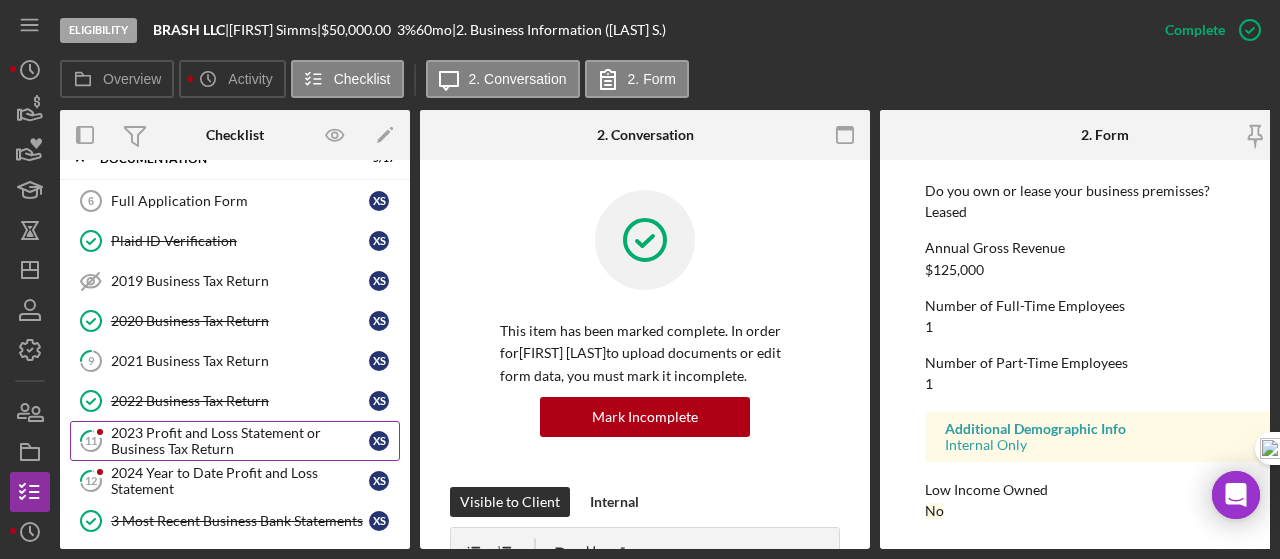 click on "2023 Profit and Loss Statement or Business Tax Return" at bounding box center [240, 441] 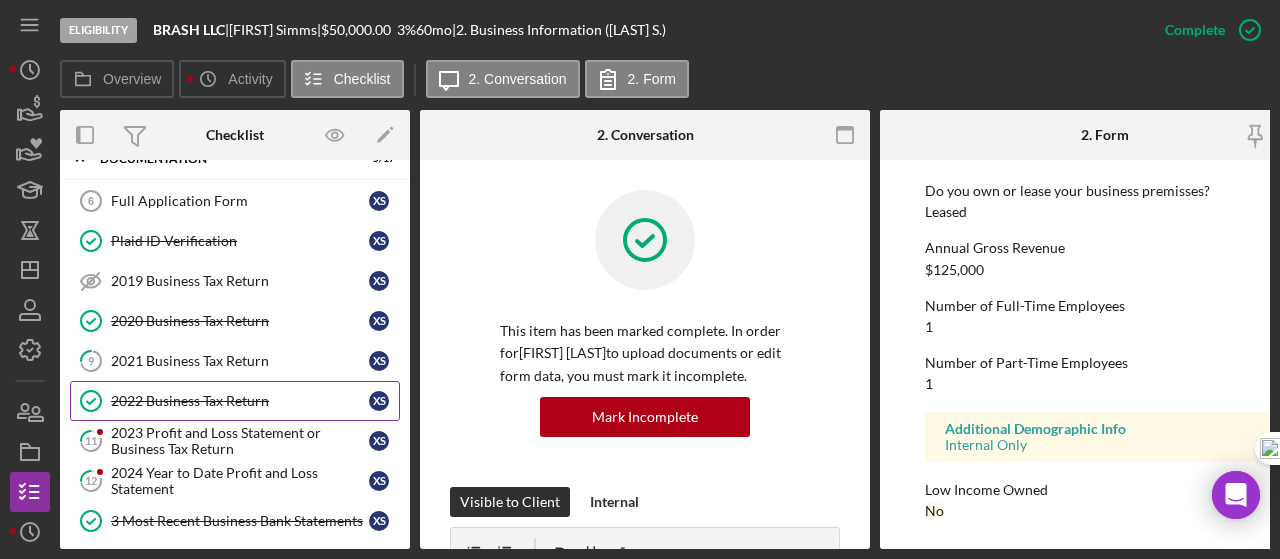 scroll, scrollTop: 0, scrollLeft: 0, axis: both 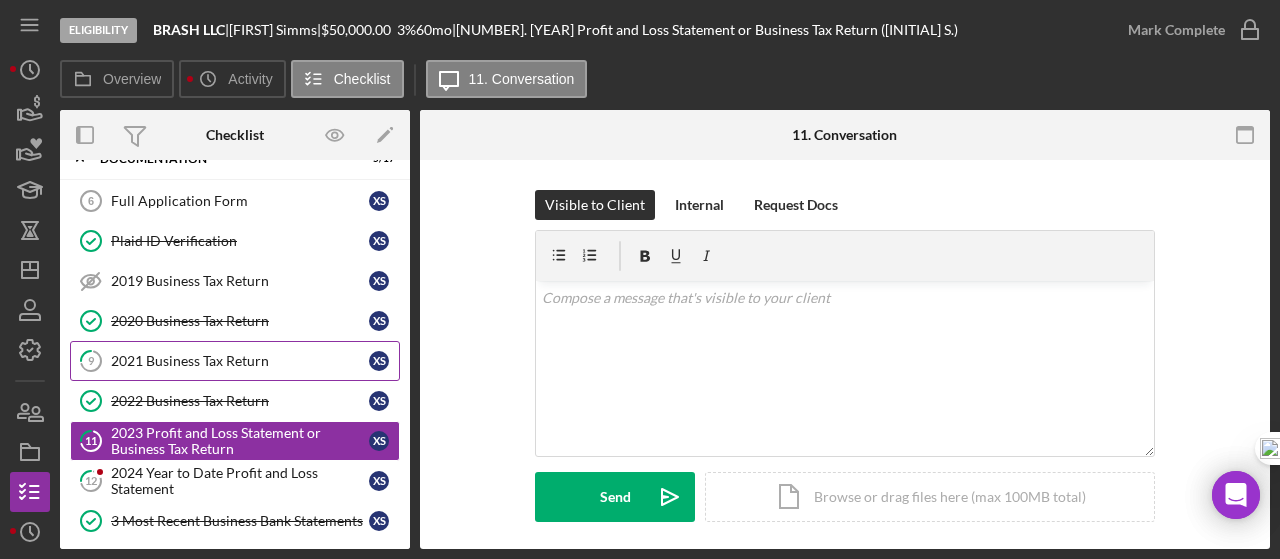 click on "2021 Business Tax Return" at bounding box center (240, 361) 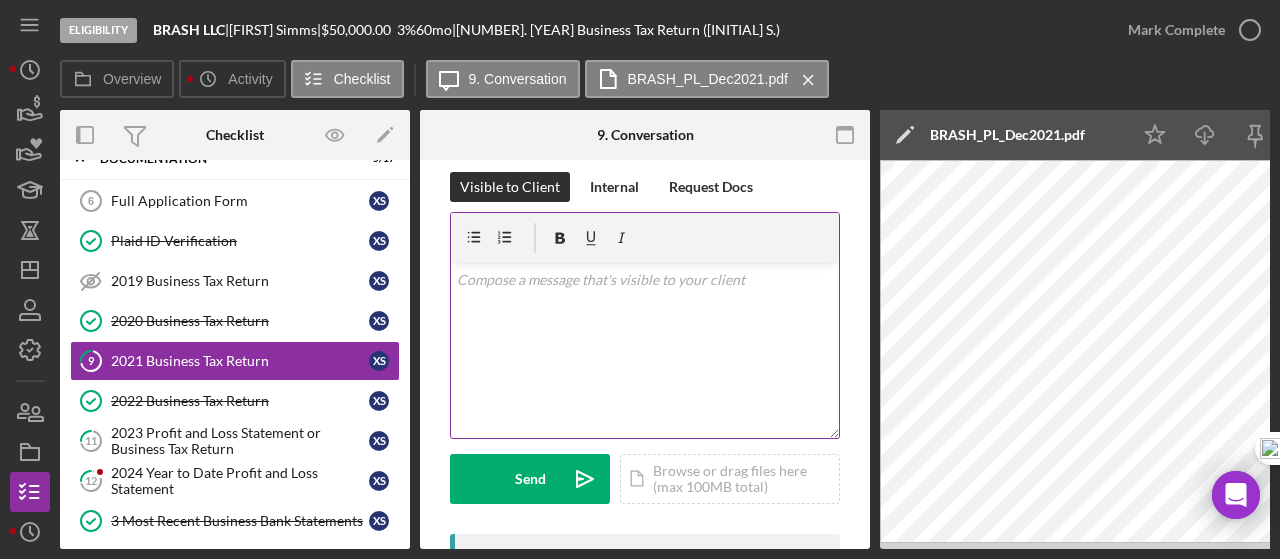 scroll, scrollTop: 33, scrollLeft: 0, axis: vertical 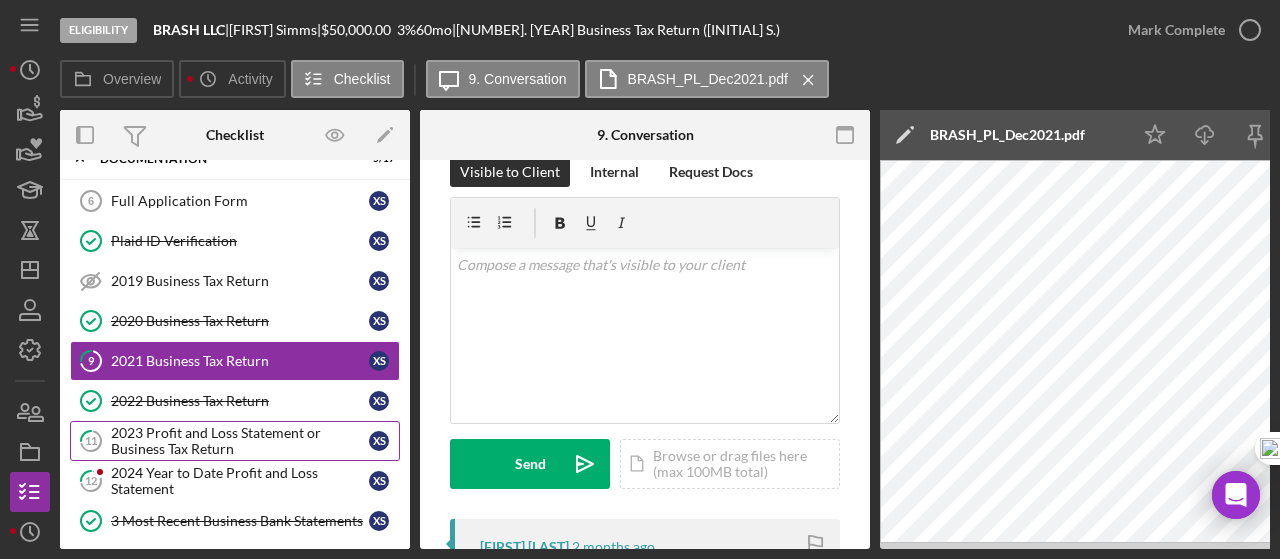 click on "2023 Profit and Loss Statement or Business Tax Return" at bounding box center (240, 441) 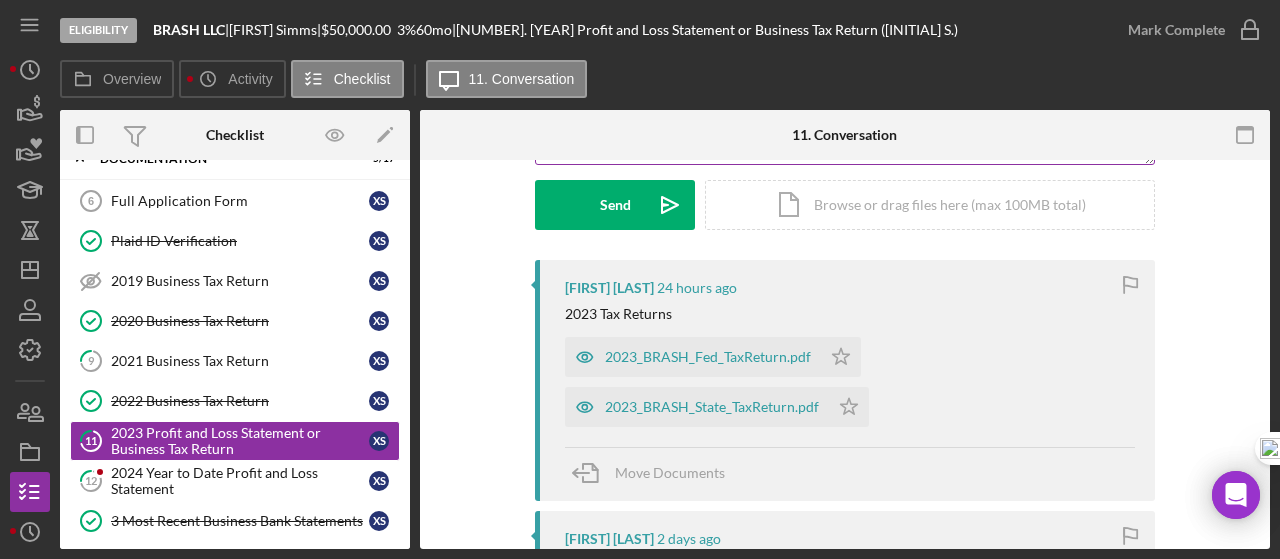 scroll, scrollTop: 400, scrollLeft: 0, axis: vertical 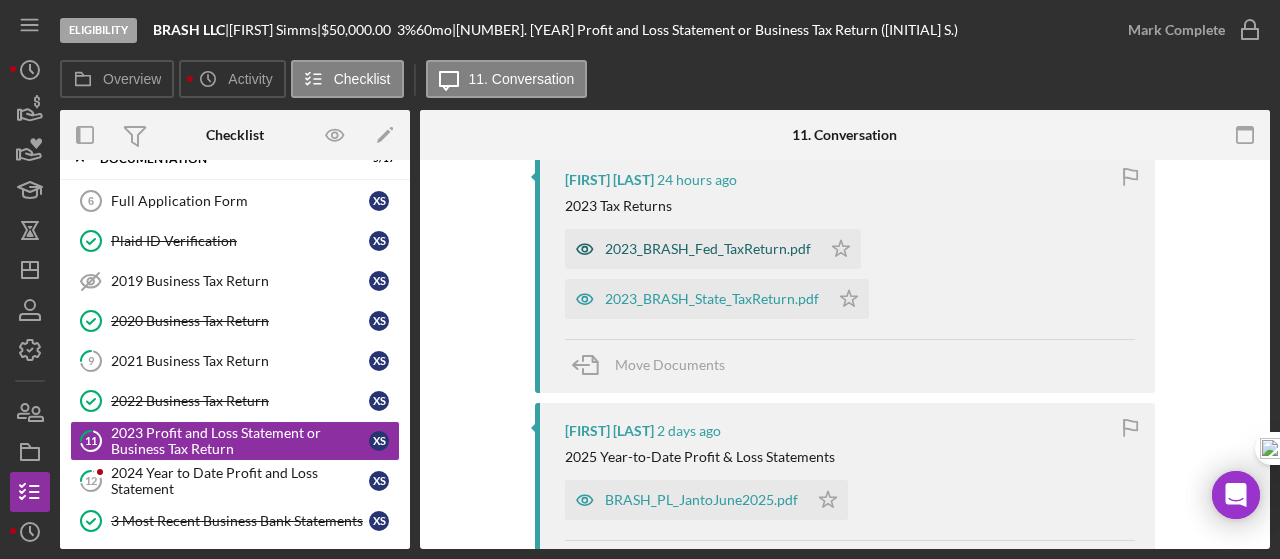 click on "2023_BRASH_Fed_TaxReturn.pdf" at bounding box center (708, 249) 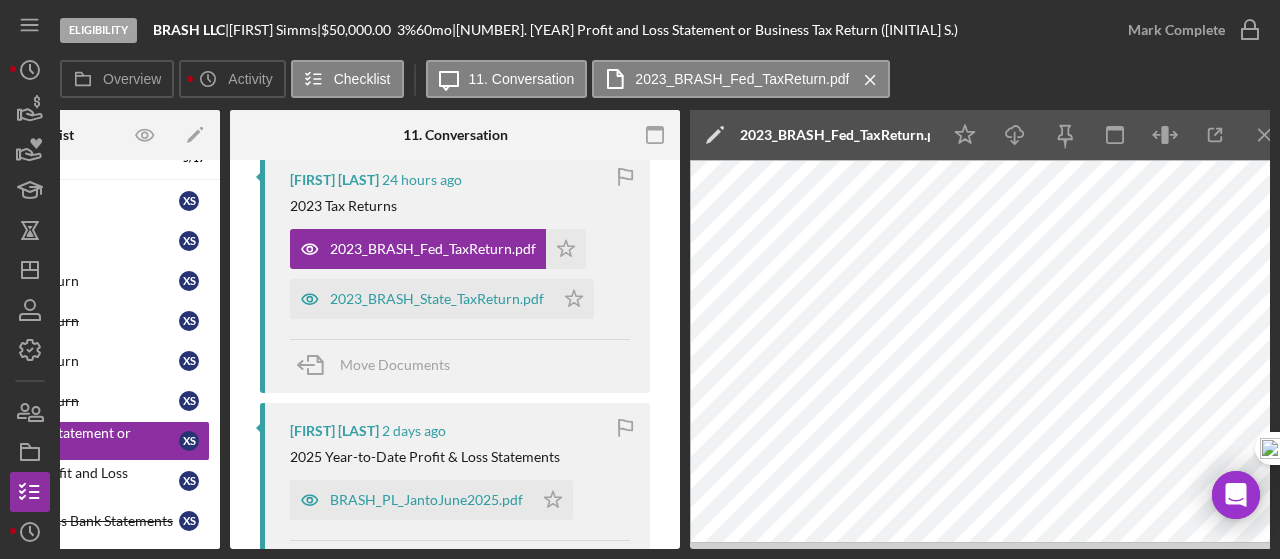 scroll, scrollTop: 0, scrollLeft: 210, axis: horizontal 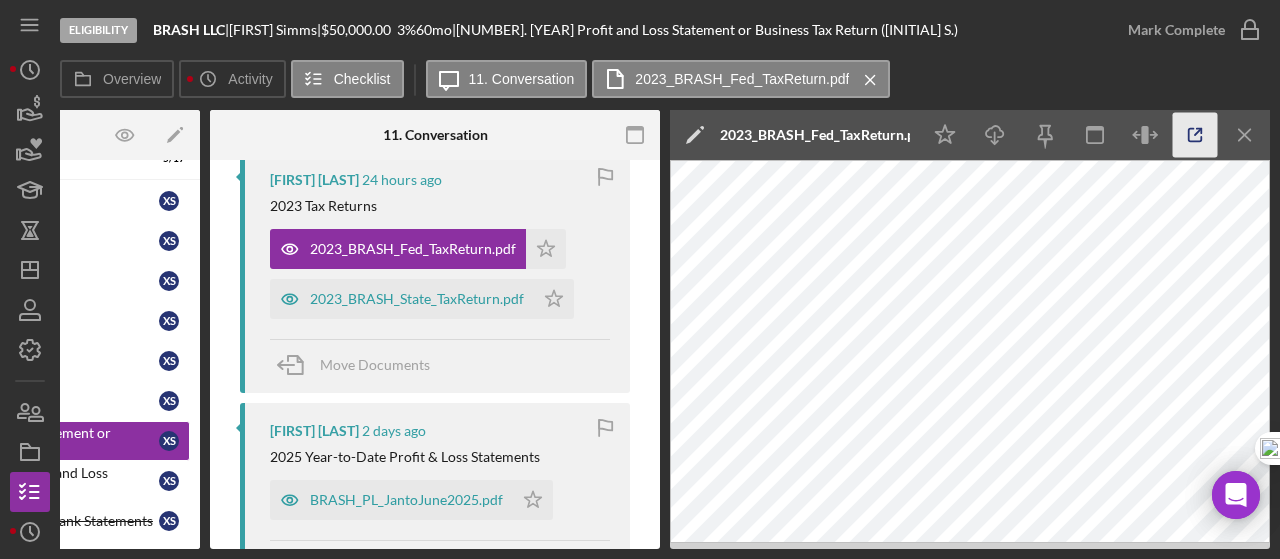 click 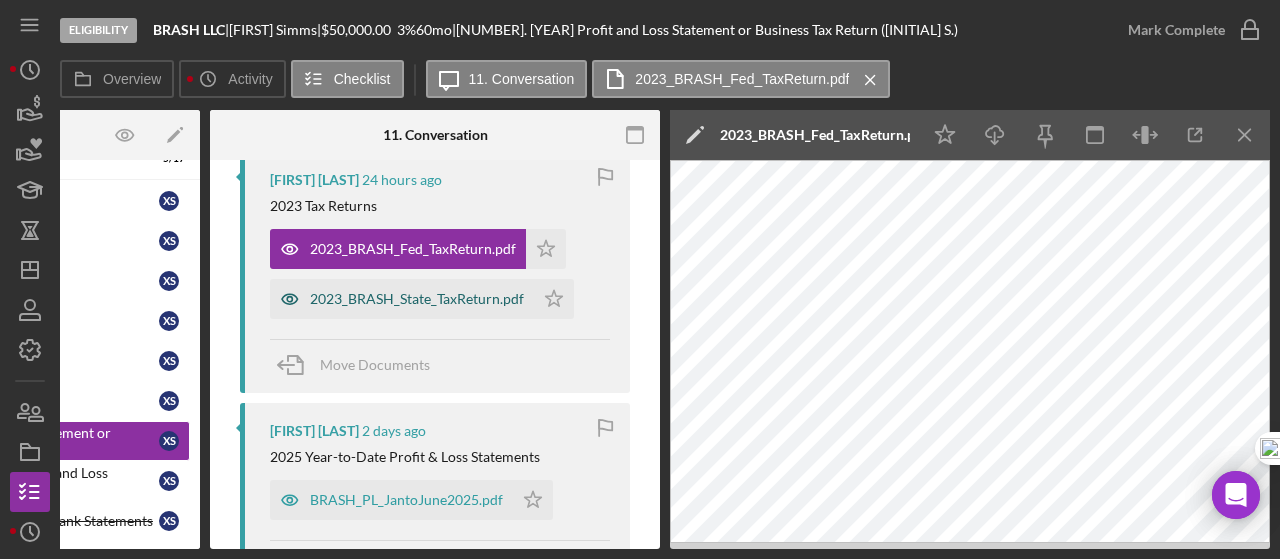 click on "2023_BRASH_State_TaxReturn.pdf" at bounding box center (417, 299) 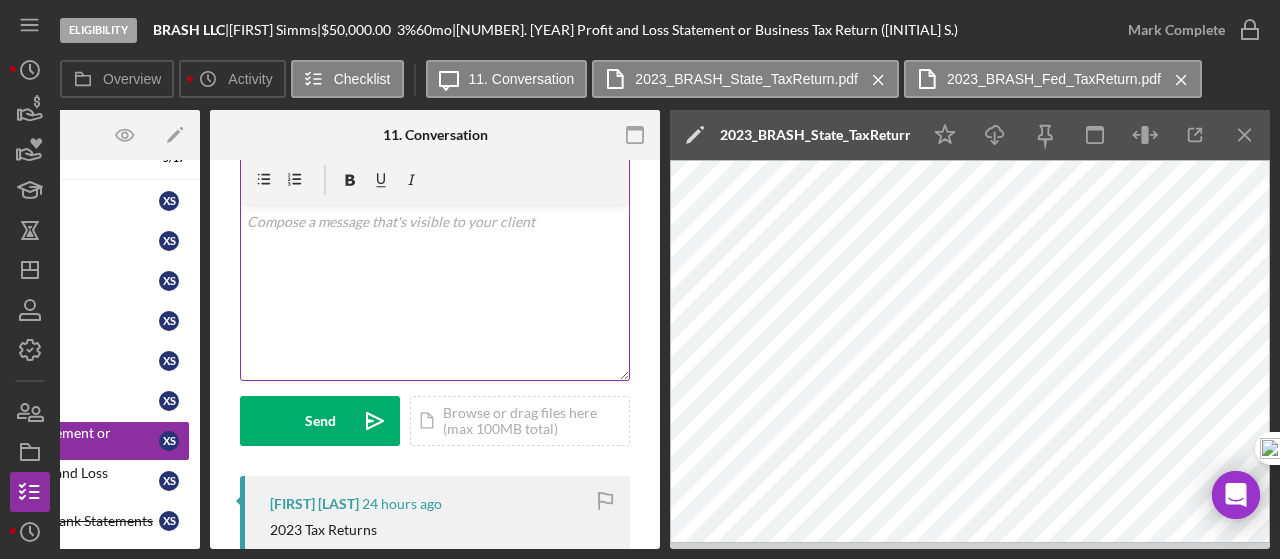 scroll, scrollTop: 0, scrollLeft: 0, axis: both 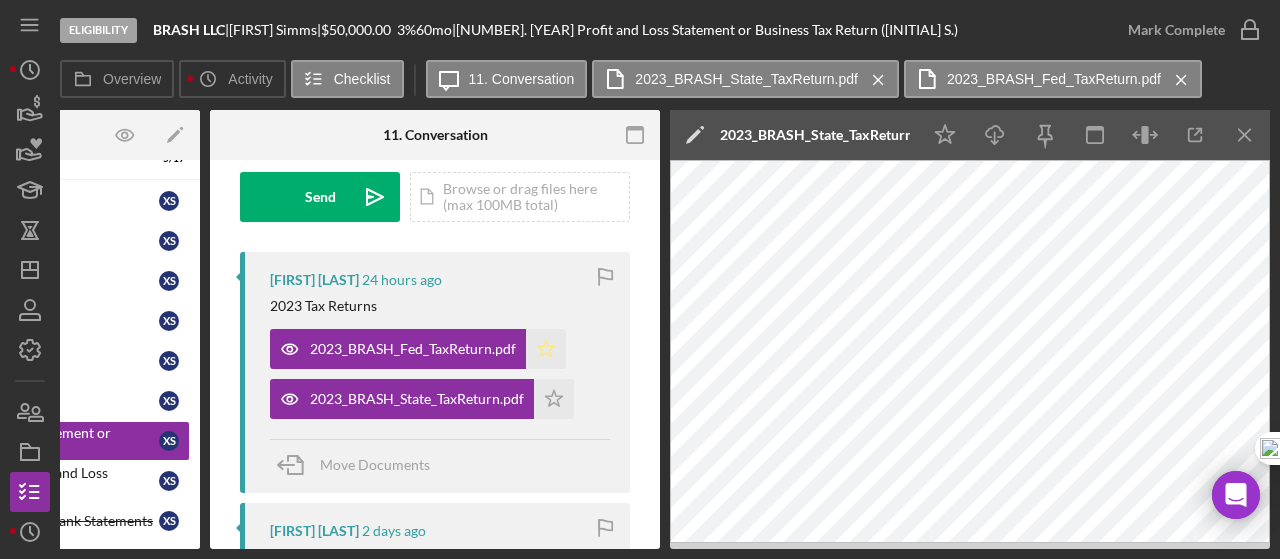 click 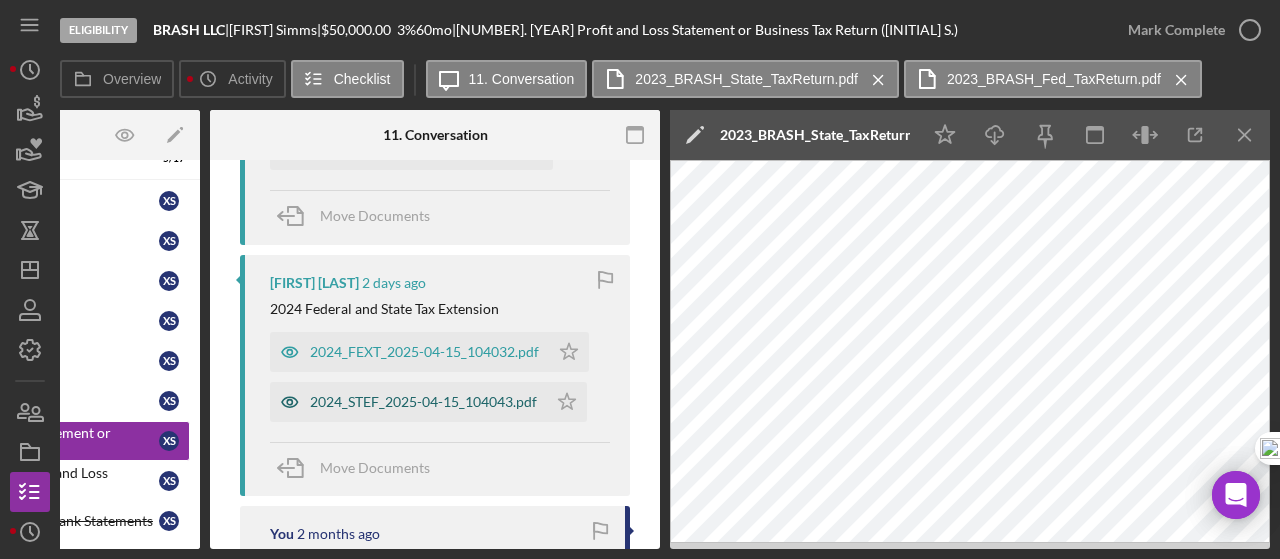 scroll, scrollTop: 766, scrollLeft: 0, axis: vertical 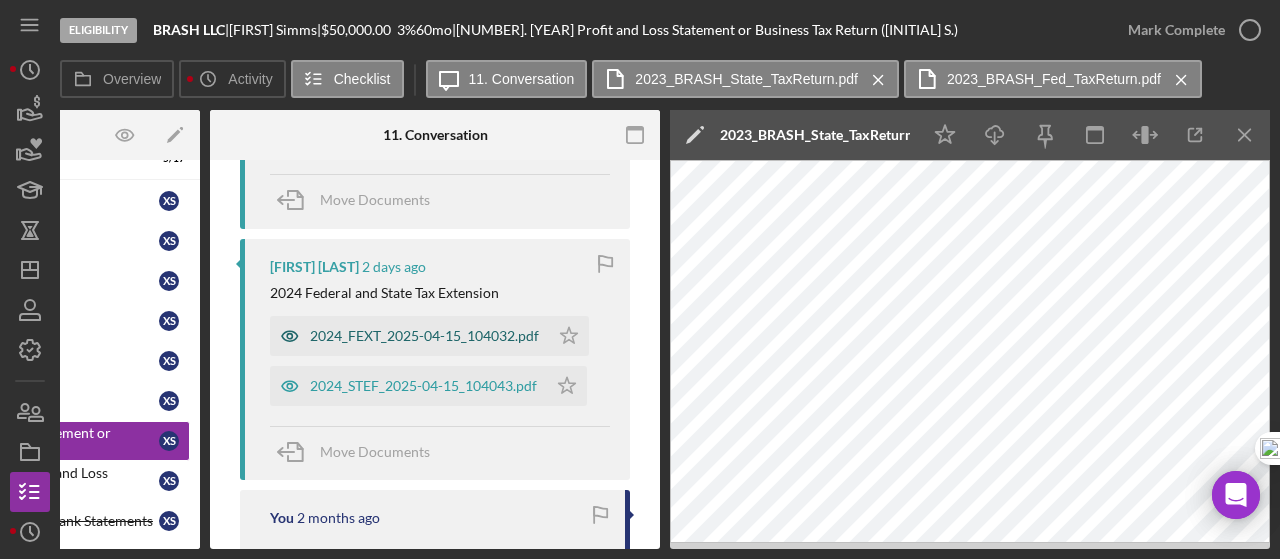 click on "2024_FEXT_2025-04-15_104032.pdf" at bounding box center [424, 336] 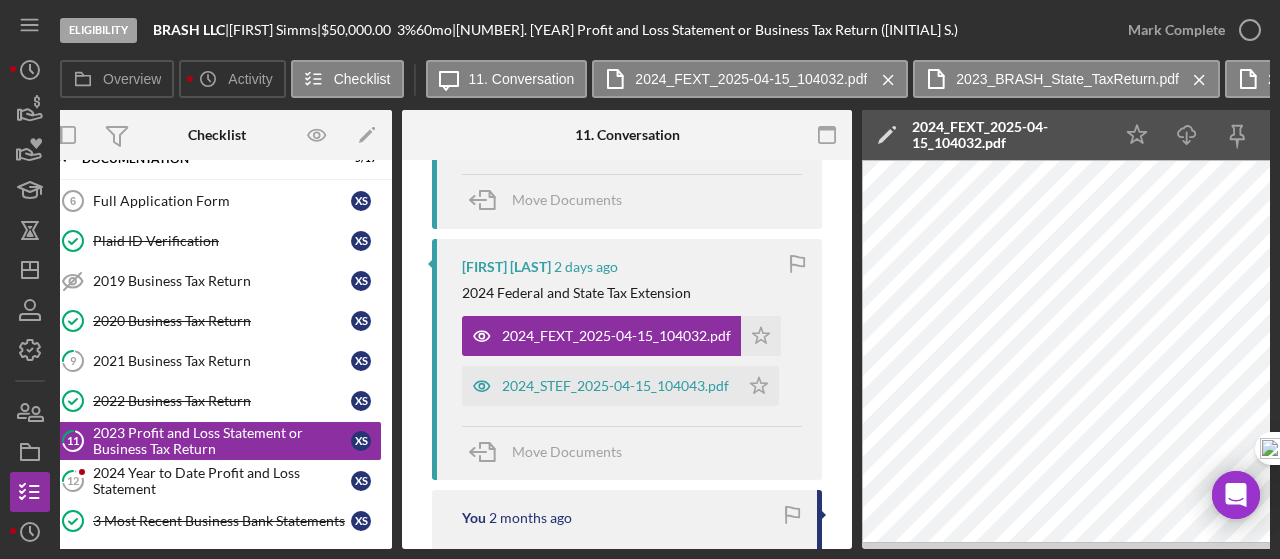 scroll, scrollTop: 0, scrollLeft: 0, axis: both 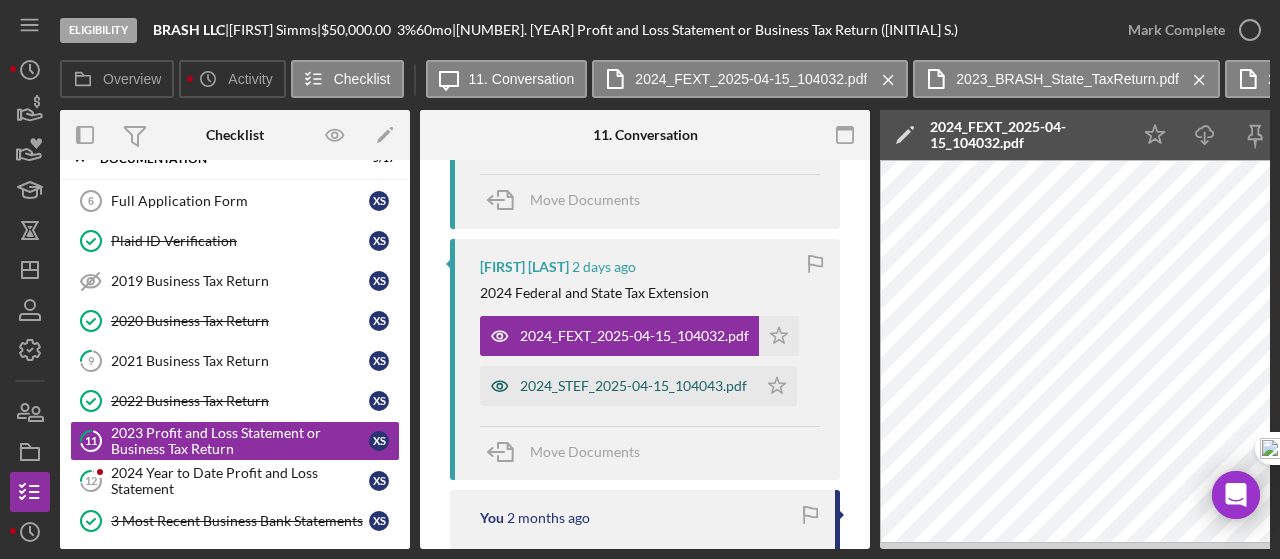 click on "2024_STEF_2025-04-15_104043.pdf" at bounding box center [633, 386] 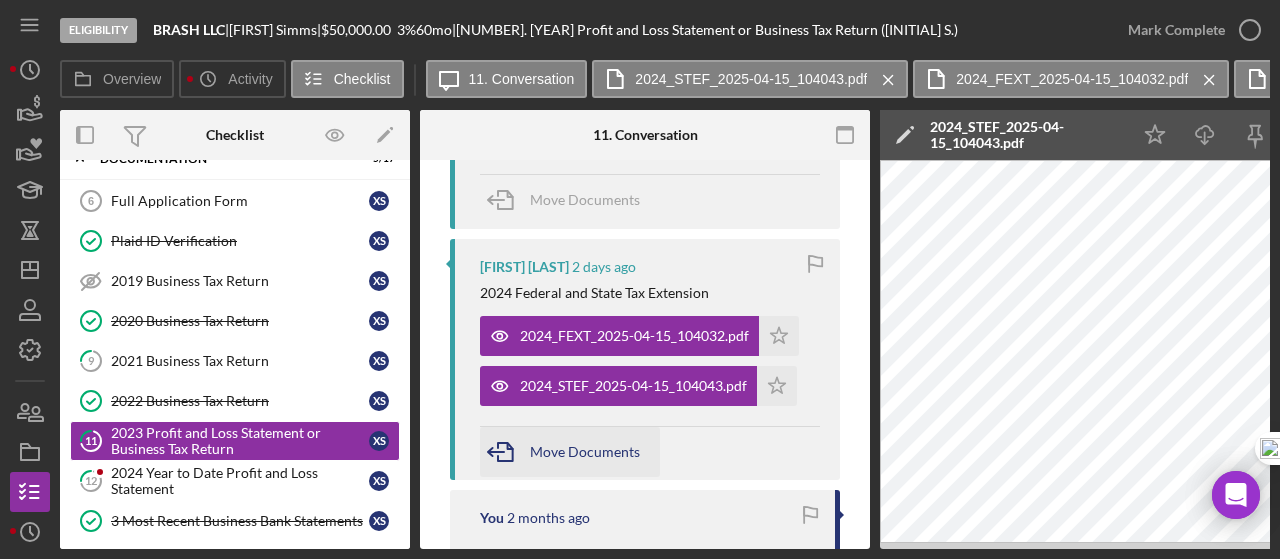 click on "Move Documents" at bounding box center (585, 451) 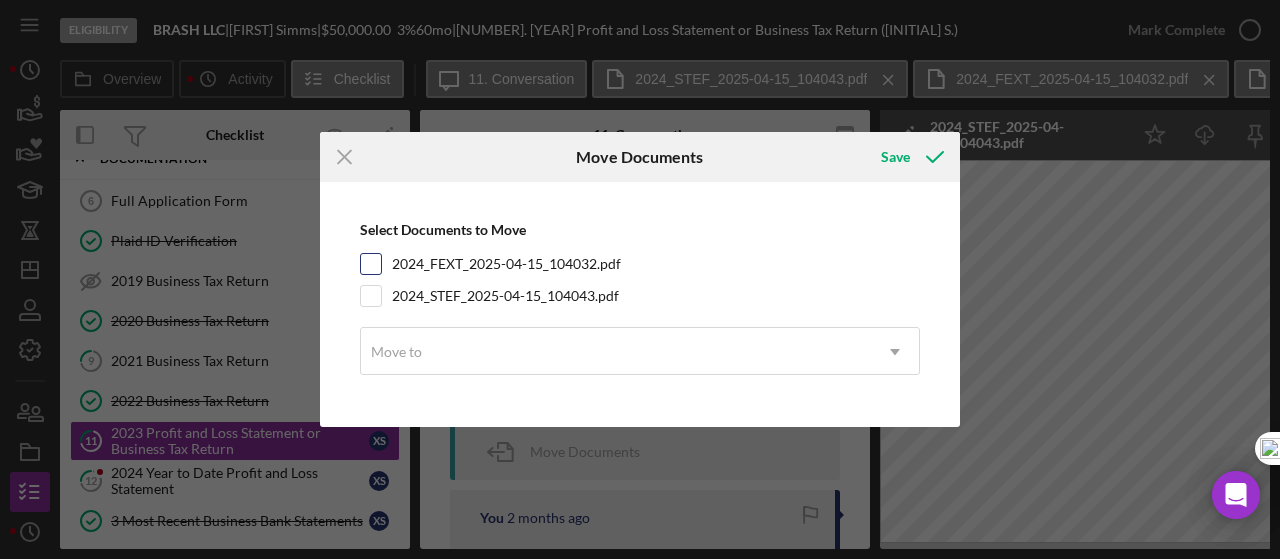 click on "2024_FEXT_2025-04-15_104032.pdf" at bounding box center (371, 264) 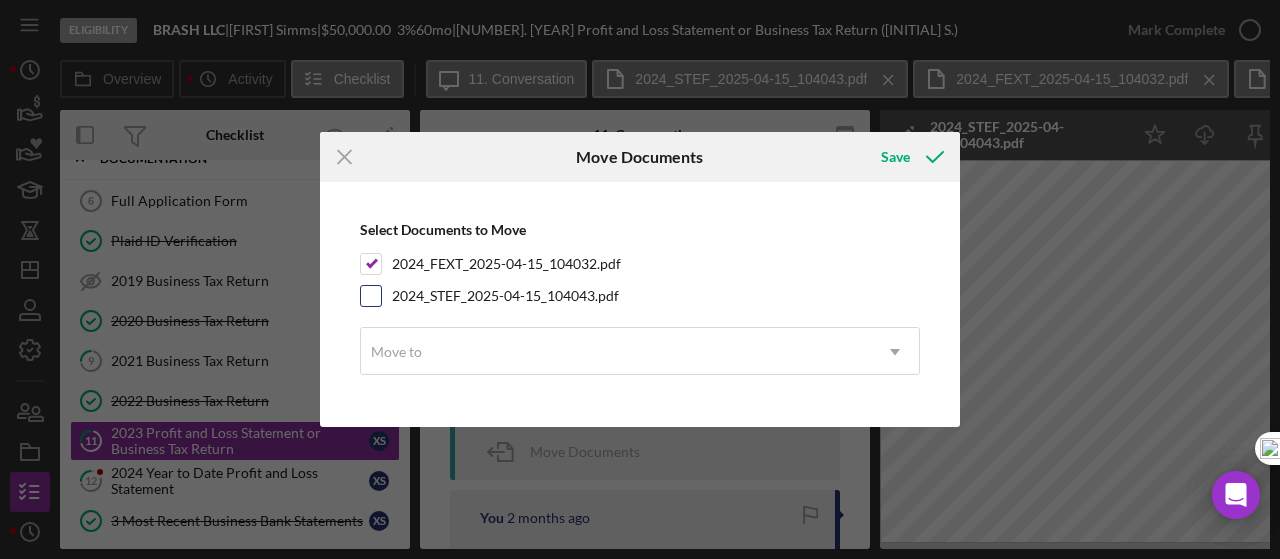 drag, startPoint x: 376, startPoint y: 293, endPoint x: 390, endPoint y: 305, distance: 18.439089 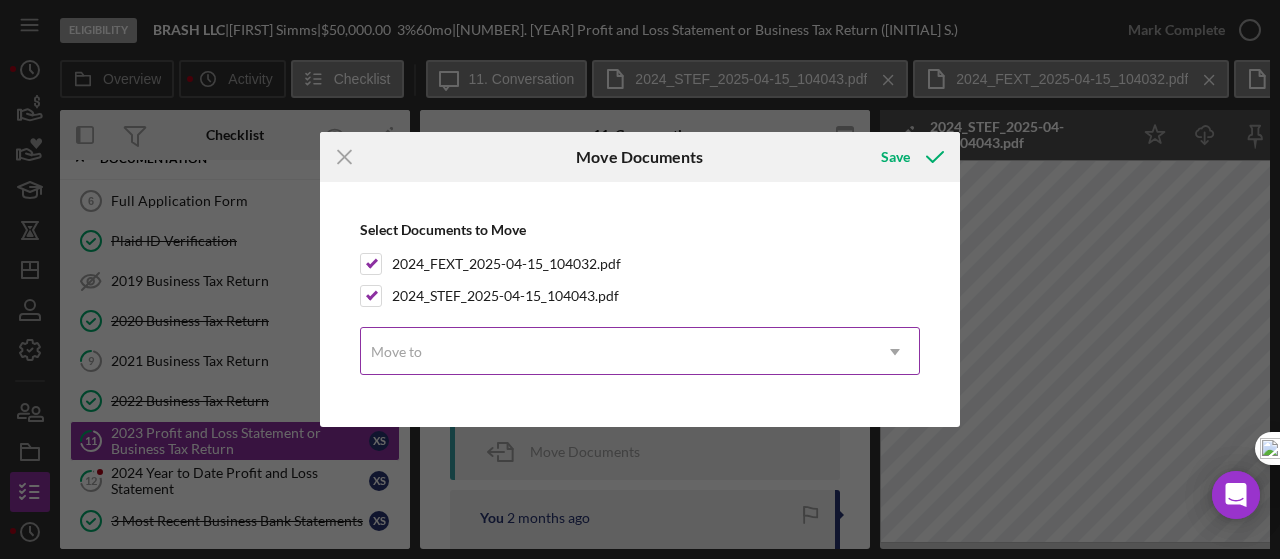 click on "Move to" at bounding box center (616, 352) 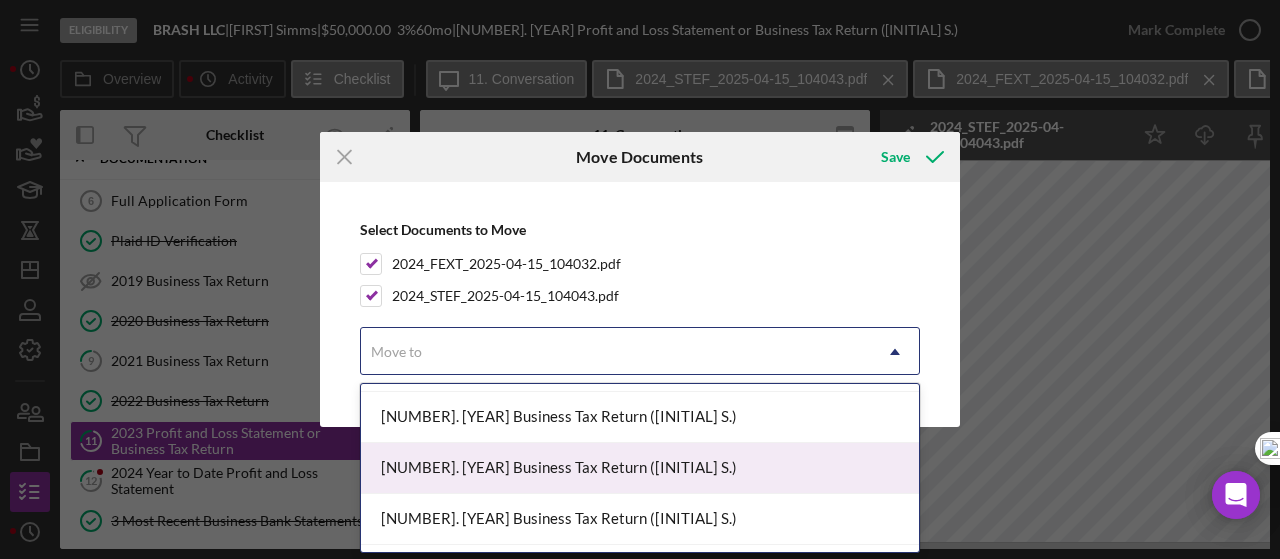 scroll, scrollTop: 500, scrollLeft: 0, axis: vertical 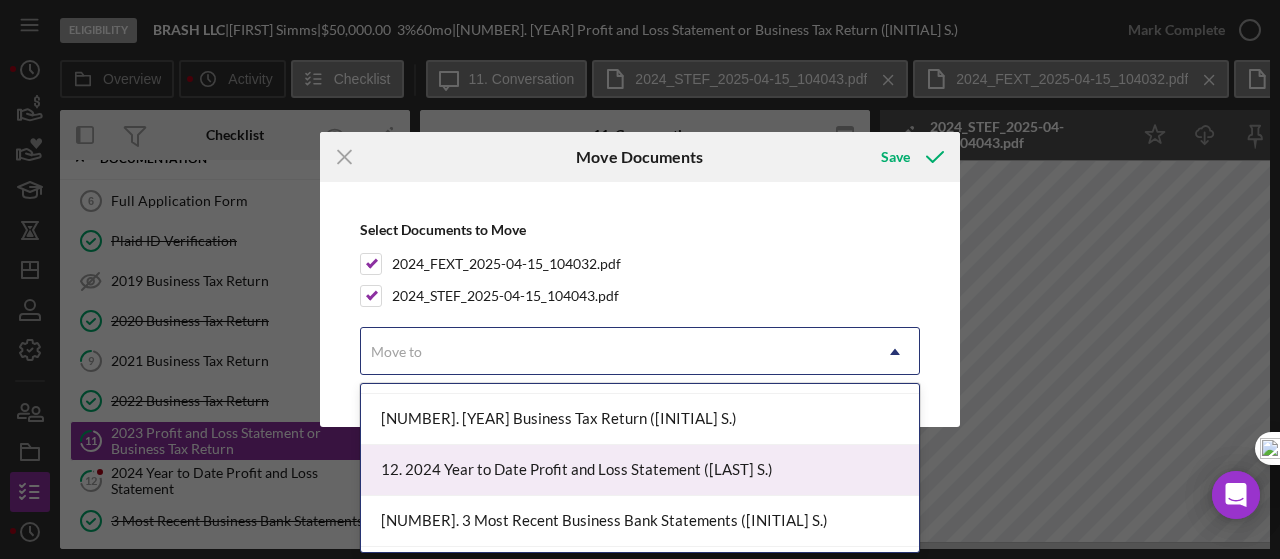 click on "12. 2024 Year to Date Profit and Loss Statement ([LAST] S.)" at bounding box center [640, 470] 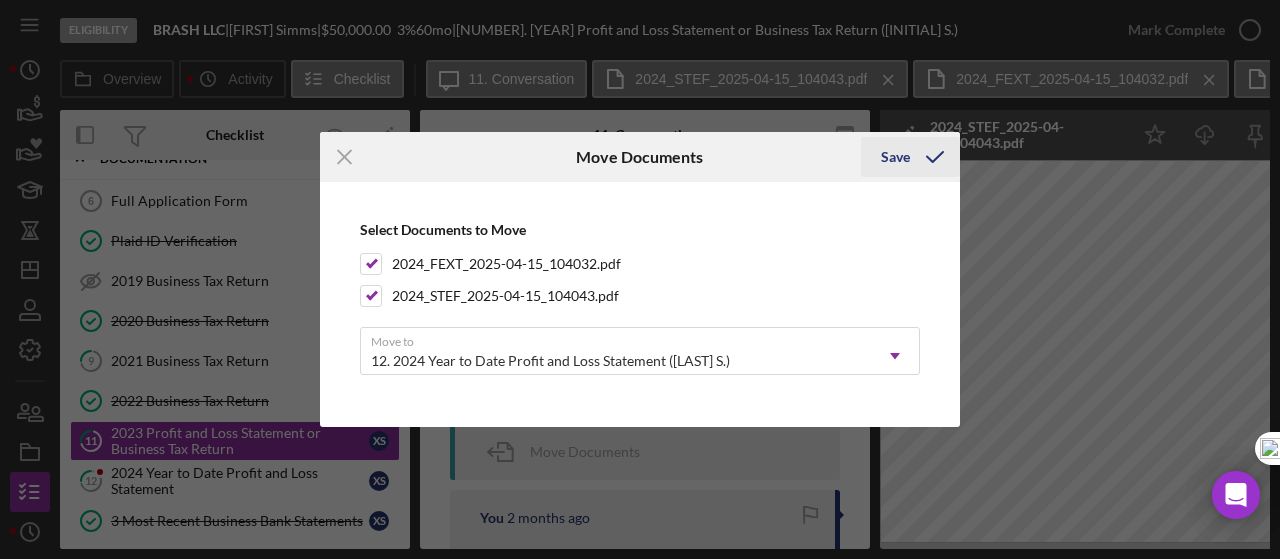 click on "Save" at bounding box center (895, 157) 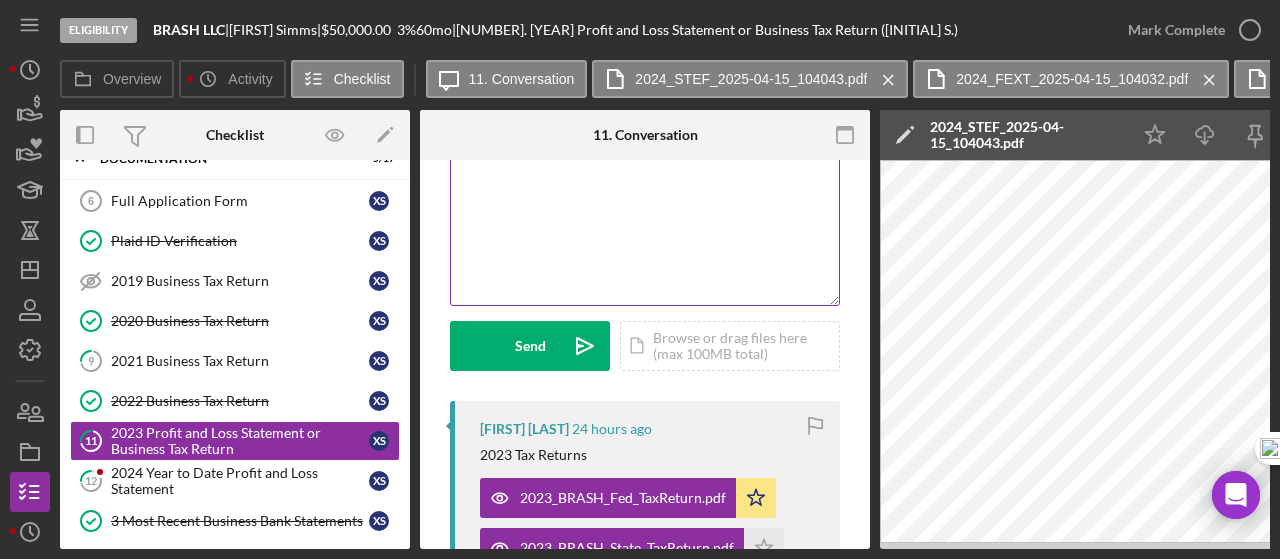 scroll, scrollTop: 0, scrollLeft: 0, axis: both 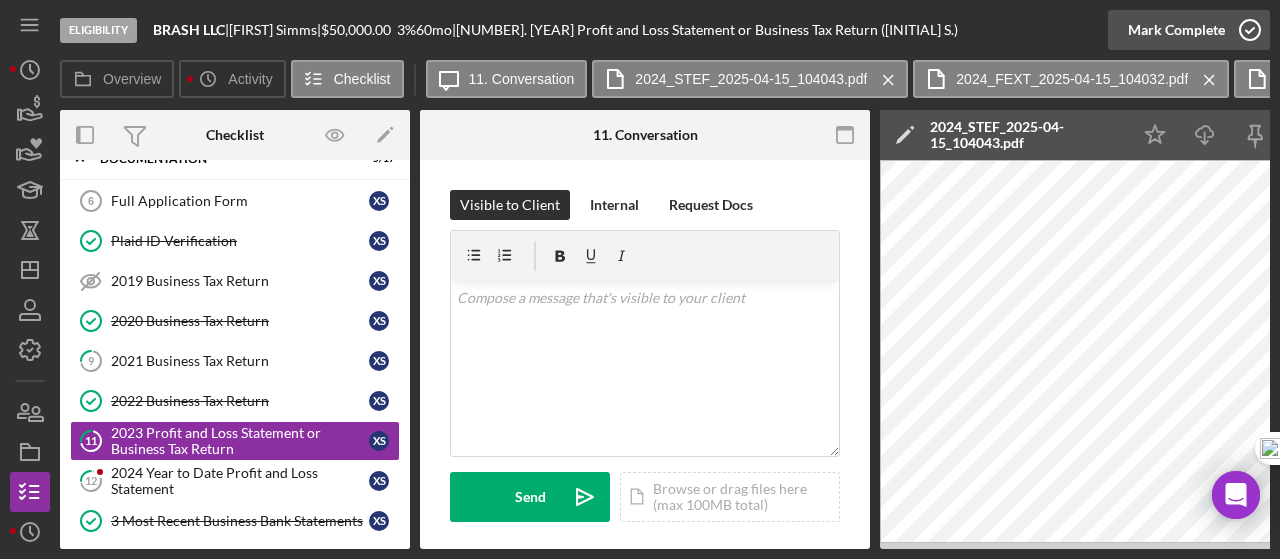click 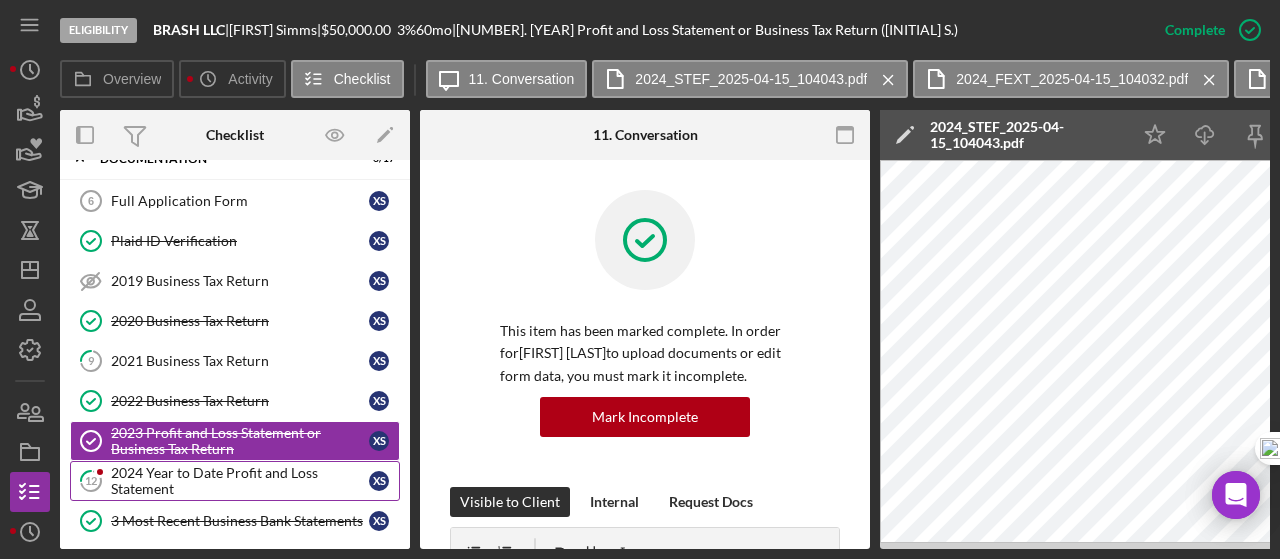 click on "2024 Year to Date Profit and Loss Statement" at bounding box center [240, 481] 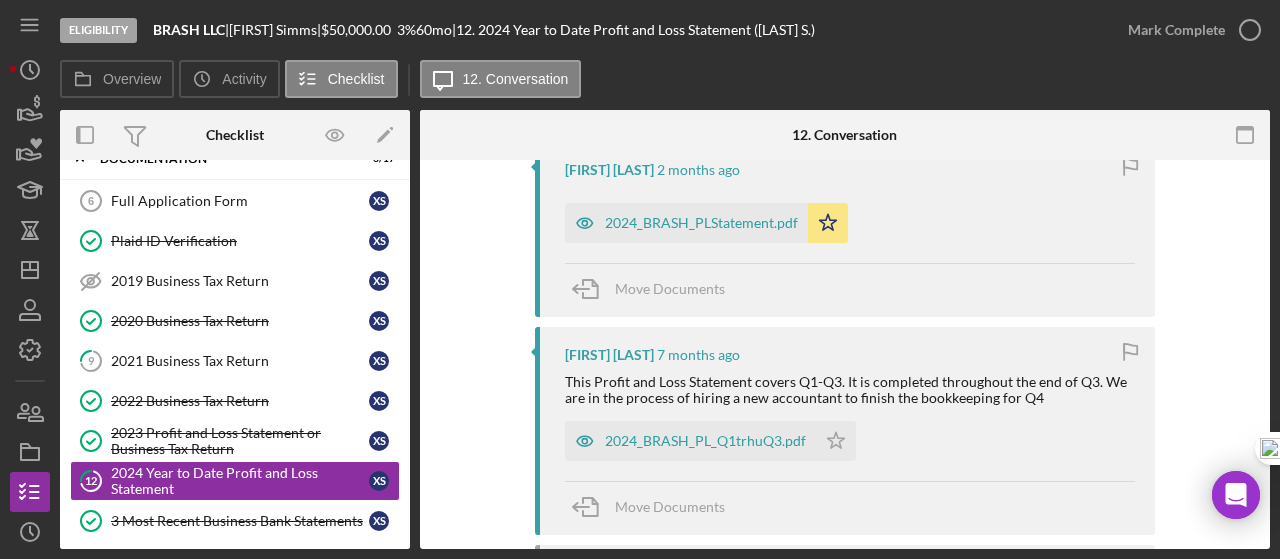 scroll, scrollTop: 1033, scrollLeft: 0, axis: vertical 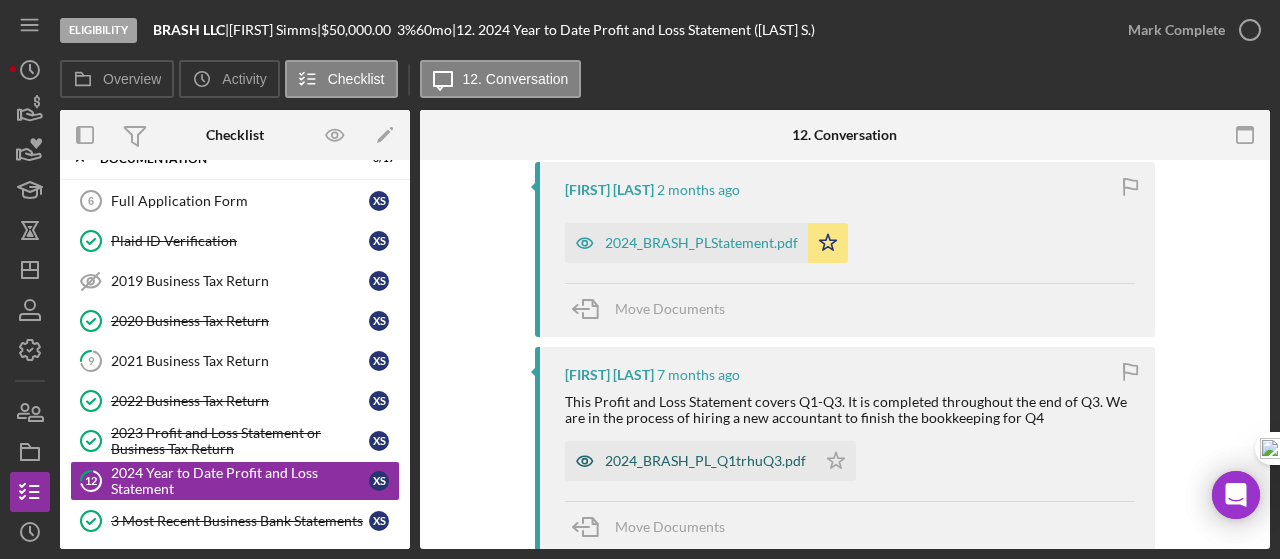 click on "2024_BRASH_PL_Q1trhuQ3.pdf" at bounding box center (705, 461) 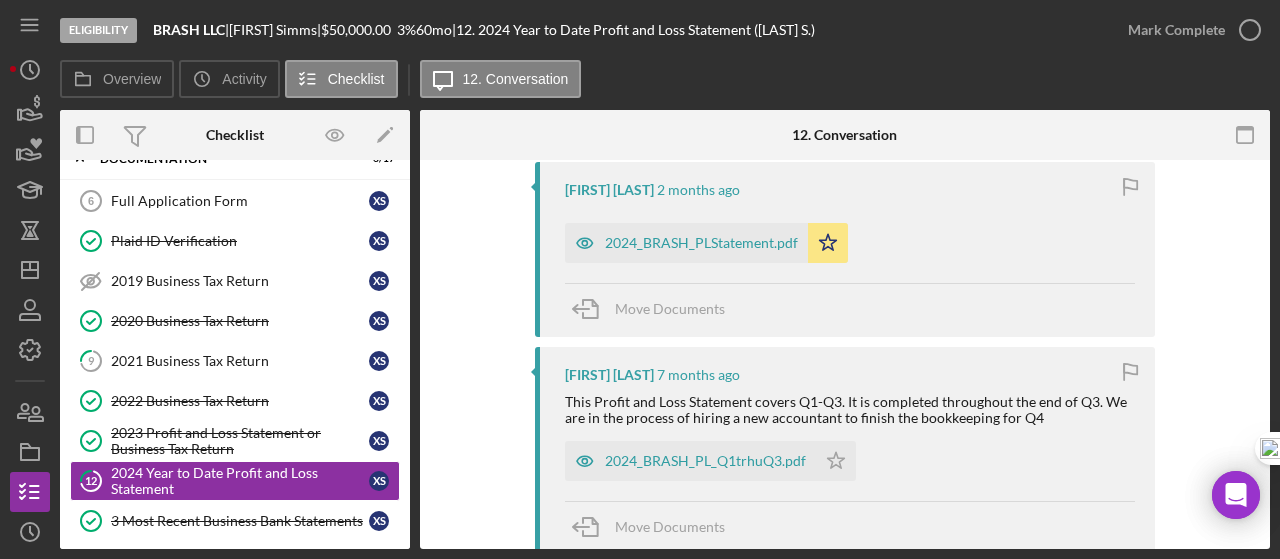scroll, scrollTop: 1071, scrollLeft: 0, axis: vertical 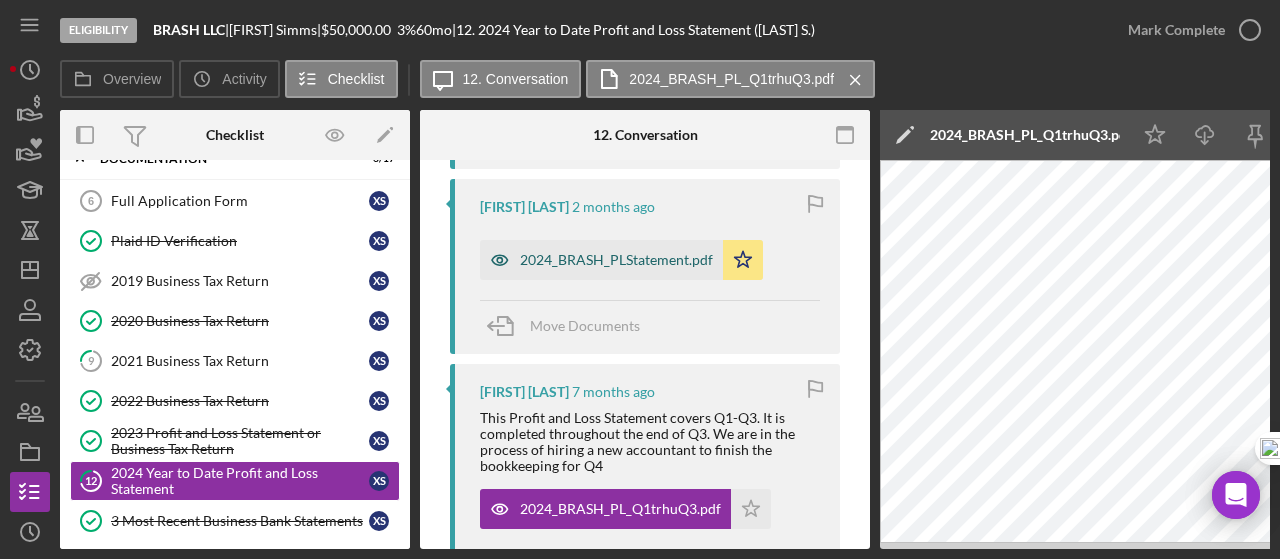 click on "2024_BRASH_PLStatement.pdf" at bounding box center [616, 260] 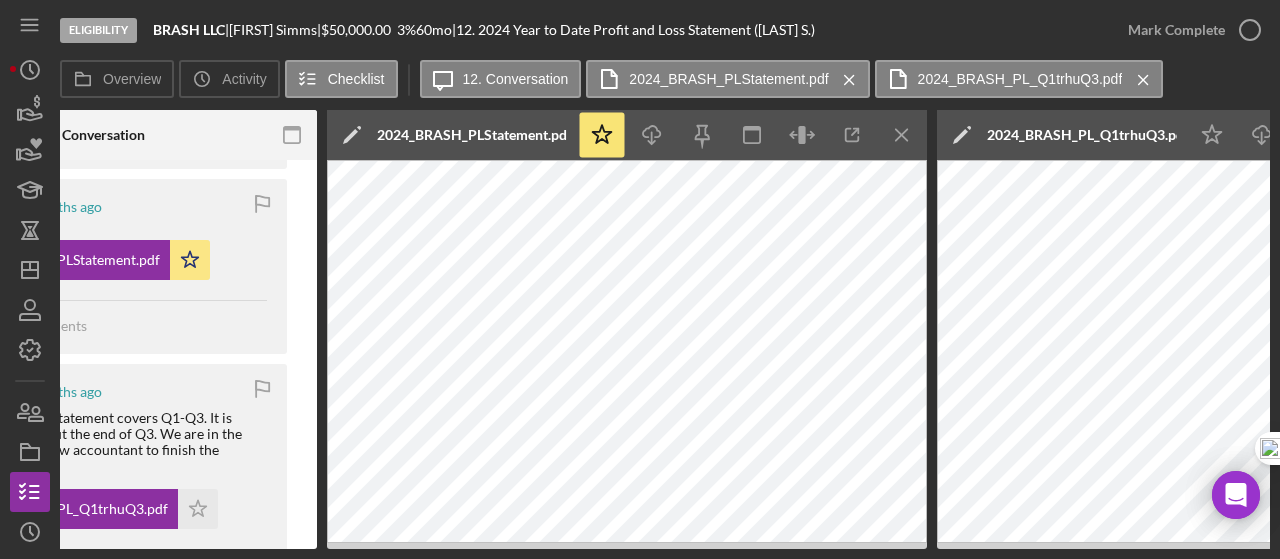 scroll, scrollTop: 0, scrollLeft: 556, axis: horizontal 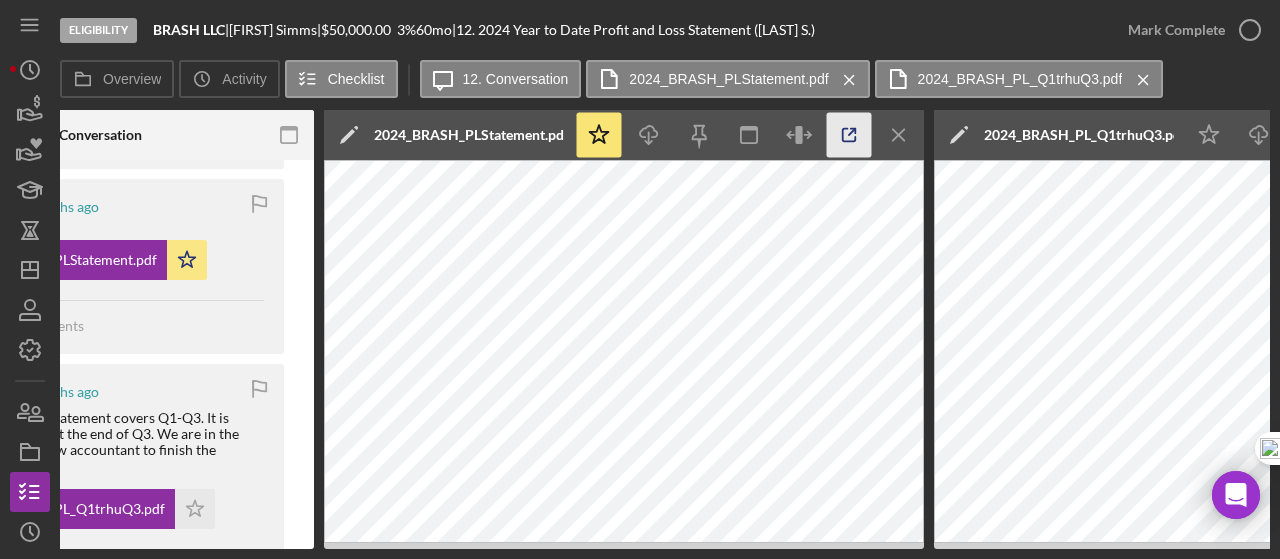 click 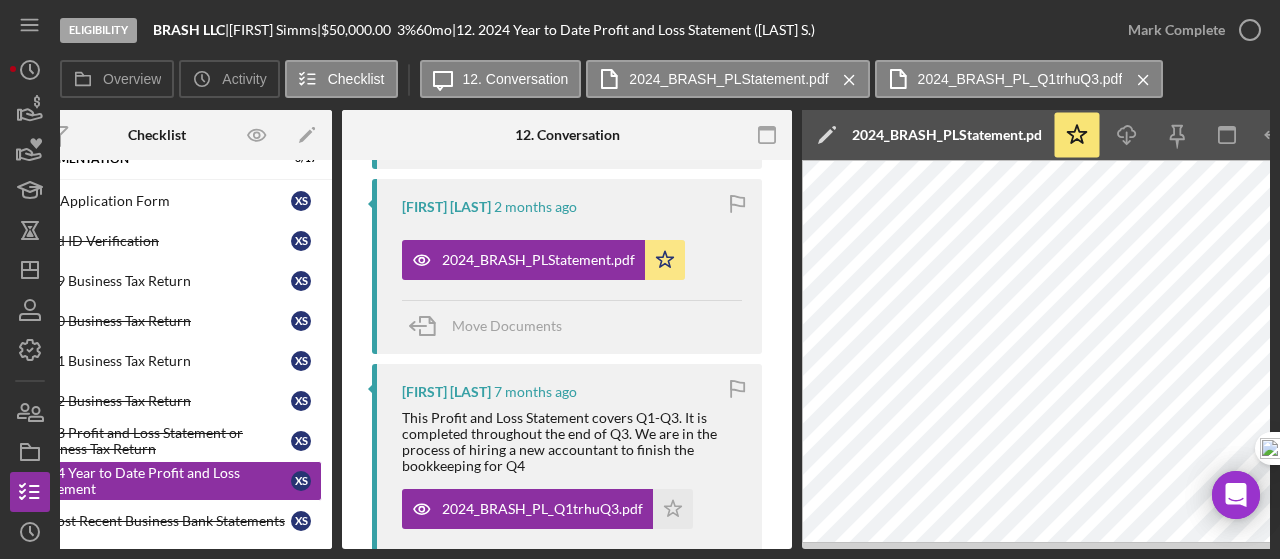 scroll, scrollTop: 0, scrollLeft: 40, axis: horizontal 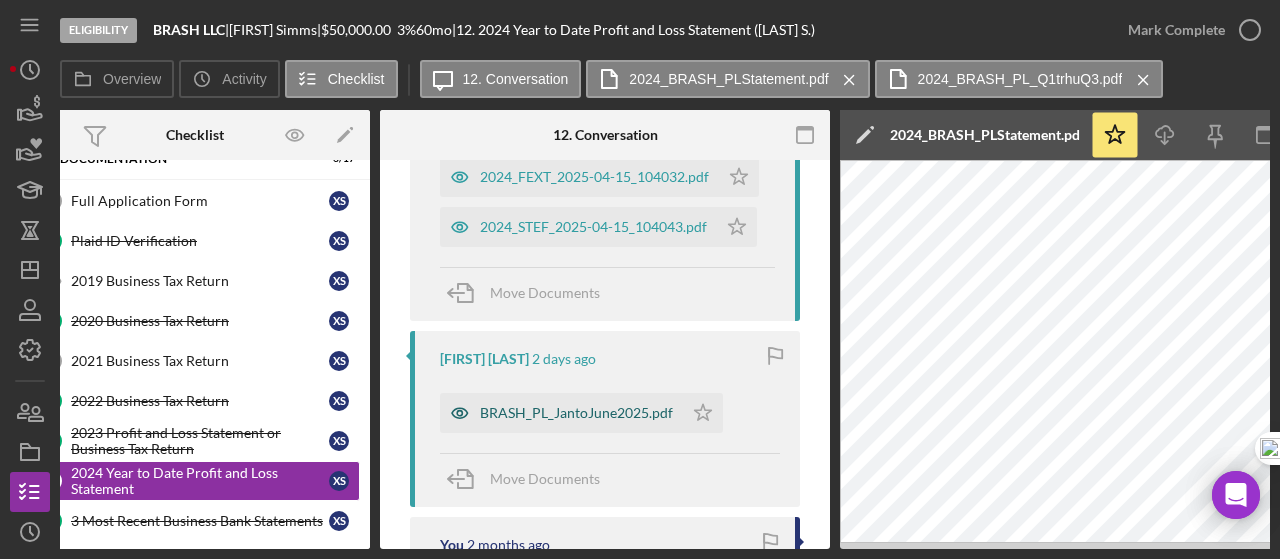 click on "BRASH_PL_JantoJune2025.pdf" at bounding box center [576, 413] 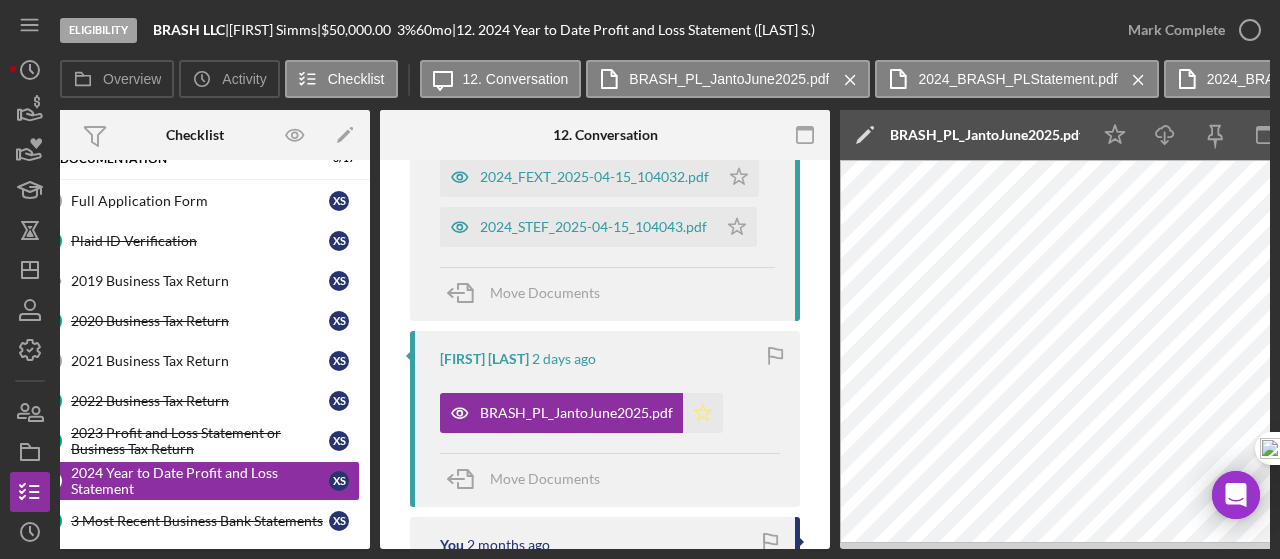 click 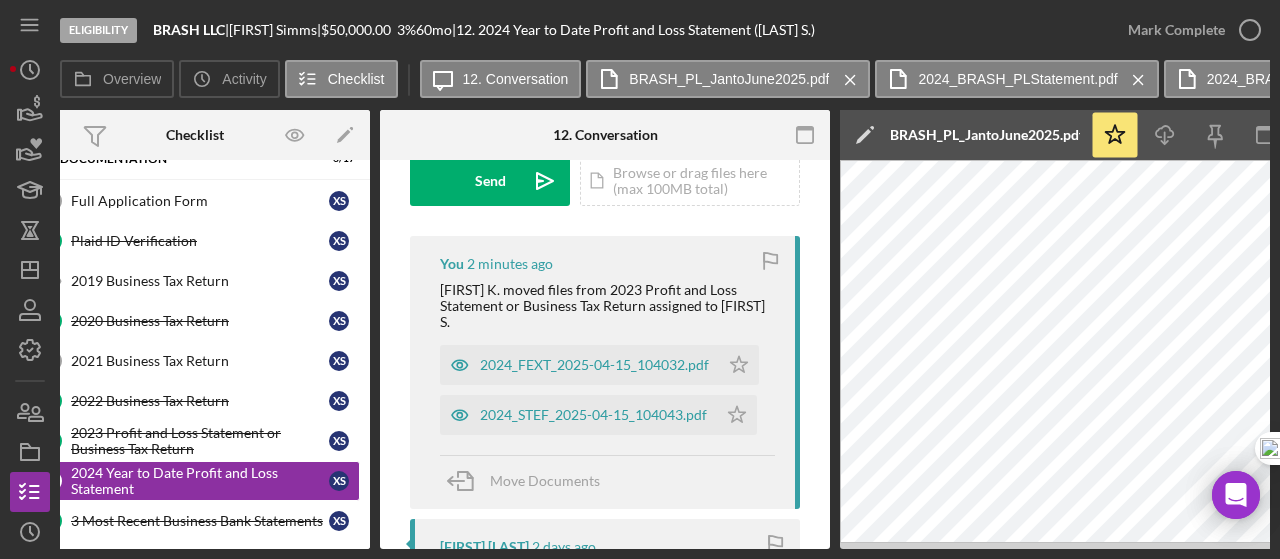 scroll, scrollTop: 271, scrollLeft: 0, axis: vertical 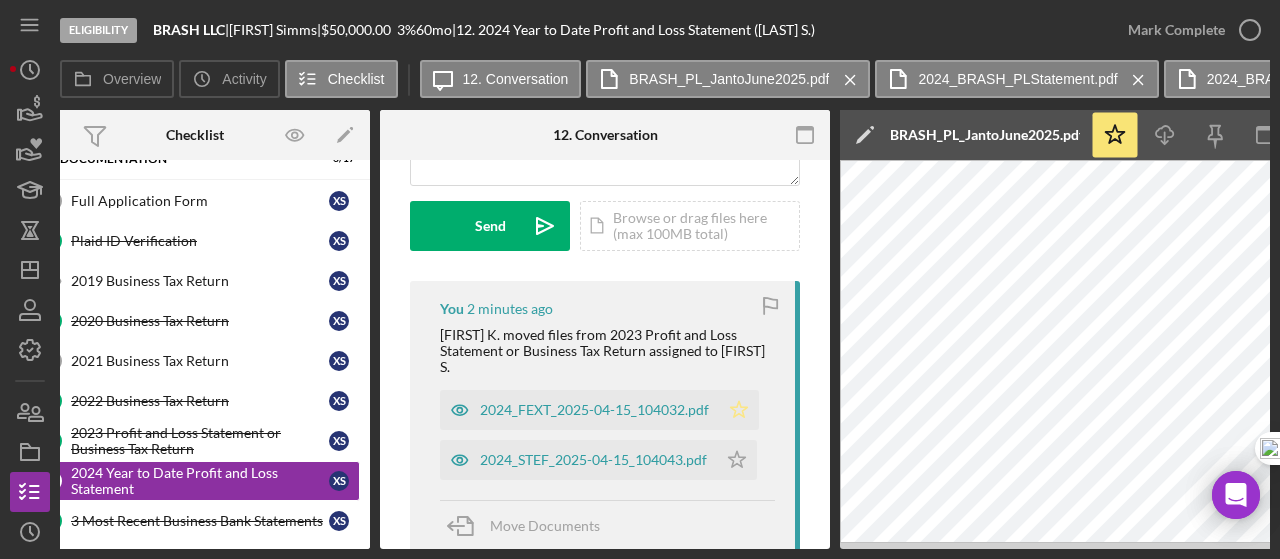 click on "Icon/Star" 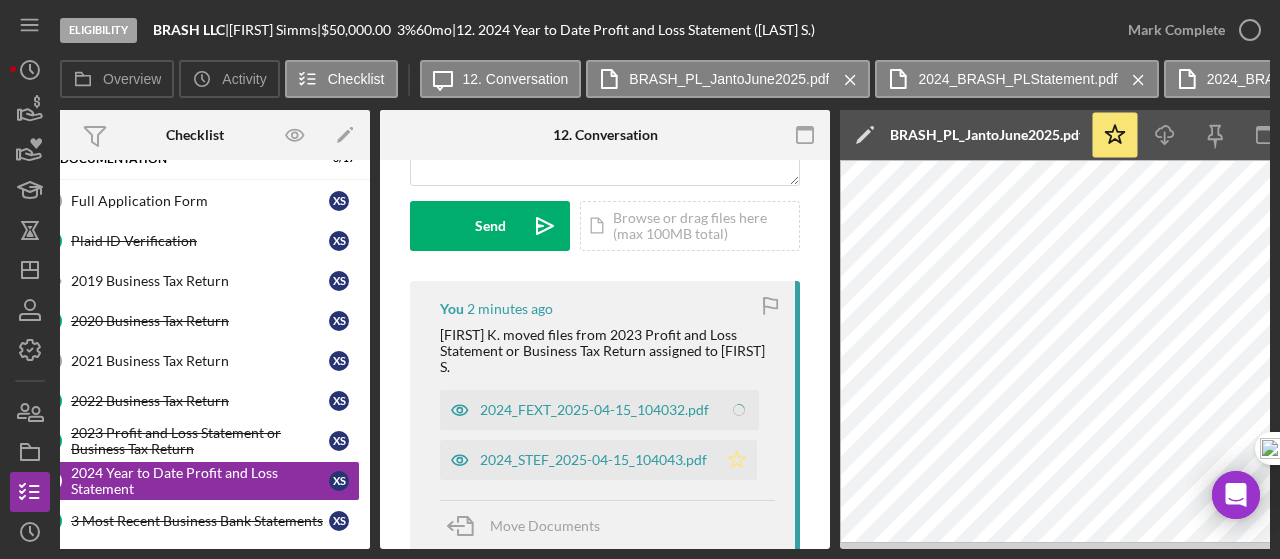 click on "Icon/Star" 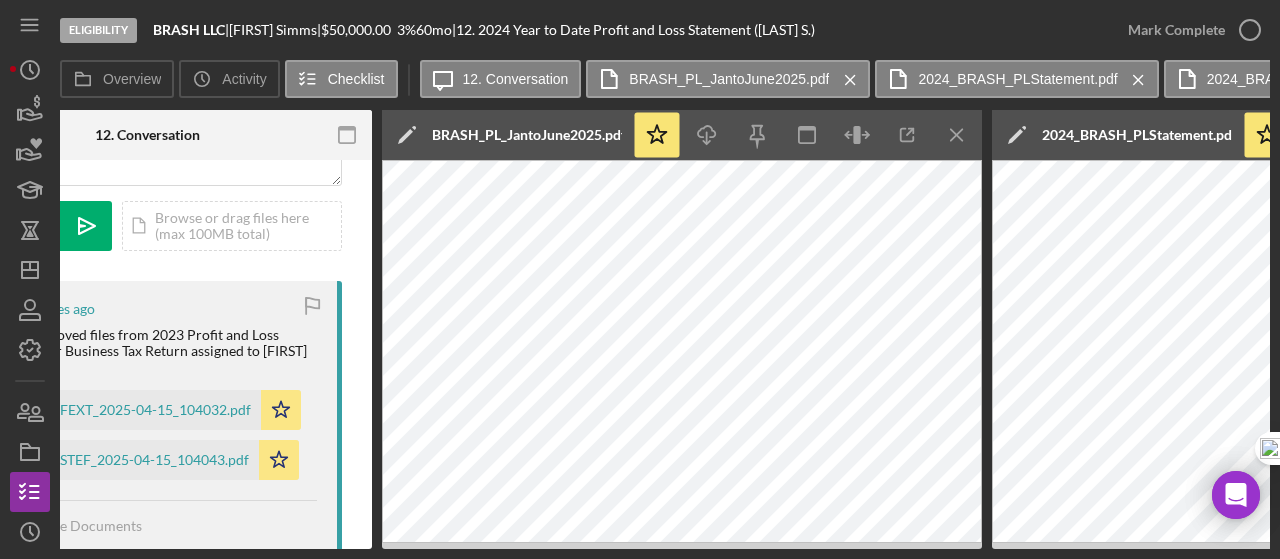 scroll, scrollTop: 0, scrollLeft: 503, axis: horizontal 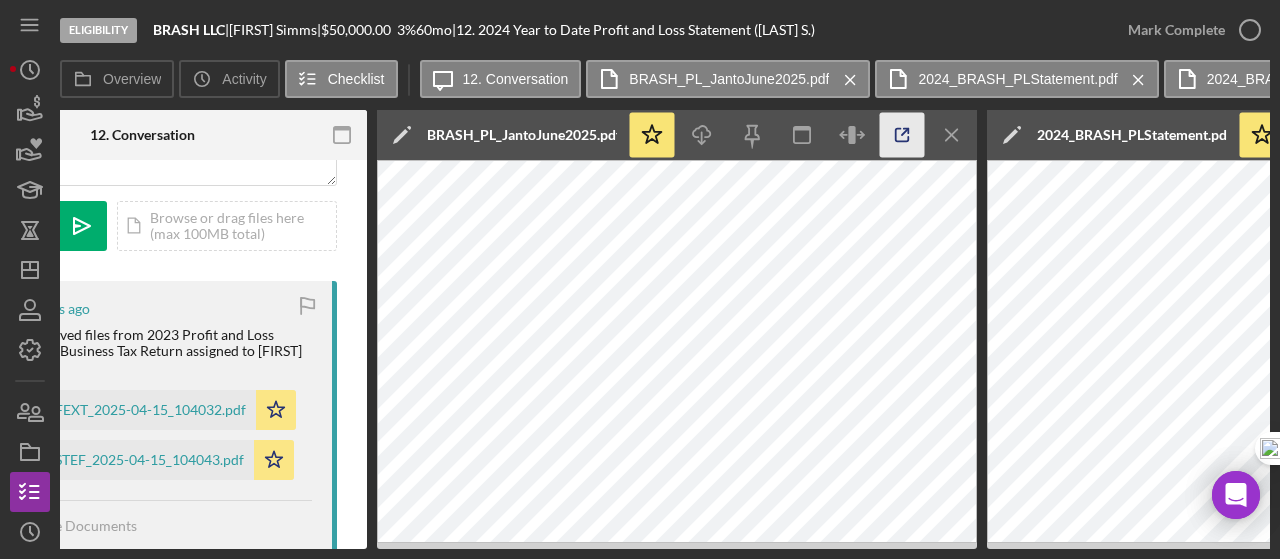 click 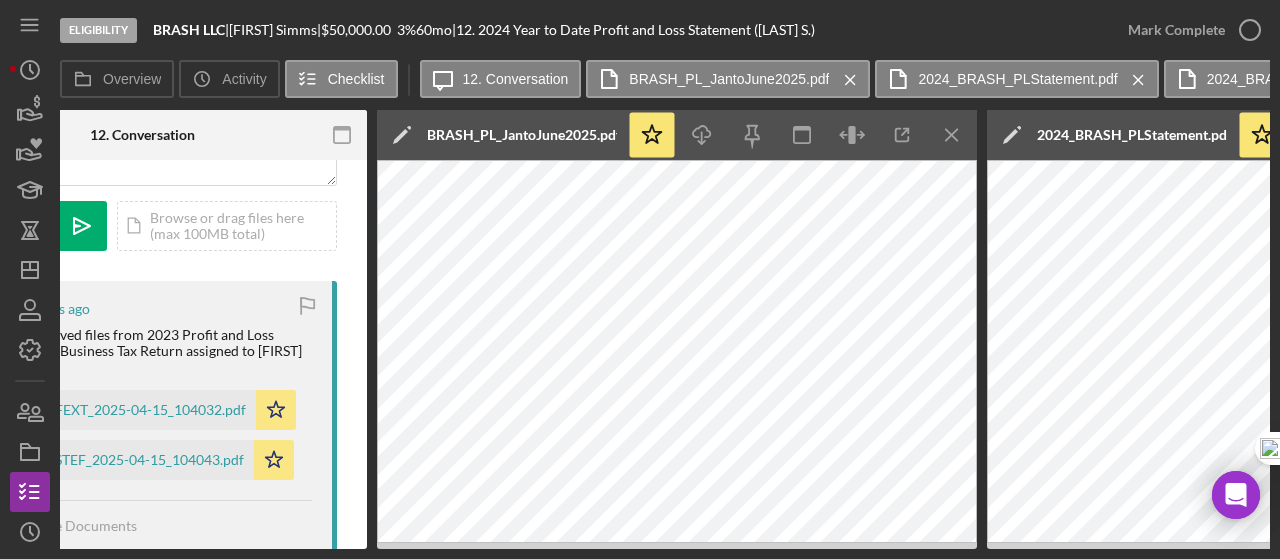 click on "Icon/Menu Close" 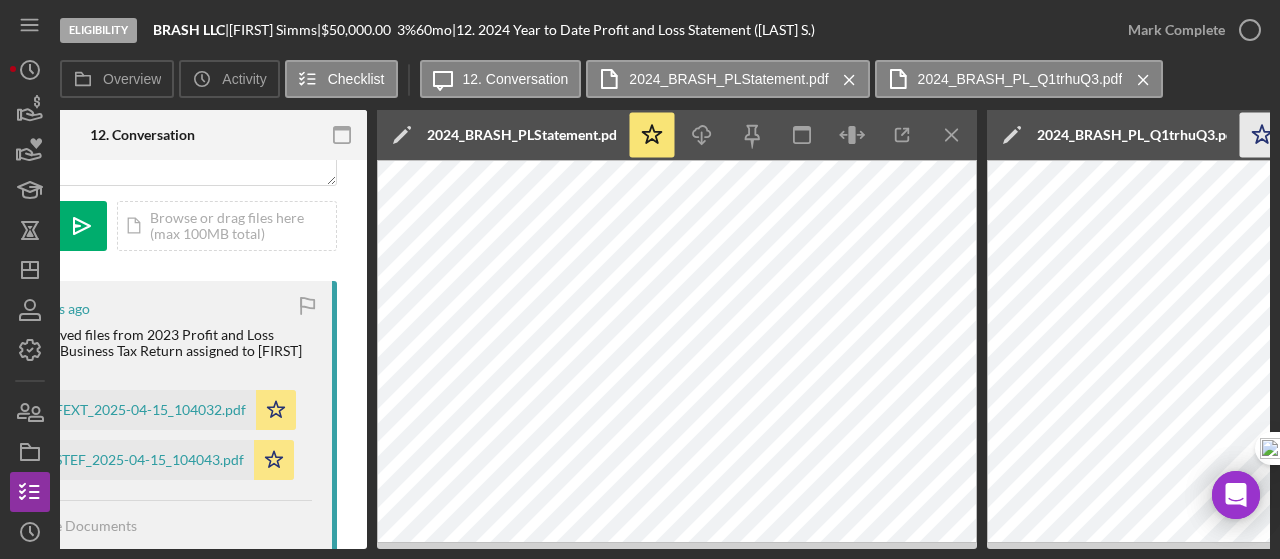drag, startPoint x: 955, startPoint y: 136, endPoint x: 964, endPoint y: 151, distance: 17.492855 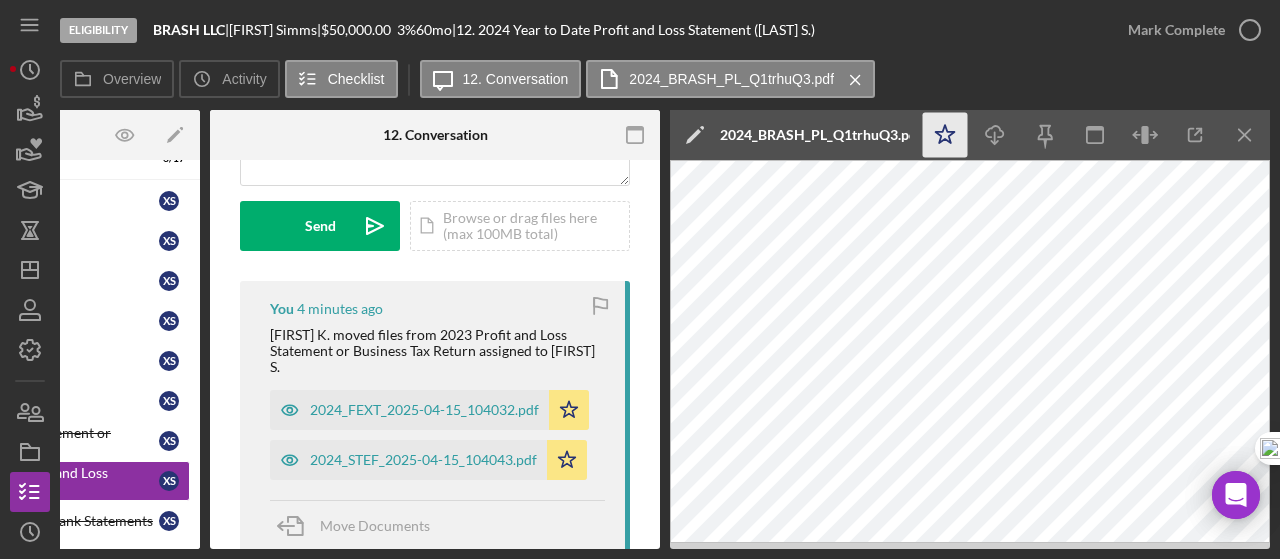 scroll, scrollTop: 0, scrollLeft: 210, axis: horizontal 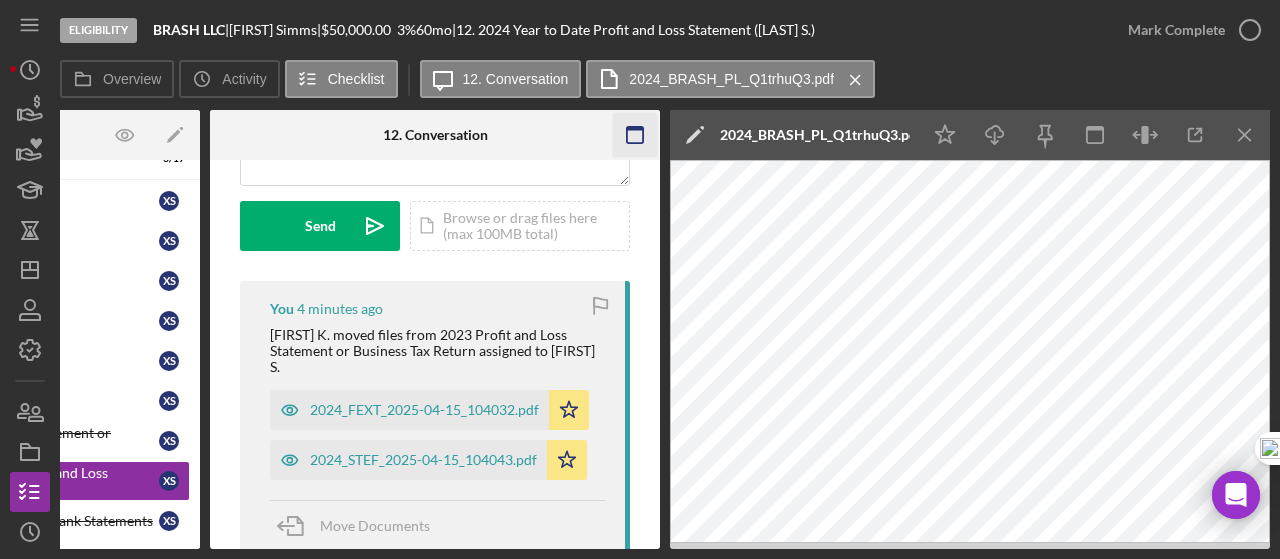click on "Icon/Menu Close" 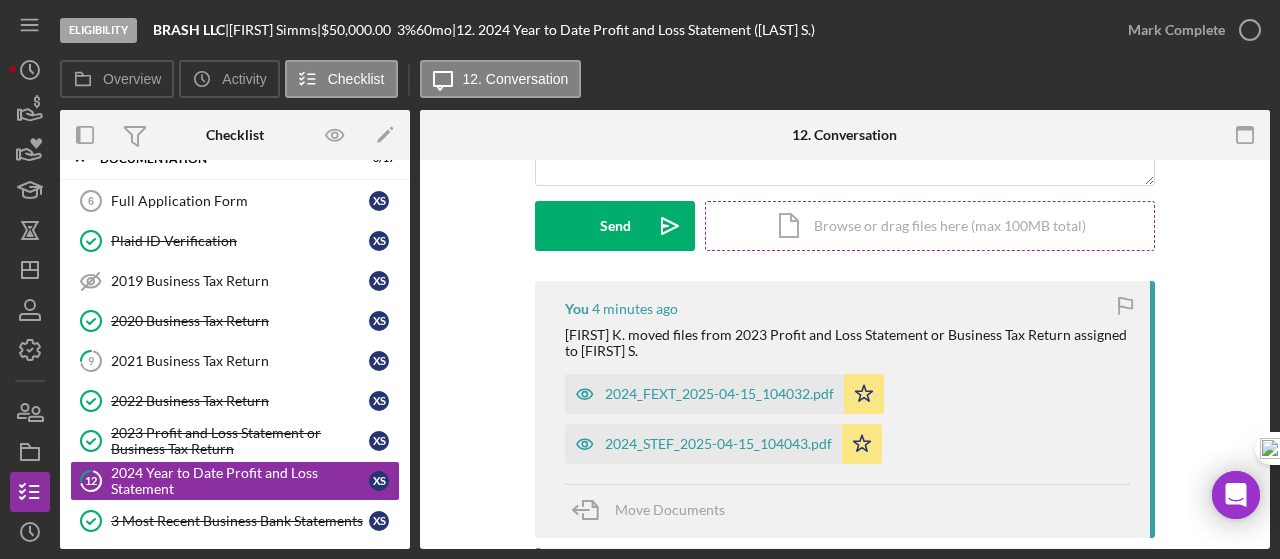 scroll, scrollTop: 0, scrollLeft: 0, axis: both 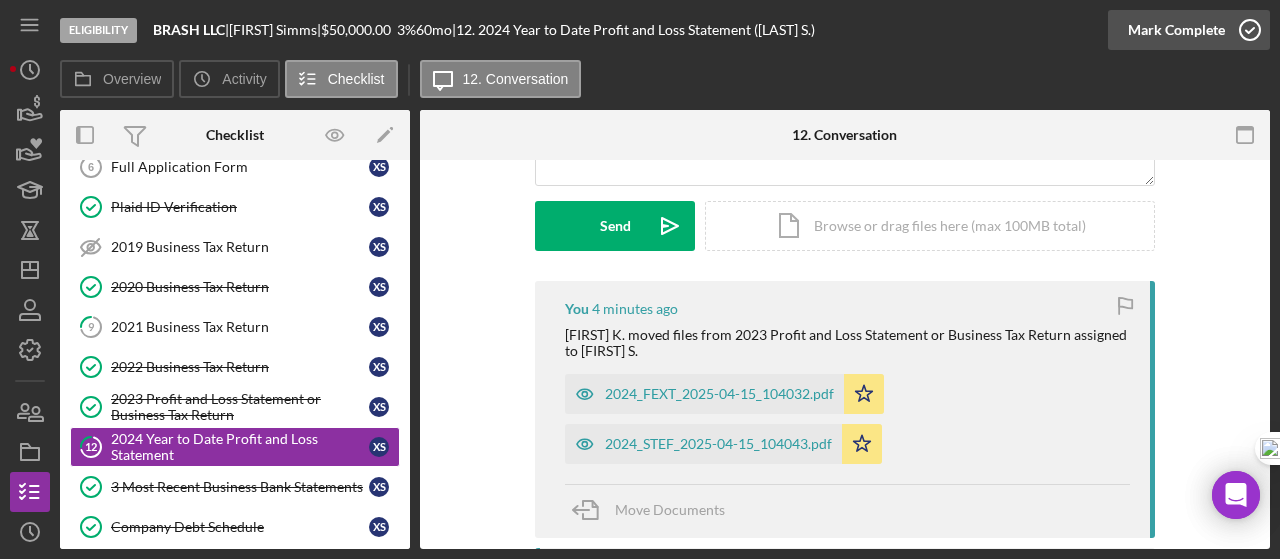 click 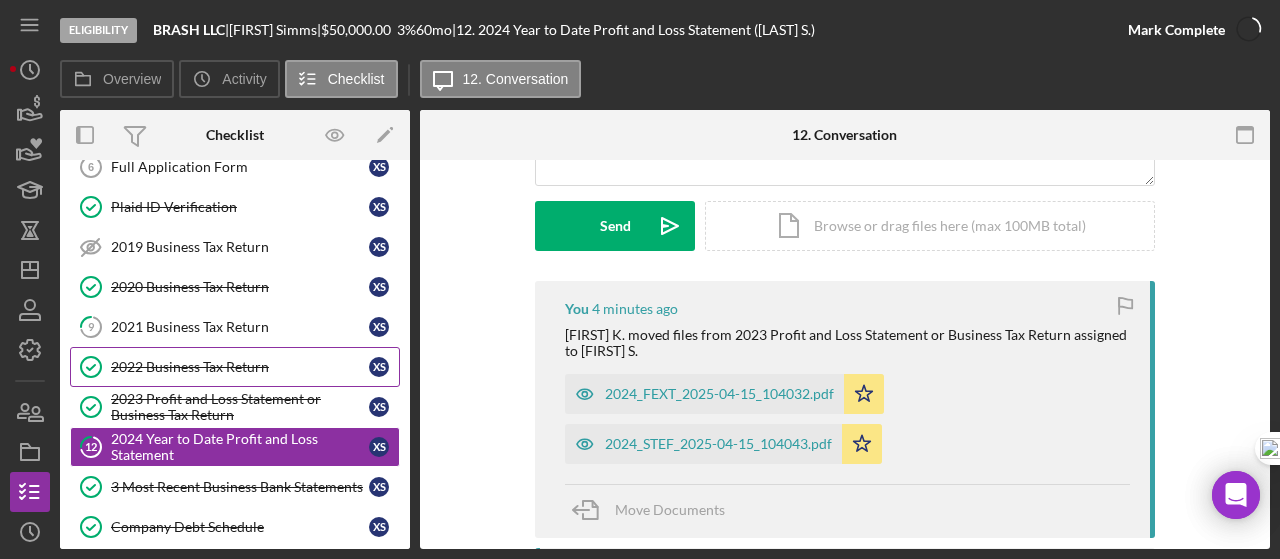 scroll, scrollTop: 546, scrollLeft: 0, axis: vertical 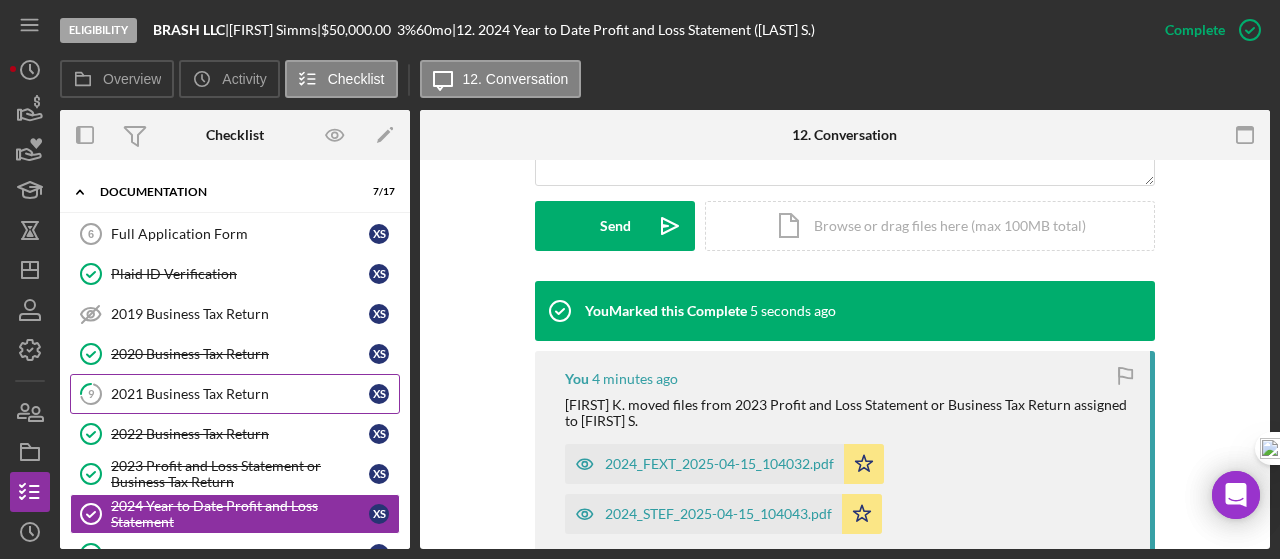 click on "2021 Business Tax Return" at bounding box center (240, 394) 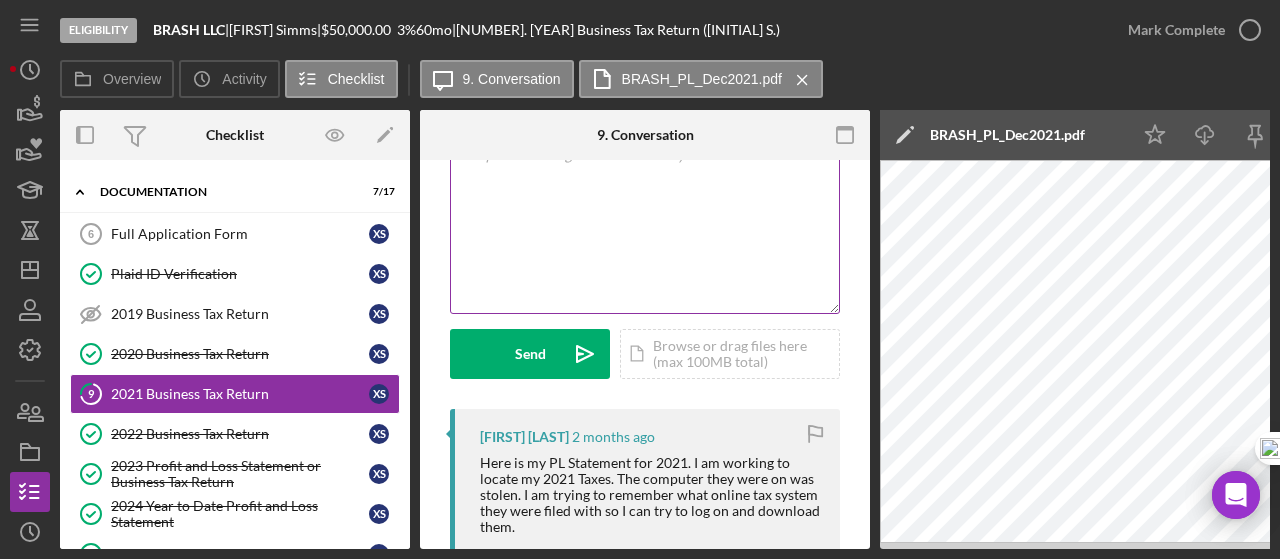 scroll, scrollTop: 0, scrollLeft: 0, axis: both 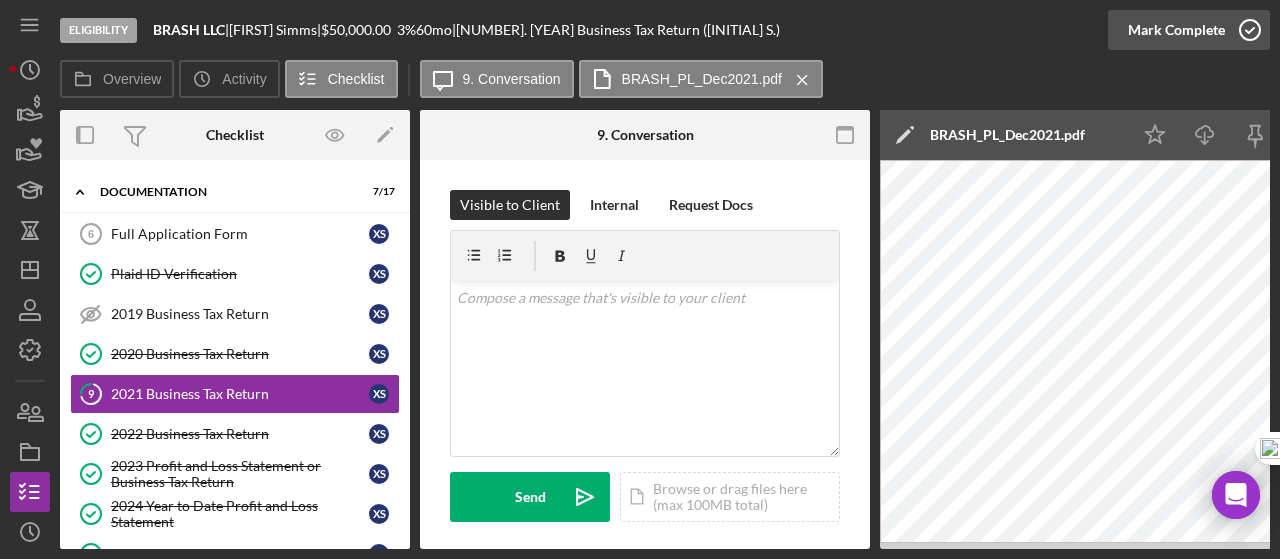 click 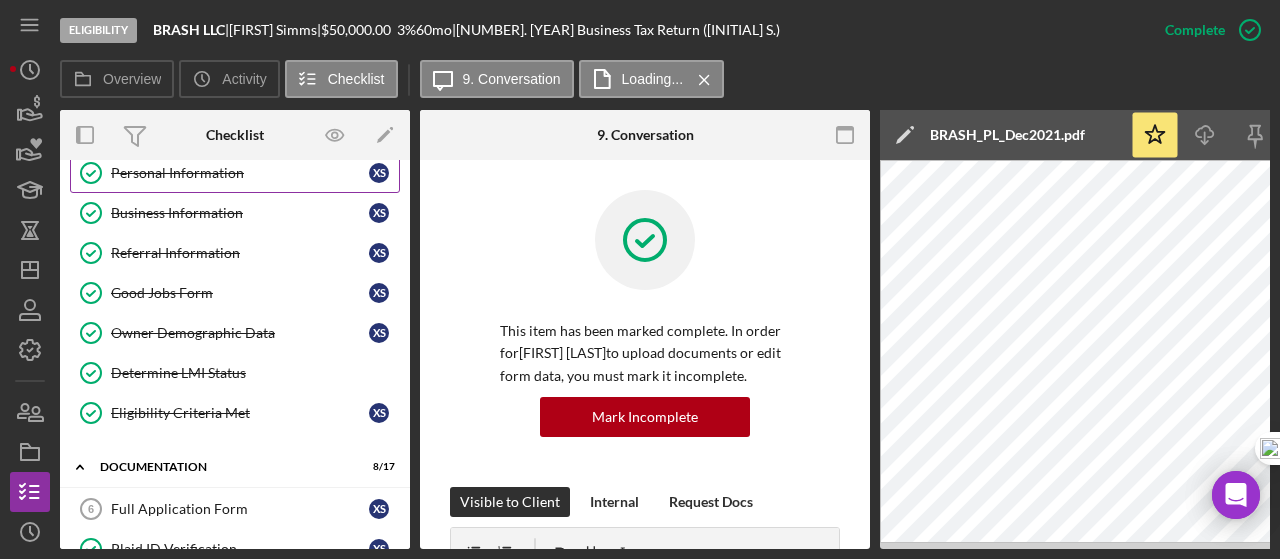 scroll, scrollTop: 0, scrollLeft: 0, axis: both 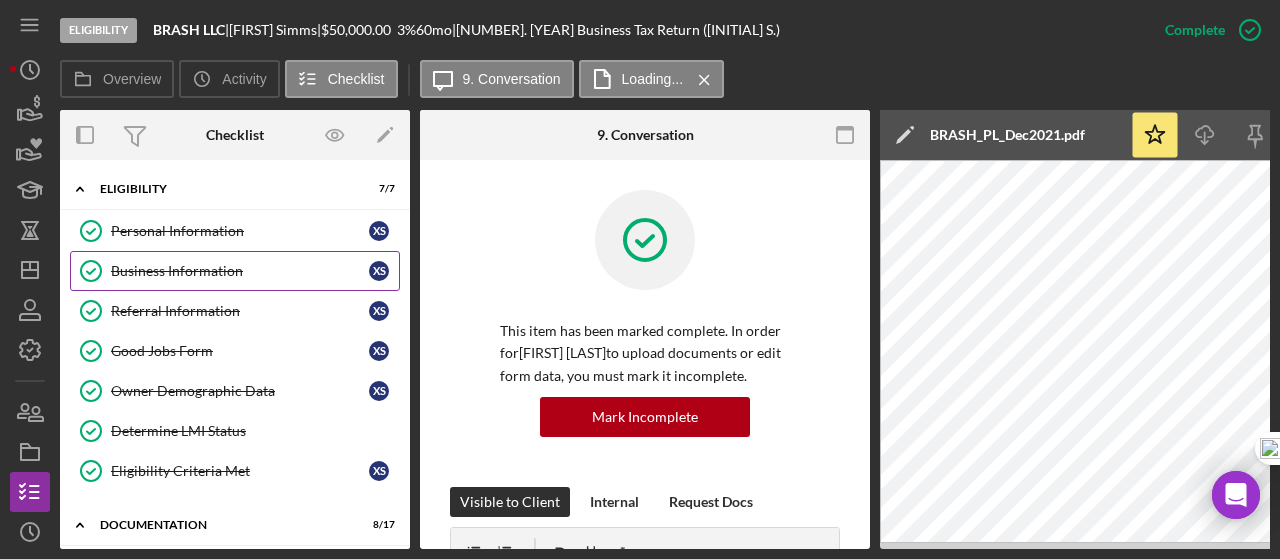 click on "Business Information" at bounding box center (240, 271) 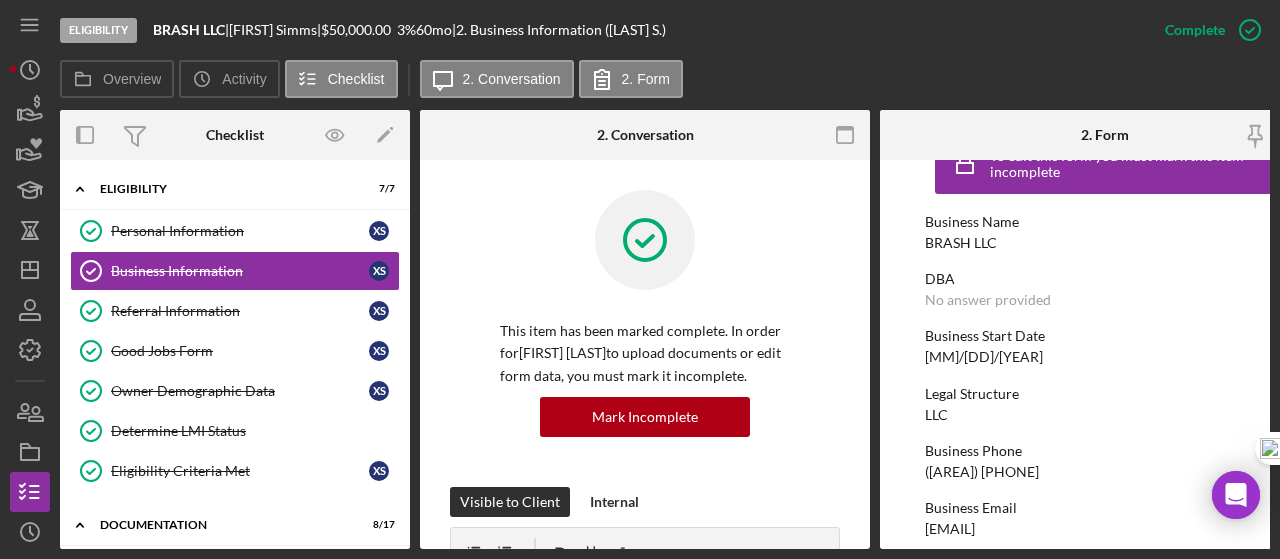 scroll, scrollTop: 66, scrollLeft: 0, axis: vertical 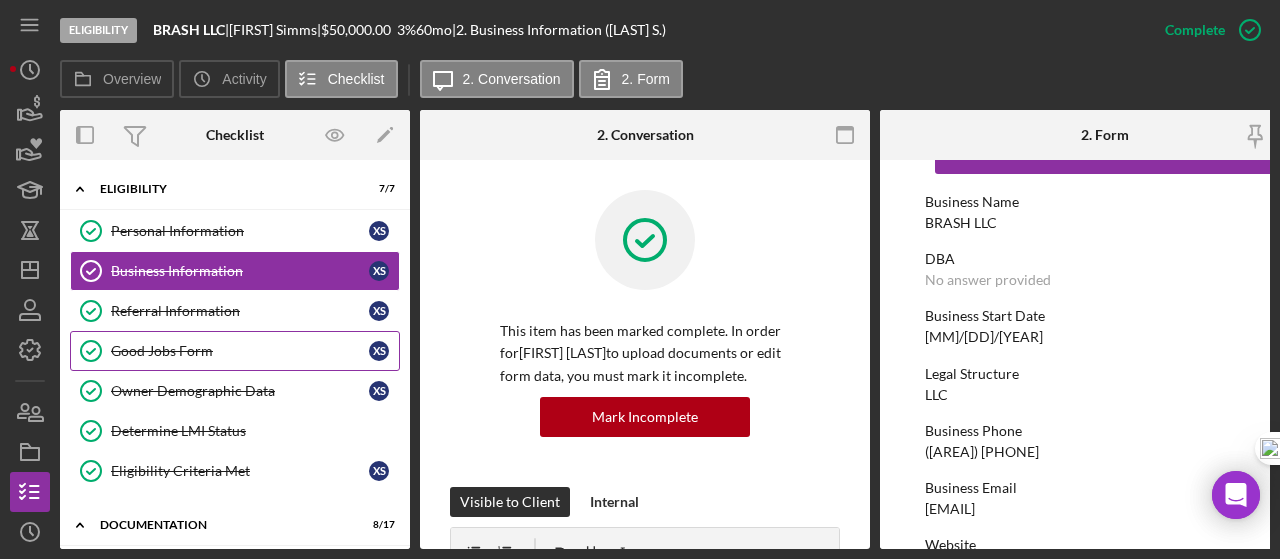 drag, startPoint x: 178, startPoint y: 340, endPoint x: 342, endPoint y: 349, distance: 164.24677 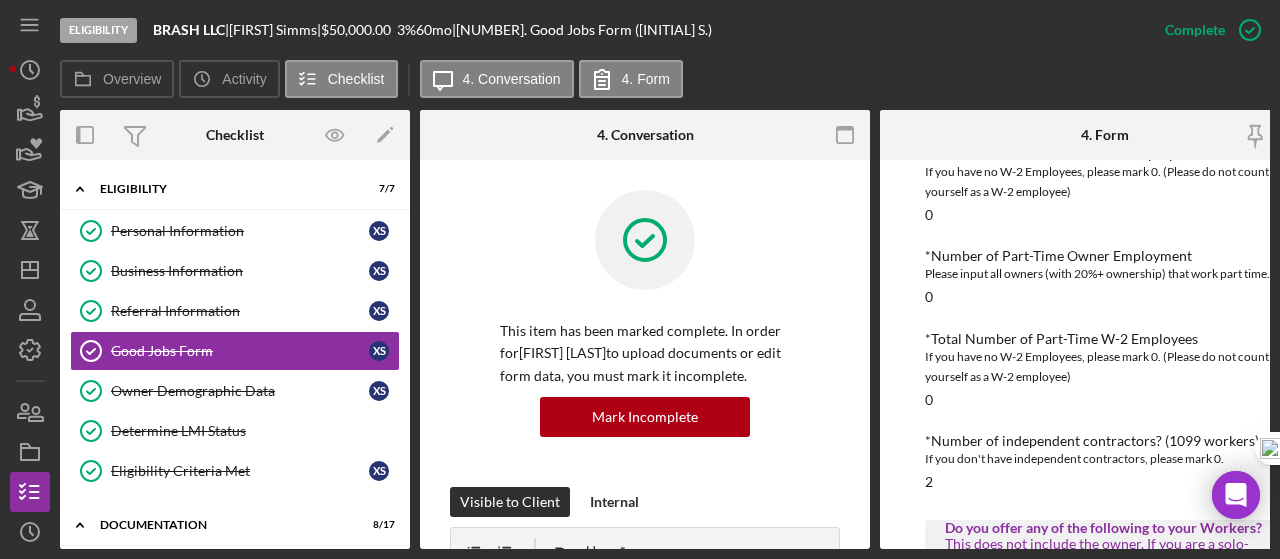 scroll, scrollTop: 33, scrollLeft: 0, axis: vertical 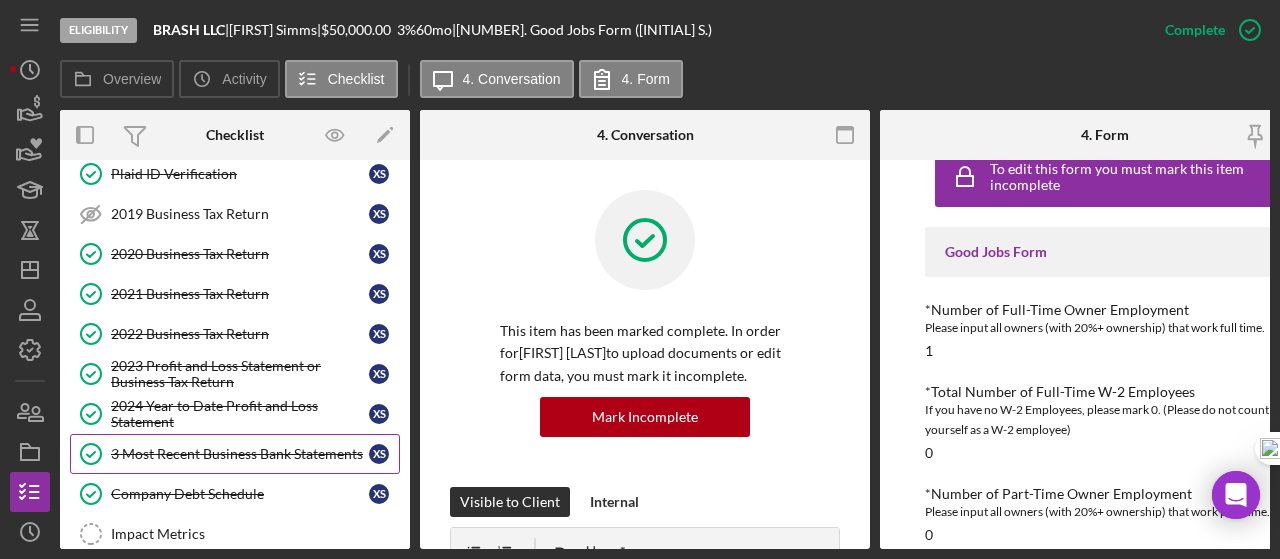 click on "3 Most Recent Business Bank Statements" at bounding box center [240, 454] 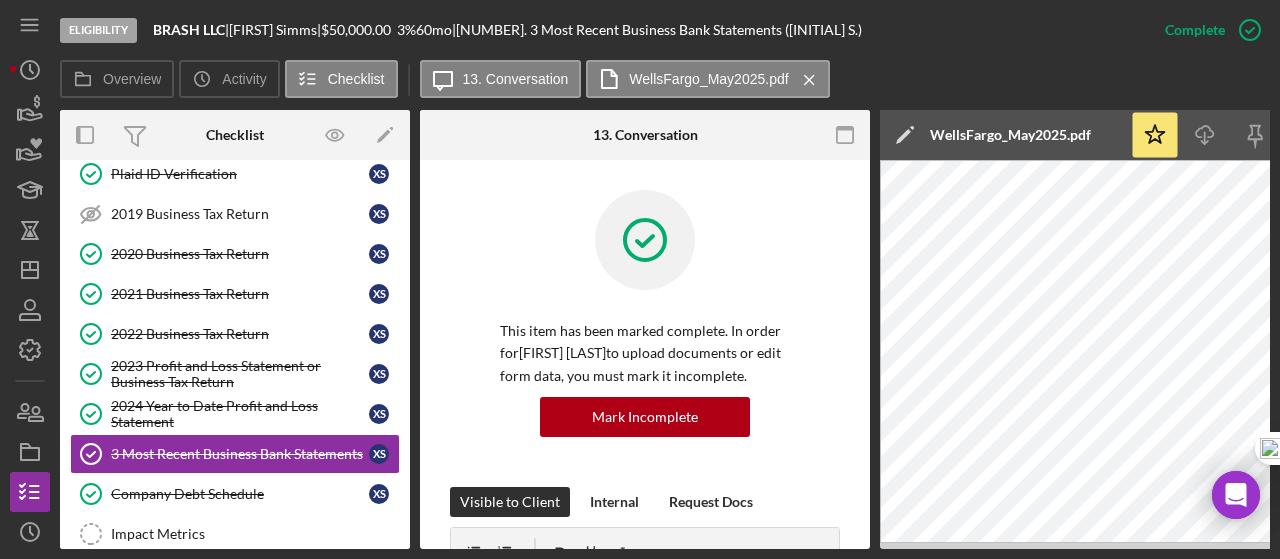 scroll, scrollTop: 0, scrollLeft: 210, axis: horizontal 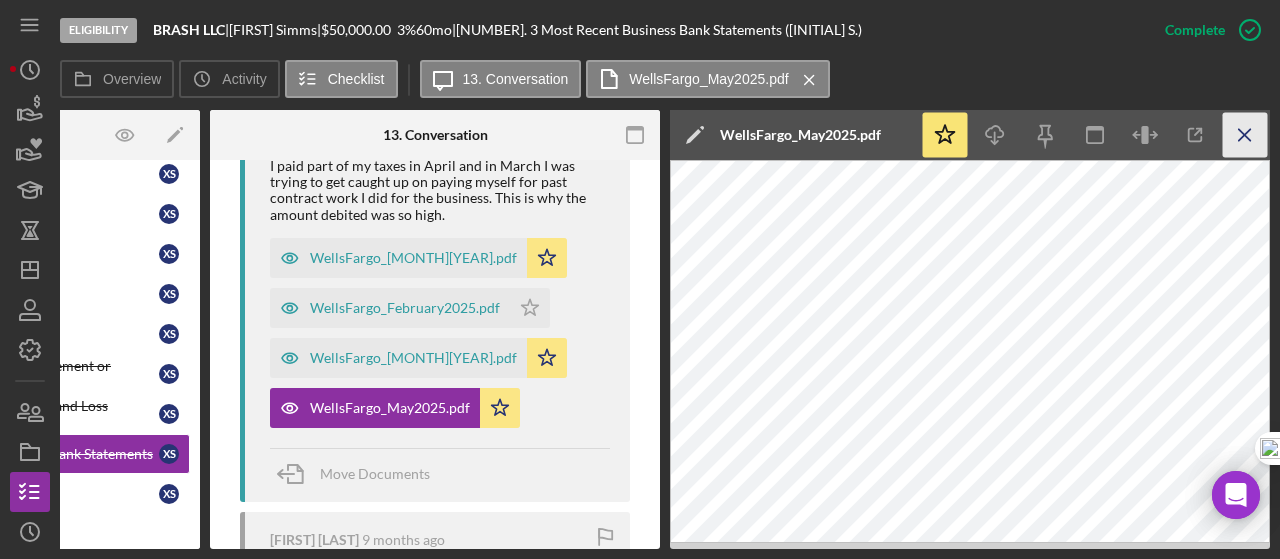 click on "Icon/Menu Close" 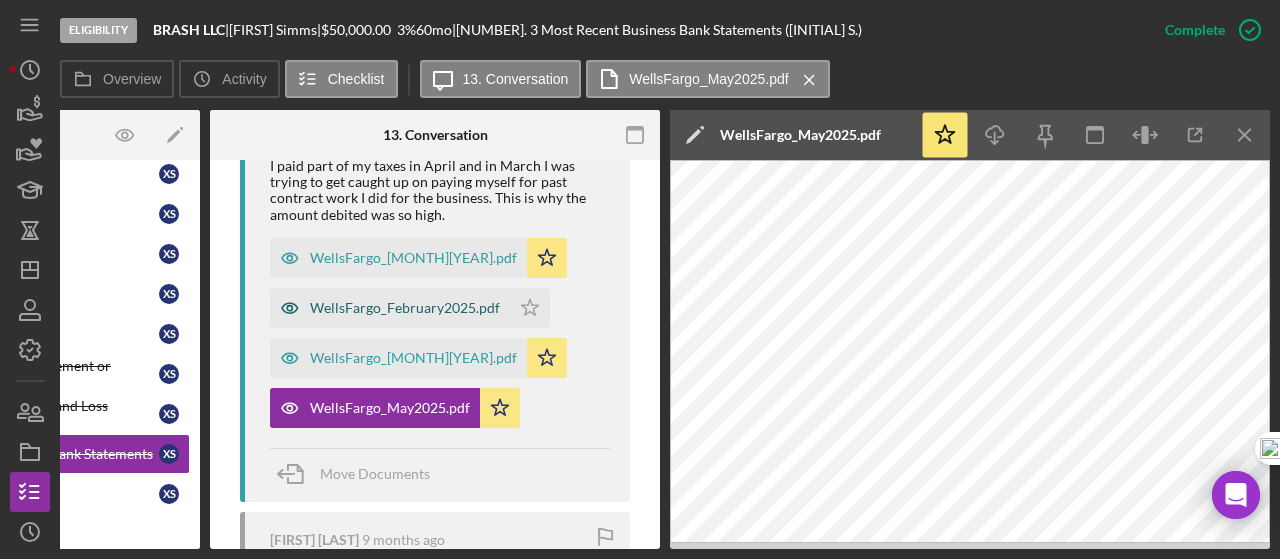 scroll, scrollTop: 0, scrollLeft: 0, axis: both 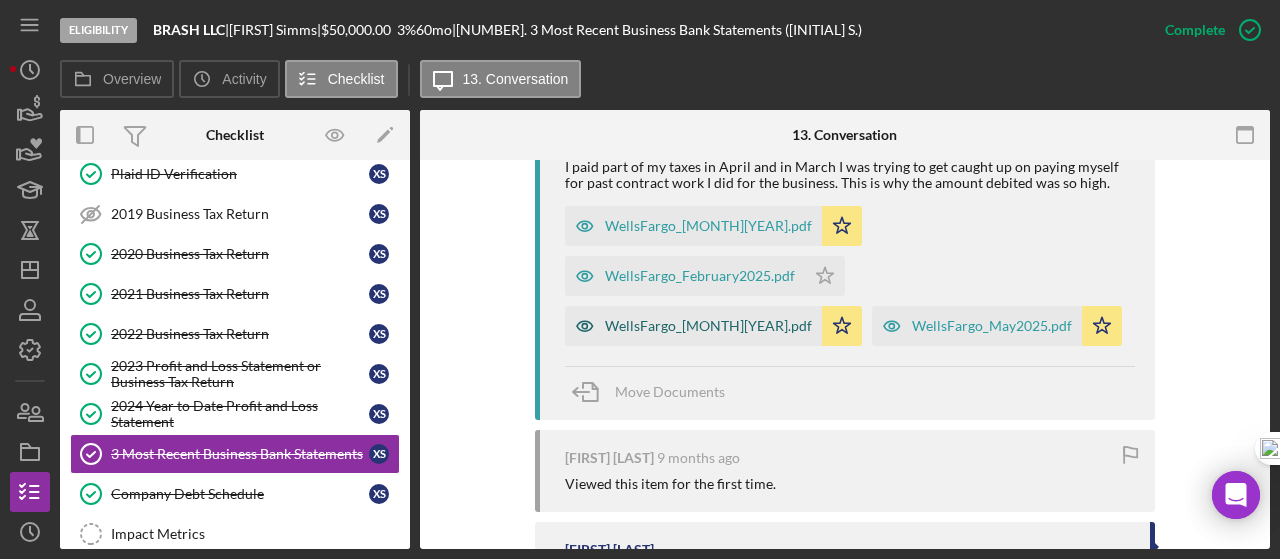 click on "WellsFargo_[MONTH][YEAR].pdf" at bounding box center [708, 326] 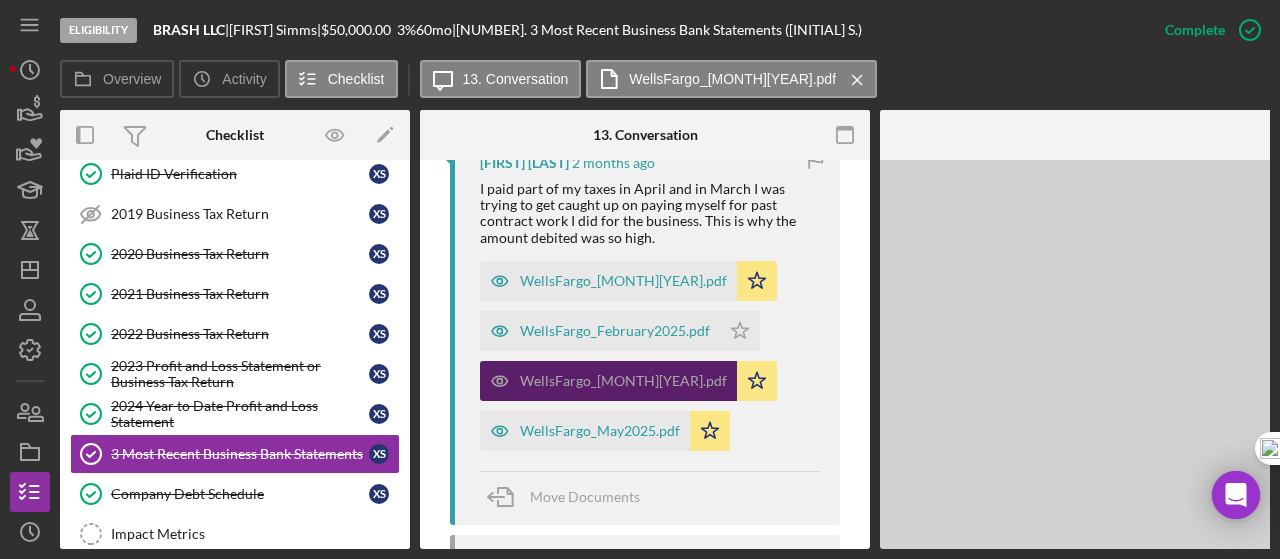 scroll, scrollTop: 807, scrollLeft: 0, axis: vertical 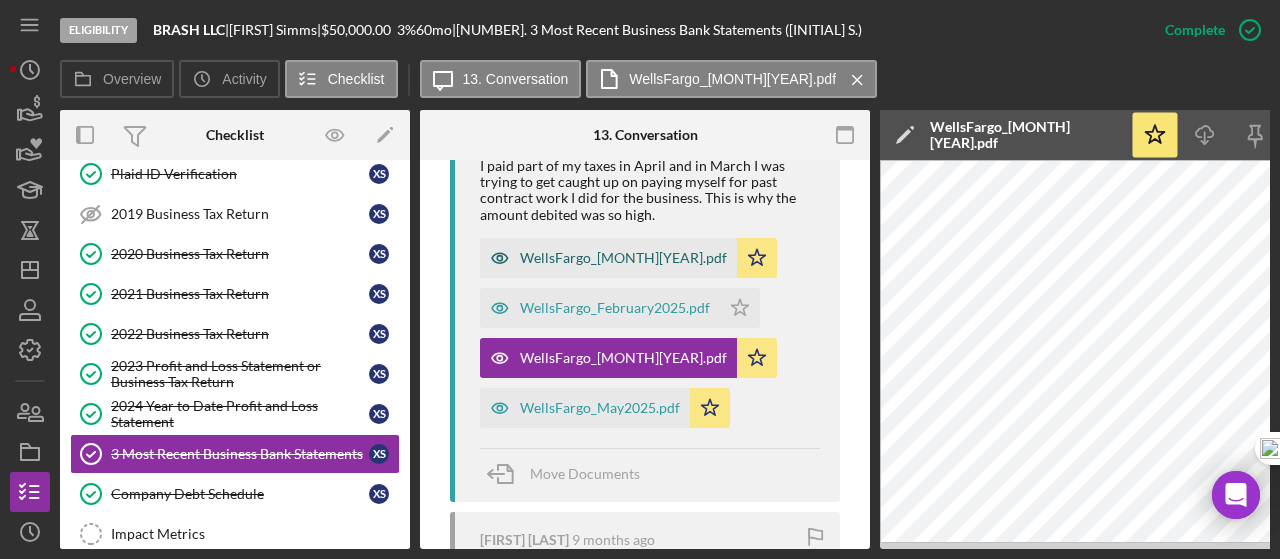 click on "WellsFargo_[MONTH][YEAR].pdf" at bounding box center [623, 258] 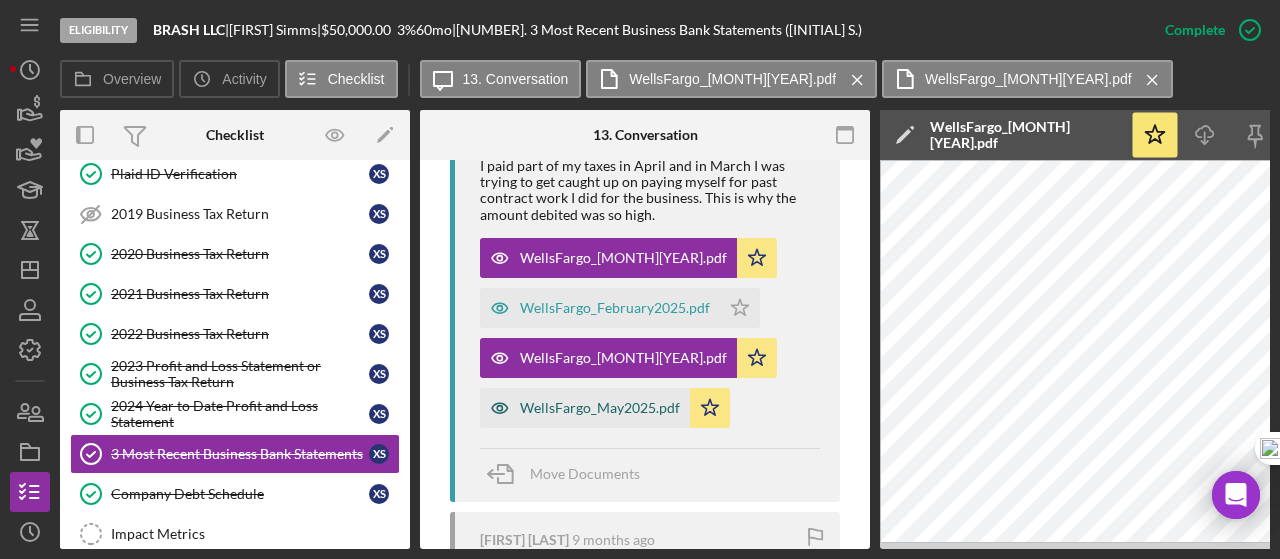 drag, startPoint x: 608, startPoint y: 403, endPoint x: 638, endPoint y: 397, distance: 30.594116 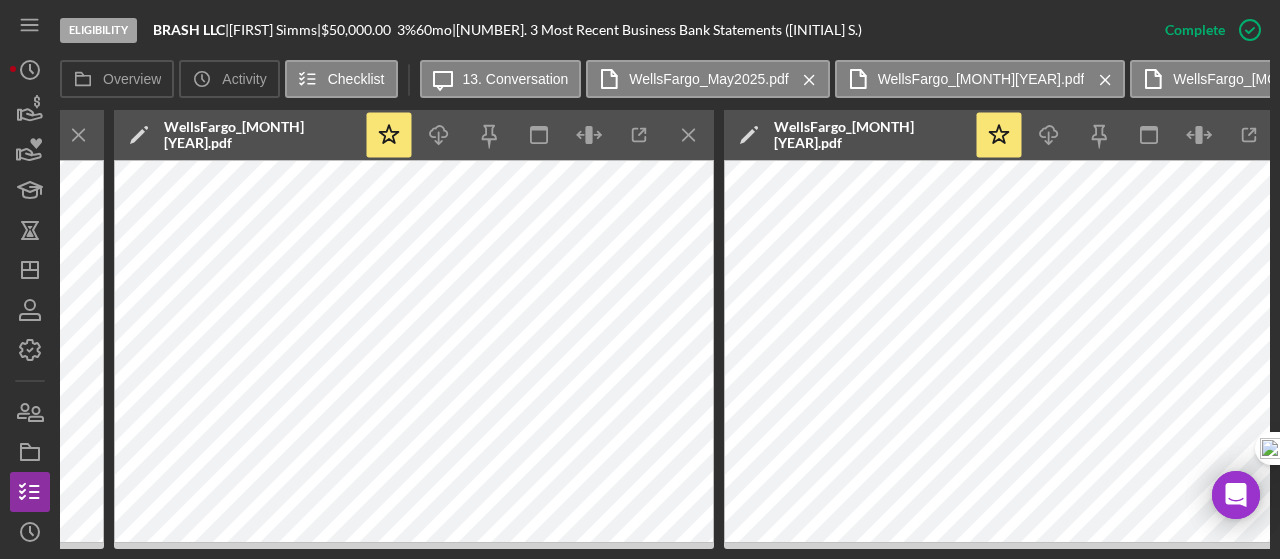 scroll, scrollTop: 0, scrollLeft: 1430, axis: horizontal 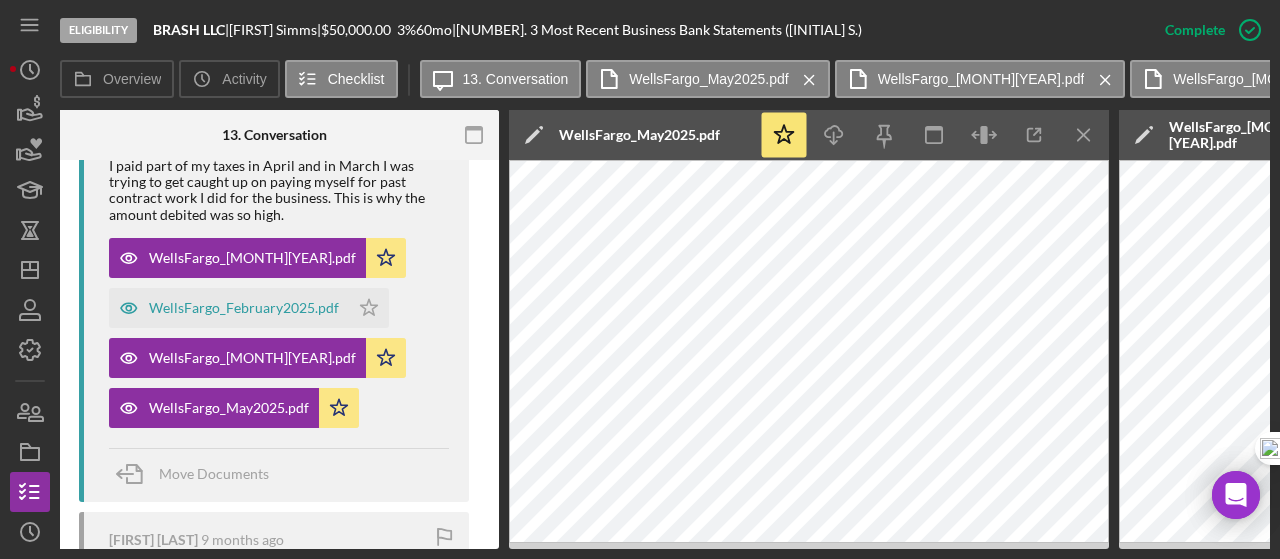 click on "Icon/Menu Close" 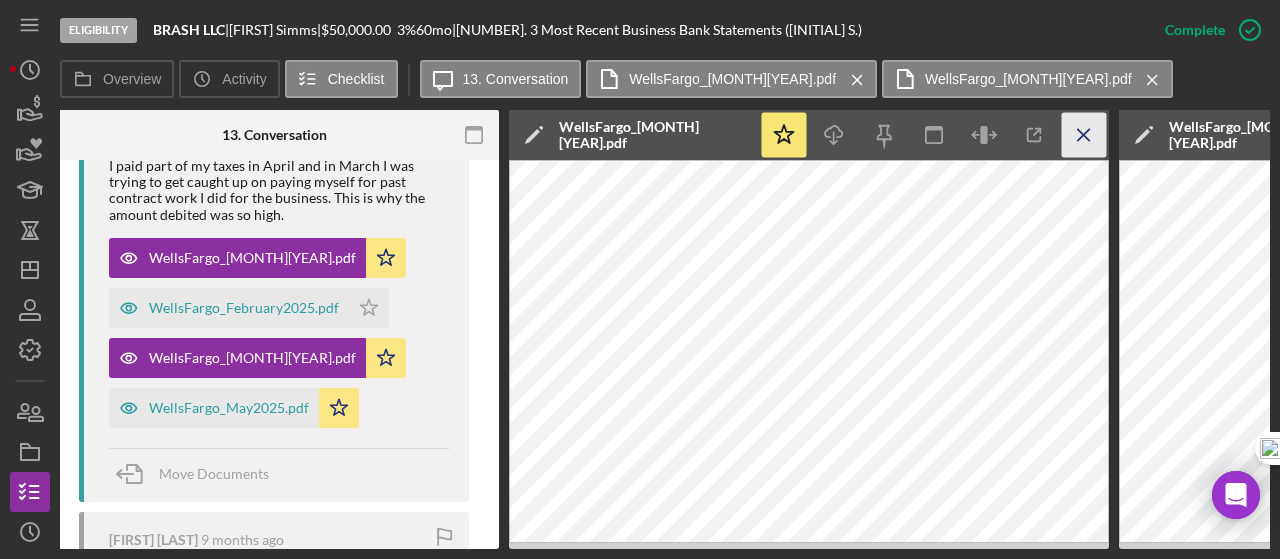 click 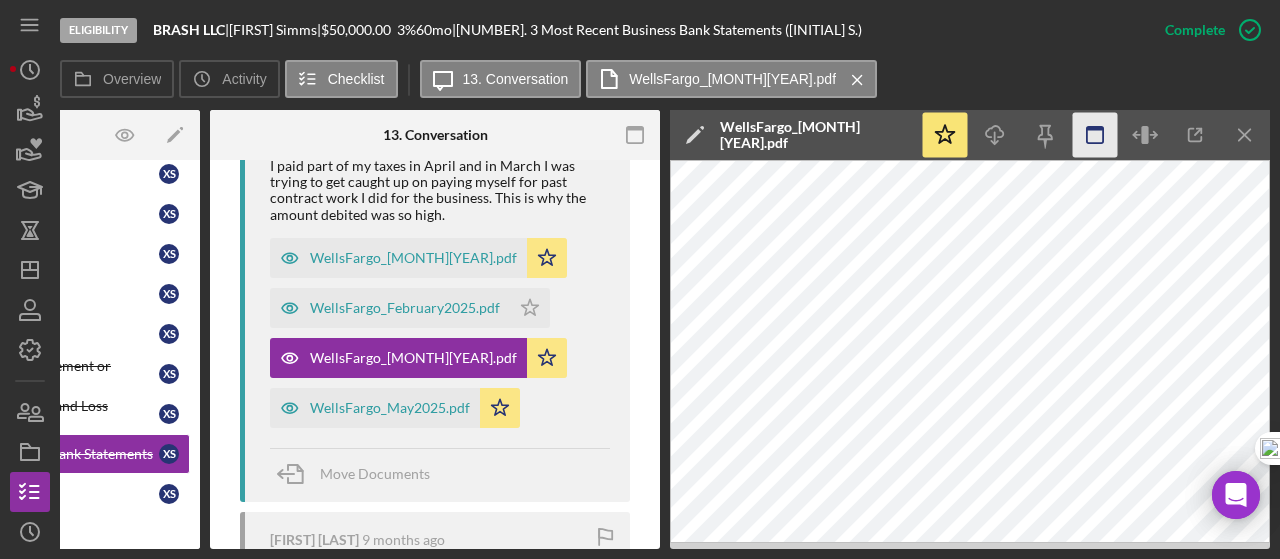 scroll, scrollTop: 0, scrollLeft: 210, axis: horizontal 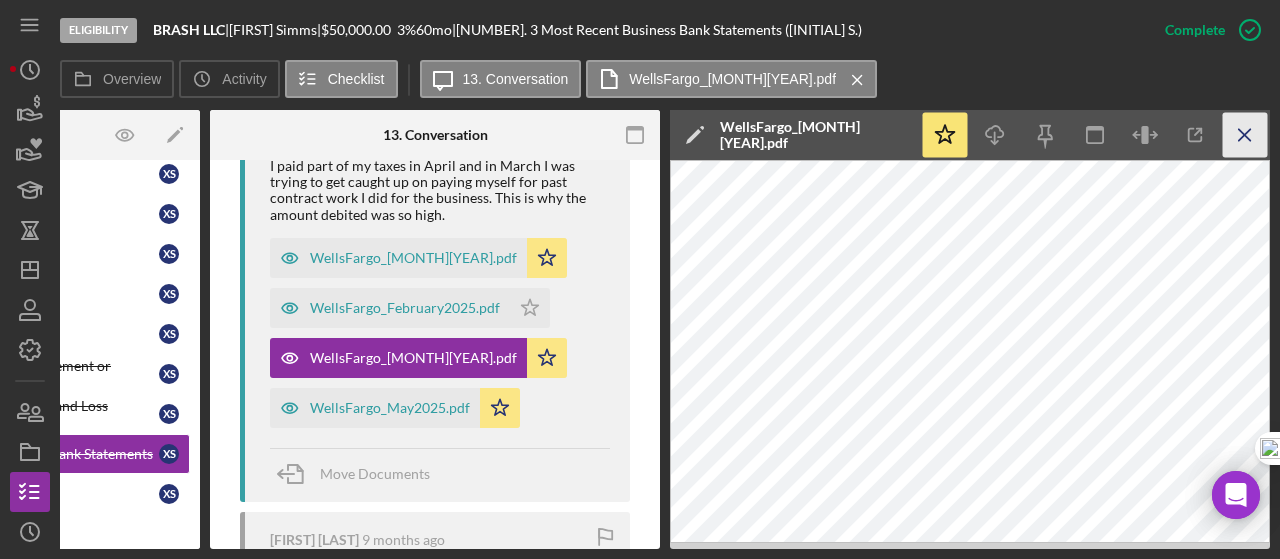 click on "Icon/Menu Close" 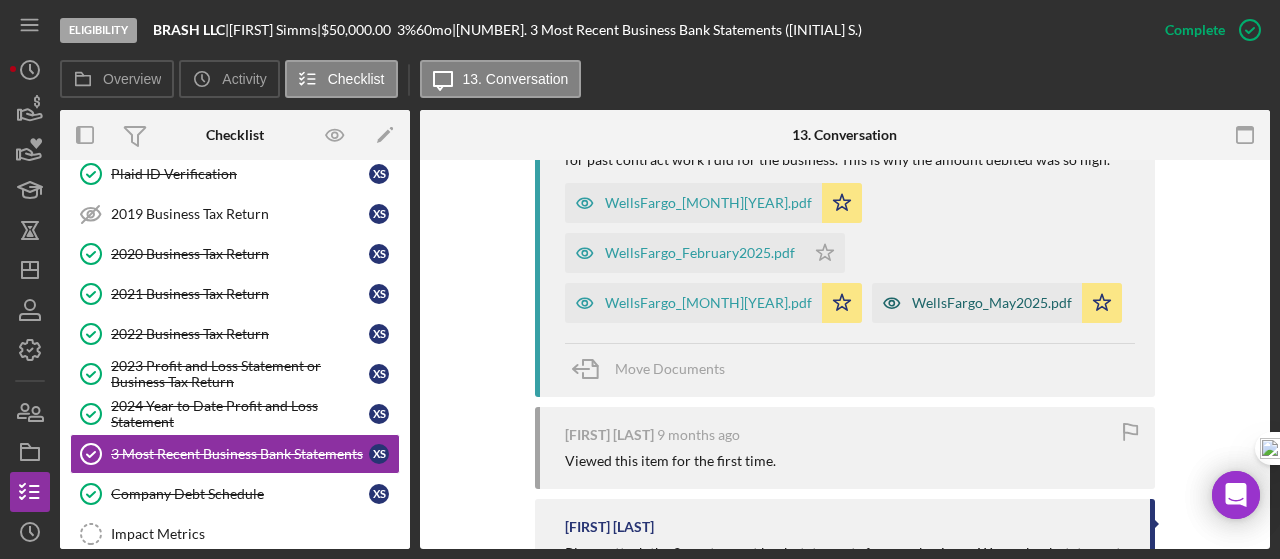 scroll, scrollTop: 0, scrollLeft: 0, axis: both 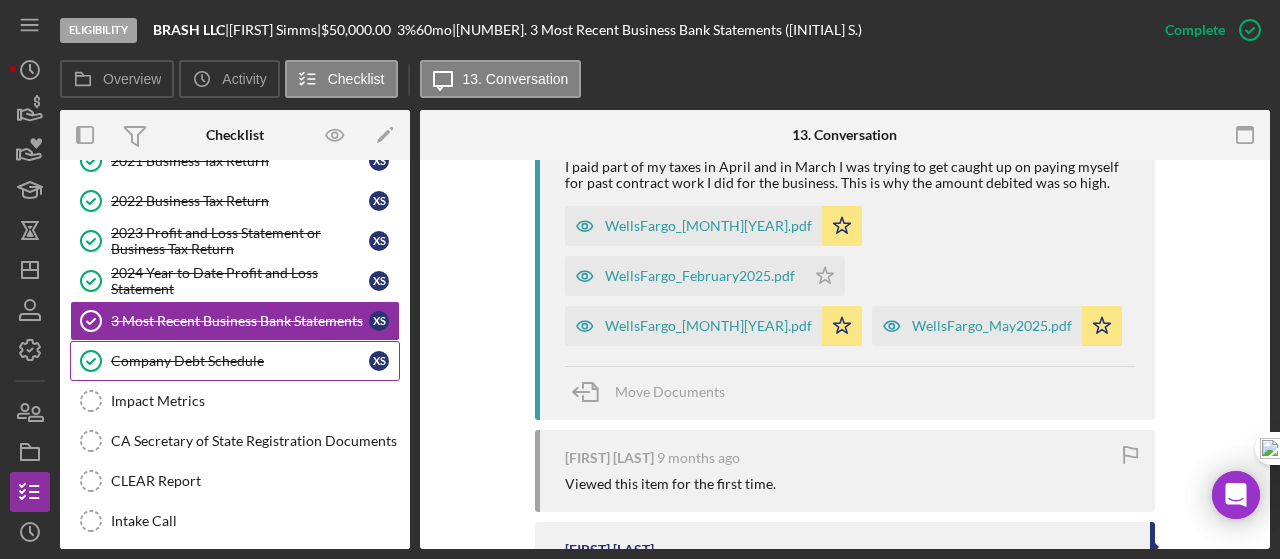 click on "Company Debt Schedule" at bounding box center (240, 361) 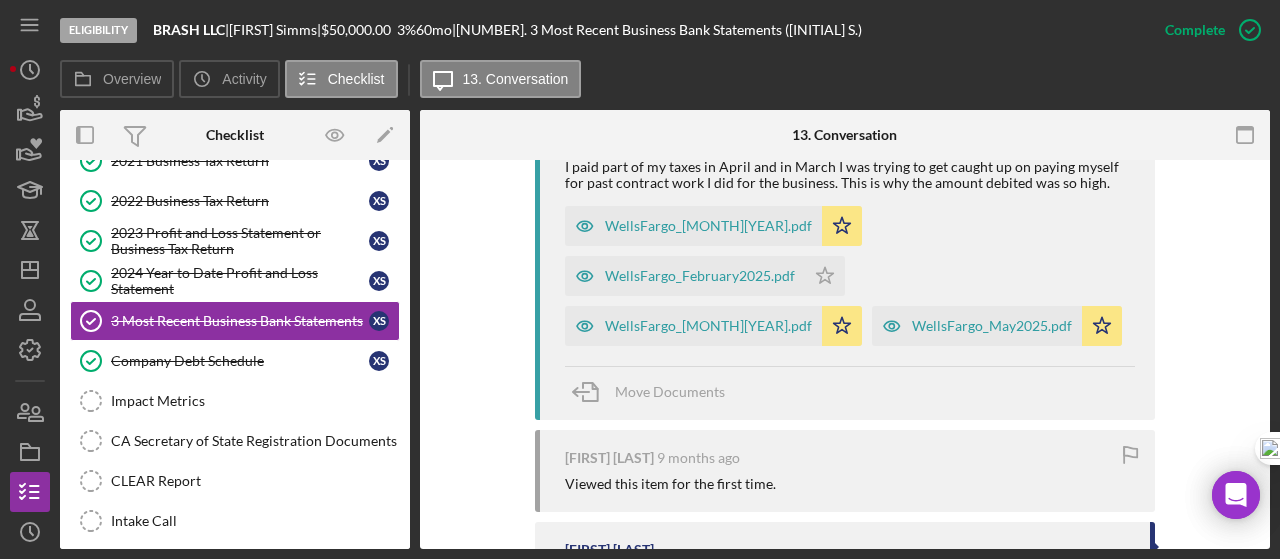scroll, scrollTop: 0, scrollLeft: 0, axis: both 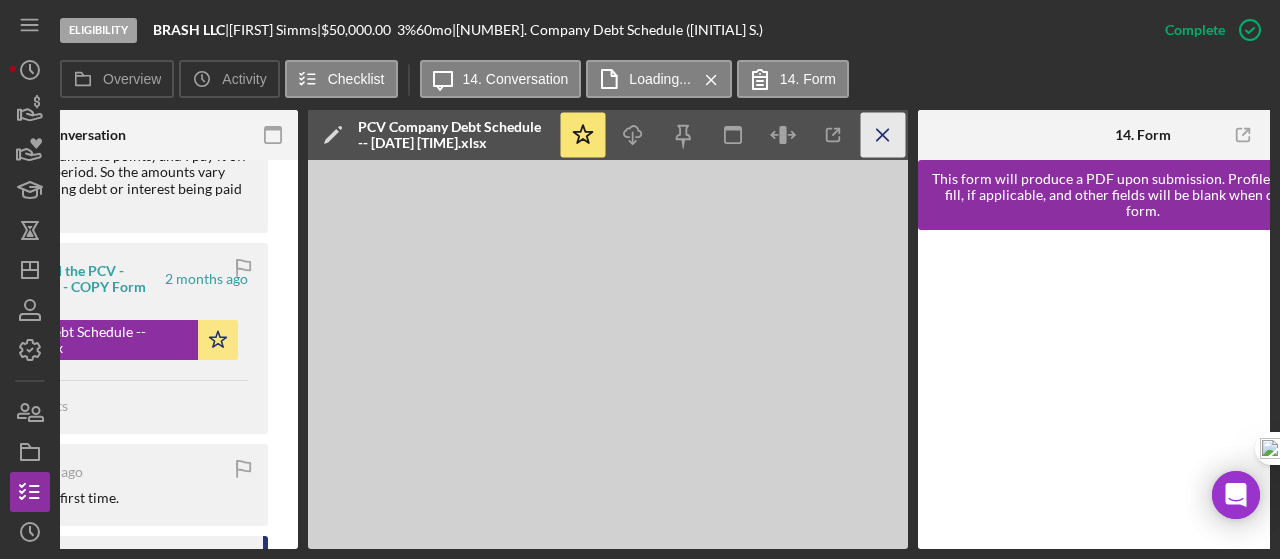 click 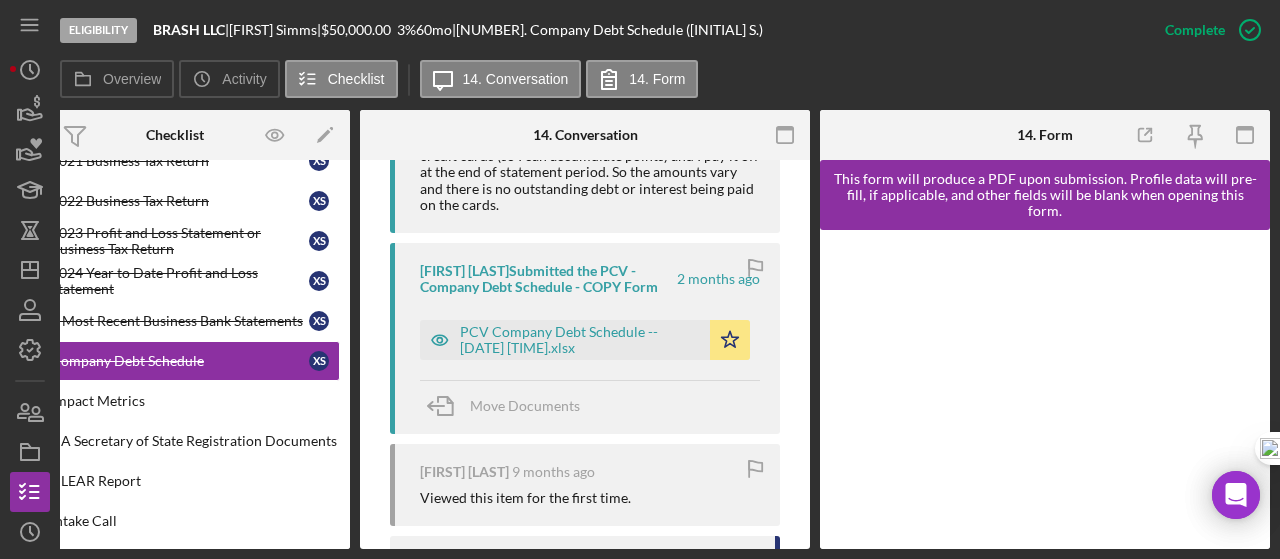 scroll, scrollTop: 0, scrollLeft: 60, axis: horizontal 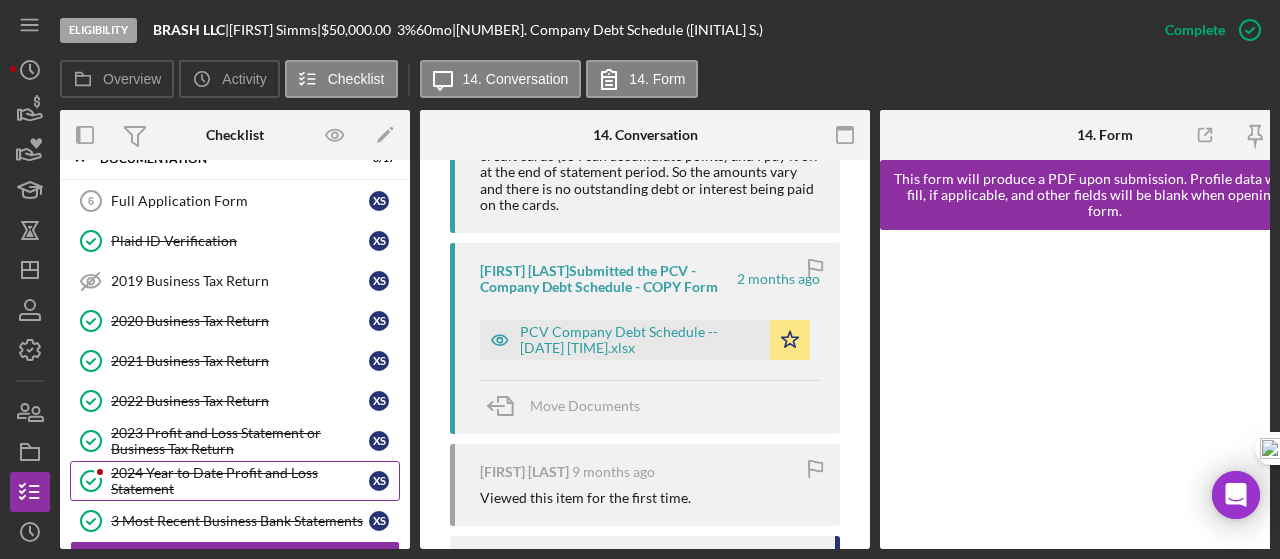 click on "2024 Year to Date Profit and Loss Statement" at bounding box center [240, 481] 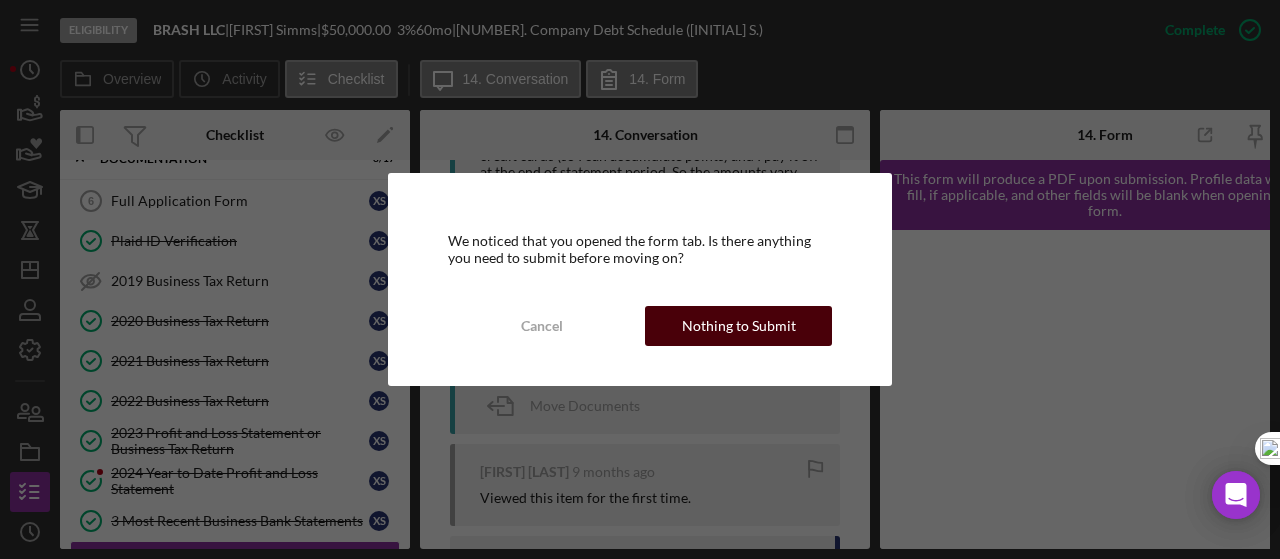 click on "Nothing to Submit" at bounding box center (738, 326) 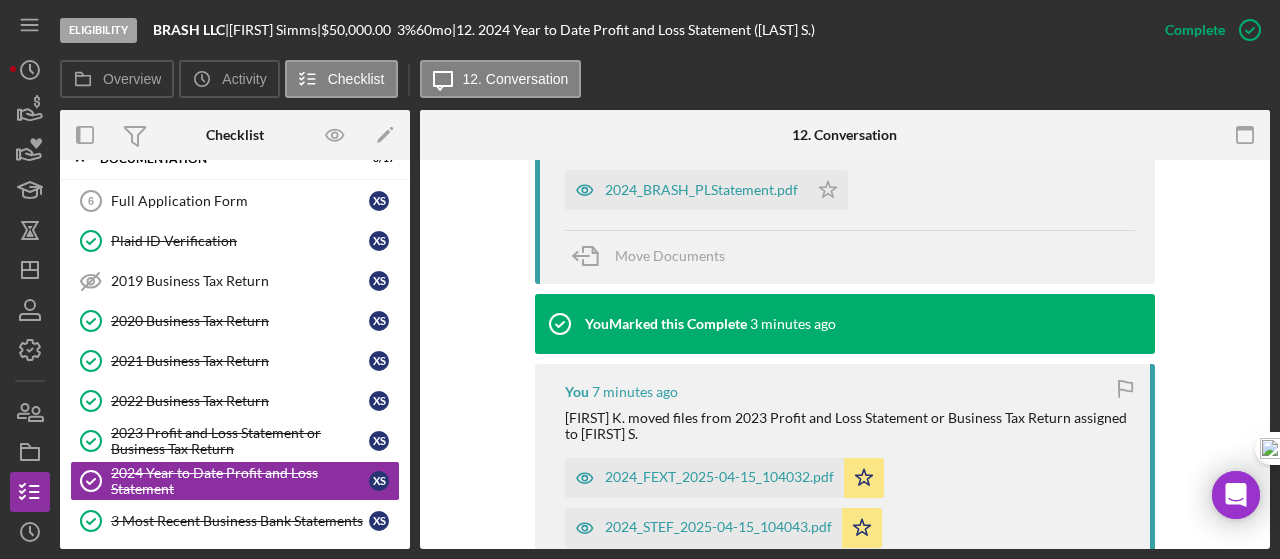 scroll, scrollTop: 633, scrollLeft: 0, axis: vertical 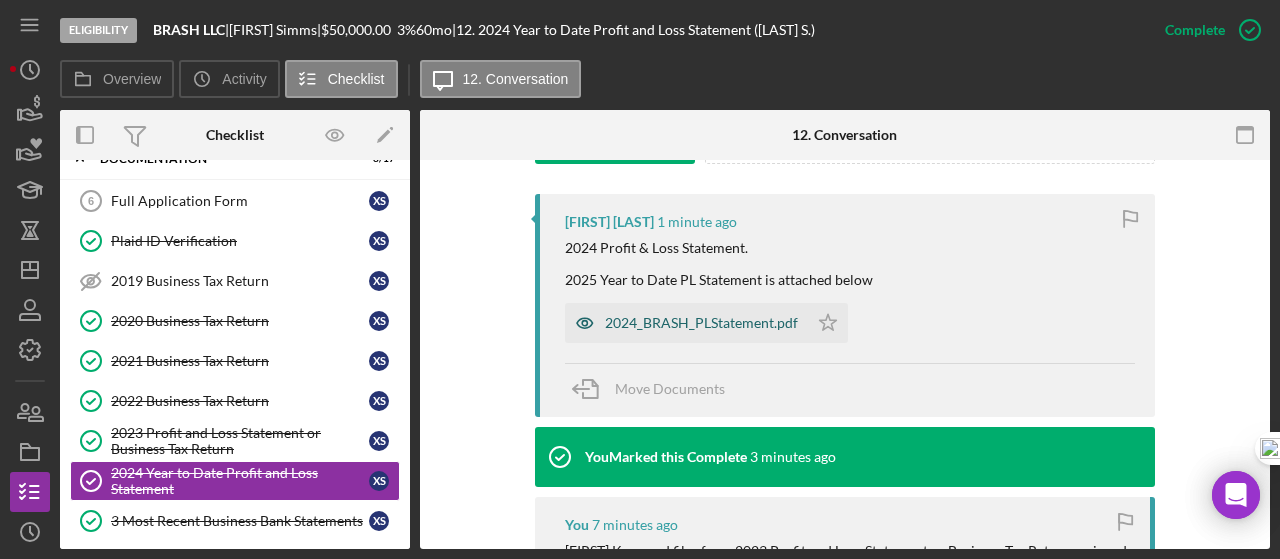click on "2024_BRASH_PLStatement.pdf" at bounding box center [701, 323] 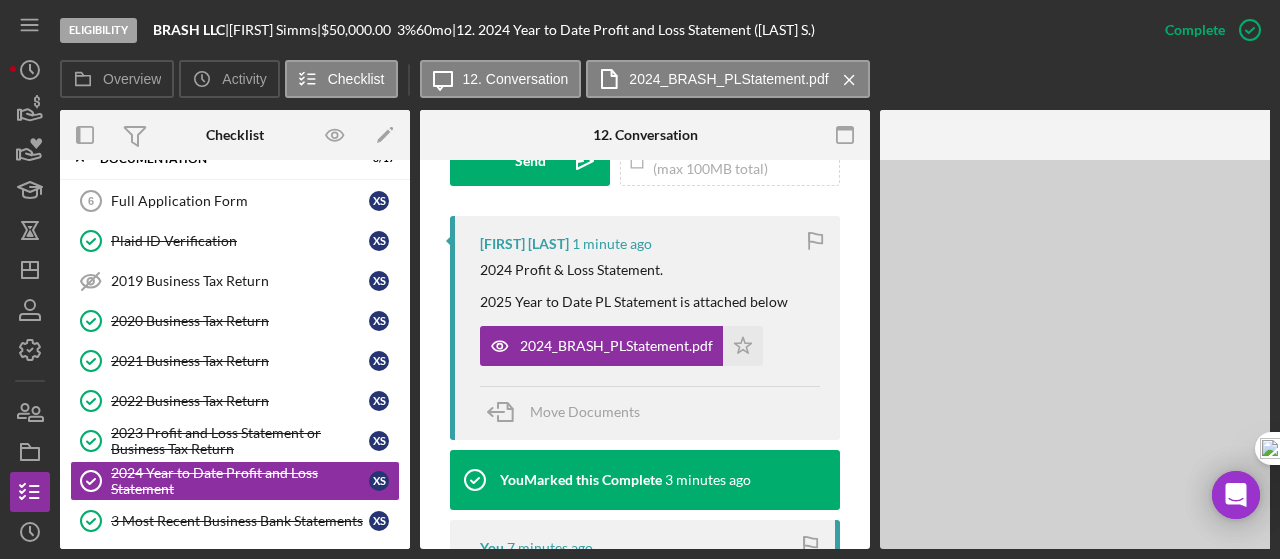 scroll, scrollTop: 656, scrollLeft: 0, axis: vertical 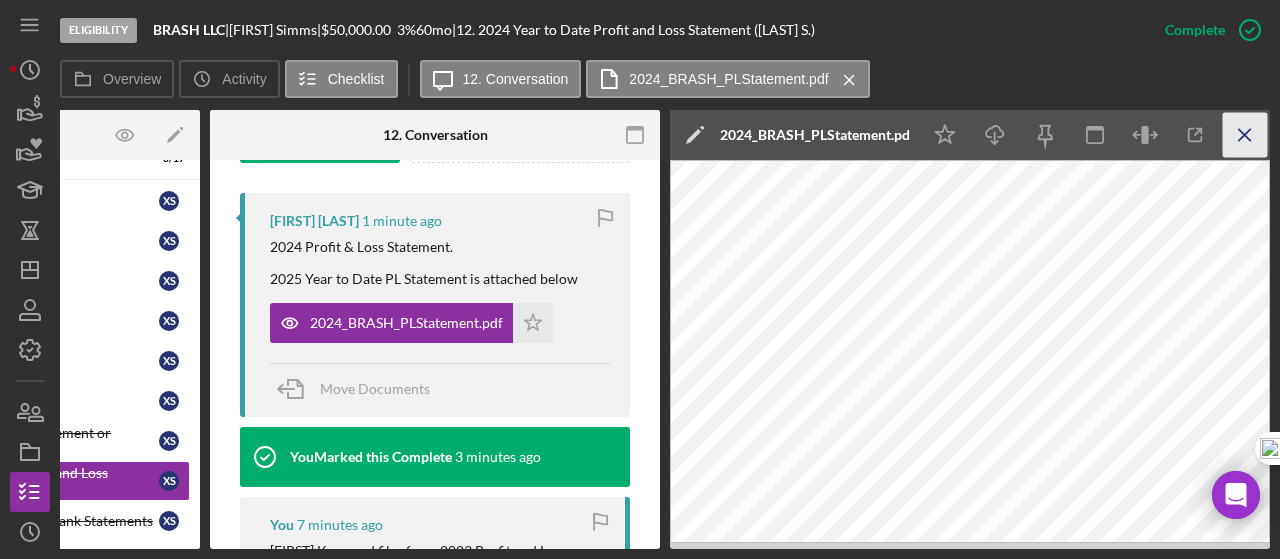 click on "Icon/Menu Close" 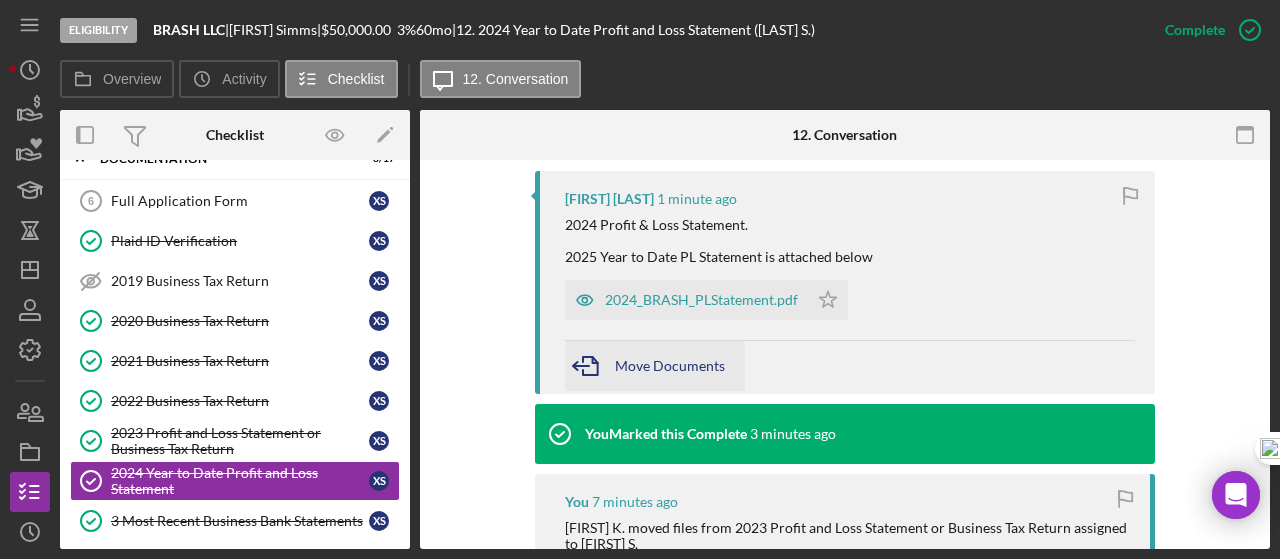 scroll, scrollTop: 0, scrollLeft: 0, axis: both 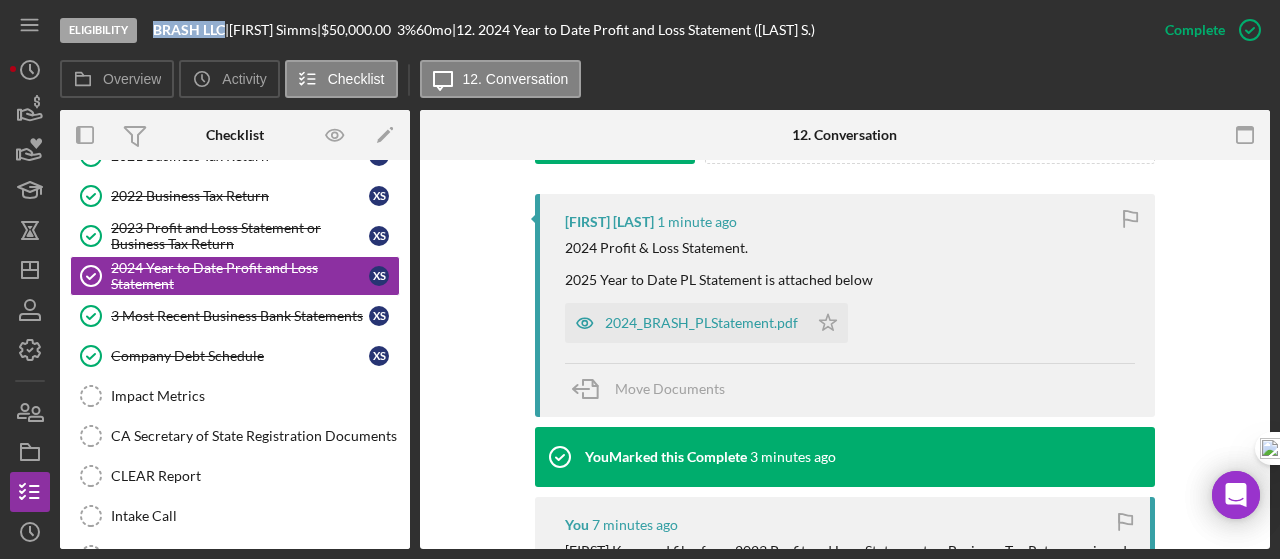 drag, startPoint x: 157, startPoint y: 28, endPoint x: 226, endPoint y: 31, distance: 69.065186 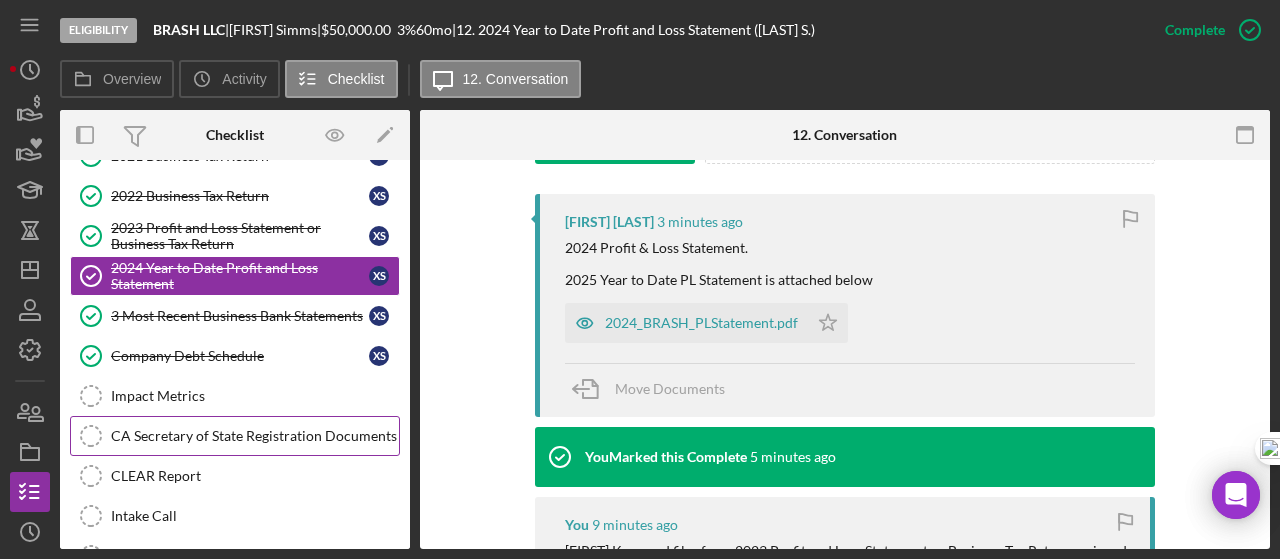 click on "CA Secretary of State Registration Documents" at bounding box center [255, 436] 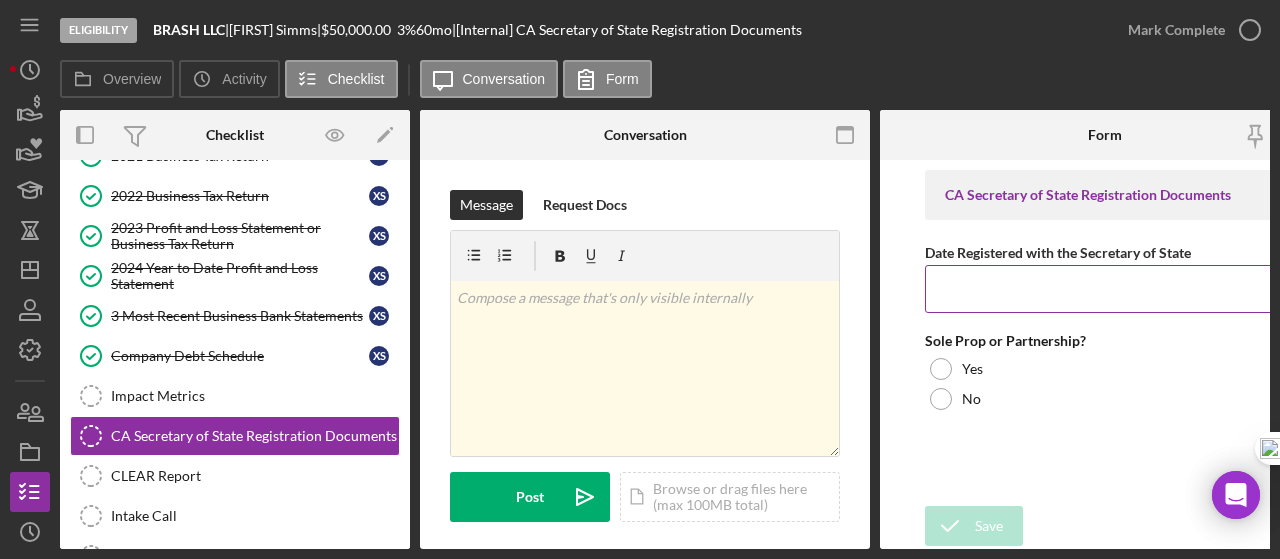 click on "Date Registered with the Secretary of State" at bounding box center (1105, 289) 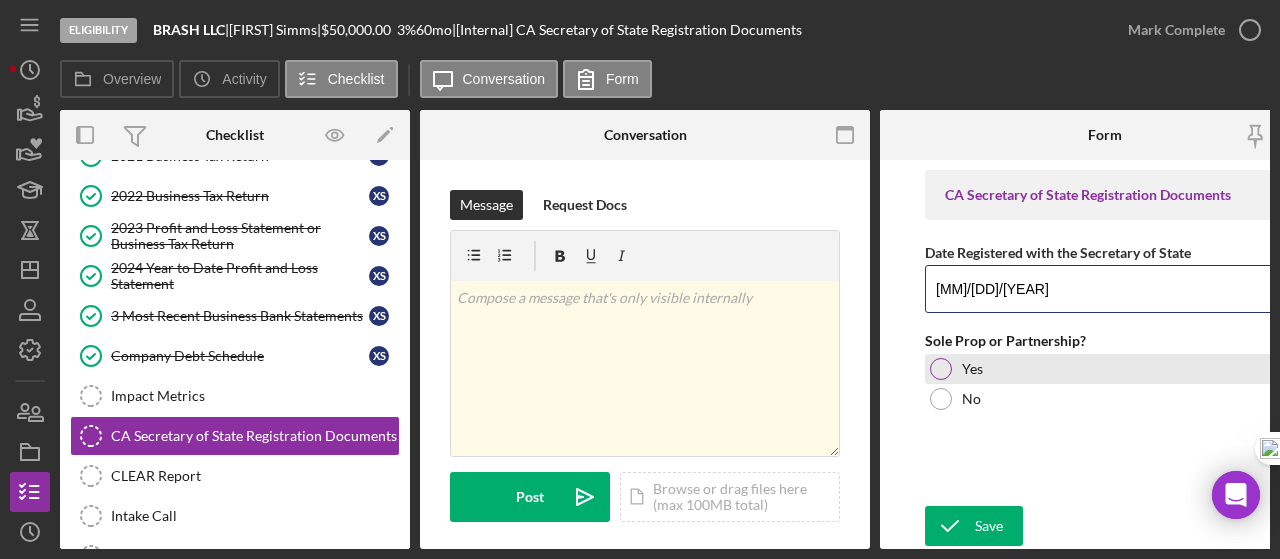 type on "[MM]/[DD]/[YEAR]" 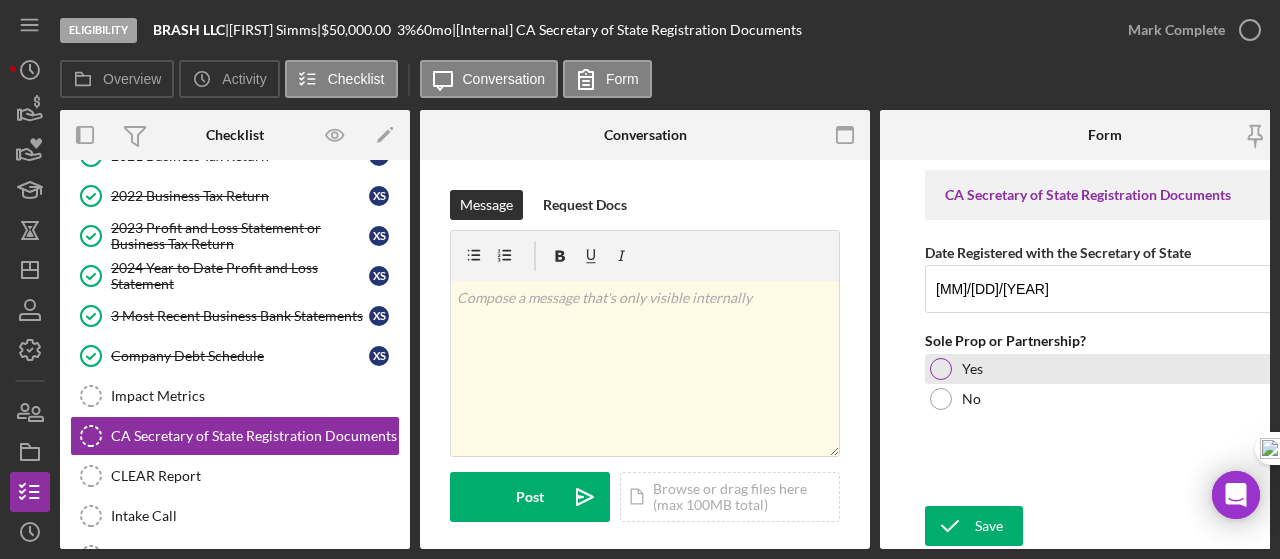 click at bounding box center [941, 369] 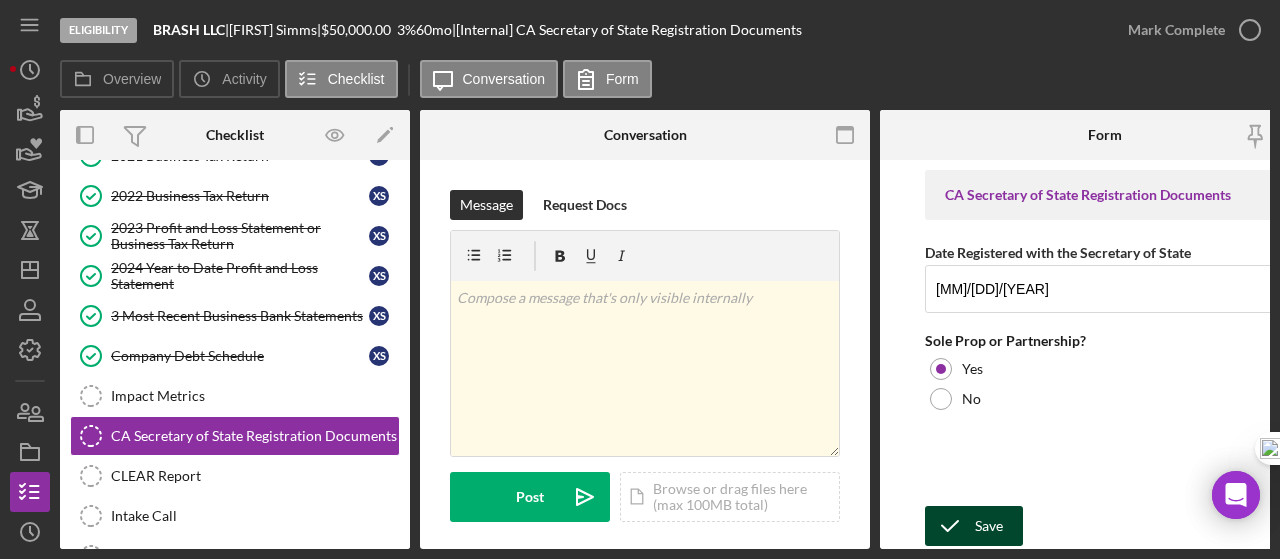 click on "Save" at bounding box center [989, 526] 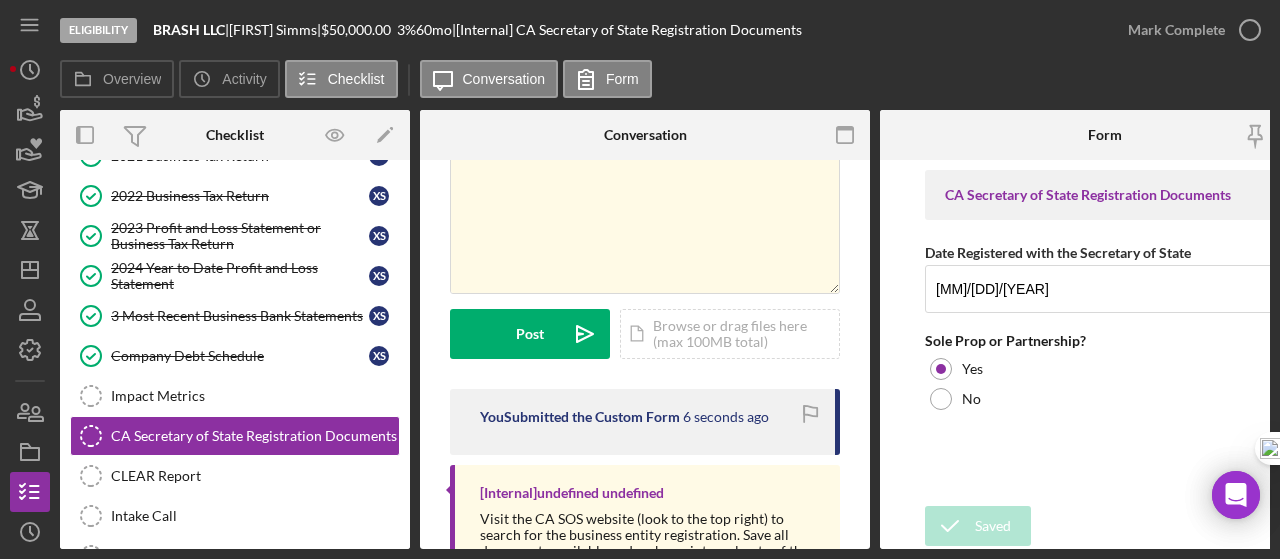 scroll, scrollTop: 200, scrollLeft: 0, axis: vertical 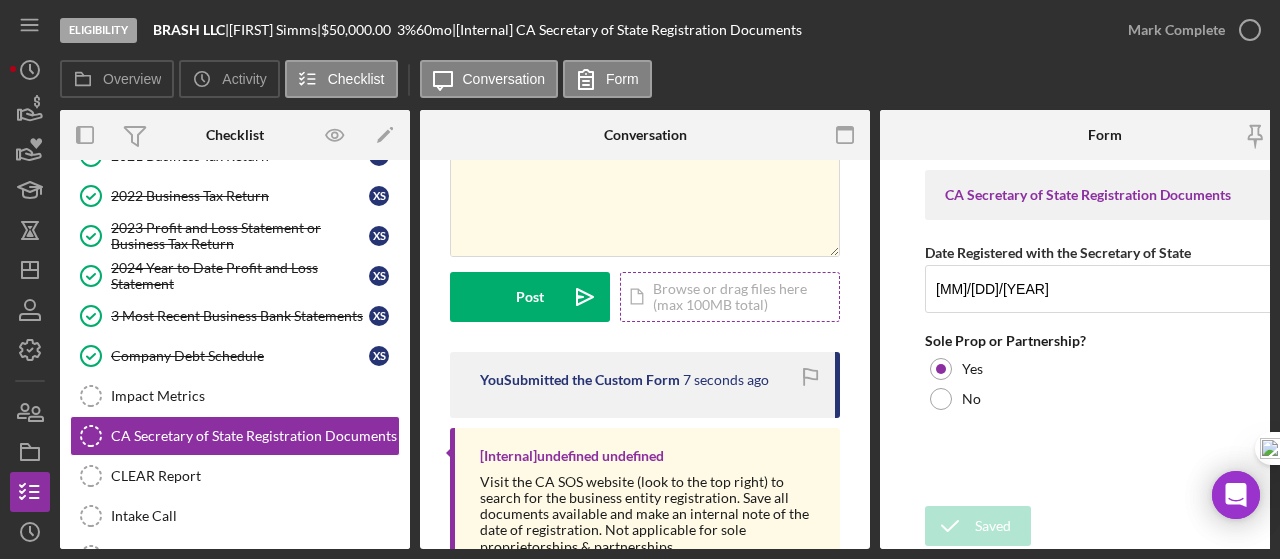 click on "Icon/Document Browse or drag files here (max 100MB total) Tap to choose files or take a photo" at bounding box center [730, 297] 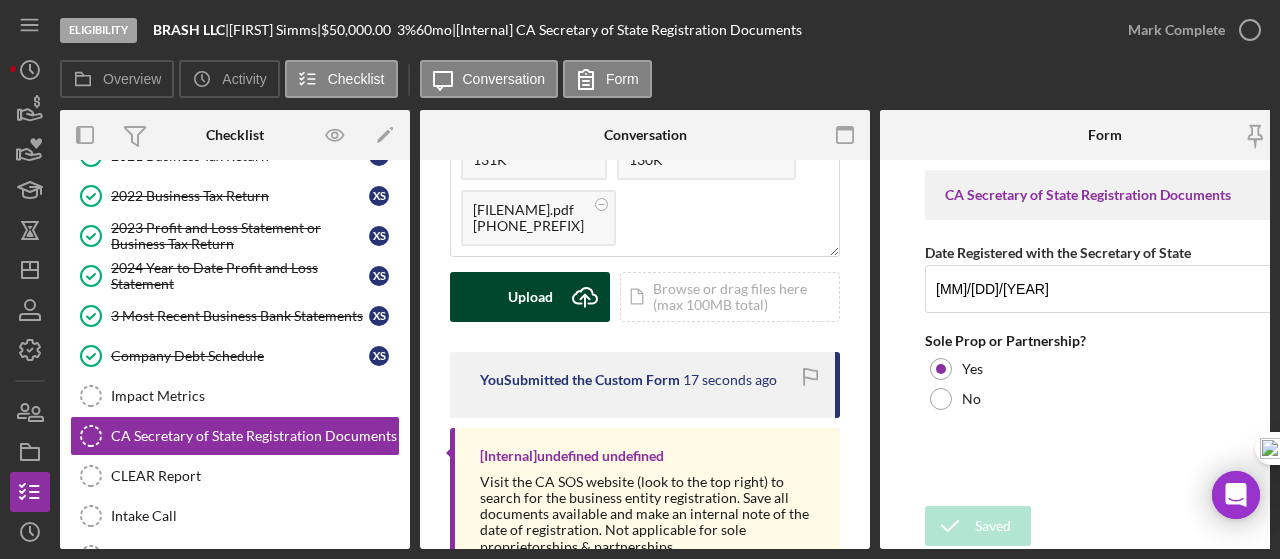 click on "Upload Icon/Upload" at bounding box center [530, 297] 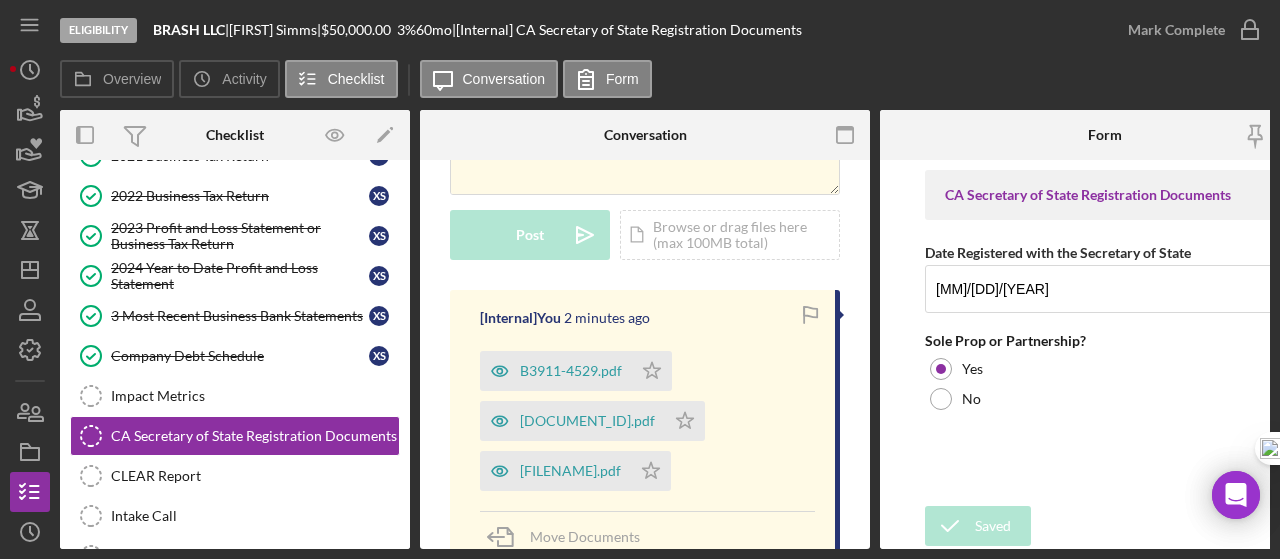 scroll, scrollTop: 266, scrollLeft: 0, axis: vertical 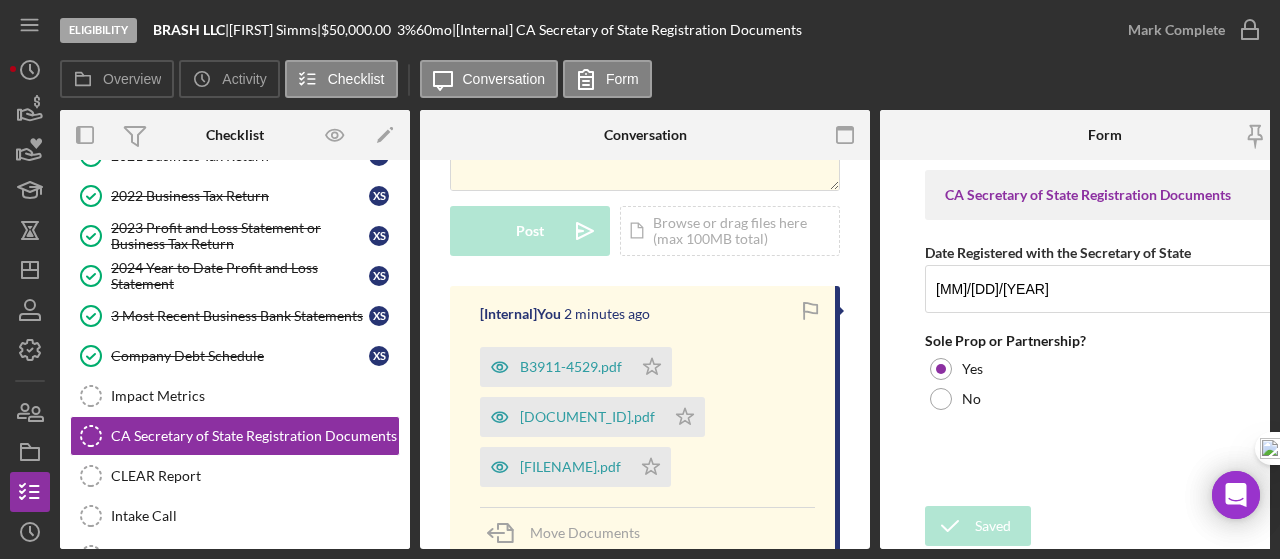 drag, startPoint x: 652, startPoint y: 366, endPoint x: 658, endPoint y: 392, distance: 26.683329 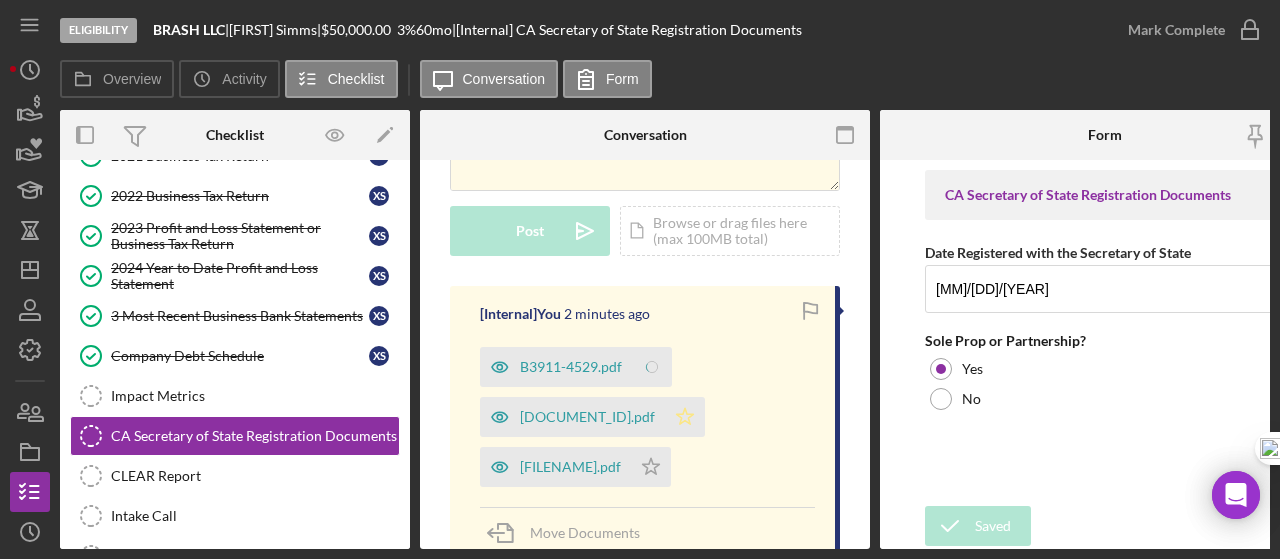 click on "Icon/Star" 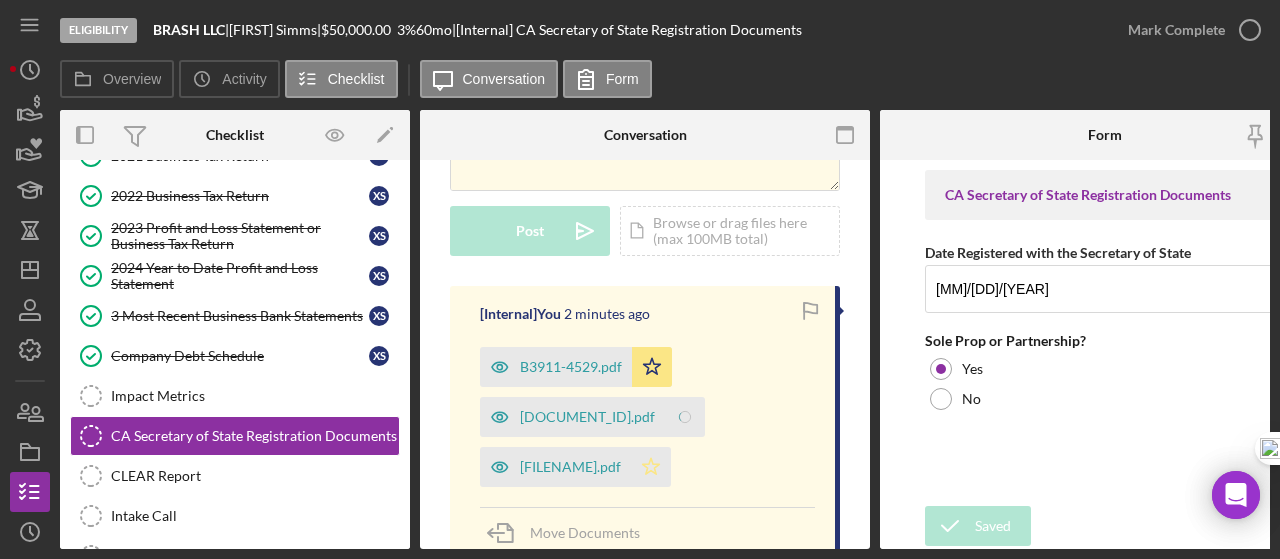 click 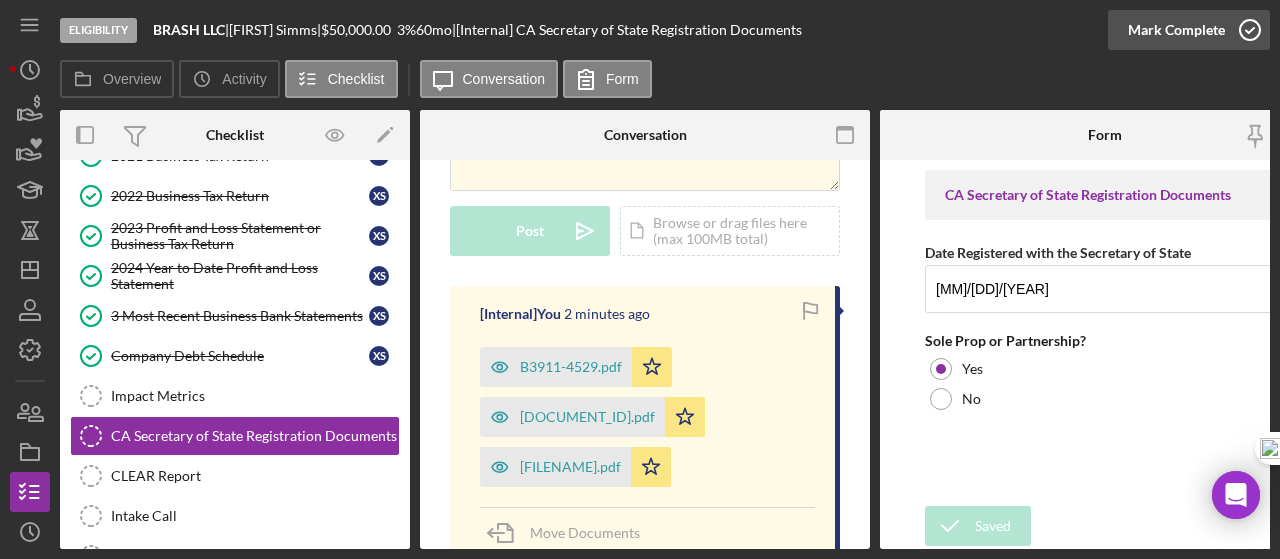 click 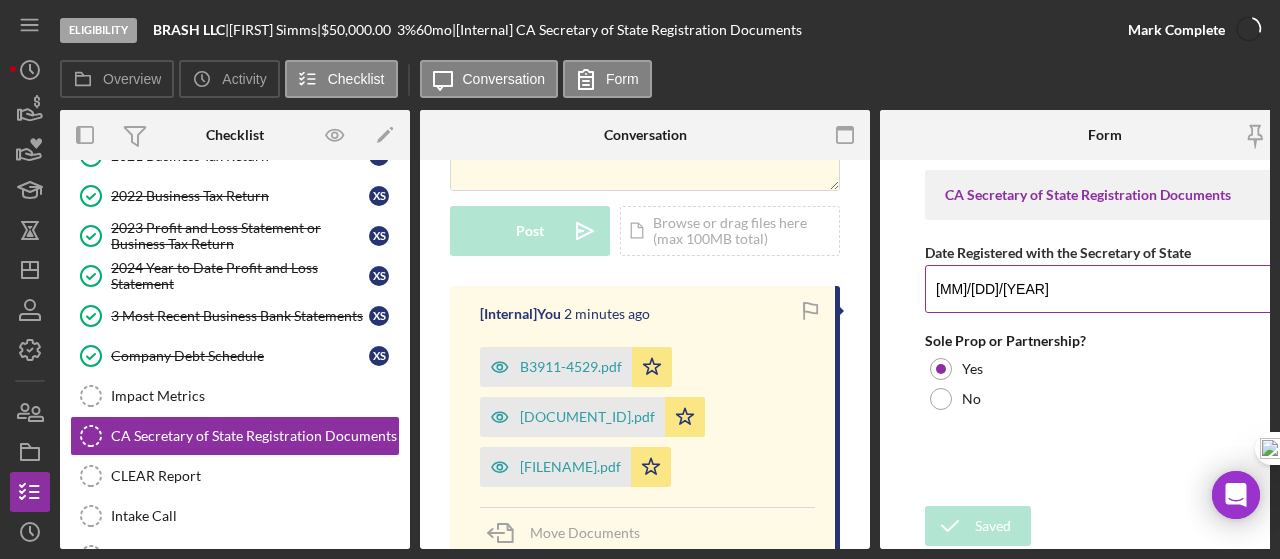 scroll, scrollTop: 564, scrollLeft: 0, axis: vertical 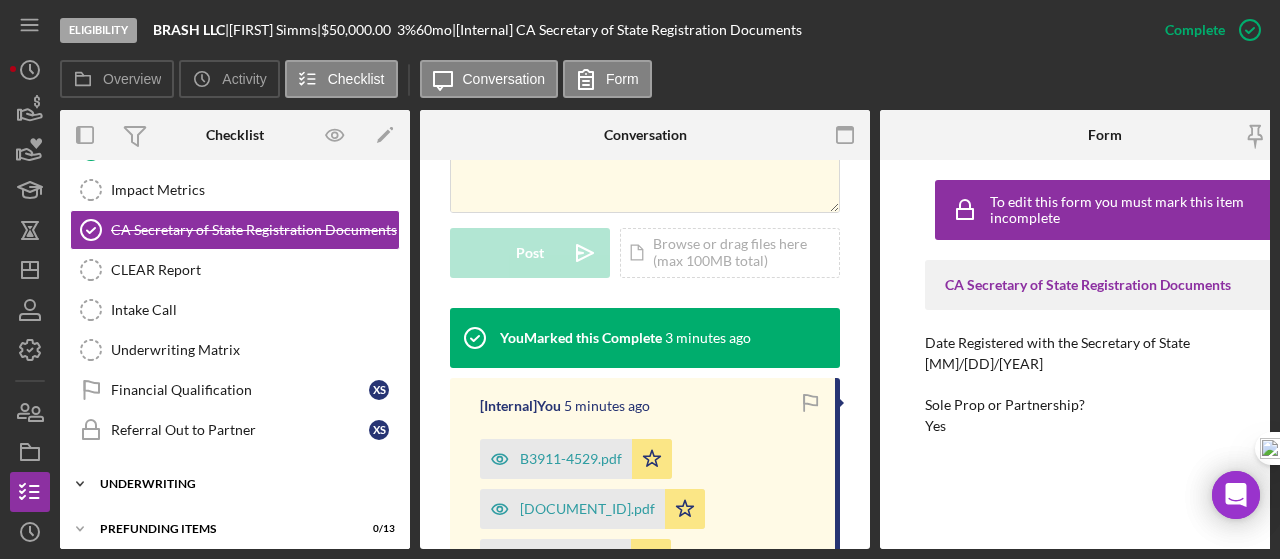 click on "Underwriting" at bounding box center [242, 484] 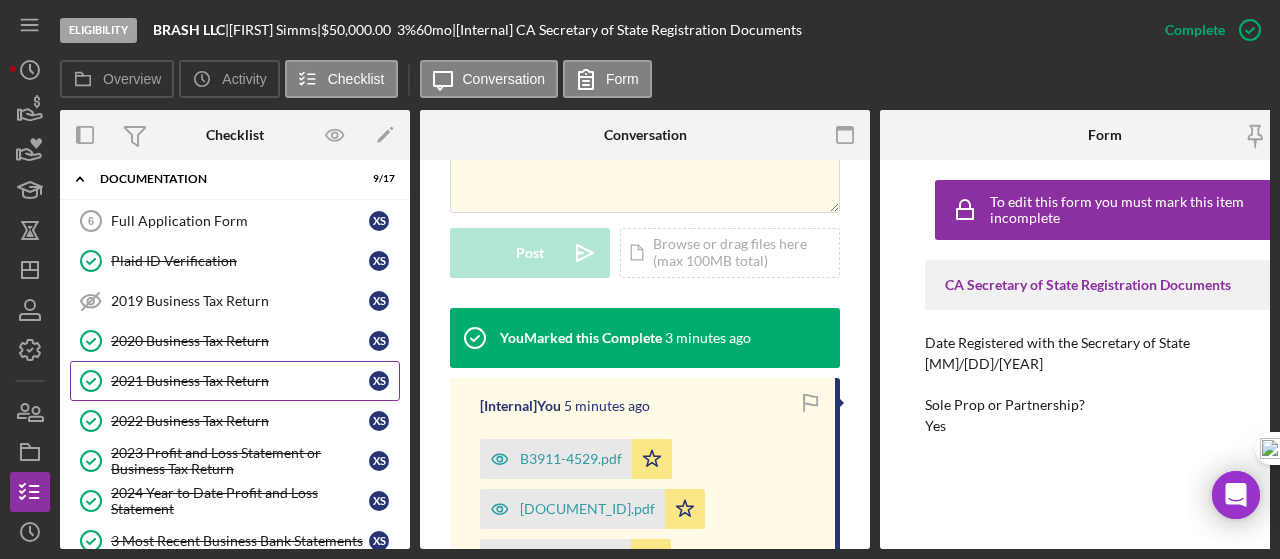 scroll, scrollTop: 344, scrollLeft: 0, axis: vertical 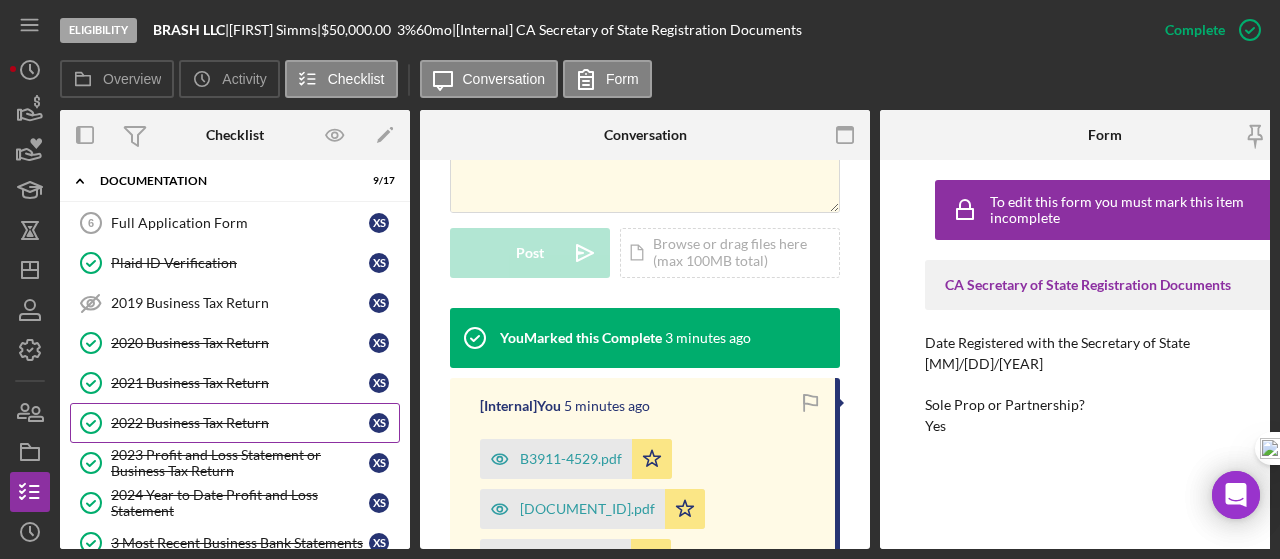 click on "2022 Business Tax Return" at bounding box center (240, 423) 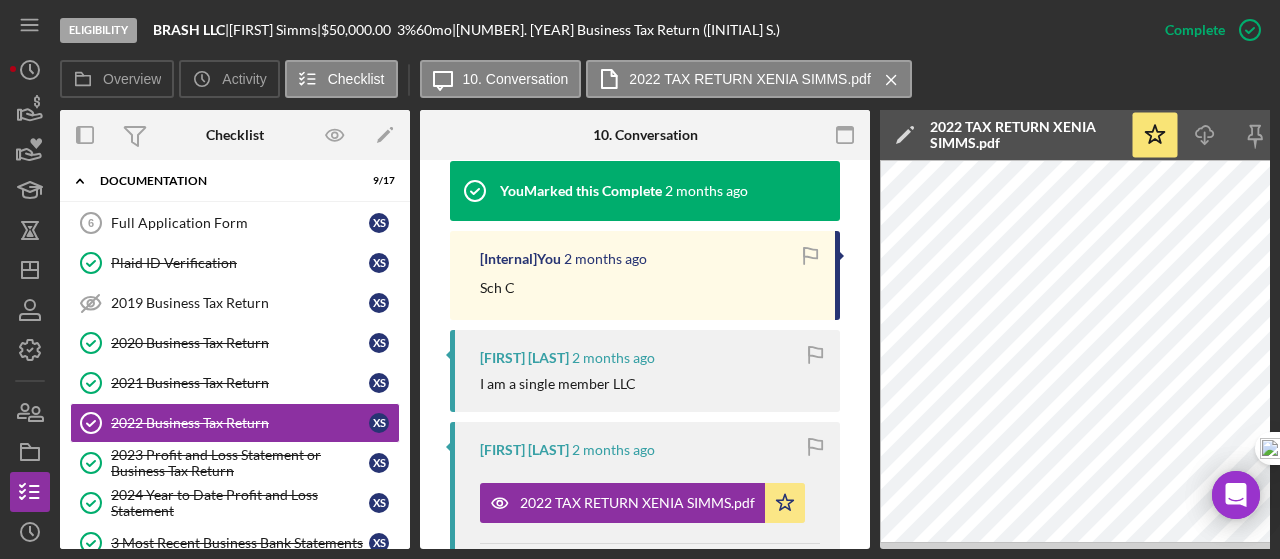 scroll, scrollTop: 700, scrollLeft: 0, axis: vertical 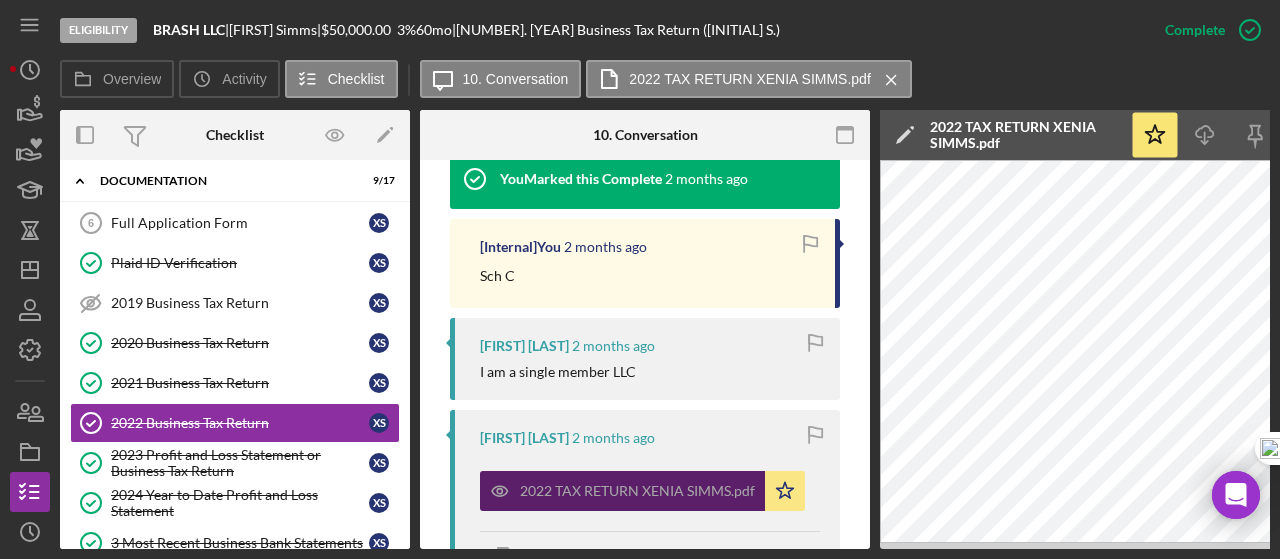 click on "2022 TAX RETURN XENIA SIMMS.pdf" at bounding box center [637, 491] 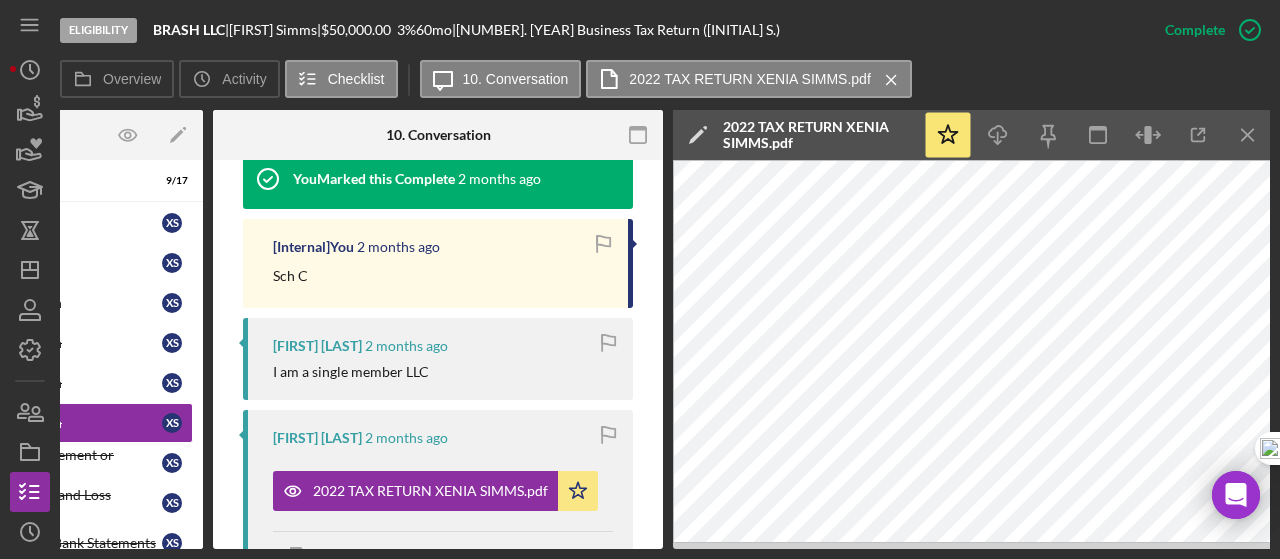 scroll, scrollTop: 0, scrollLeft: 210, axis: horizontal 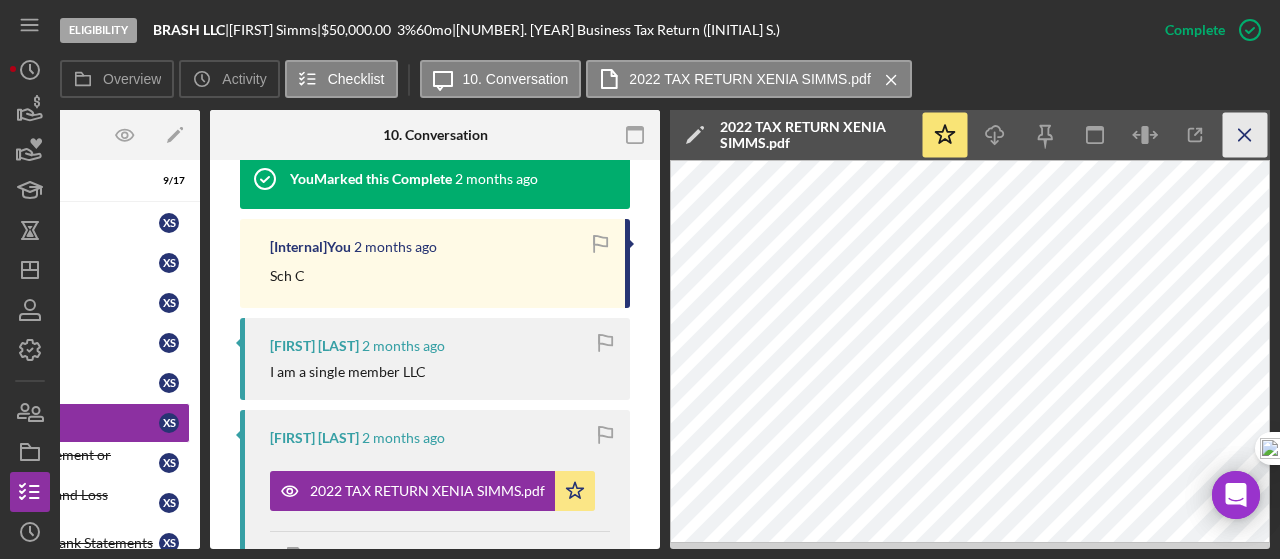 click on "Icon/Menu Close" 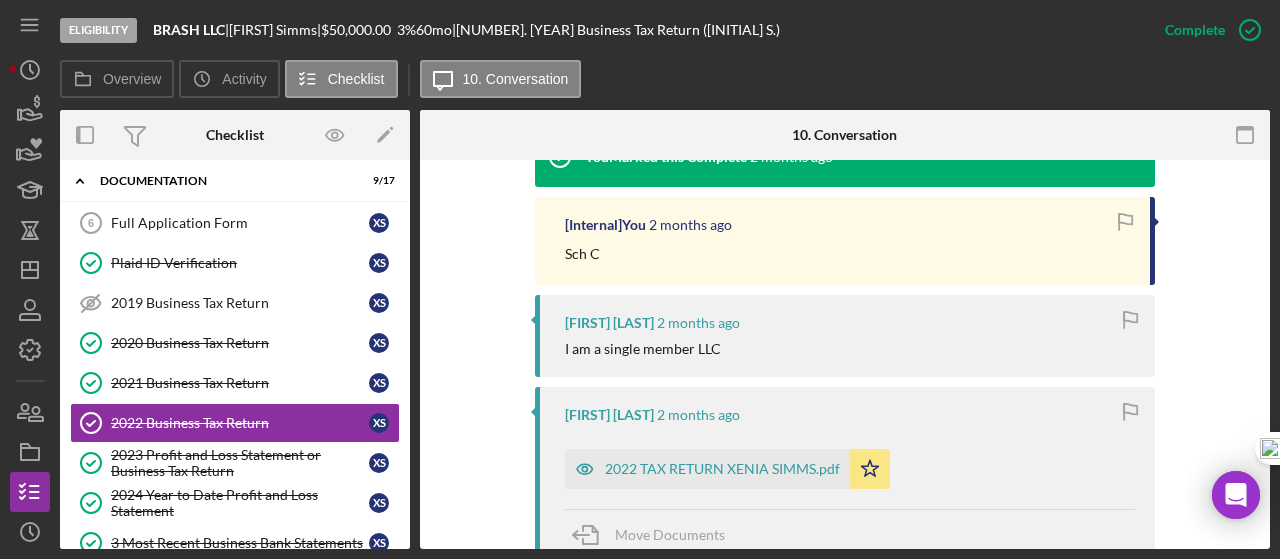 scroll, scrollTop: 0, scrollLeft: 0, axis: both 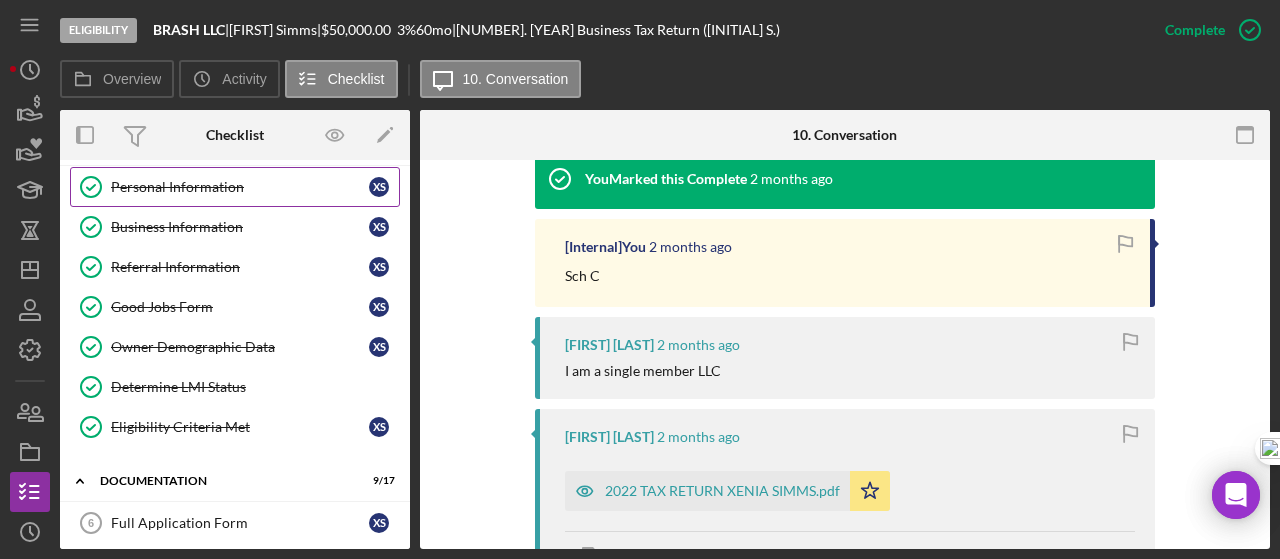 click on "Personal Information Personal Information X S" at bounding box center [235, 187] 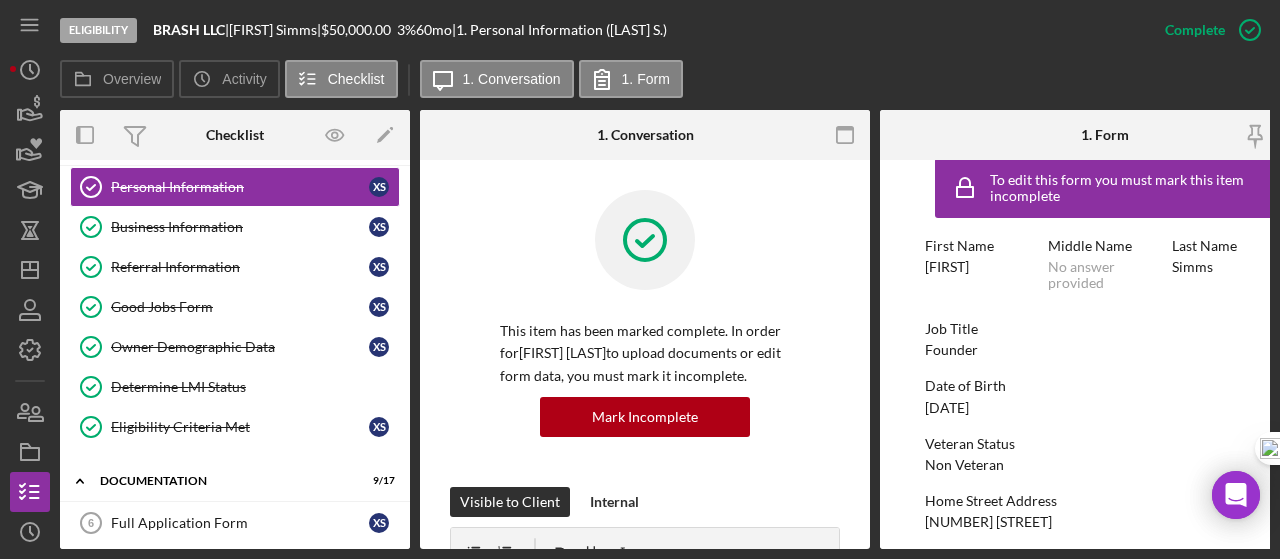 scroll, scrollTop: 33, scrollLeft: 0, axis: vertical 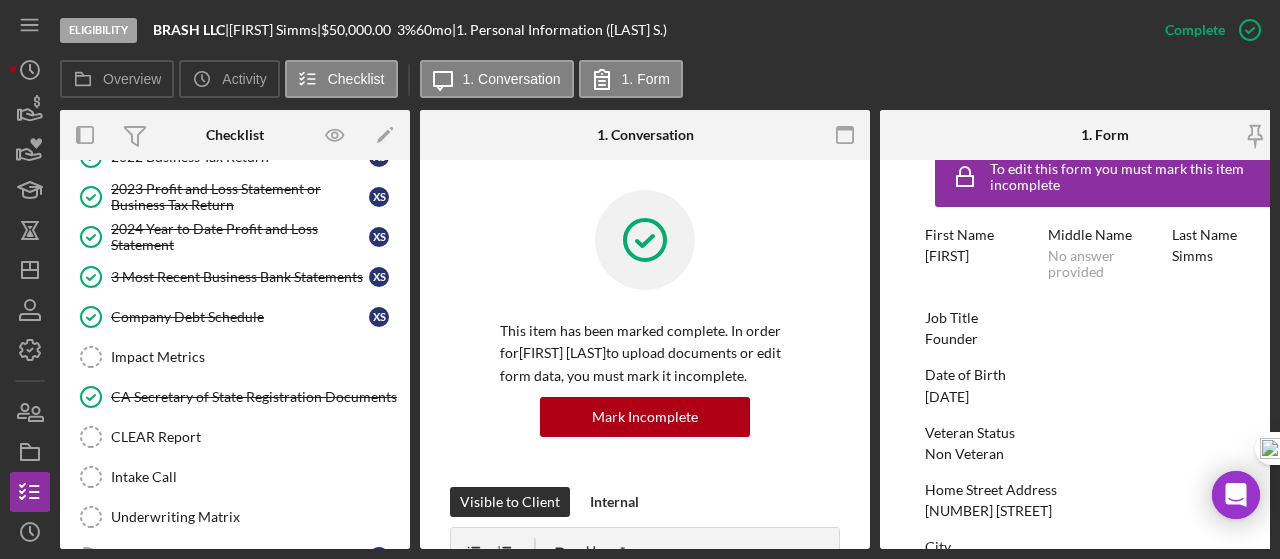 drag, startPoint x: 182, startPoint y: 419, endPoint x: 425, endPoint y: 384, distance: 245.50764 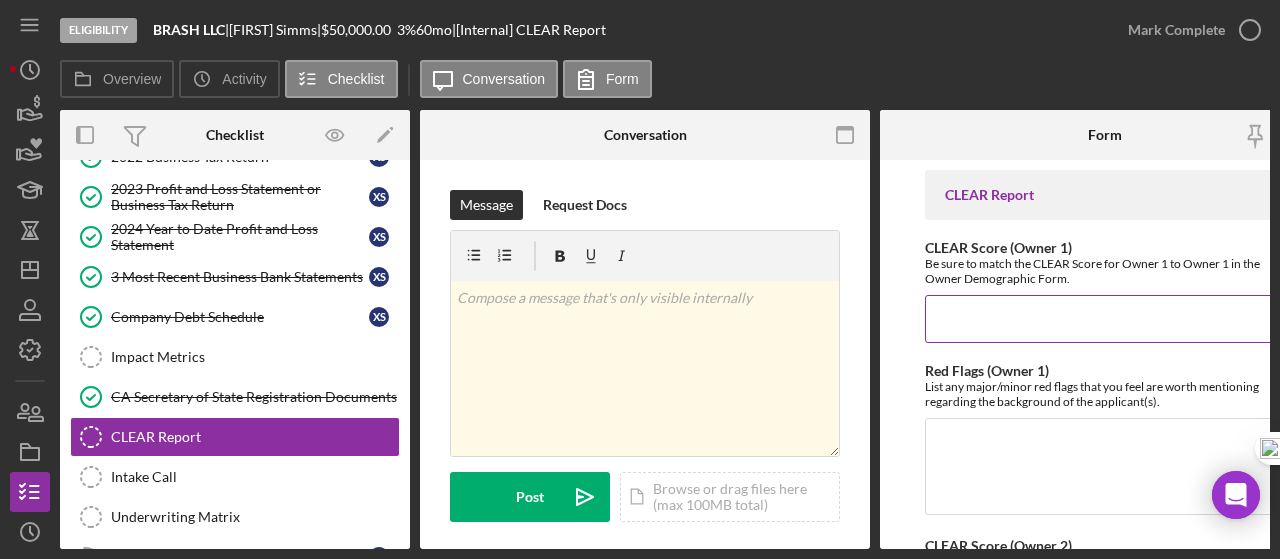 drag, startPoint x: 980, startPoint y: 315, endPoint x: 938, endPoint y: 310, distance: 42.296574 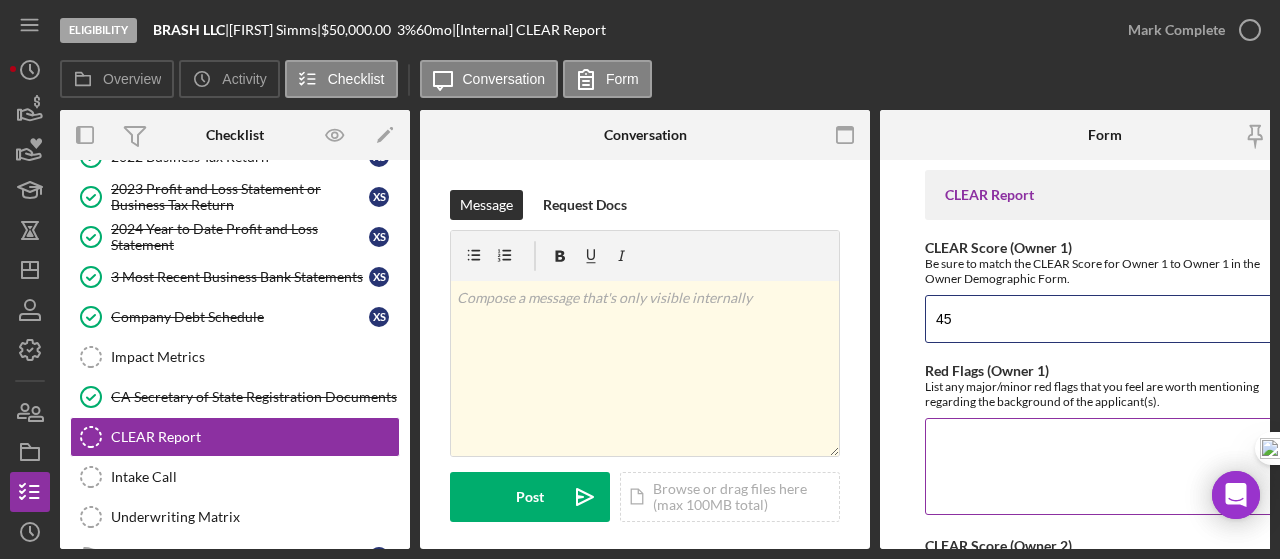 type on "45" 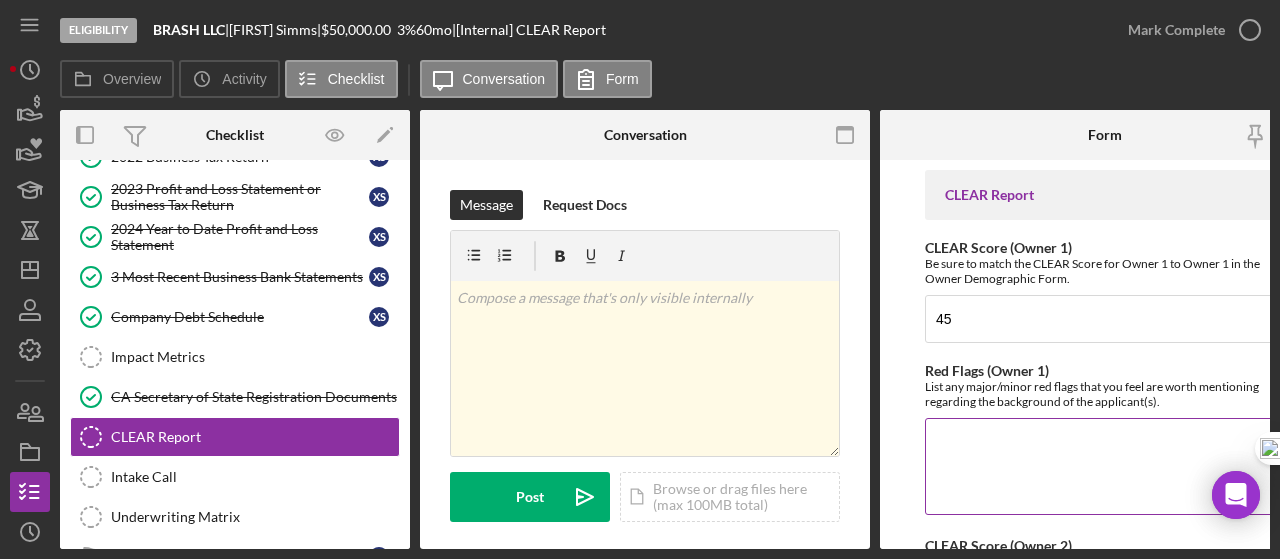 click on "List any major/minor red flags that you feel are worth mentioning regarding the background of the applicant(s)." at bounding box center [1105, 394] 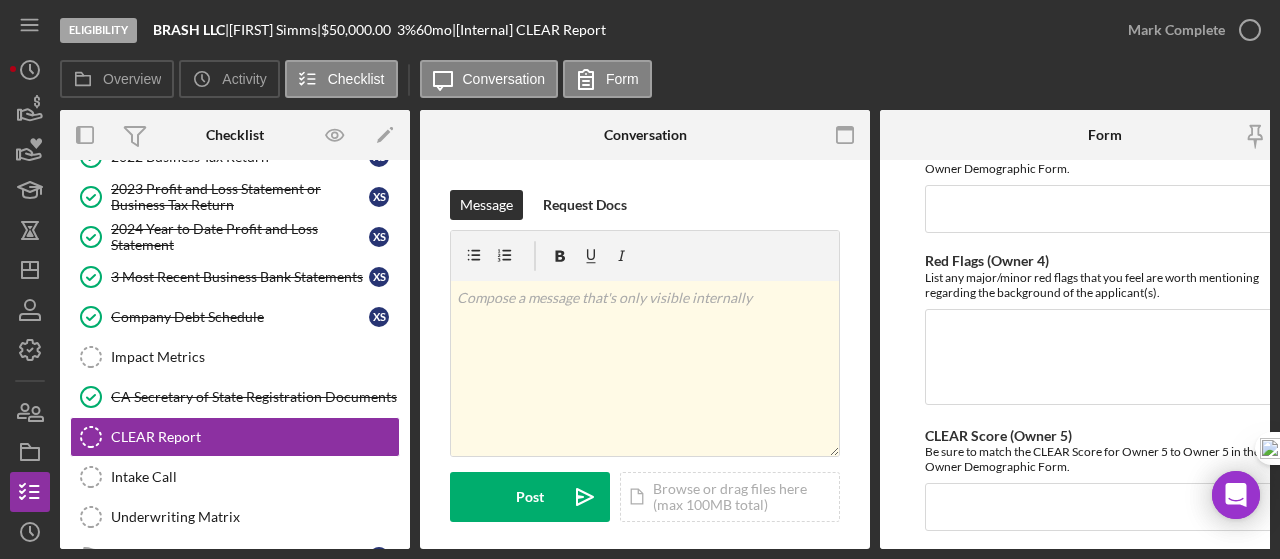 scroll, scrollTop: 1230, scrollLeft: 0, axis: vertical 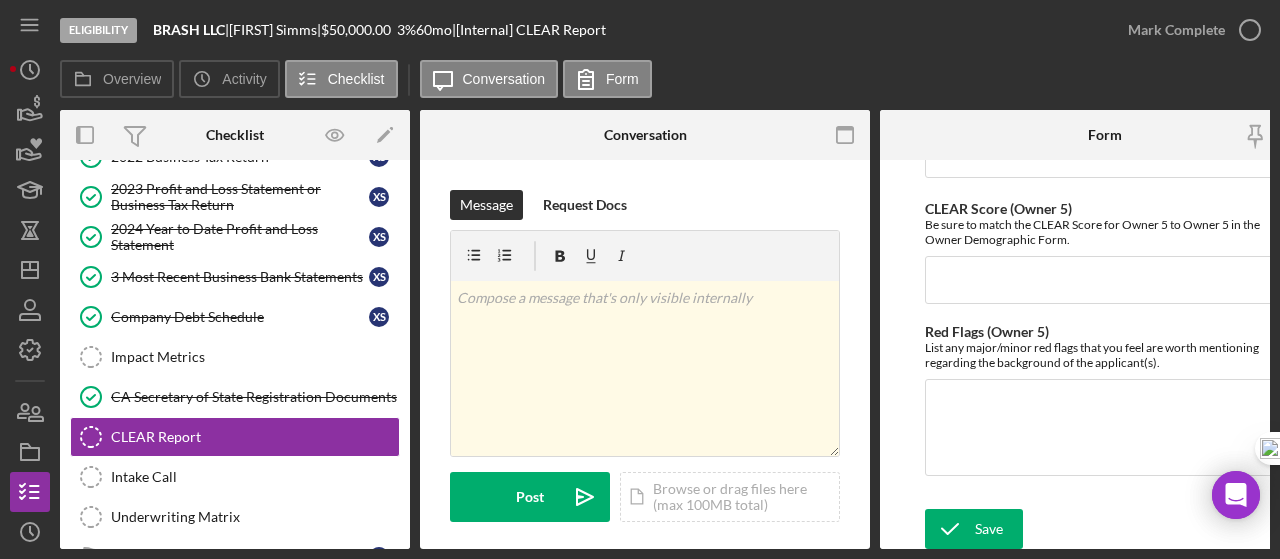drag, startPoint x: 990, startPoint y: 526, endPoint x: 996, endPoint y: 498, distance: 28.635643 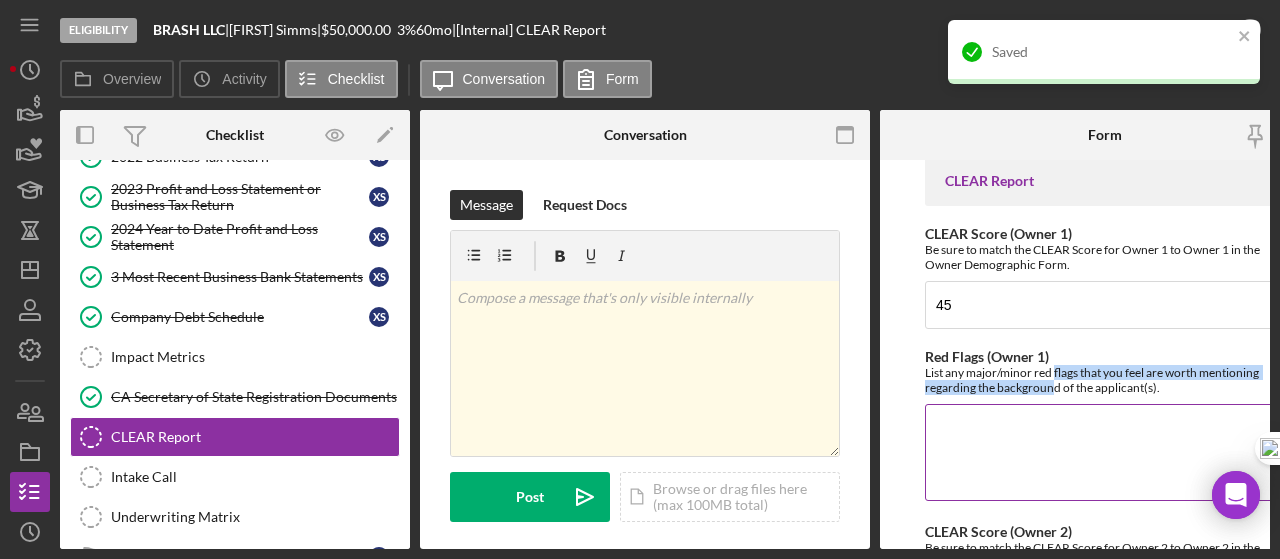 scroll, scrollTop: 0, scrollLeft: 0, axis: both 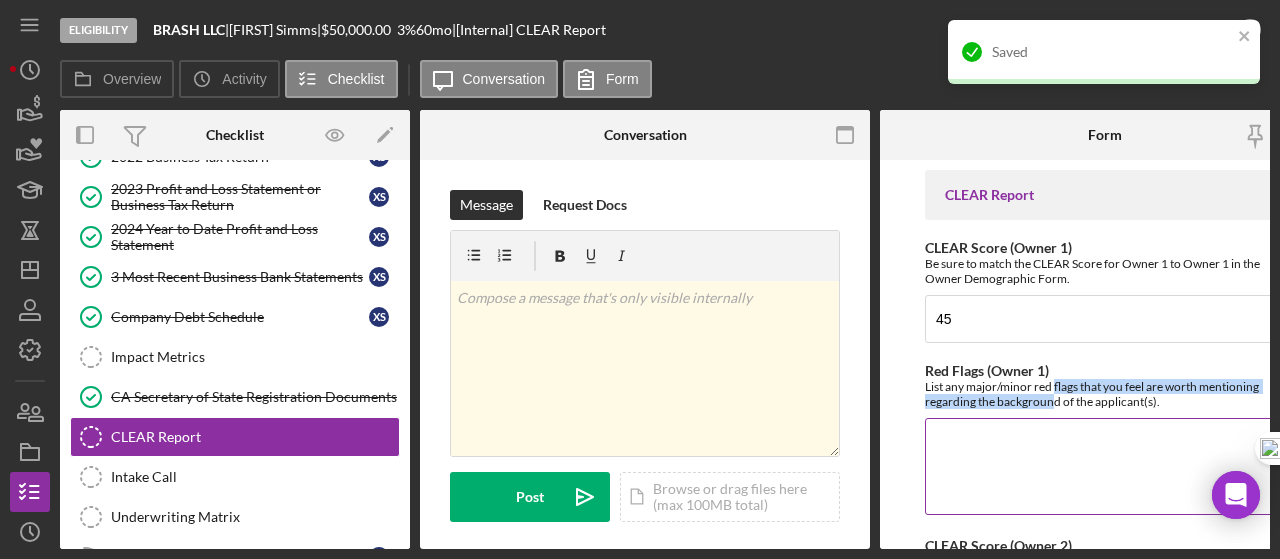 click on "Red Flags (Owner 1)" at bounding box center (1105, 466) 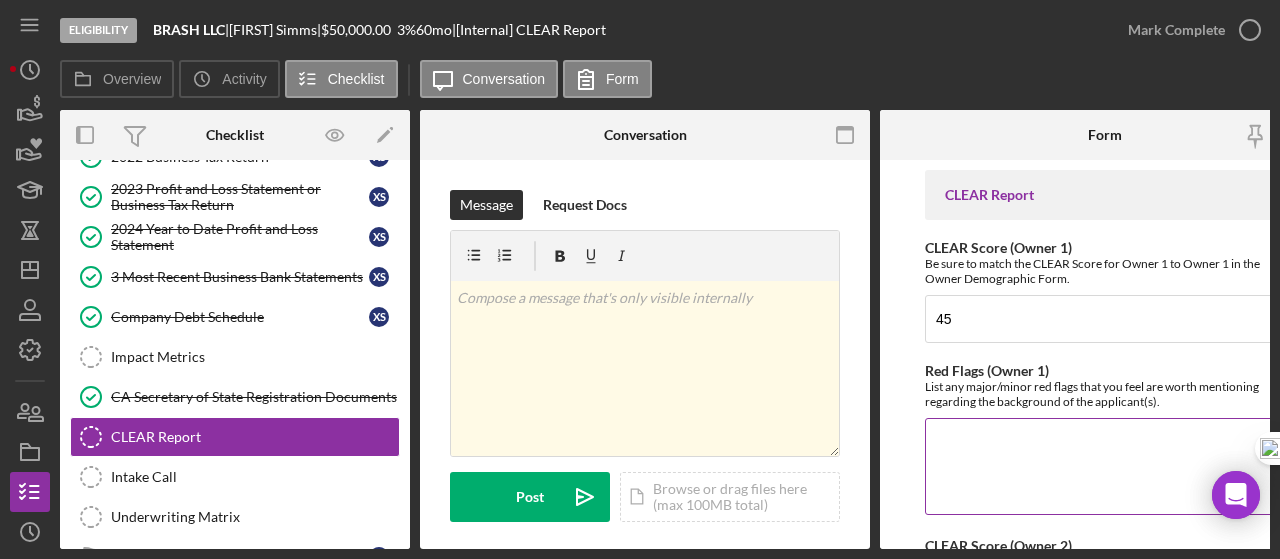 click on "Red Flags (Owner 1)" at bounding box center [1105, 466] 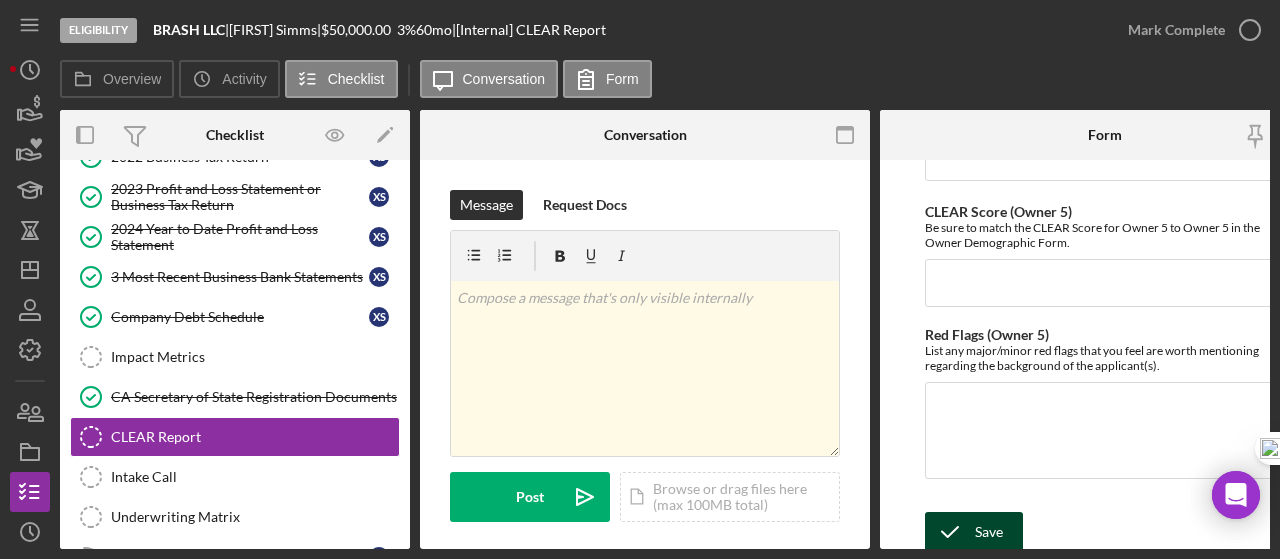 scroll, scrollTop: 1230, scrollLeft: 0, axis: vertical 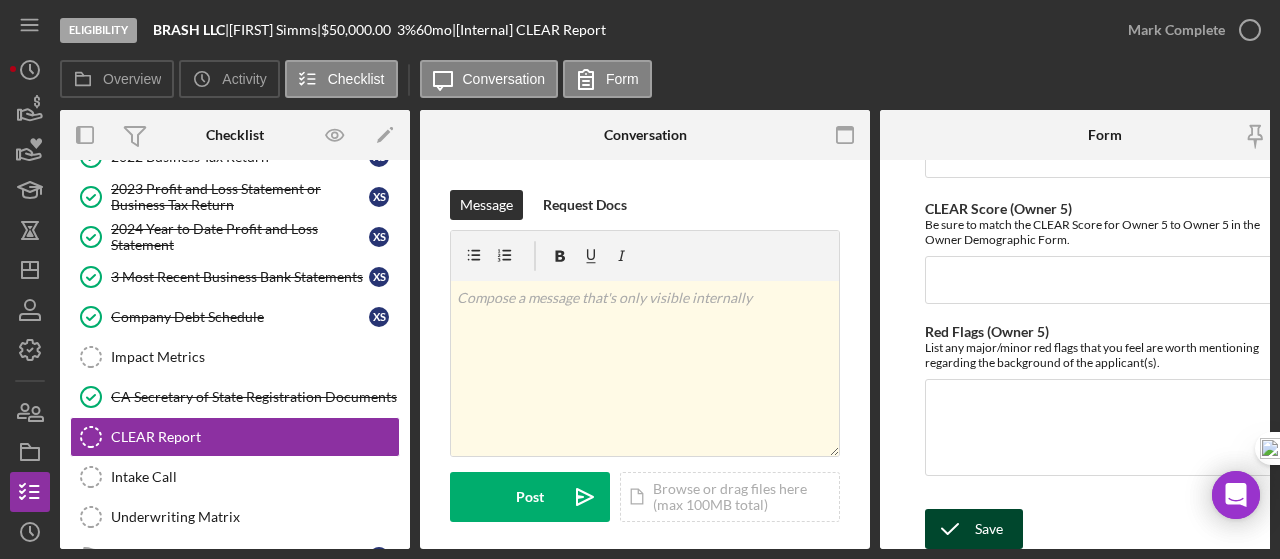 type on "N/A" 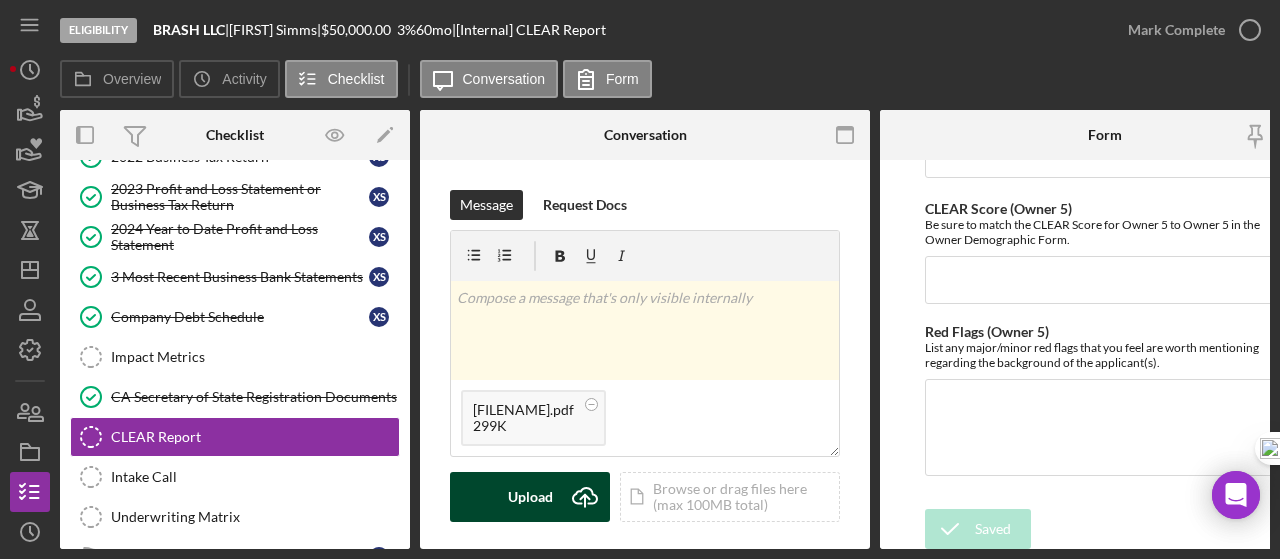 click on "Upload" at bounding box center (530, 497) 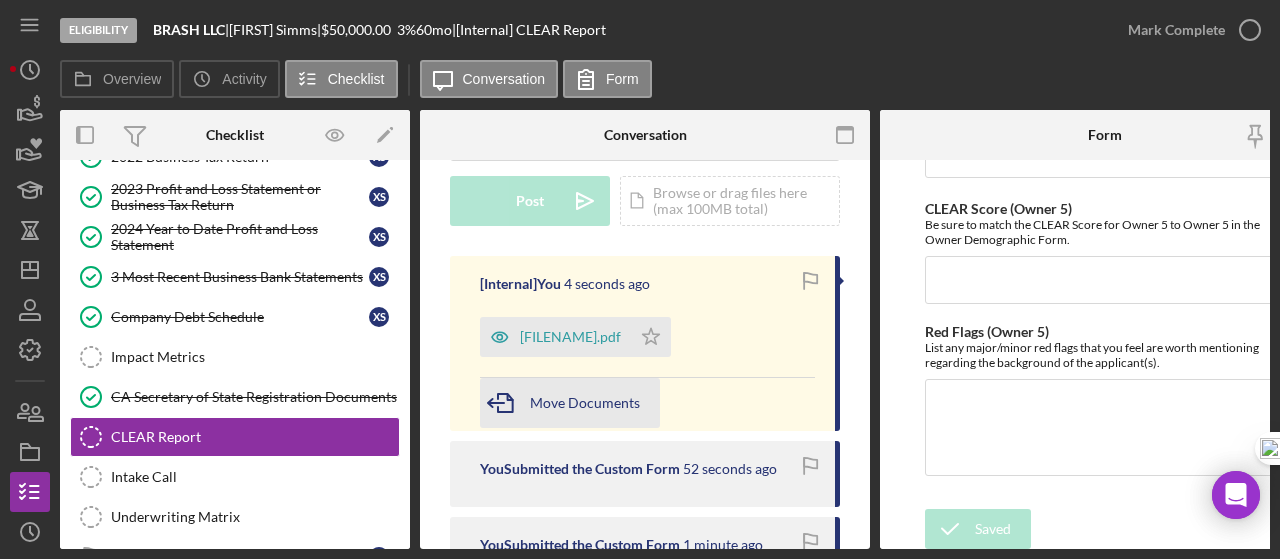 scroll, scrollTop: 300, scrollLeft: 0, axis: vertical 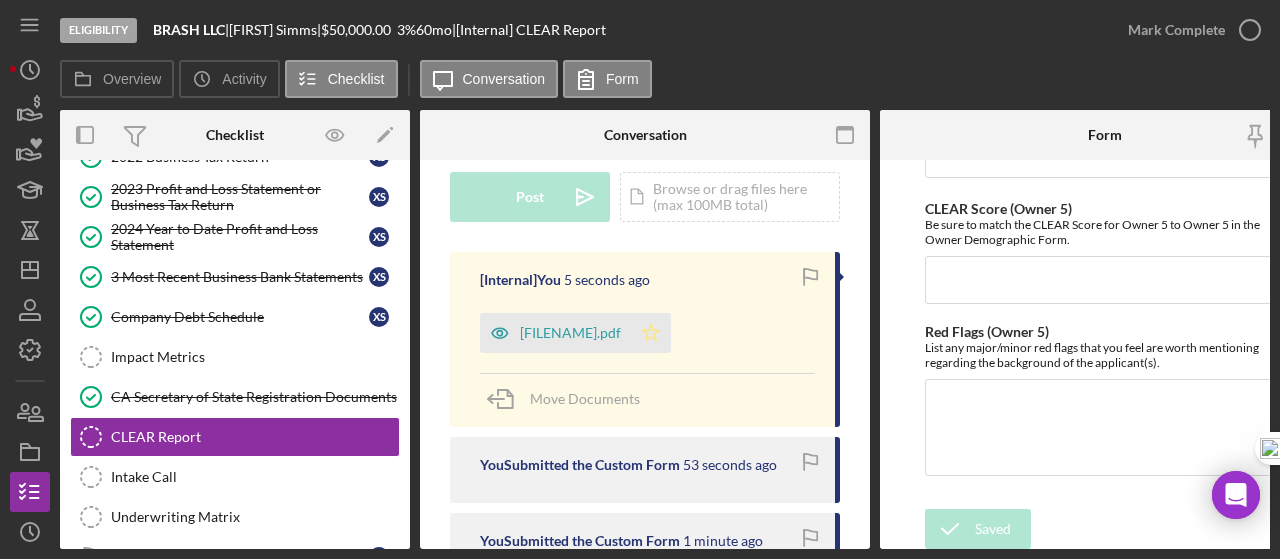 click on "Icon/Star" 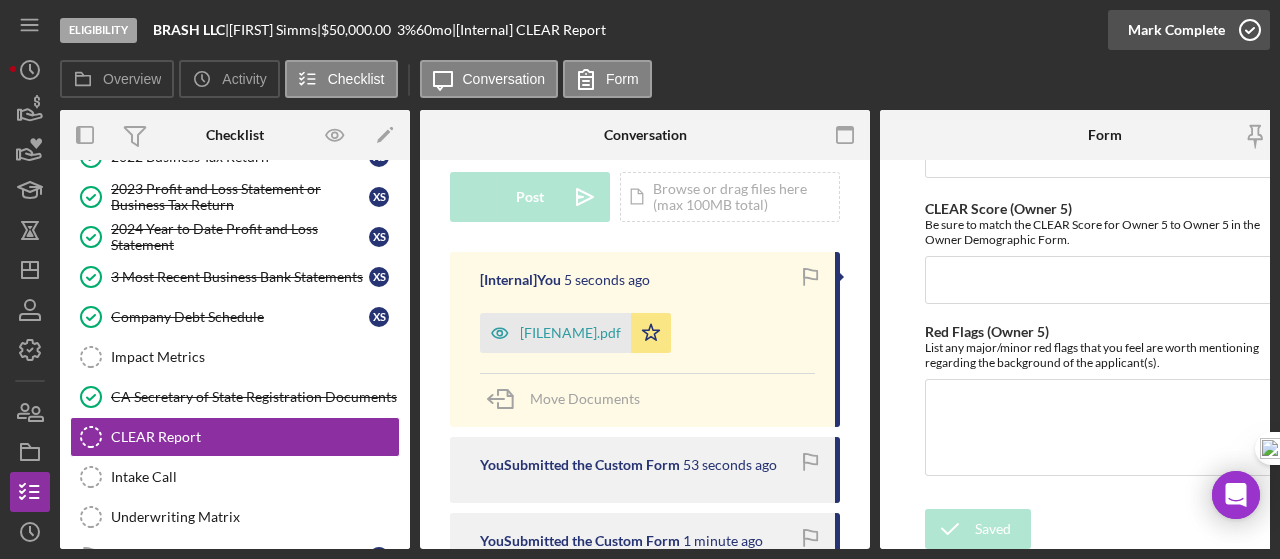 click 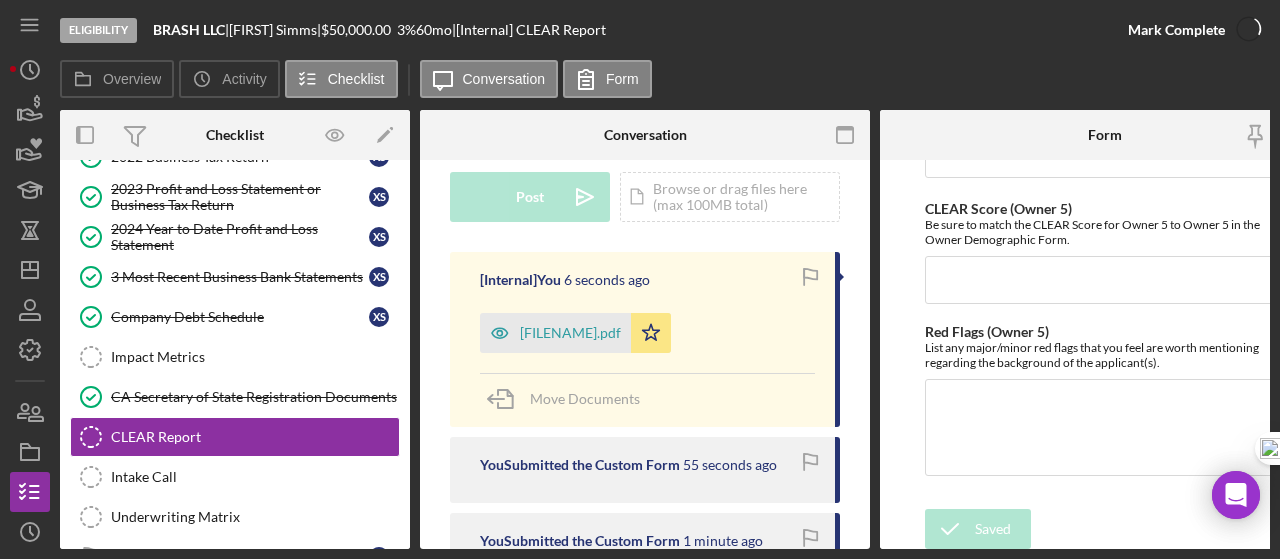 scroll, scrollTop: 597, scrollLeft: 0, axis: vertical 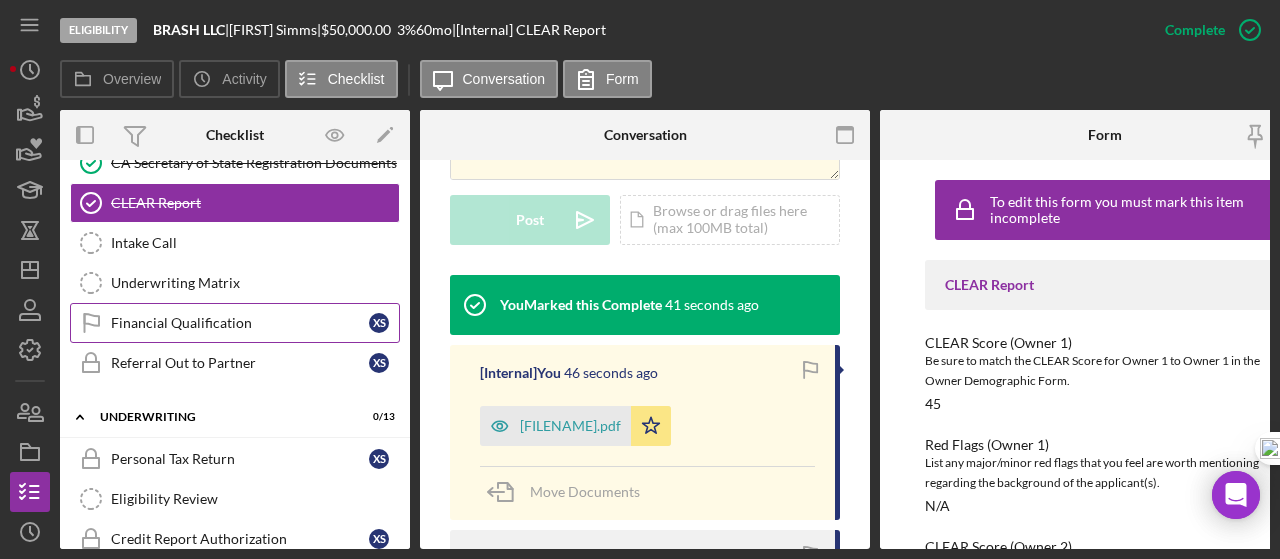 click on "Financial Qualification Financial Qualification X S" at bounding box center (235, 323) 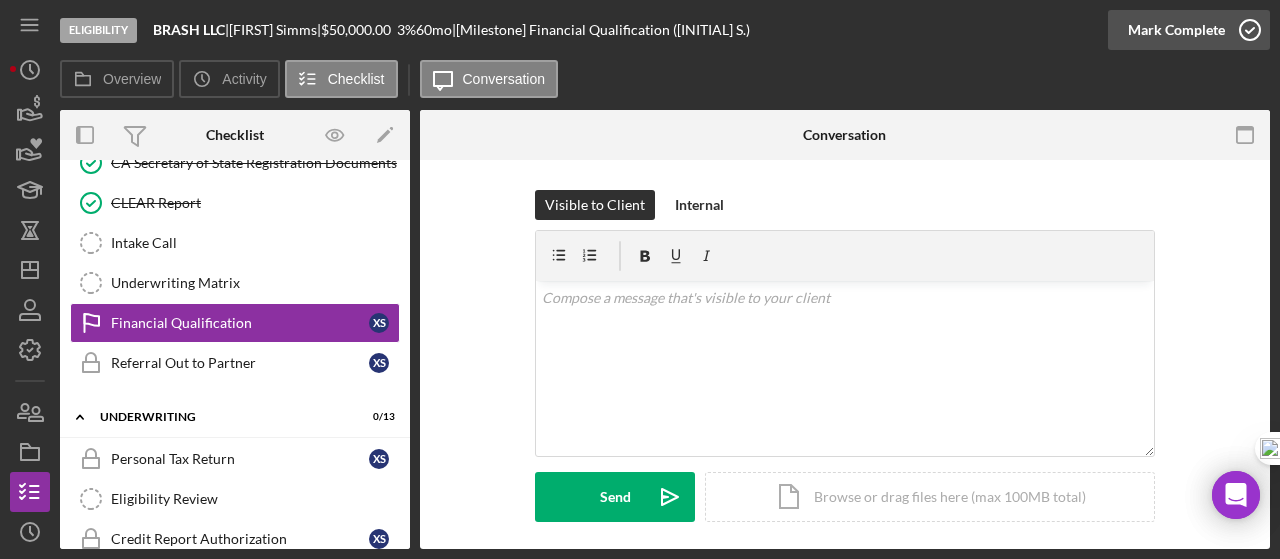 click 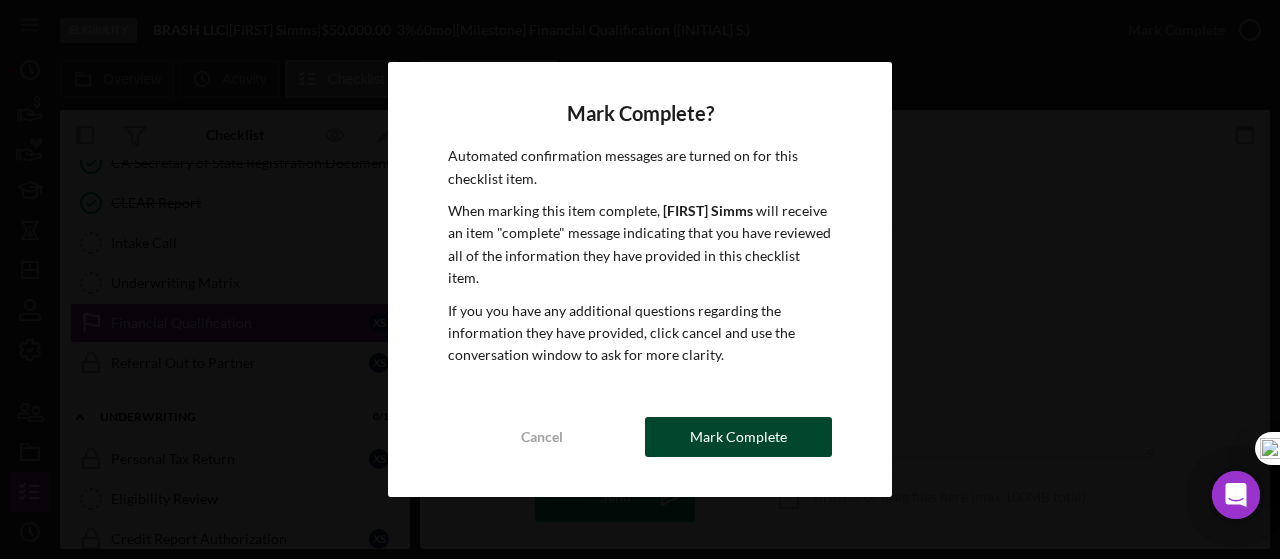 click on "Mark Complete" at bounding box center [738, 437] 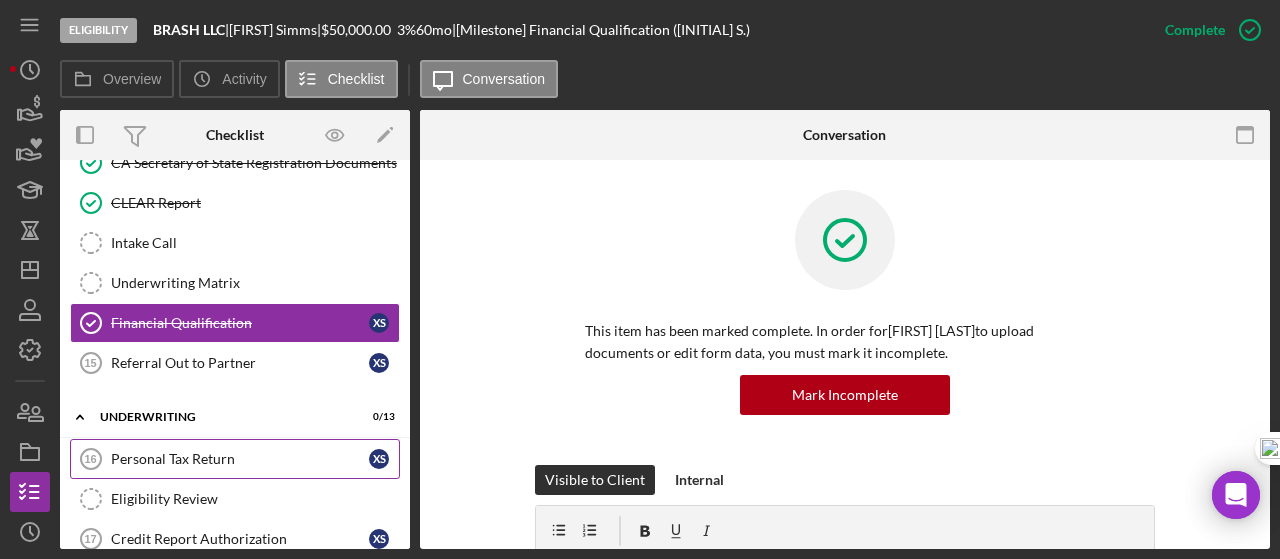 click on "Personal Tax Return" at bounding box center [240, 459] 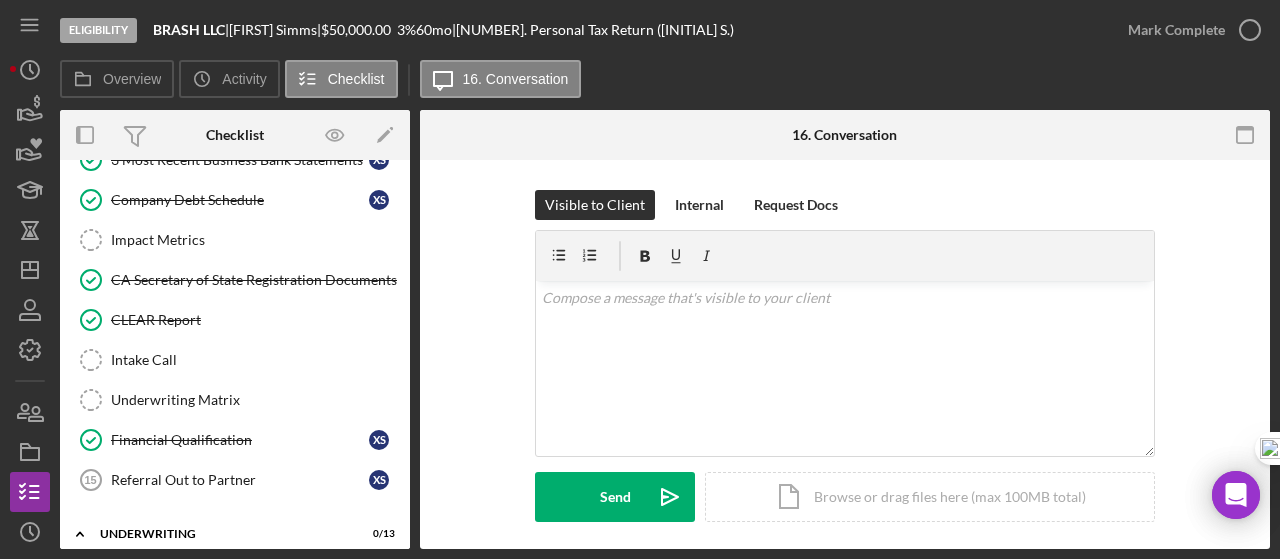 scroll, scrollTop: 726, scrollLeft: 0, axis: vertical 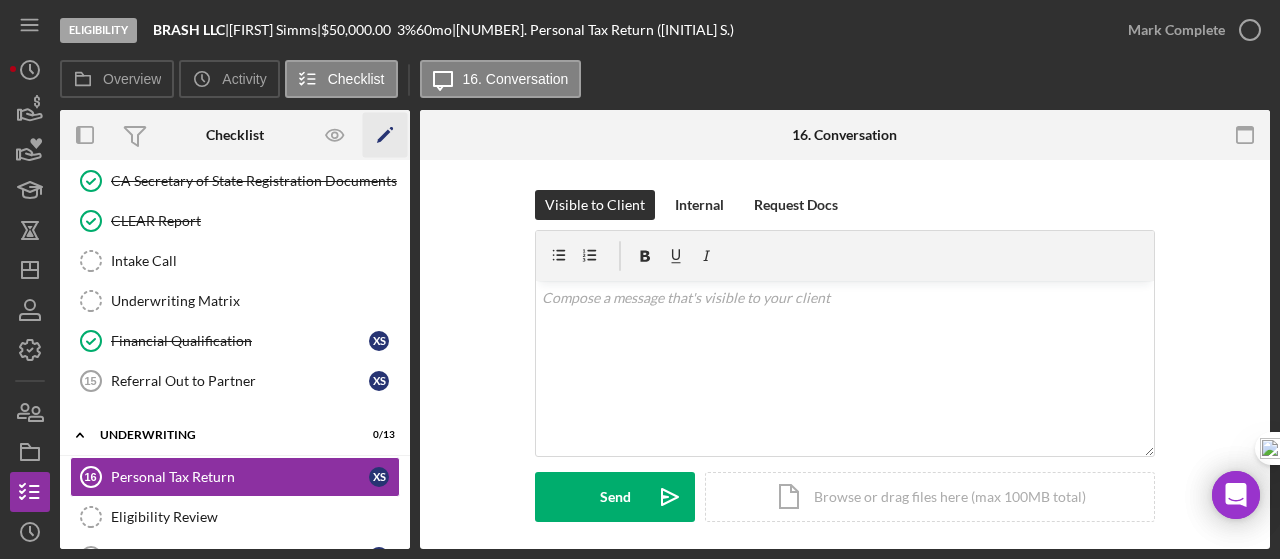click 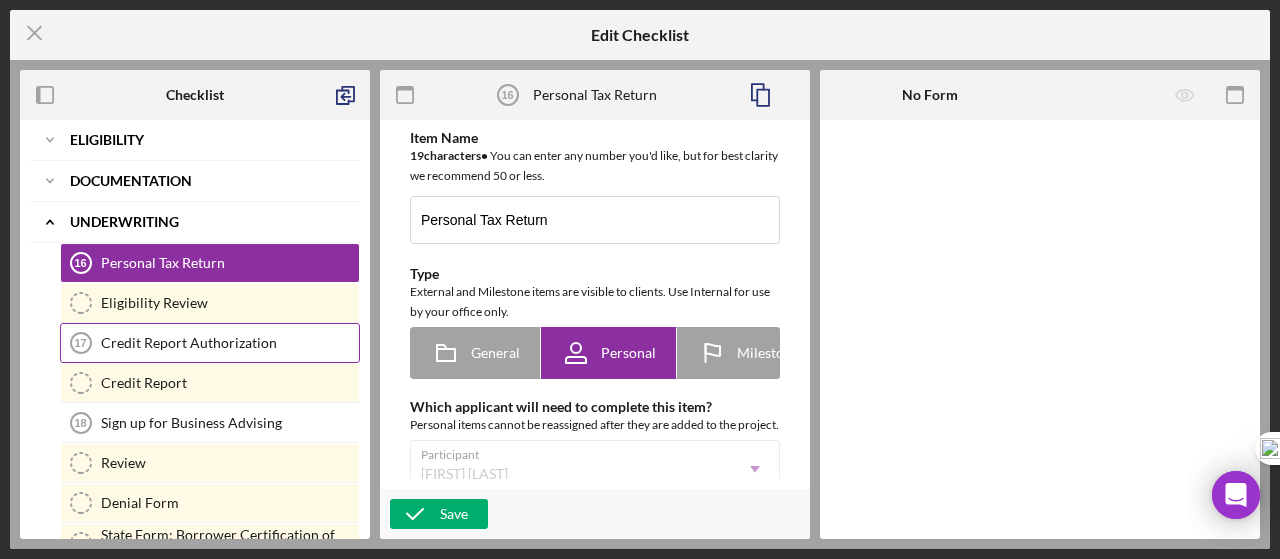 type on "Please upload your most recent personal tax return (usually a Form 1040) for our review. If you are a sole proprietor and already uploaded your tax return under one of the previous tasks, you do not need to upload the same document again. Your credit analyst will mark this task as complete when they review the documents you submitted." 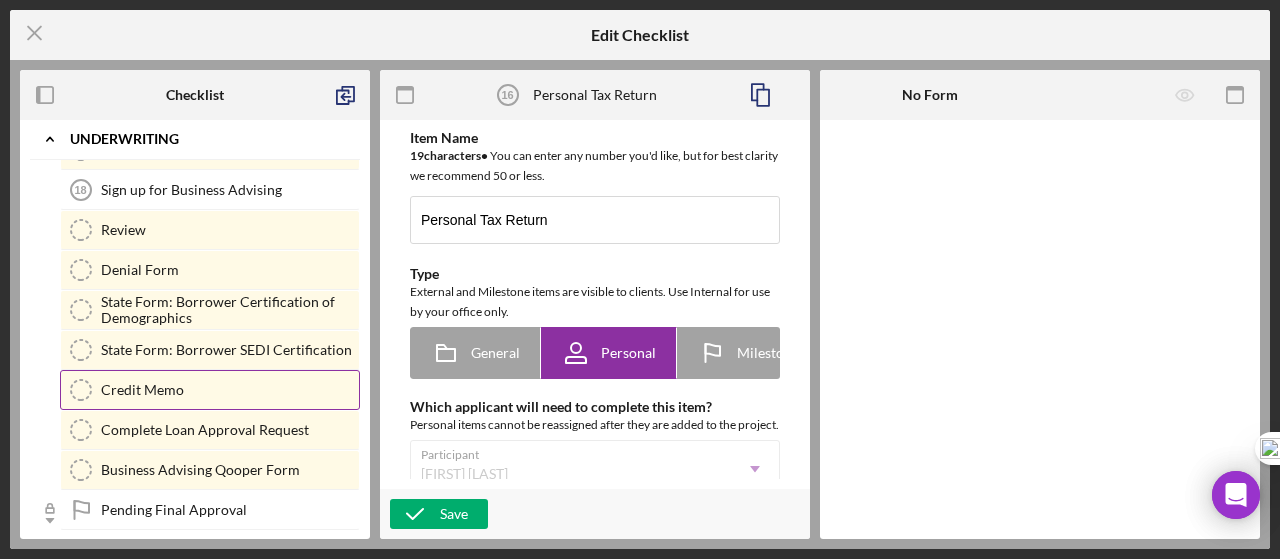 scroll, scrollTop: 0, scrollLeft: 0, axis: both 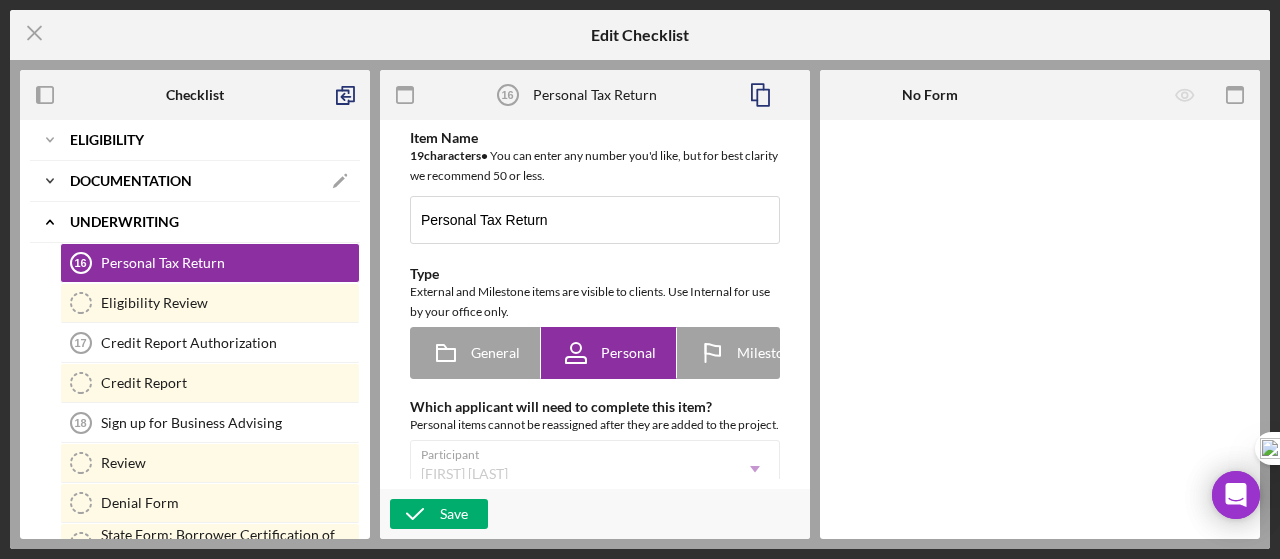 click on "Icon/Expander Documentation Icon/Edit" at bounding box center (195, 181) 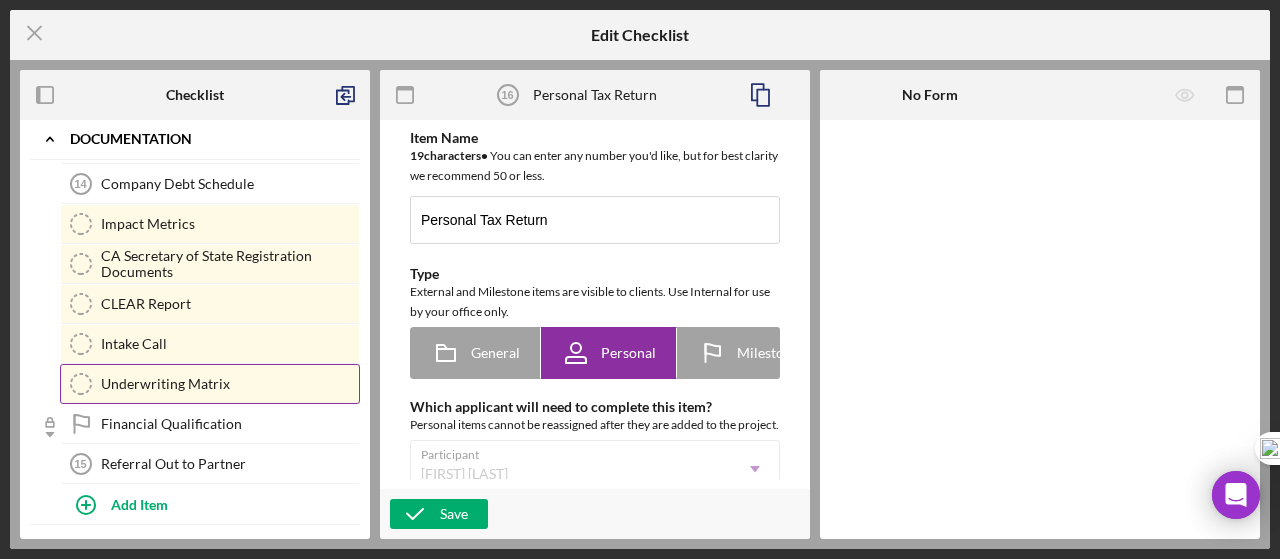 scroll, scrollTop: 500, scrollLeft: 0, axis: vertical 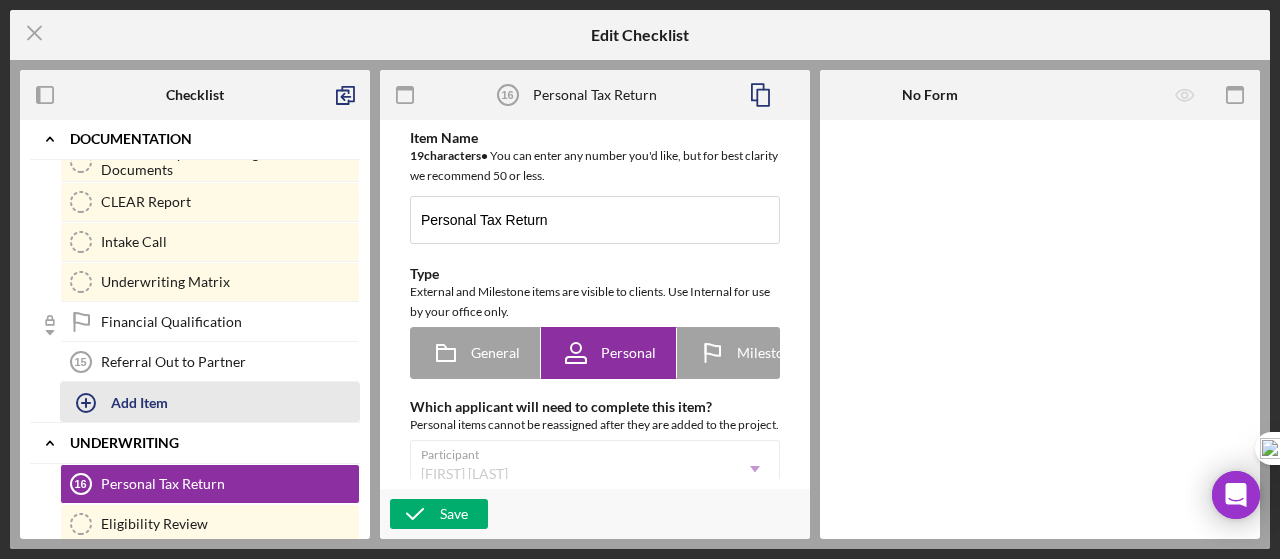 click on "Add Item" at bounding box center [139, 402] 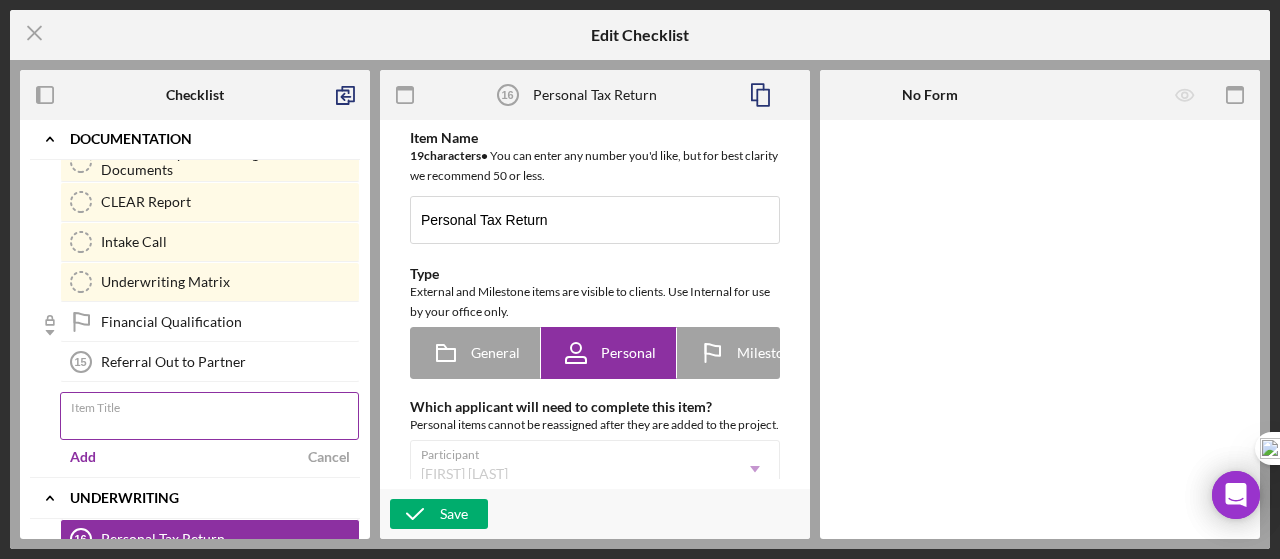 click on "Item Title" at bounding box center [209, 416] 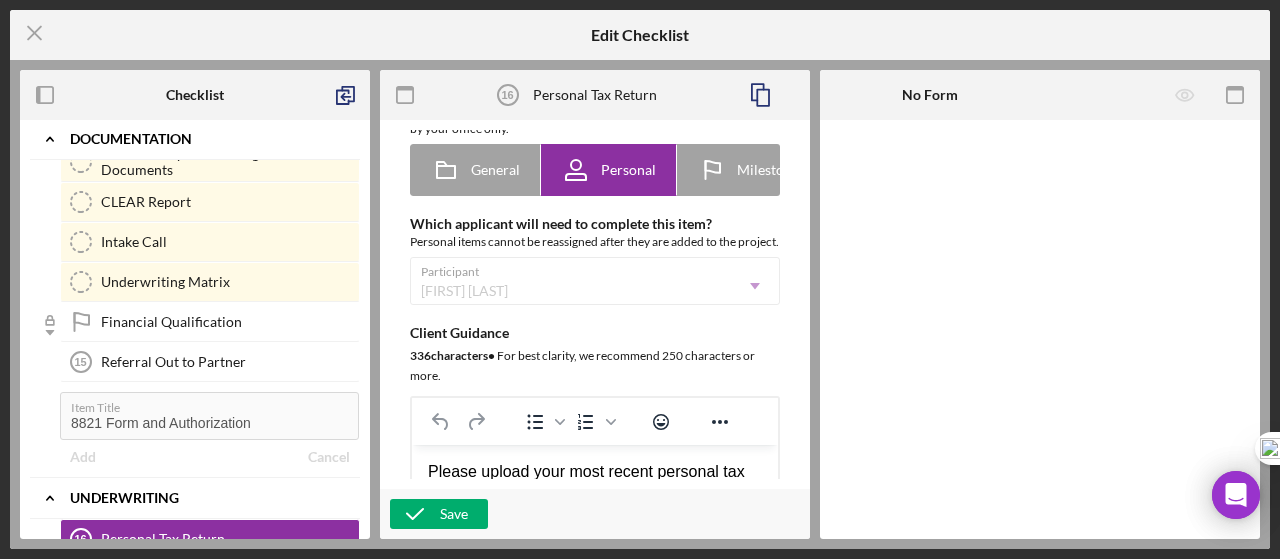 scroll, scrollTop: 0, scrollLeft: 0, axis: both 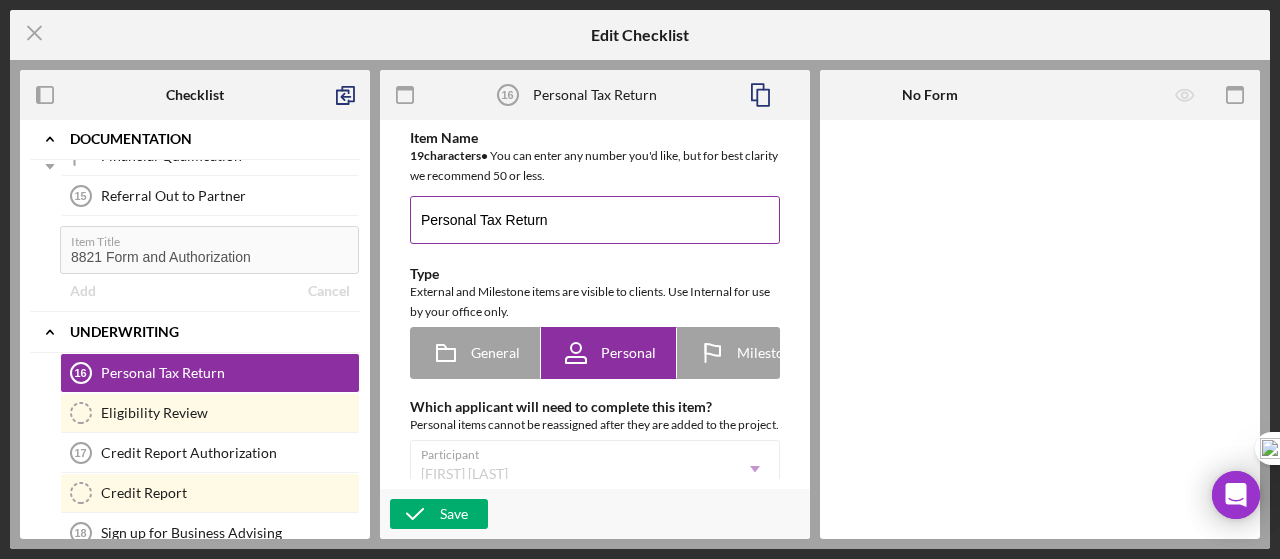 drag, startPoint x: 603, startPoint y: 222, endPoint x: 612, endPoint y: 217, distance: 10.29563 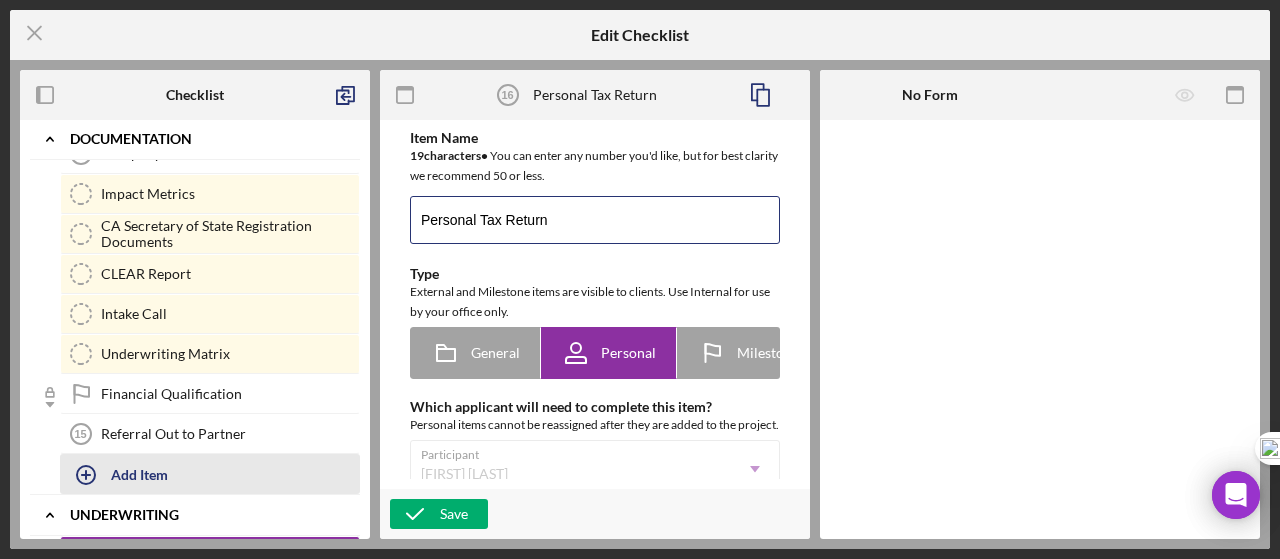 scroll, scrollTop: 433, scrollLeft: 0, axis: vertical 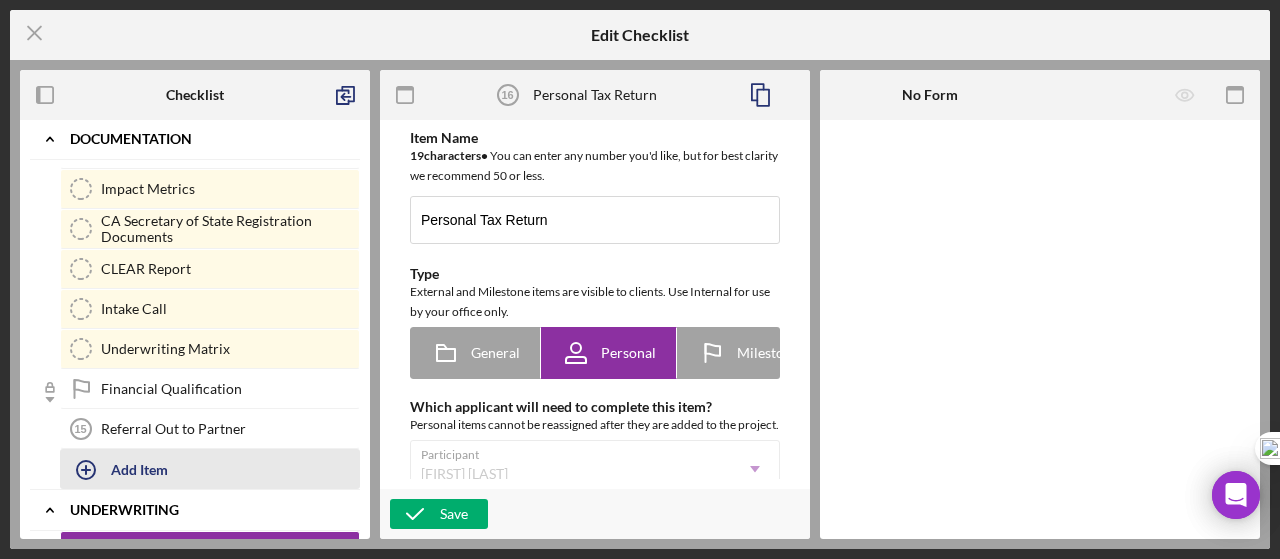 click on "Add Item" at bounding box center [139, 469] 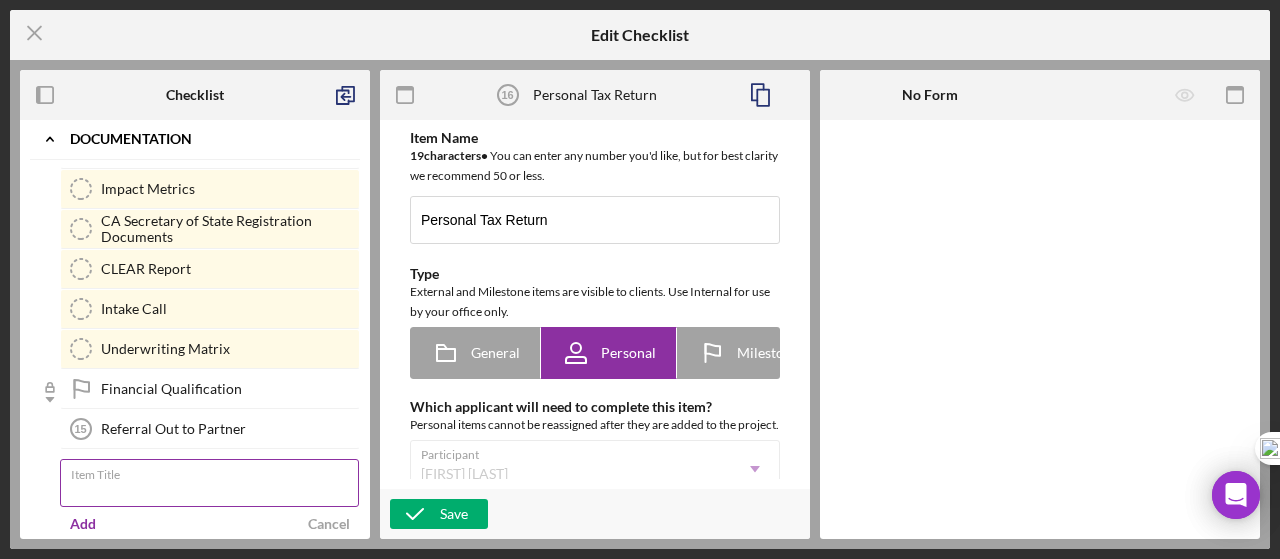 click on "Item Title" at bounding box center [209, 483] 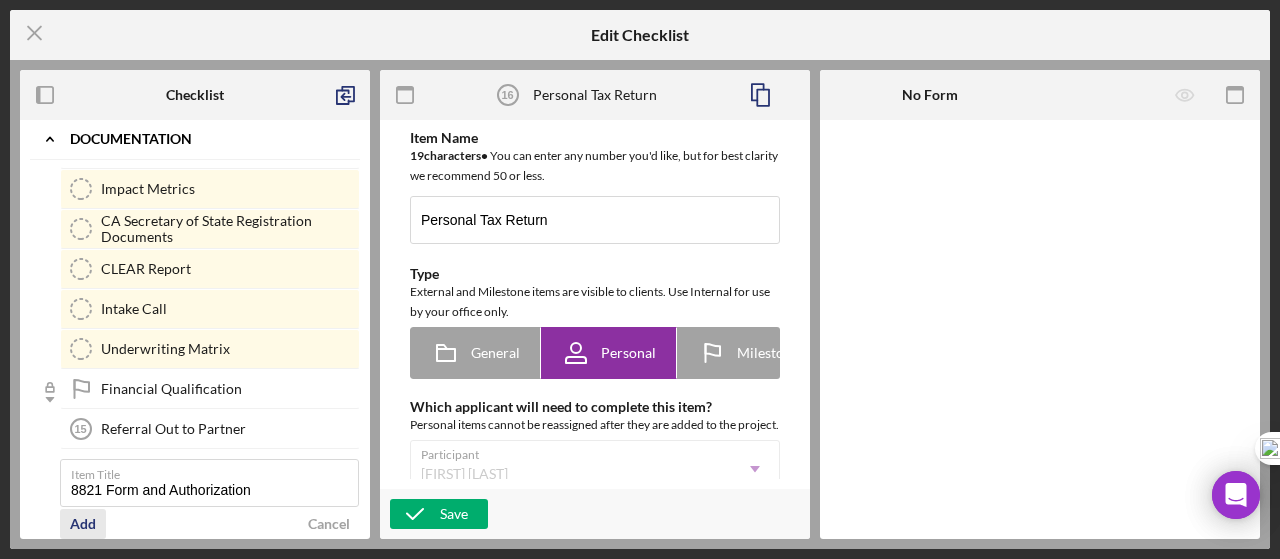 click on "Add" at bounding box center [83, 524] 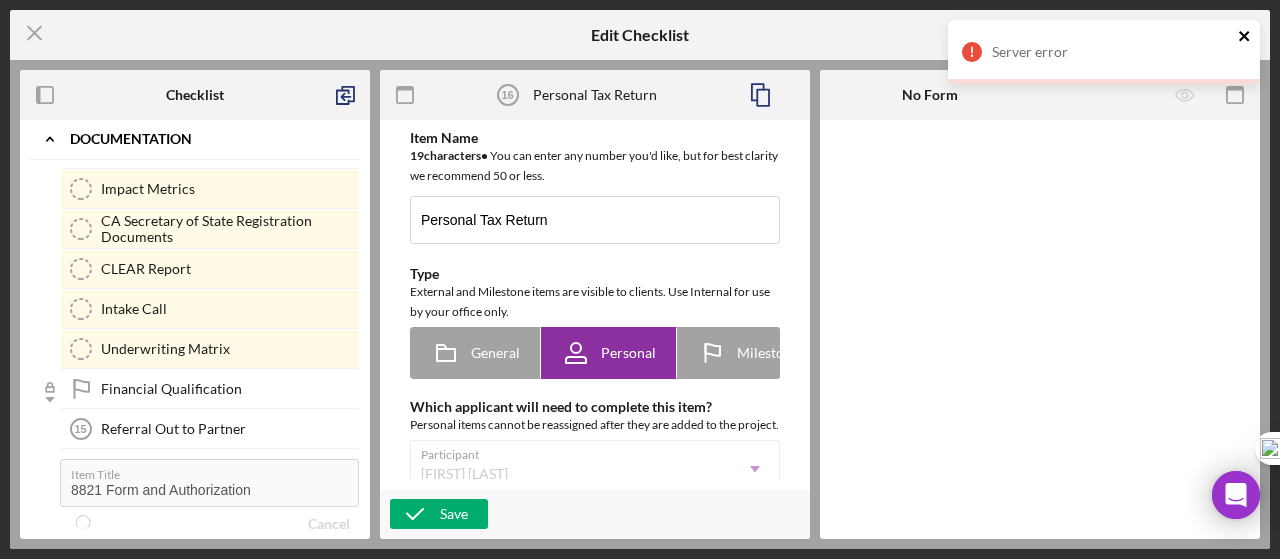 click 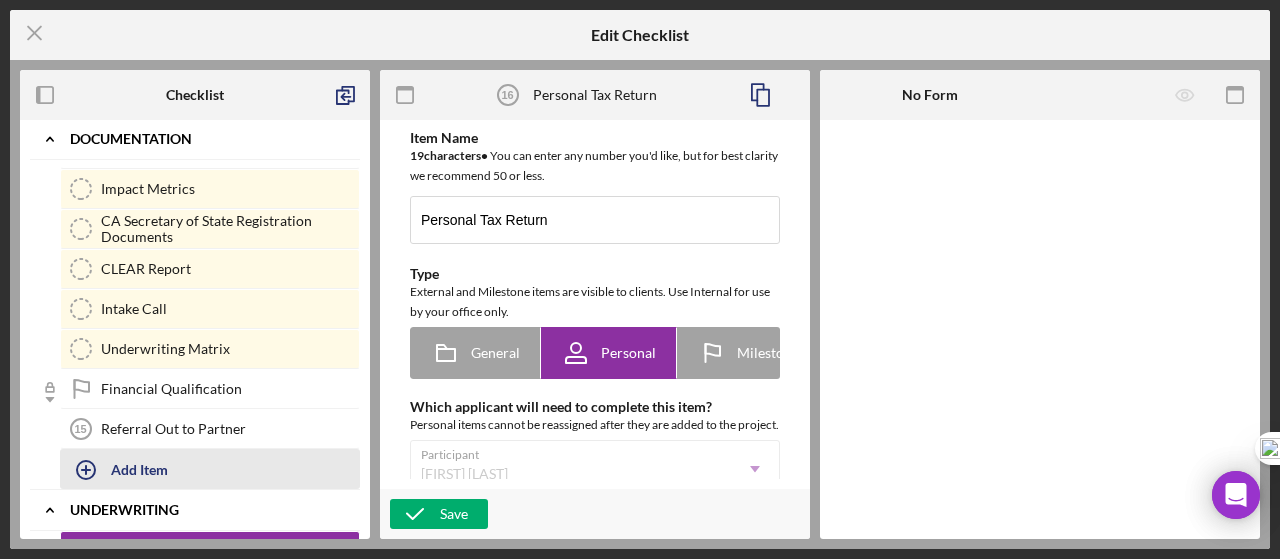 click on "Add Item" at bounding box center (139, 469) 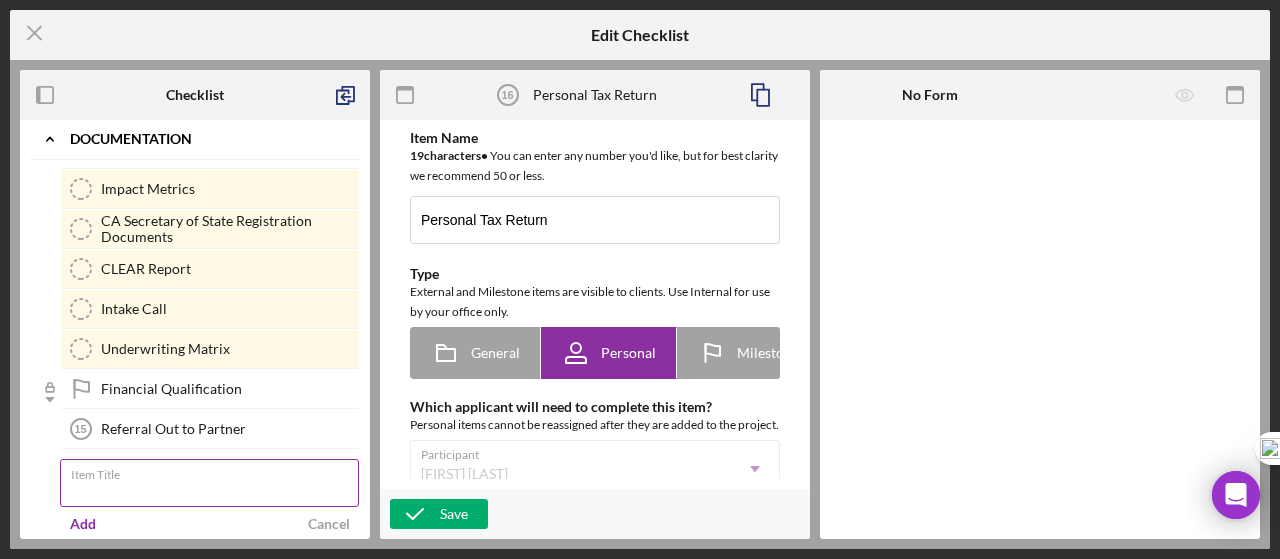 click on "Item Title" at bounding box center [209, 483] 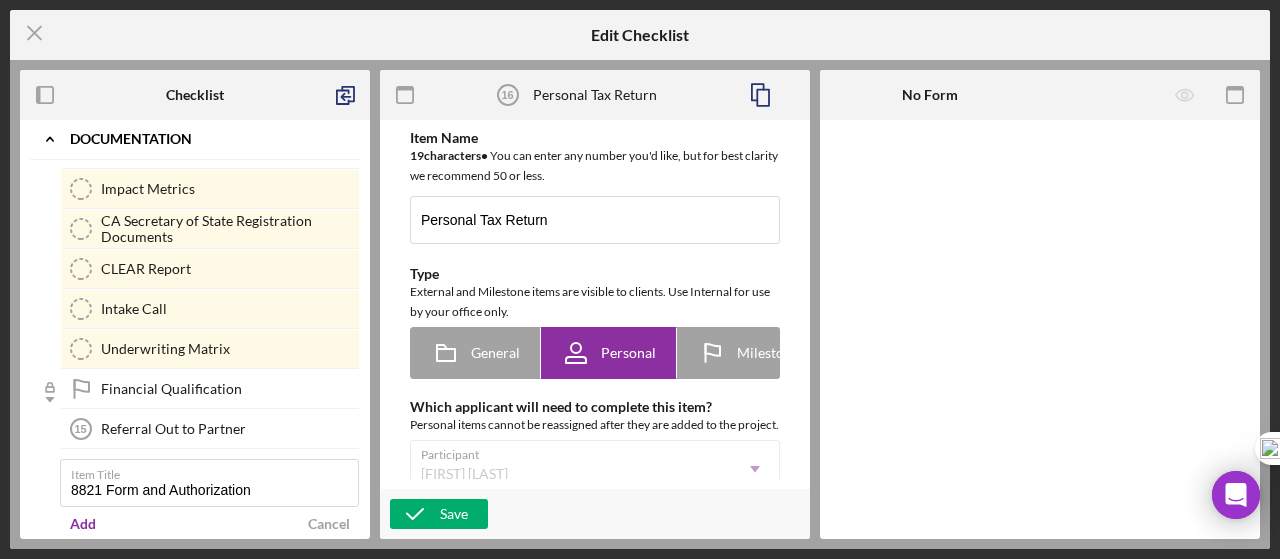 drag, startPoint x: 90, startPoint y: 508, endPoint x: 239, endPoint y: 500, distance: 149.21461 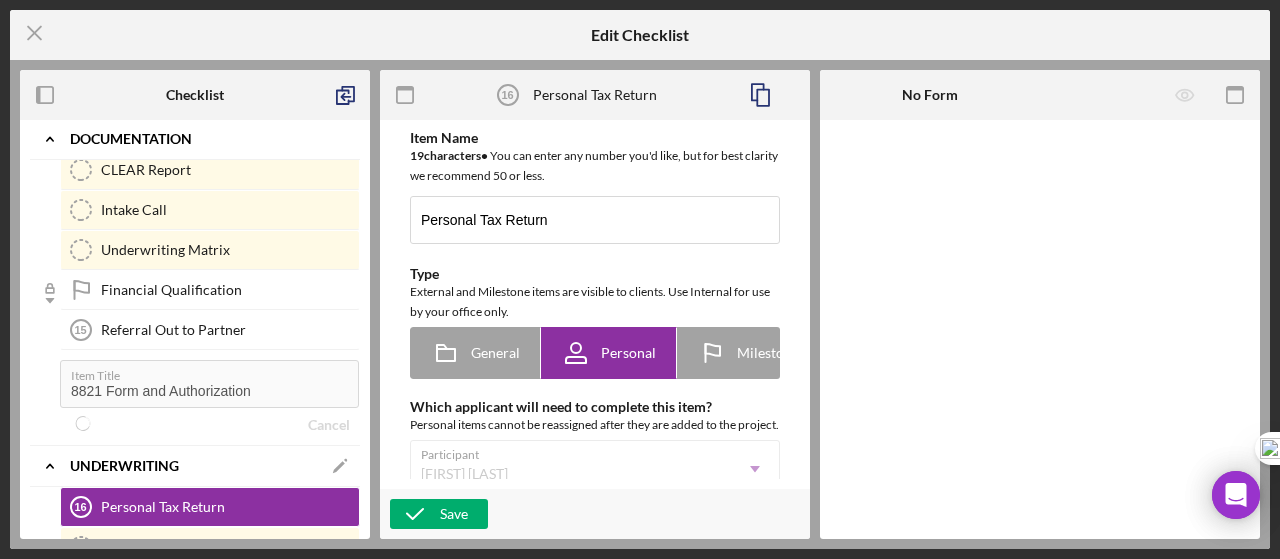 scroll, scrollTop: 533, scrollLeft: 0, axis: vertical 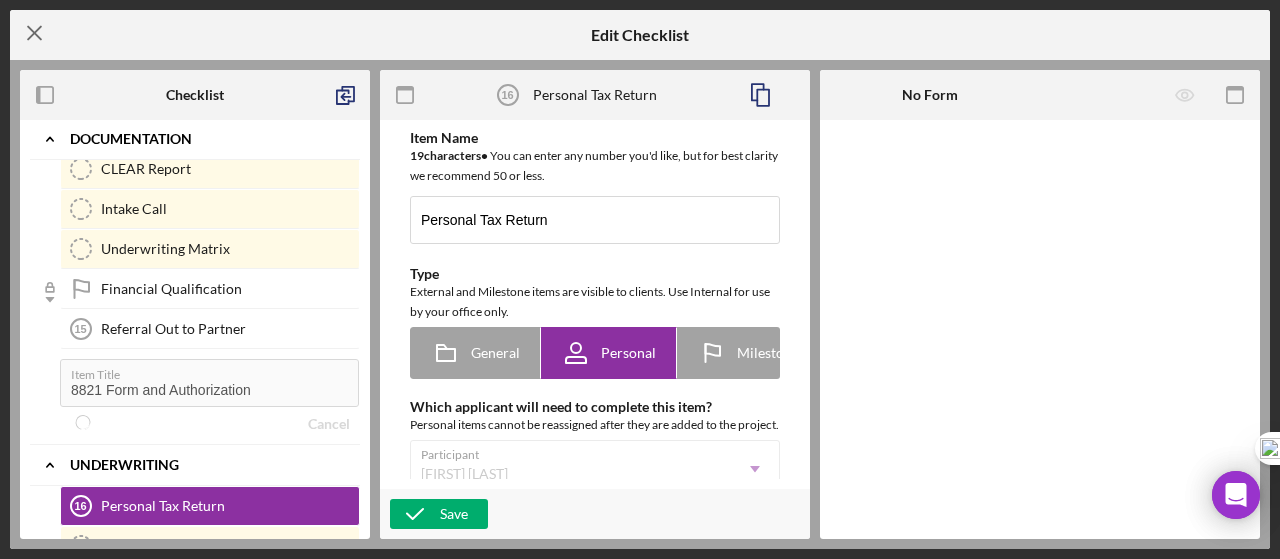 click on "Icon/Menu Close" 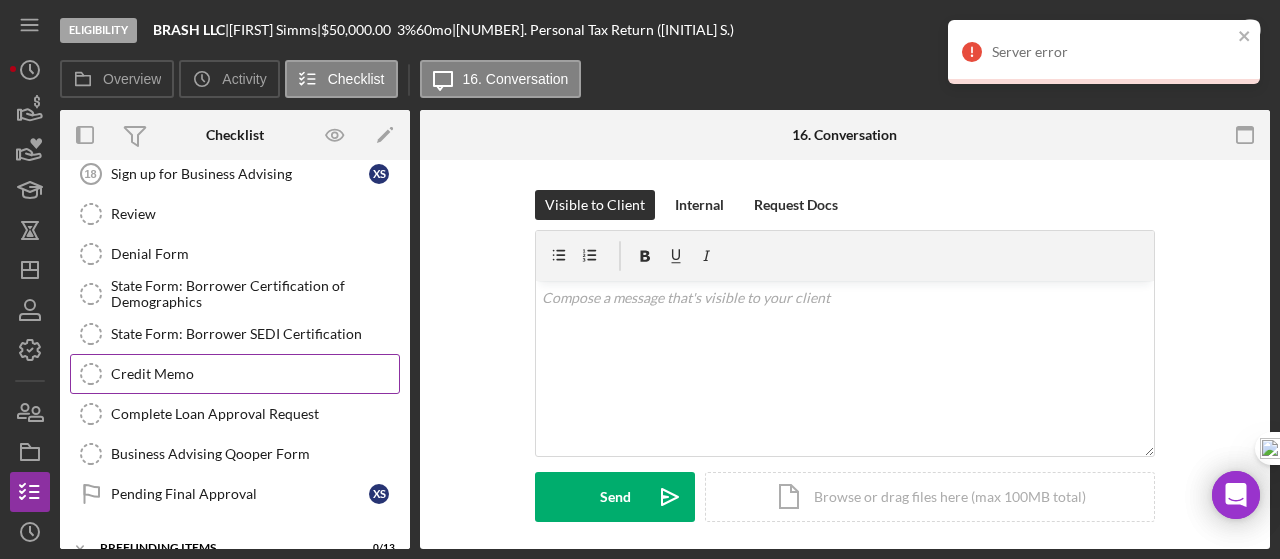 scroll, scrollTop: 328, scrollLeft: 0, axis: vertical 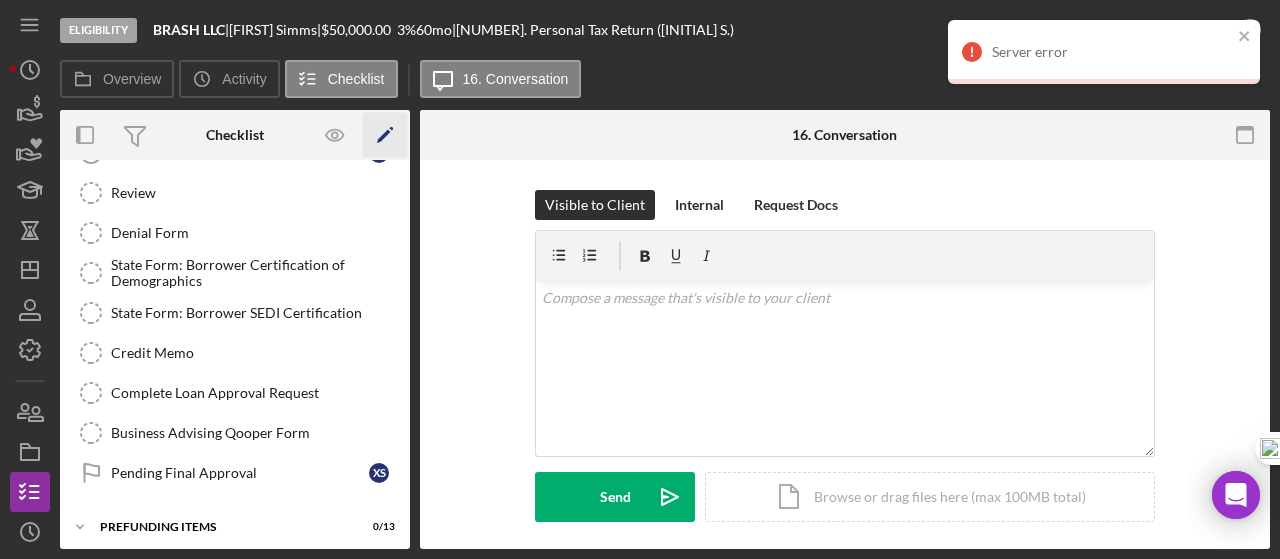 click on "Icon/Edit" 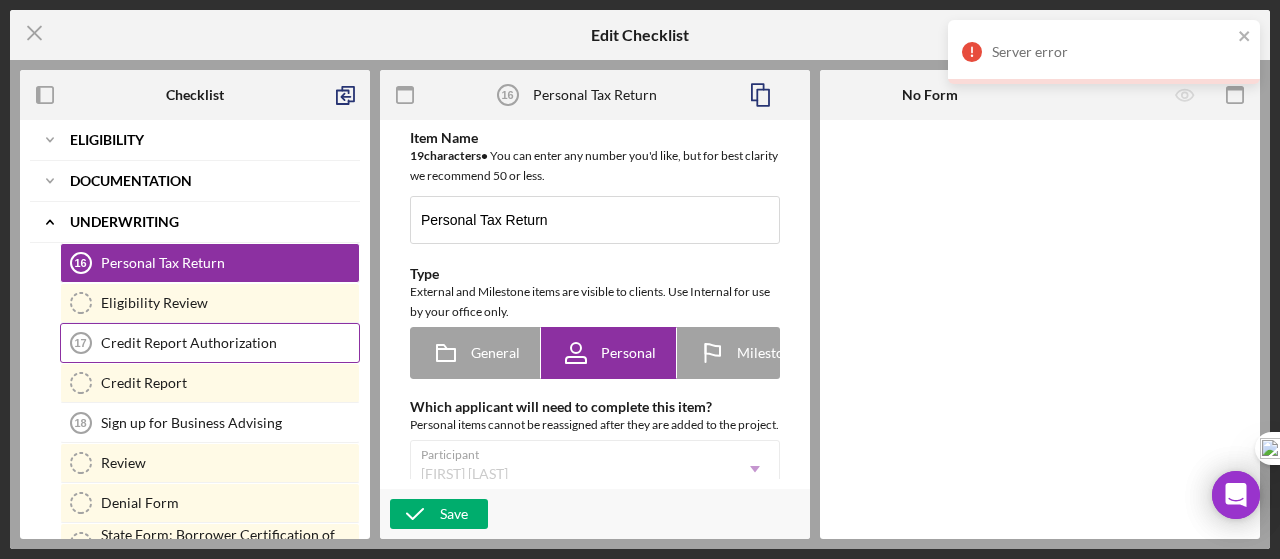scroll, scrollTop: 0, scrollLeft: 0, axis: both 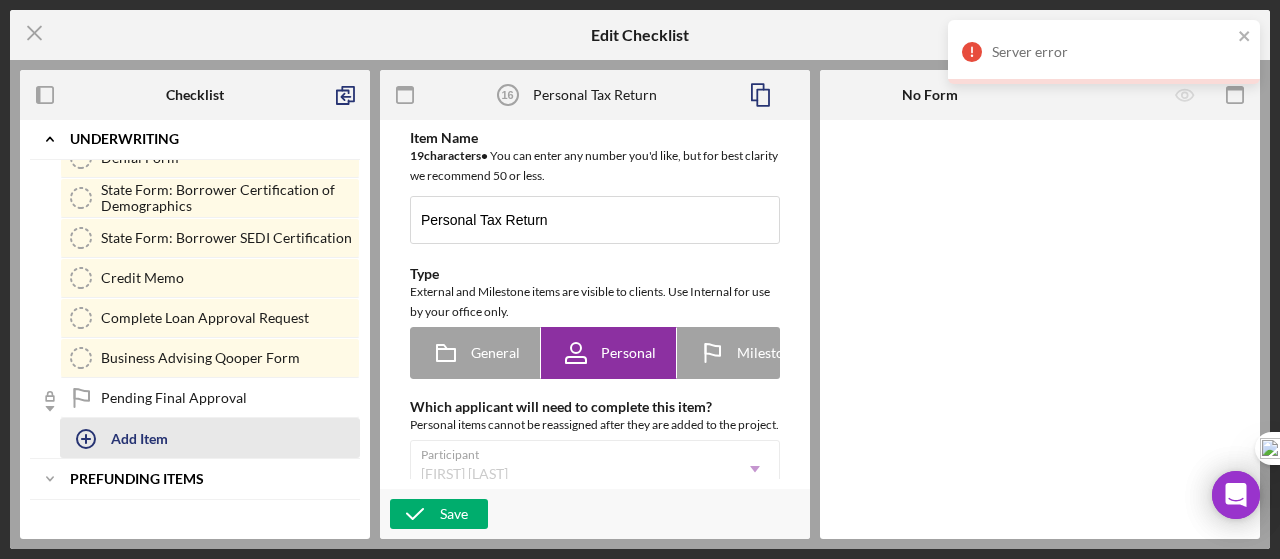 click on "Add Item" at bounding box center [139, 438] 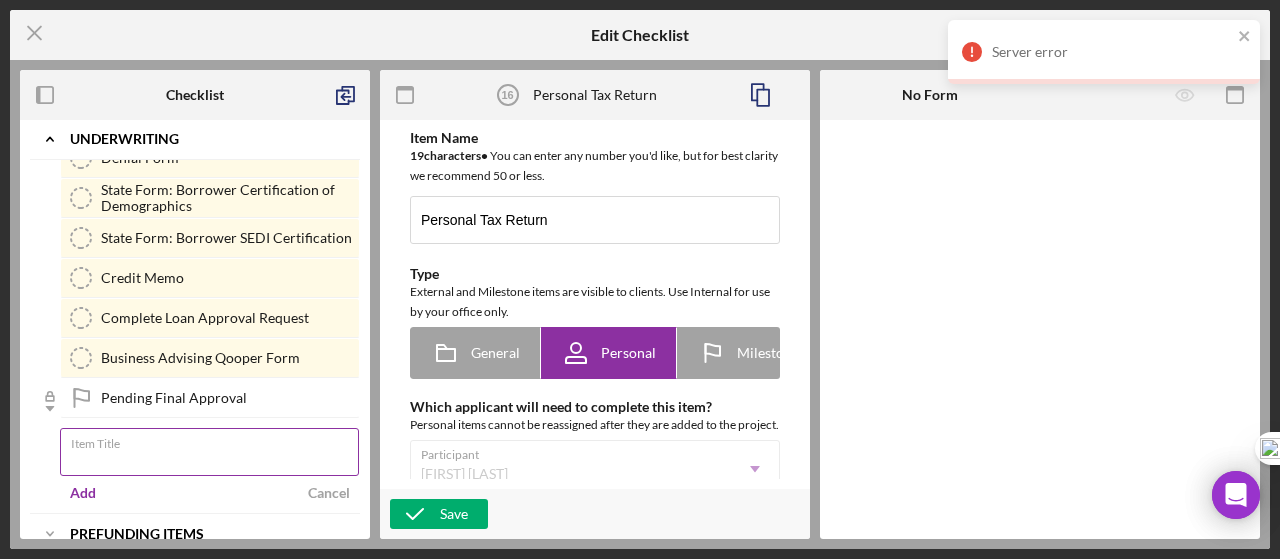 click on "Item Title" at bounding box center [209, 452] 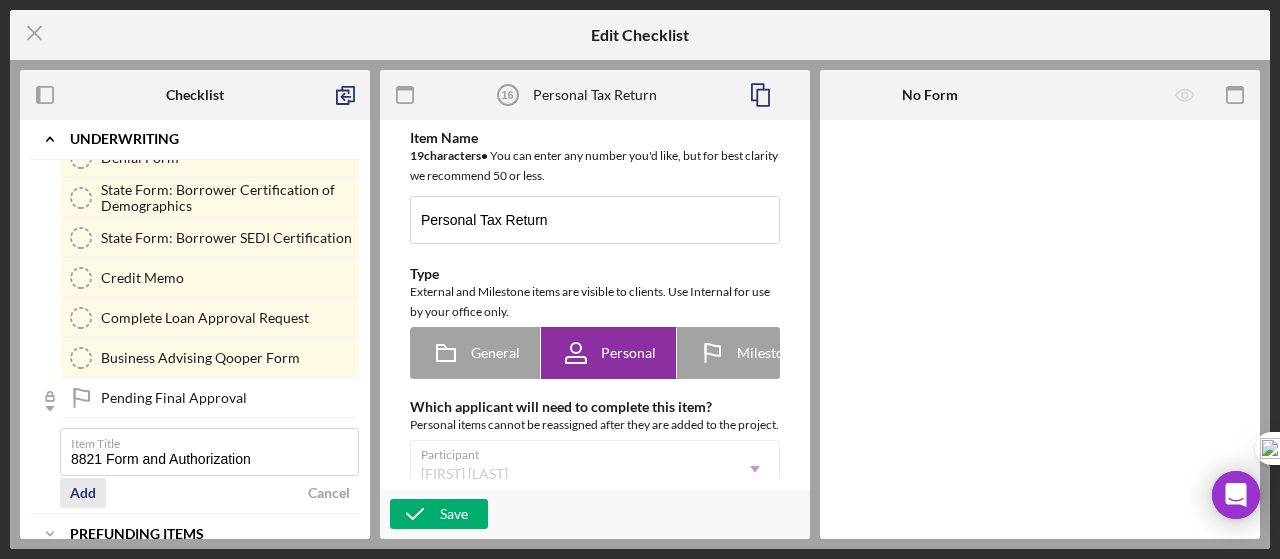 click on "Add" at bounding box center [83, 493] 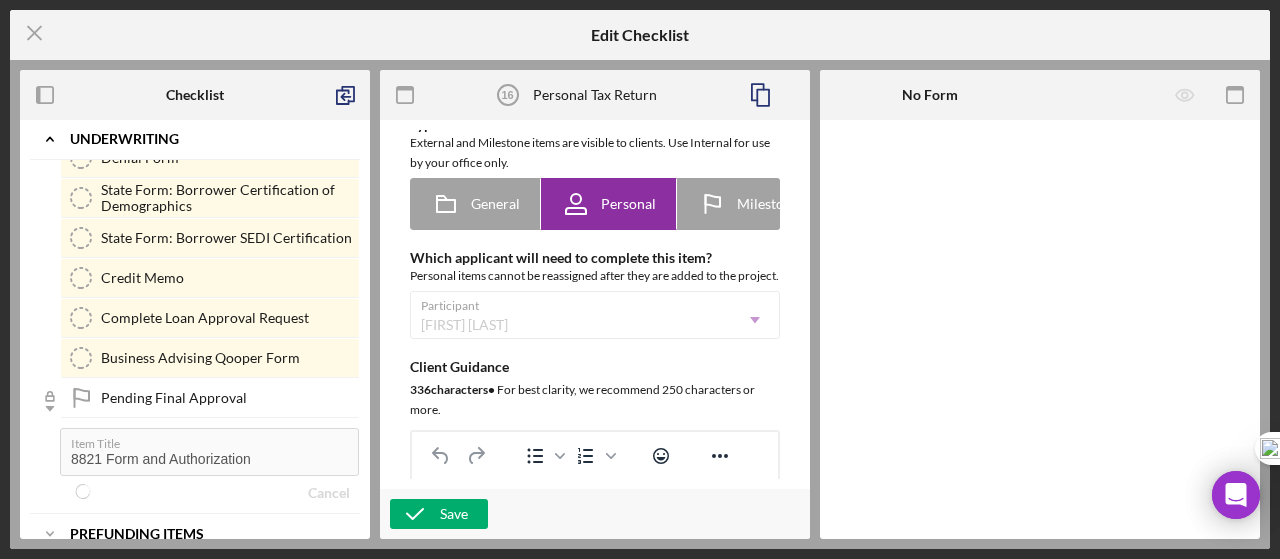 scroll, scrollTop: 166, scrollLeft: 0, axis: vertical 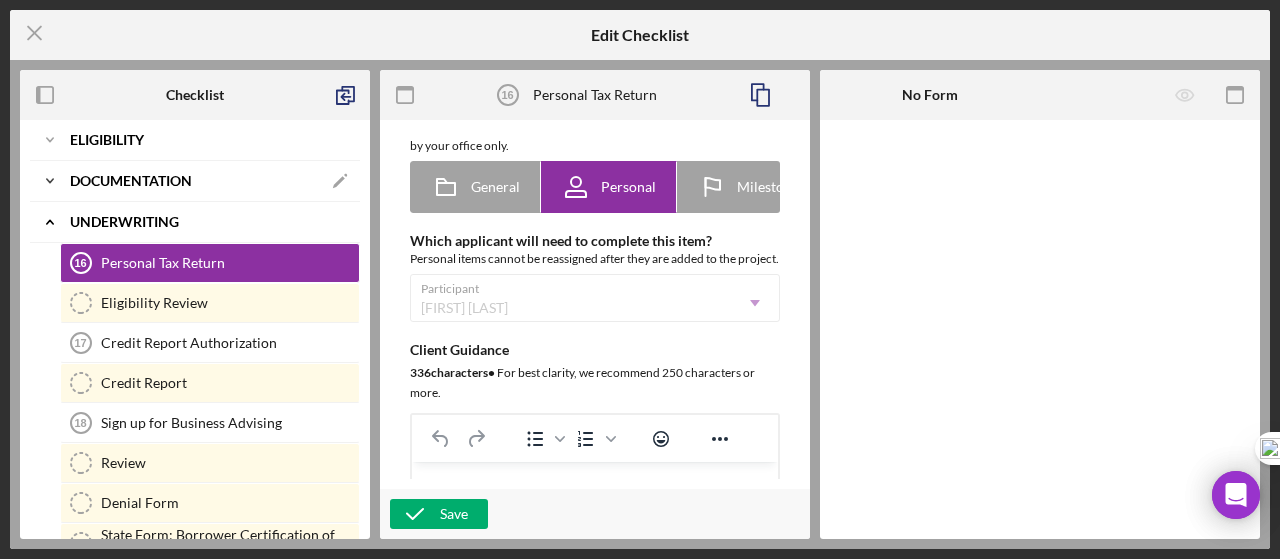 click on "Icon/Expander" 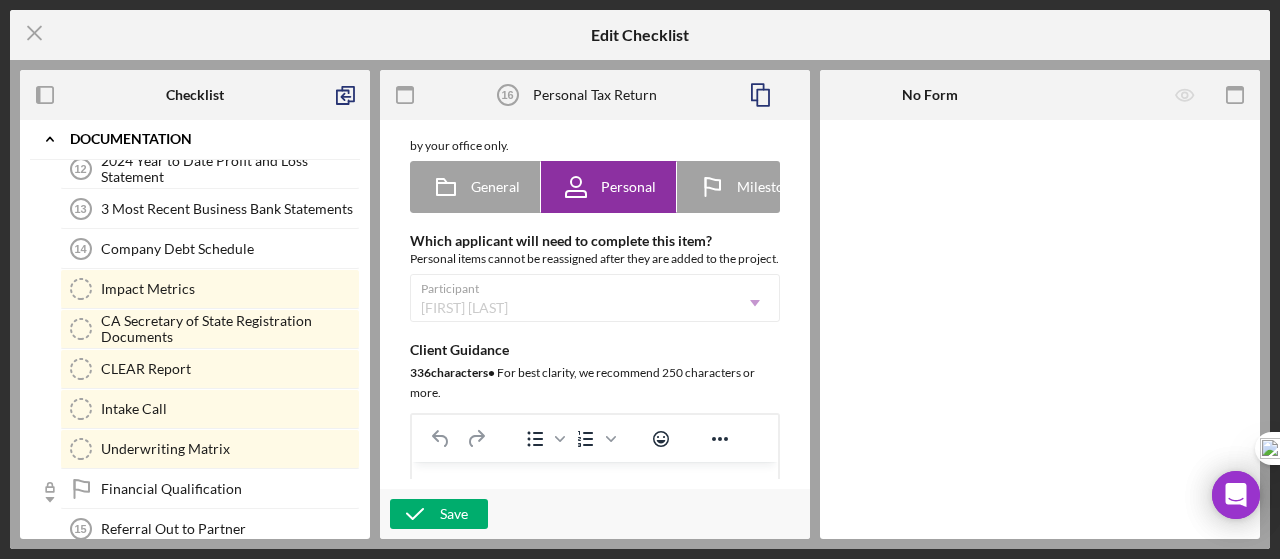 scroll, scrollTop: 433, scrollLeft: 0, axis: vertical 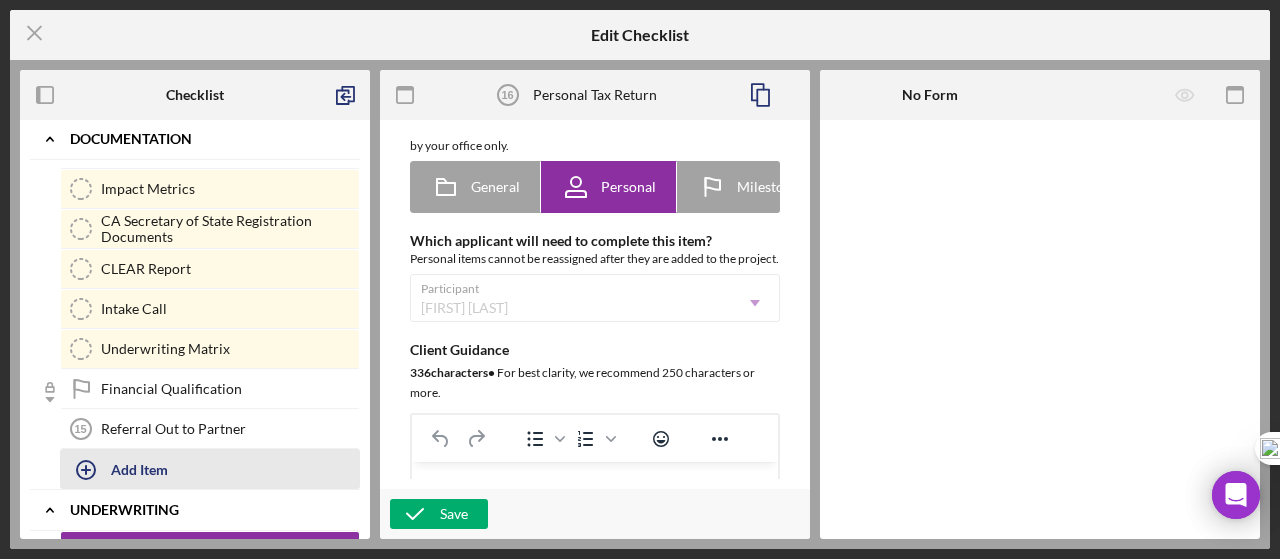 click on "Add Item" at bounding box center [139, 469] 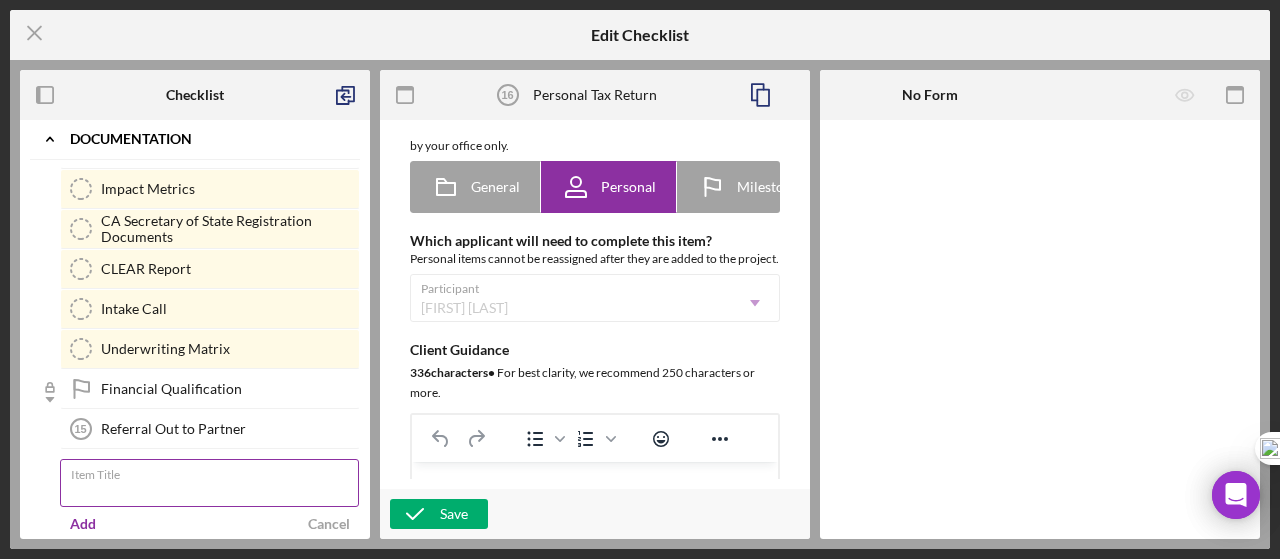 click on "Item Title" at bounding box center (209, 483) 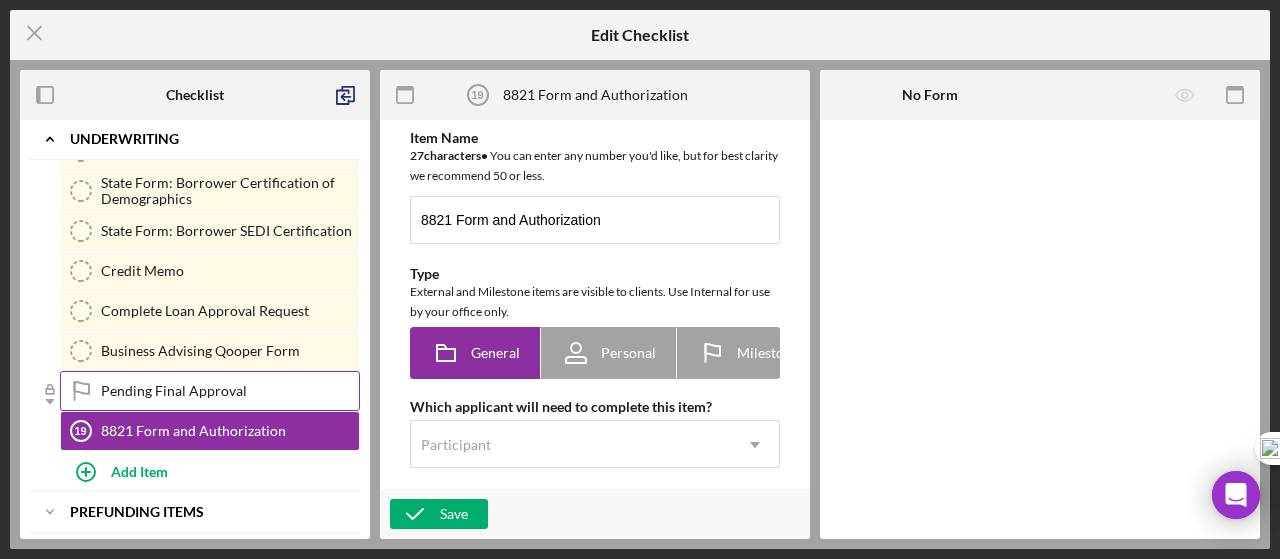 scroll, scrollTop: 0, scrollLeft: 0, axis: both 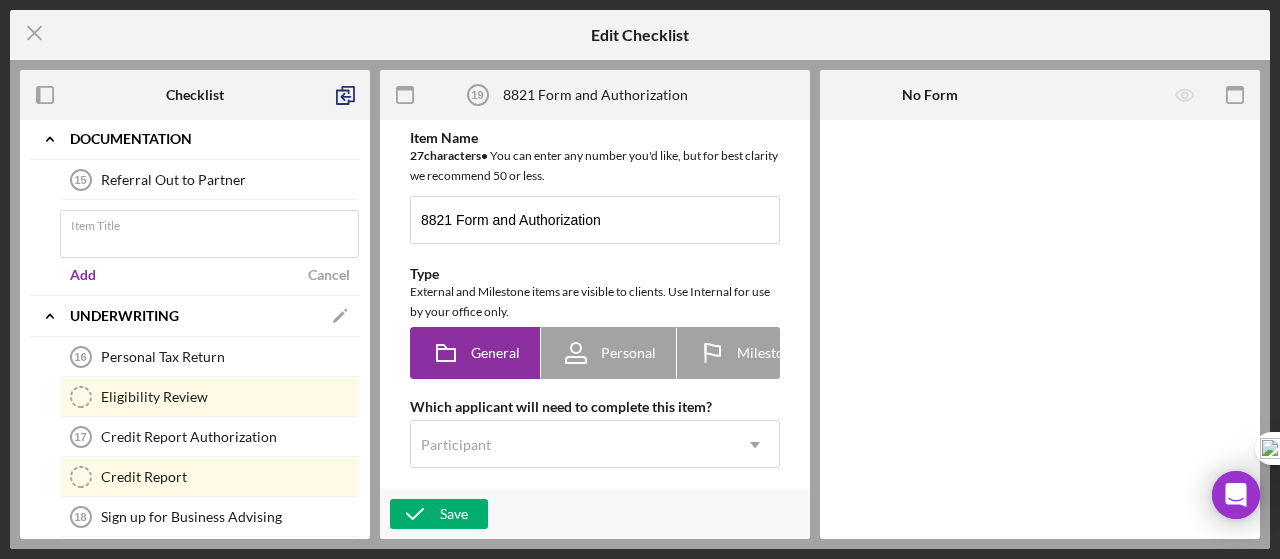 click on "Cancel" at bounding box center (329, 275) 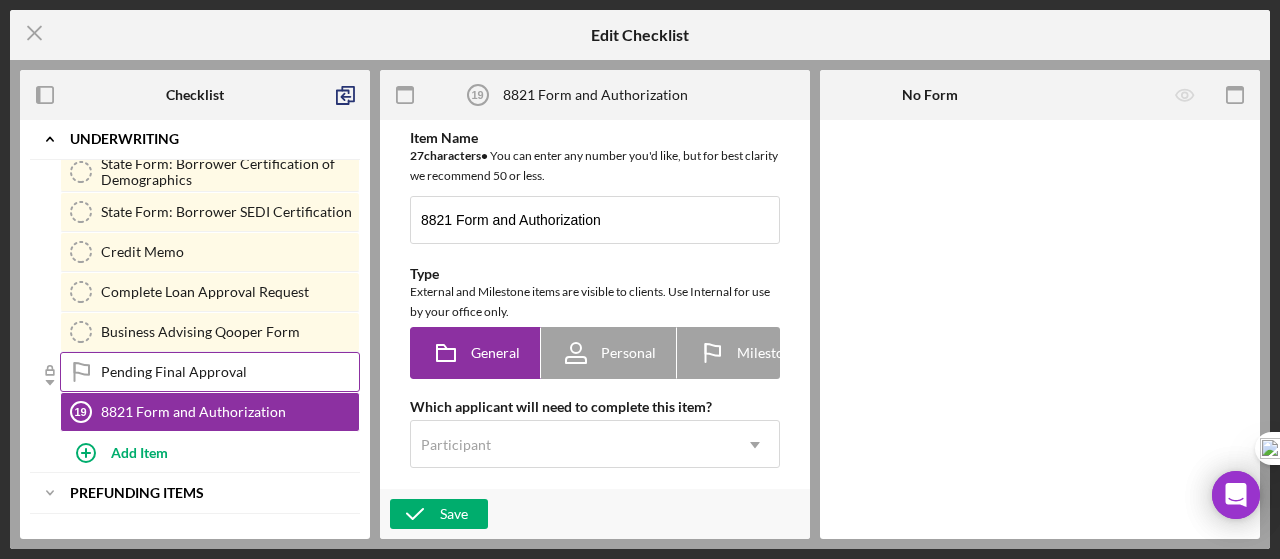 scroll, scrollTop: 1094, scrollLeft: 0, axis: vertical 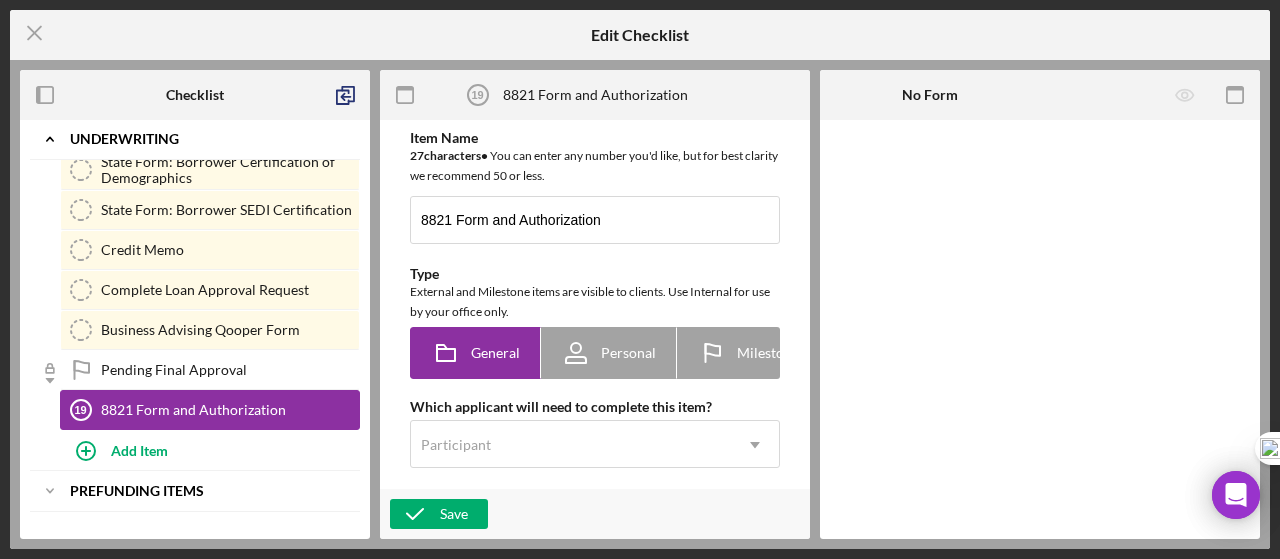 click on "8821 Form and Authorization" at bounding box center (230, 410) 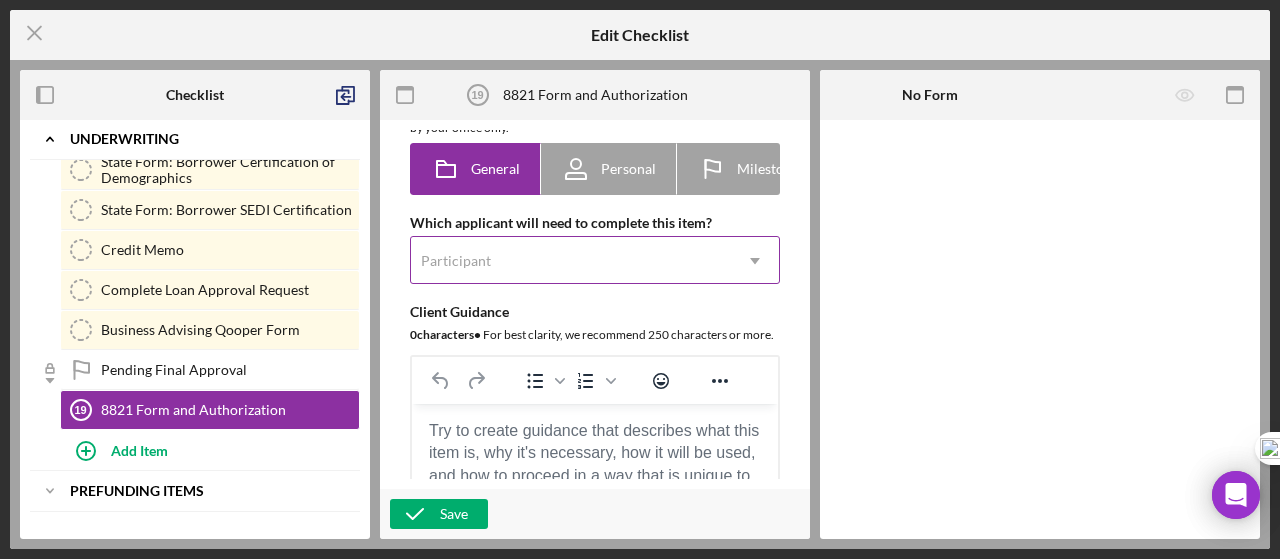 scroll, scrollTop: 200, scrollLeft: 0, axis: vertical 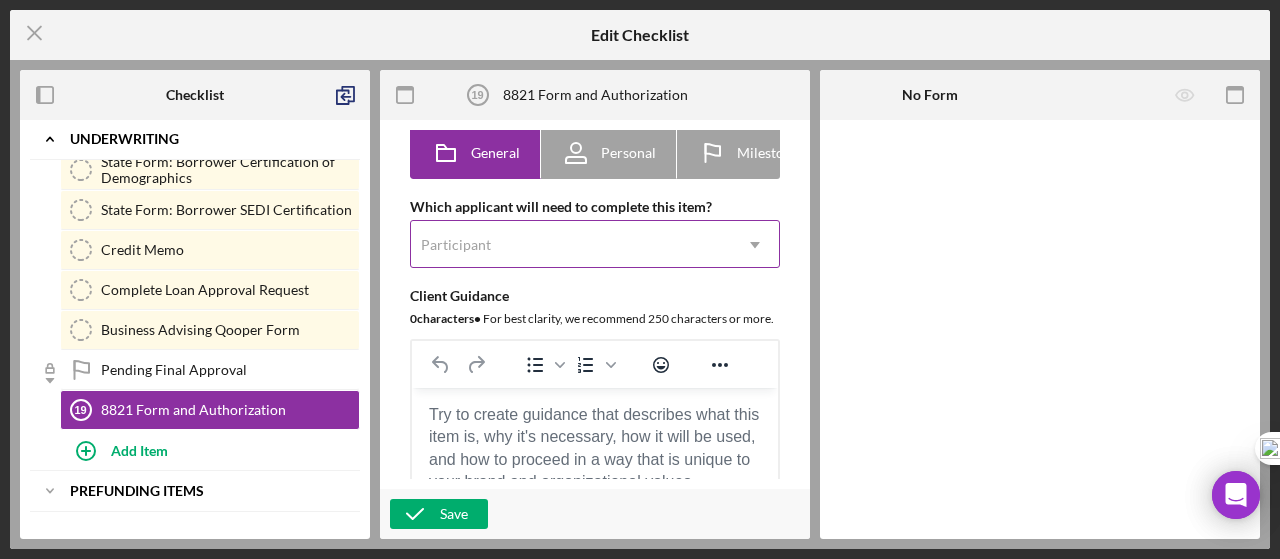 click on "Icon/Dropdown Arrow" 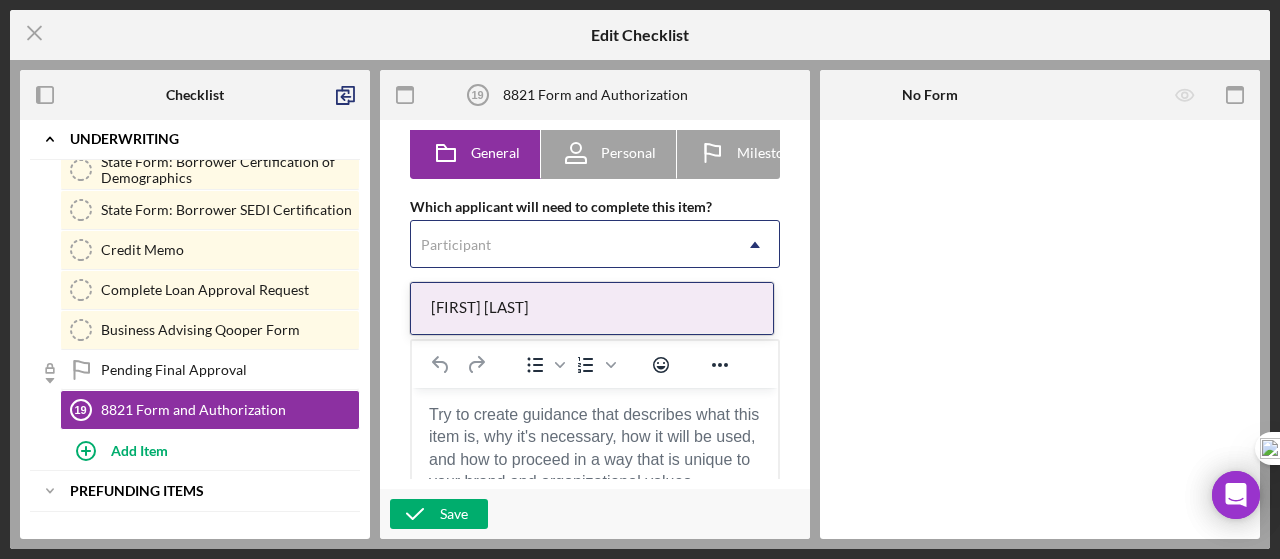 click on "[FIRST] [LAST]" at bounding box center [592, 308] 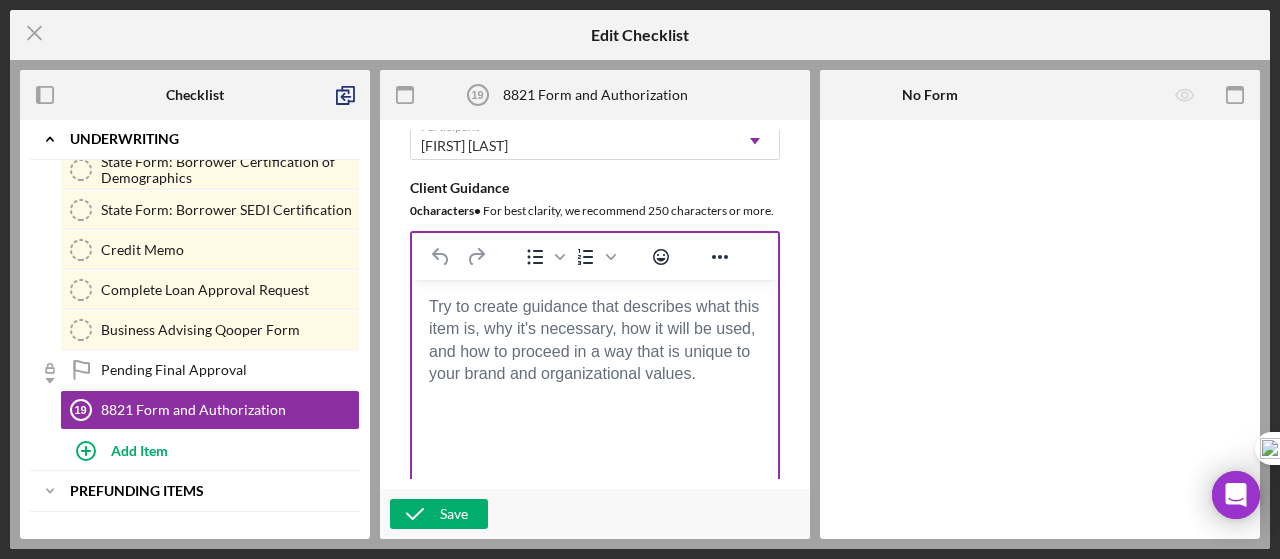 scroll, scrollTop: 300, scrollLeft: 0, axis: vertical 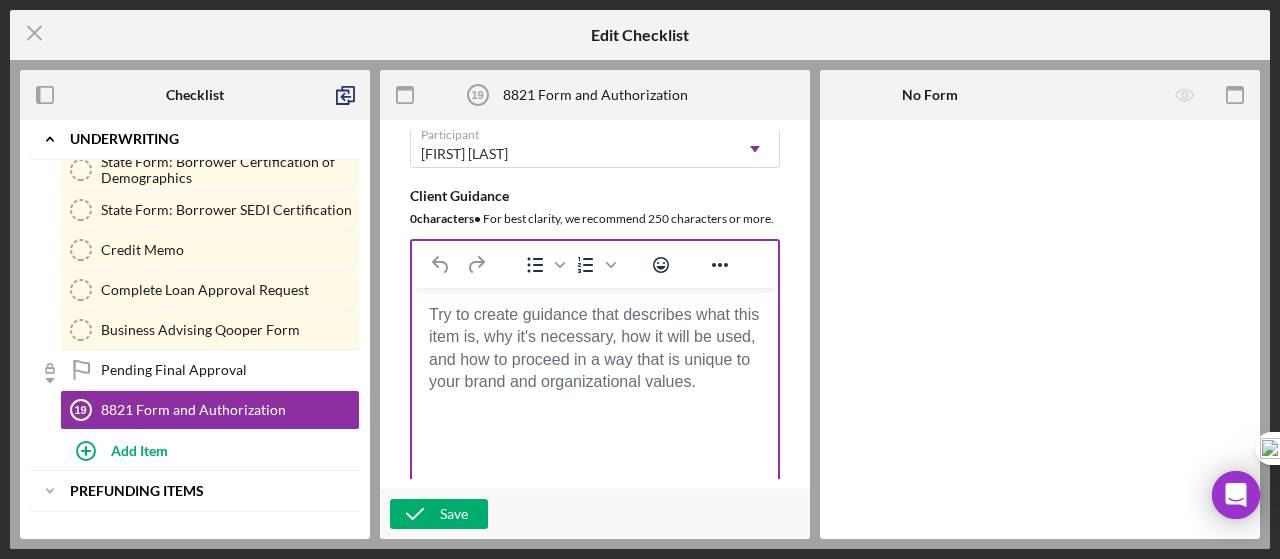 click at bounding box center [595, 315] 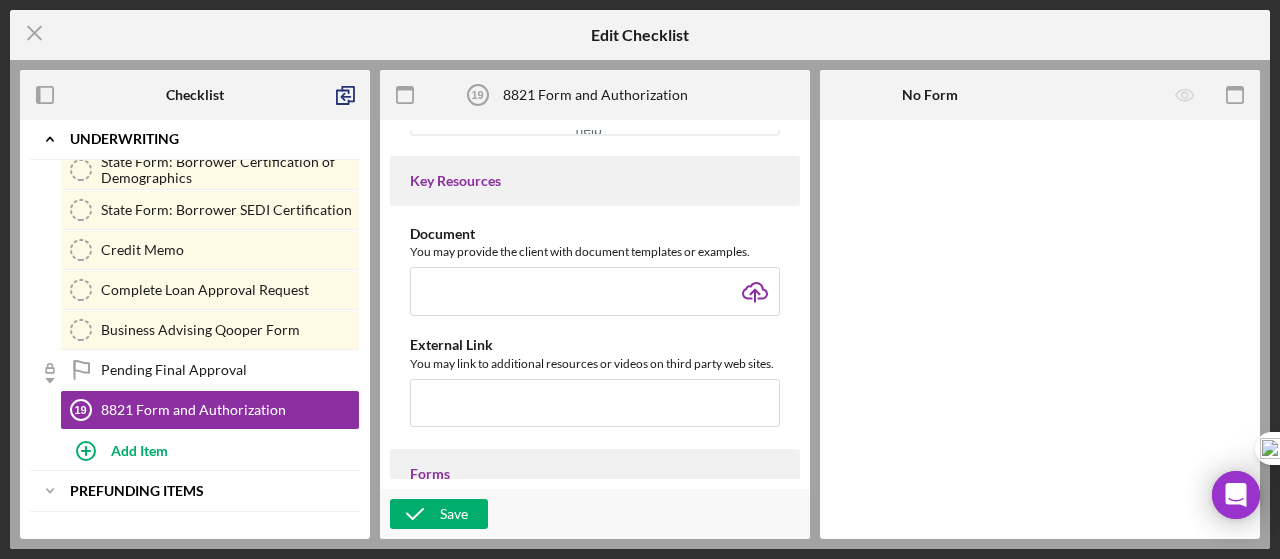 scroll, scrollTop: 766, scrollLeft: 0, axis: vertical 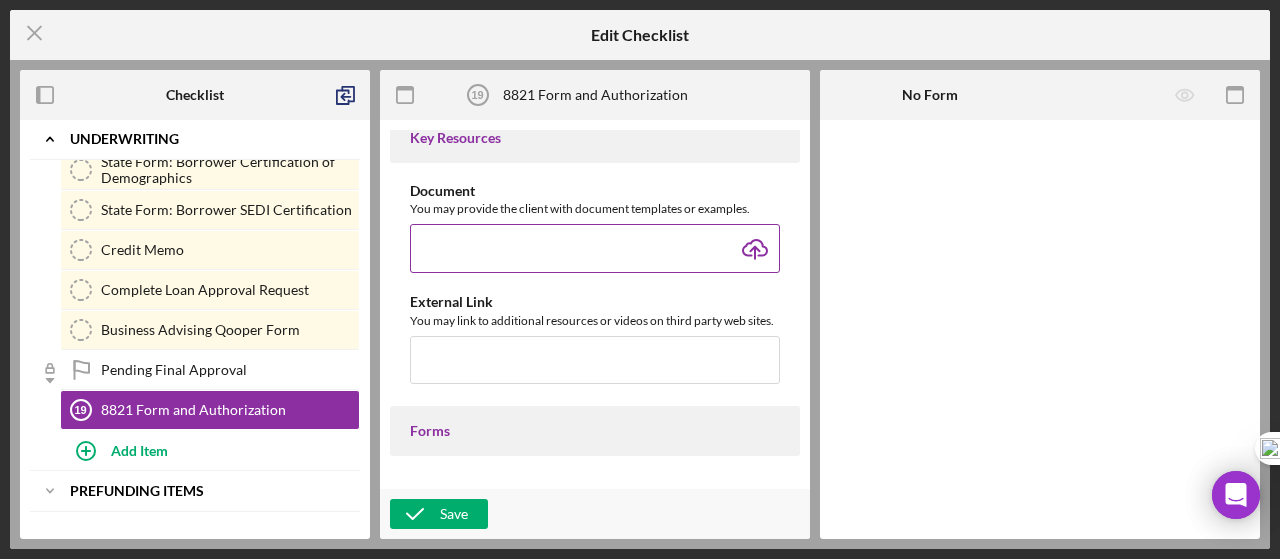 click at bounding box center [595, 248] 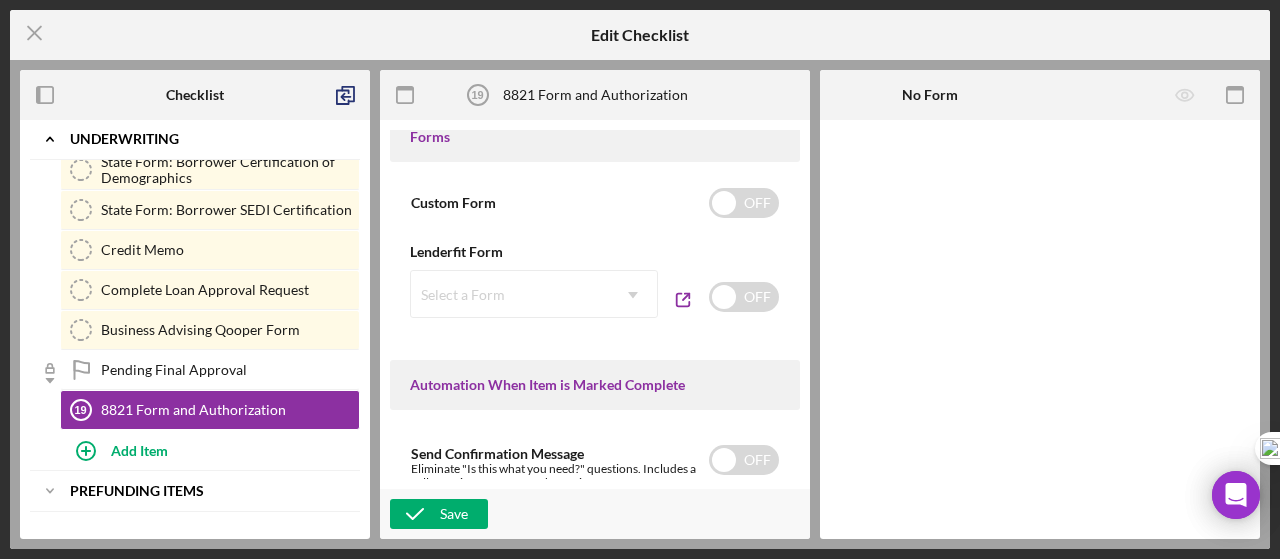 scroll, scrollTop: 1066, scrollLeft: 0, axis: vertical 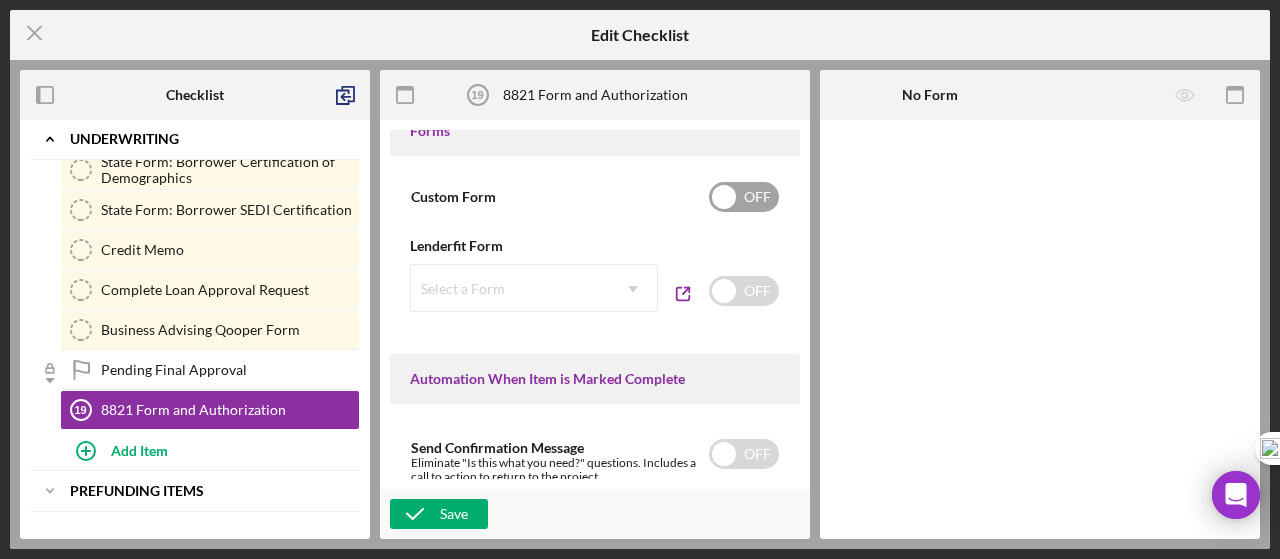 click at bounding box center (744, 197) 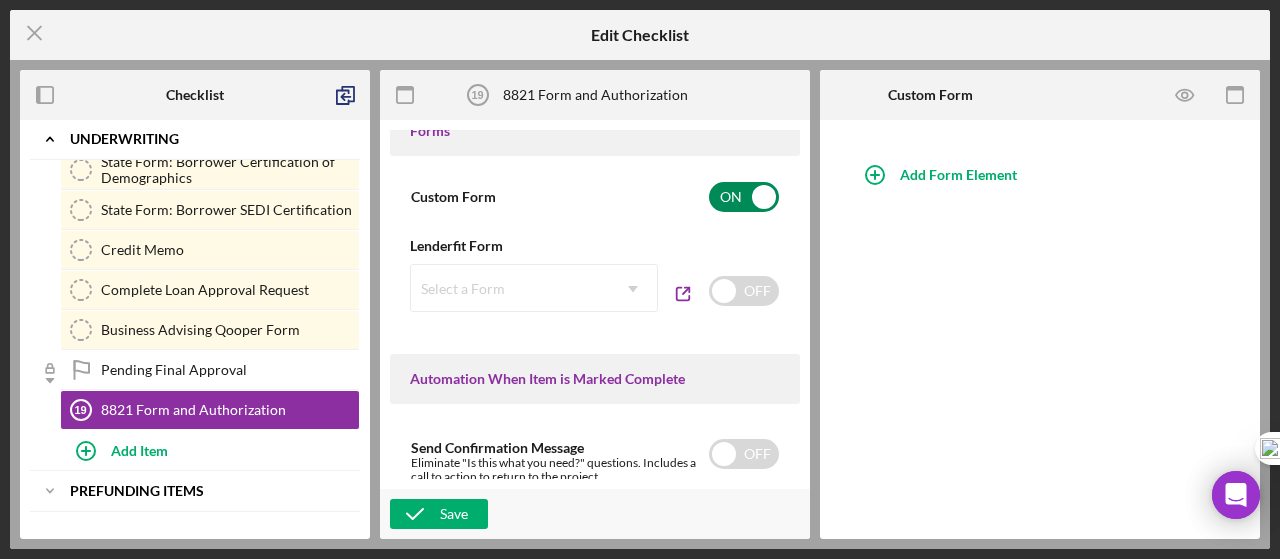click at bounding box center [744, 197] 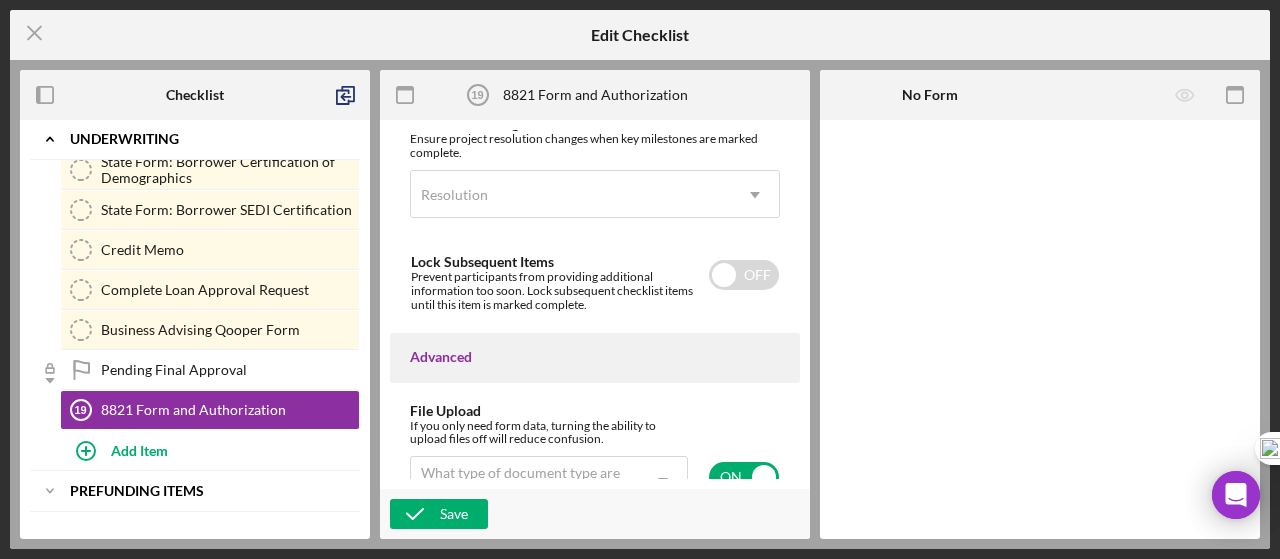 scroll, scrollTop: 1336, scrollLeft: 0, axis: vertical 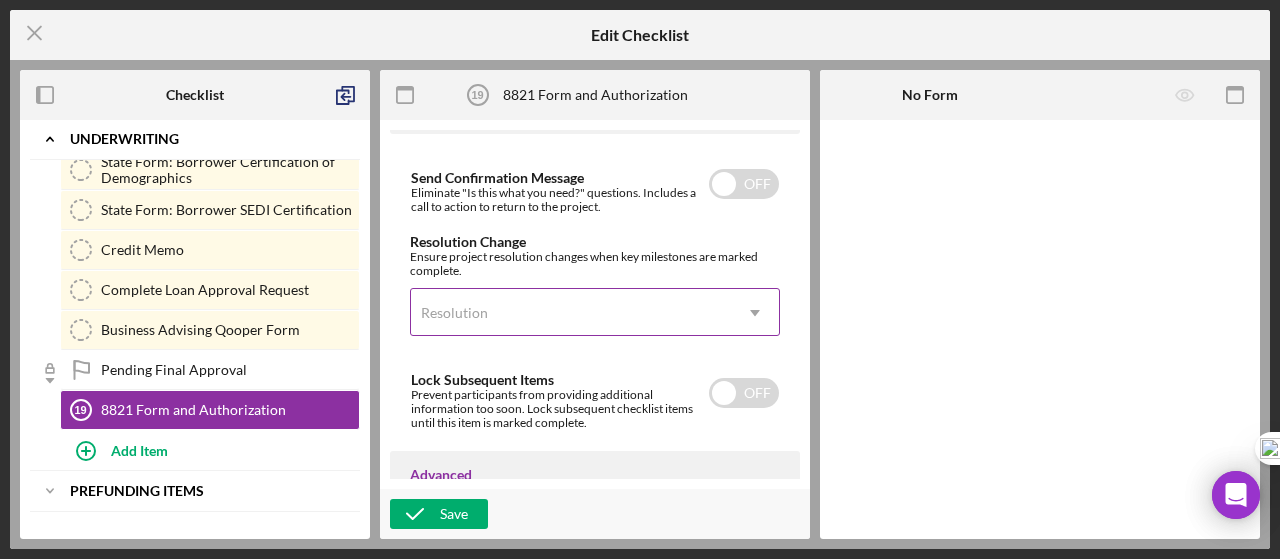 click on "Icon/Dropdown Arrow" 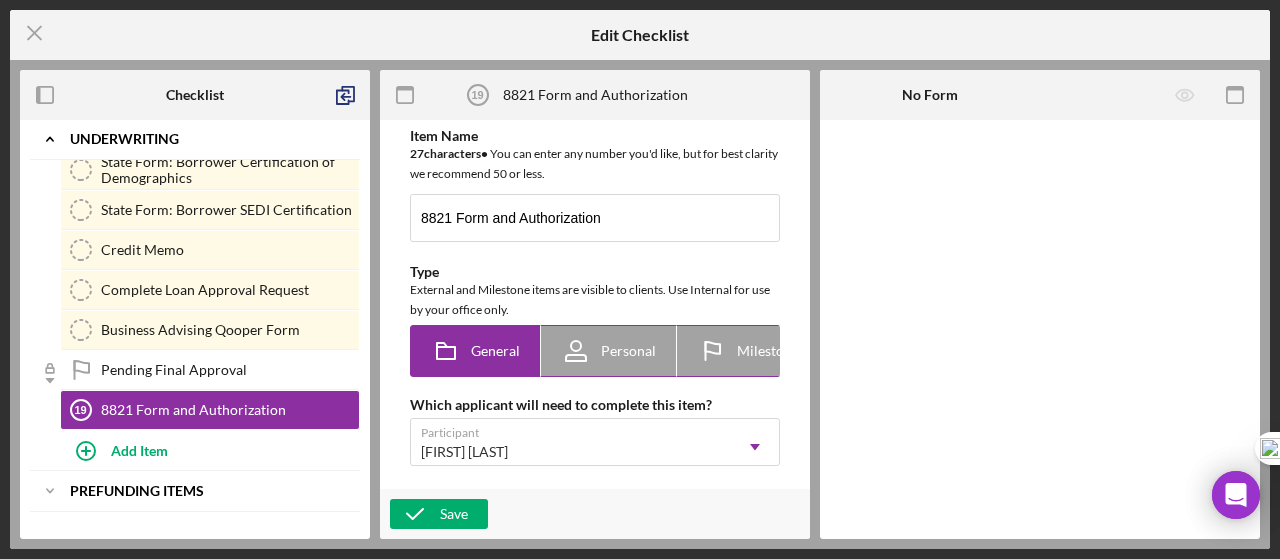 scroll, scrollTop: 0, scrollLeft: 0, axis: both 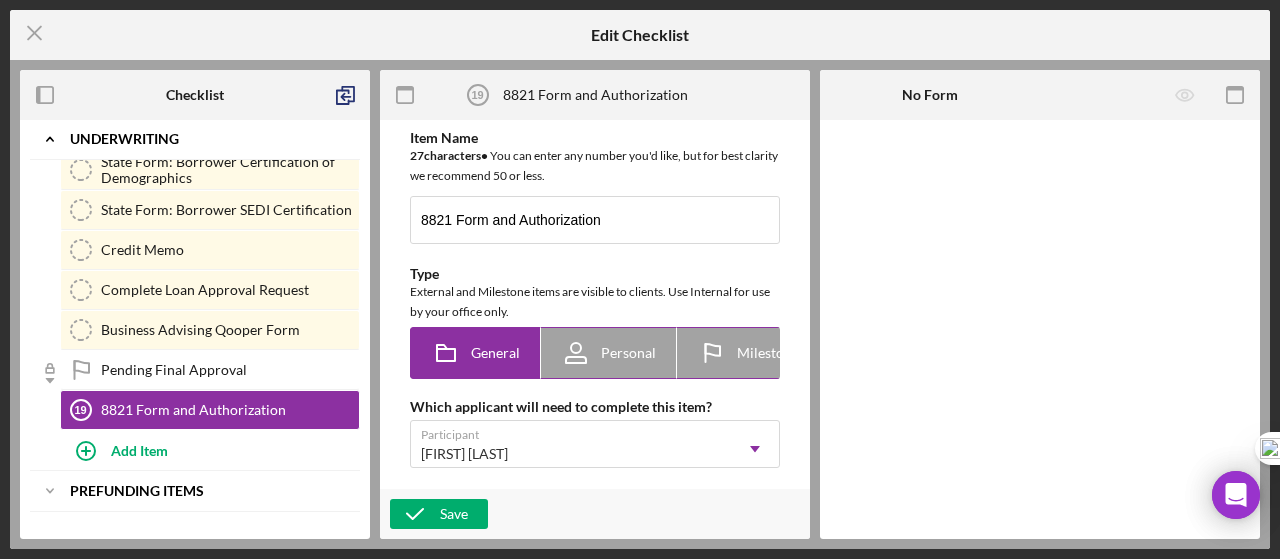 click on "Milestone" at bounding box center (768, 353) 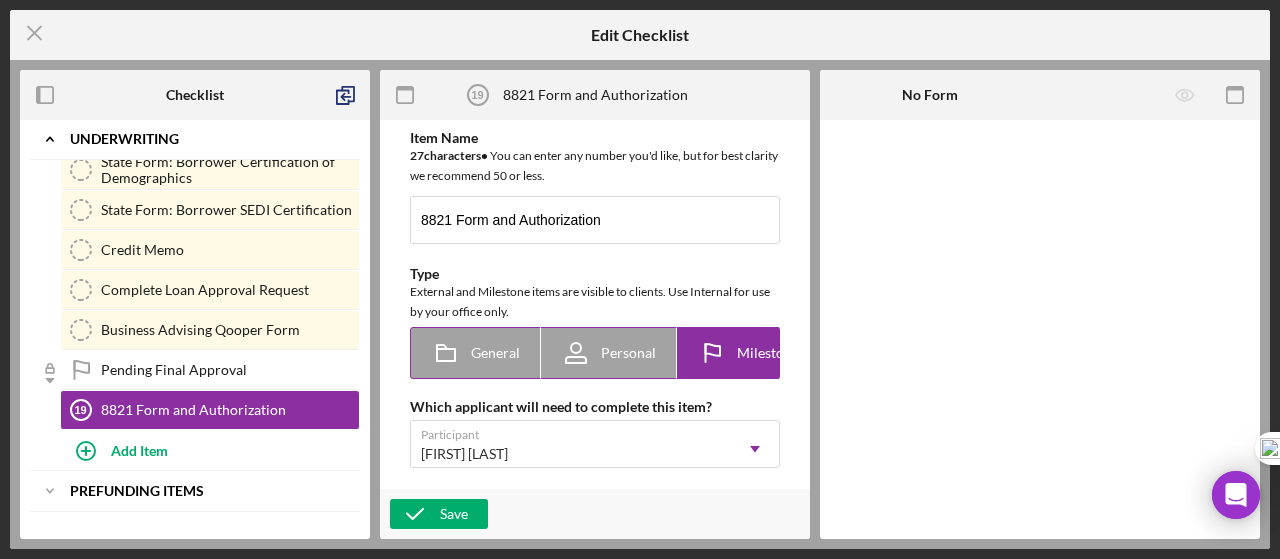 click on "Milestone" at bounding box center (768, 353) 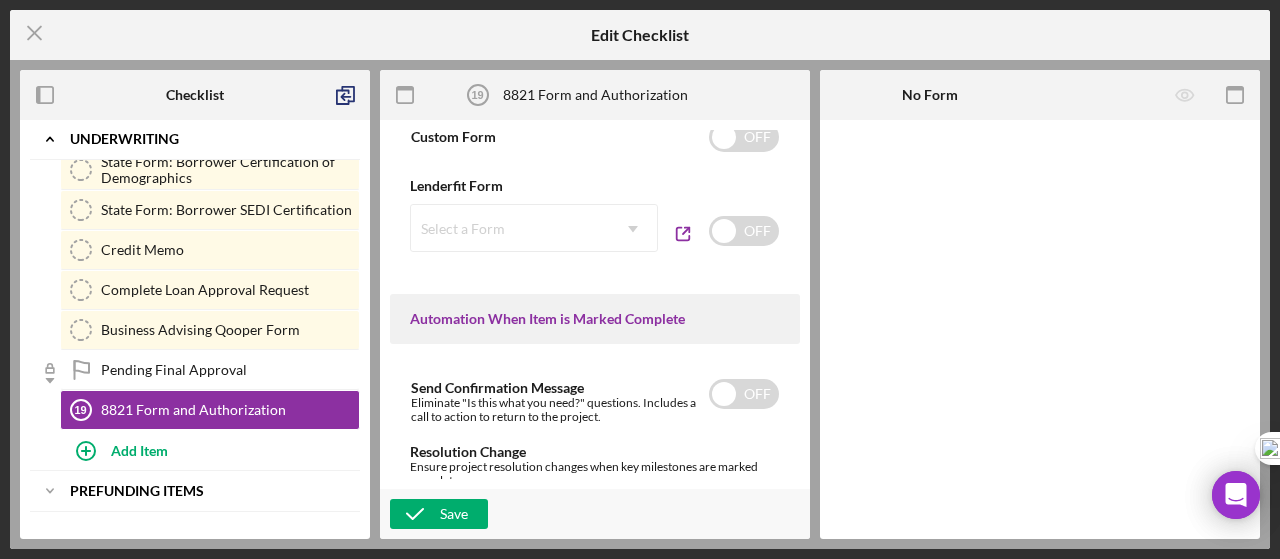 scroll, scrollTop: 1133, scrollLeft: 0, axis: vertical 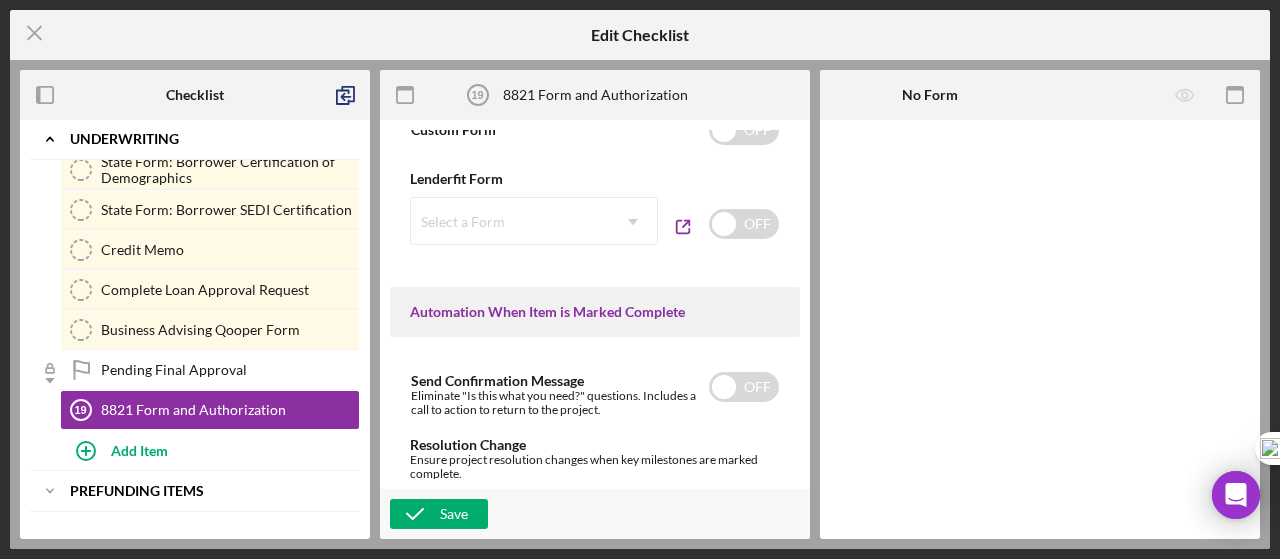 click on "Select a Form Icon/Dropdown Arrow" at bounding box center [534, 221] 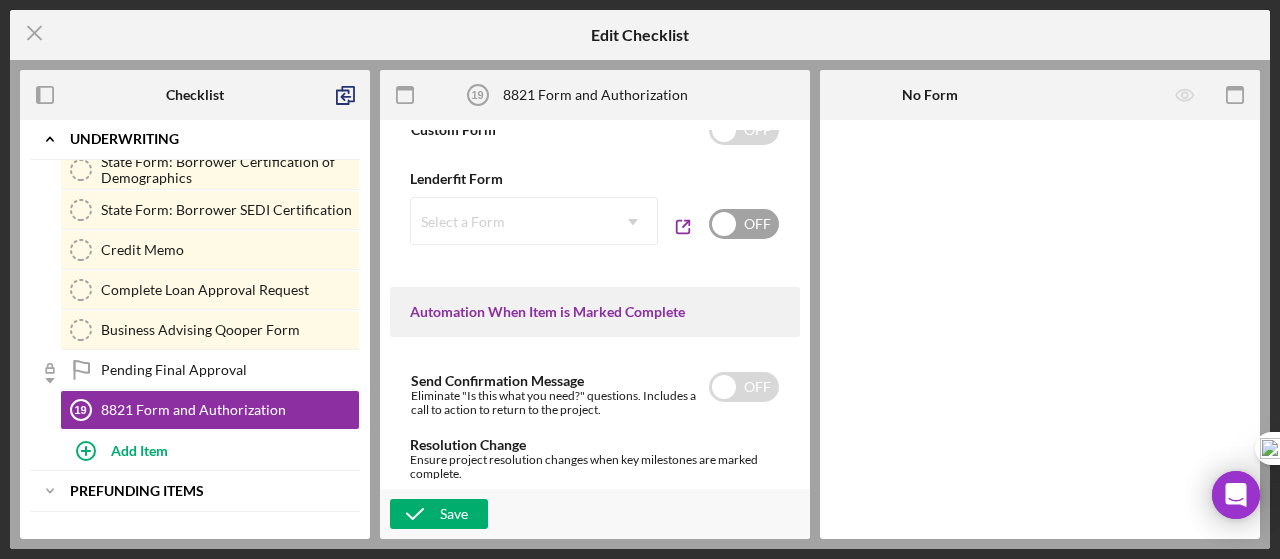 click at bounding box center (744, 224) 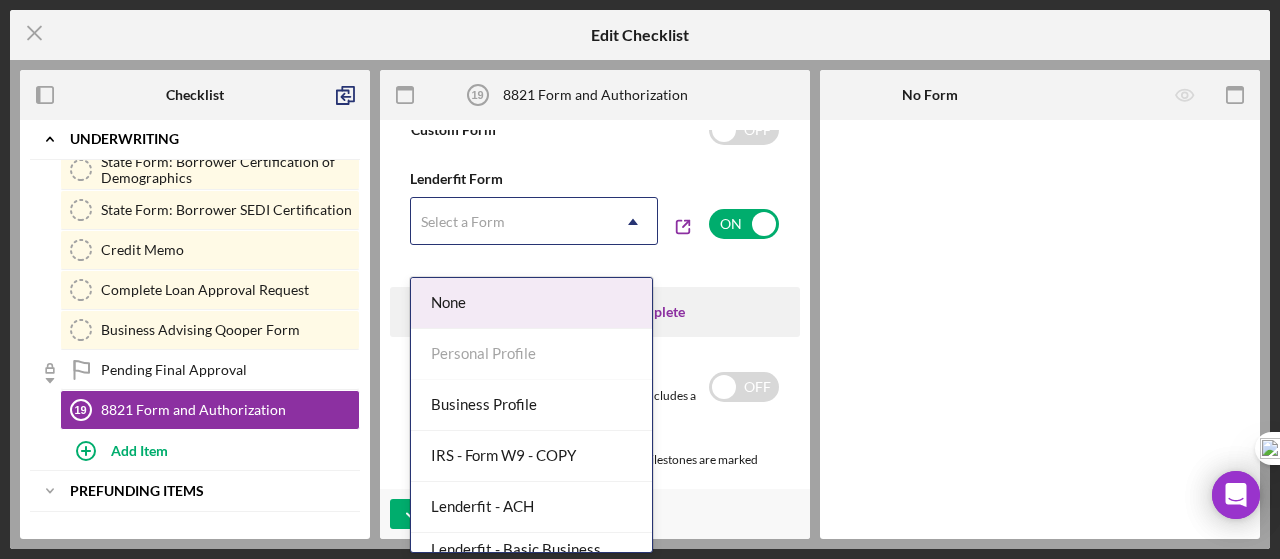 click on "Icon/Dropdown Arrow" 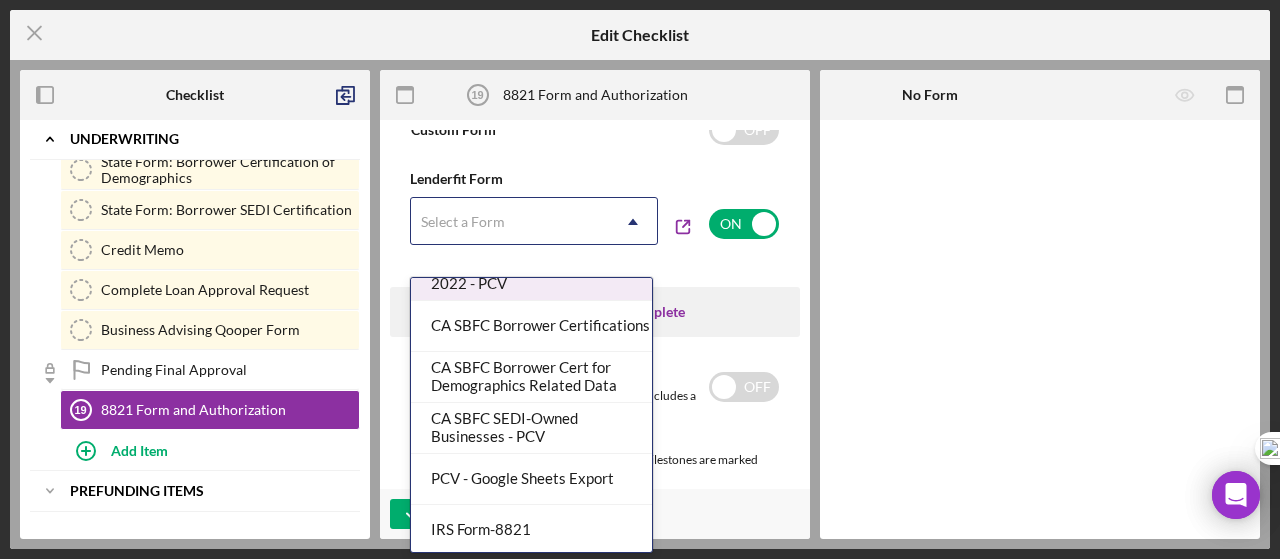 scroll, scrollTop: 1163, scrollLeft: 0, axis: vertical 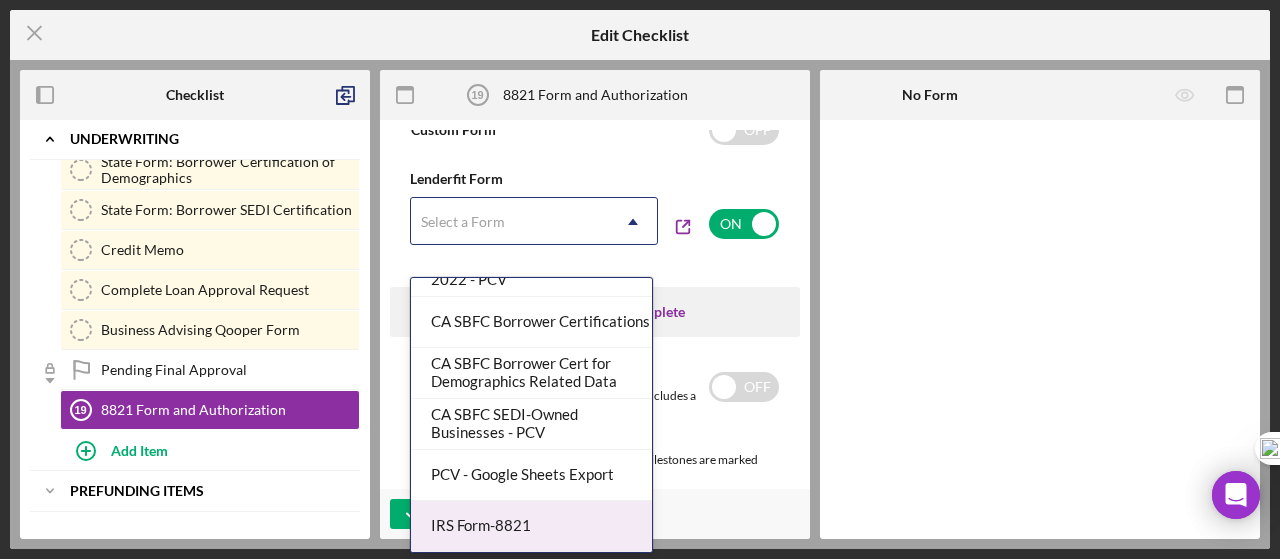 click on "IRS Form-8821" at bounding box center (531, 526) 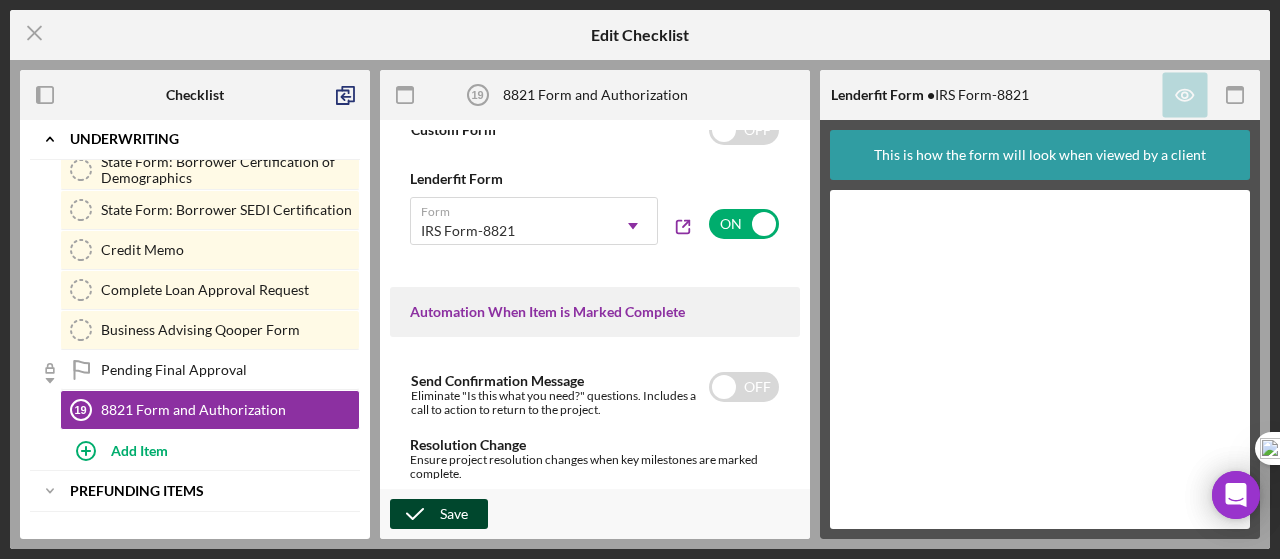click on "Save" at bounding box center (454, 514) 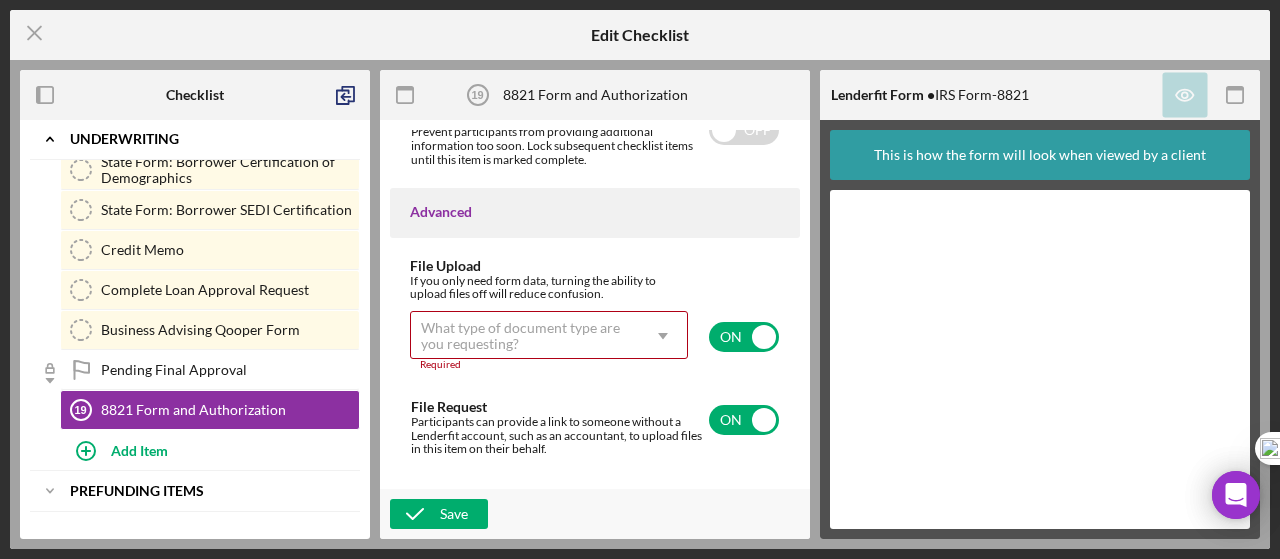 scroll, scrollTop: 1679, scrollLeft: 0, axis: vertical 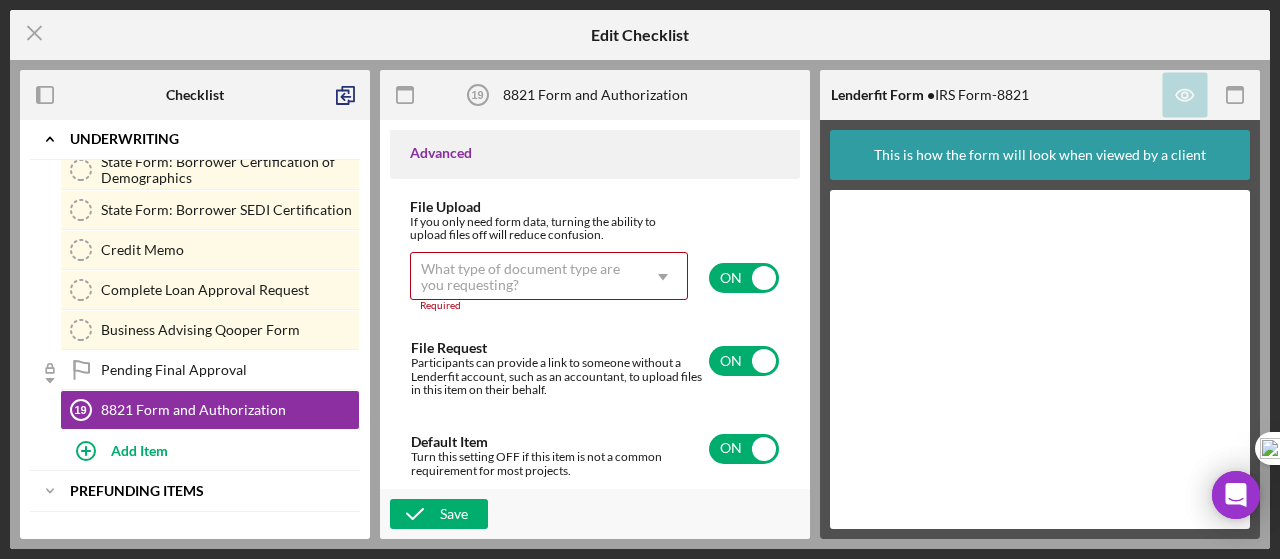 click on "Icon/Dropdown Arrow" 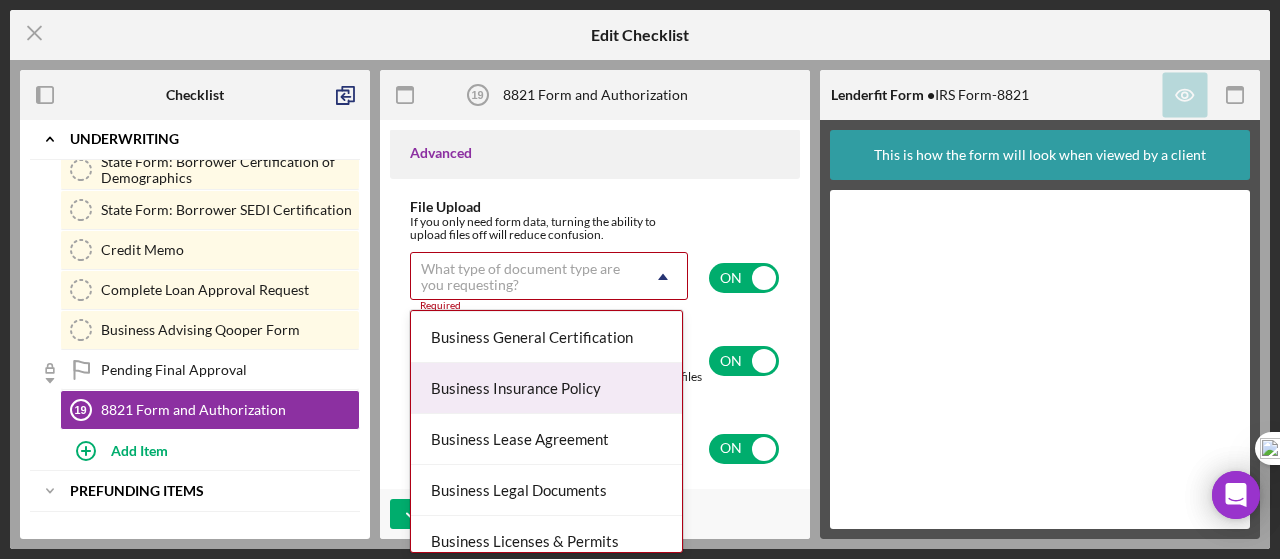 scroll, scrollTop: 366, scrollLeft: 0, axis: vertical 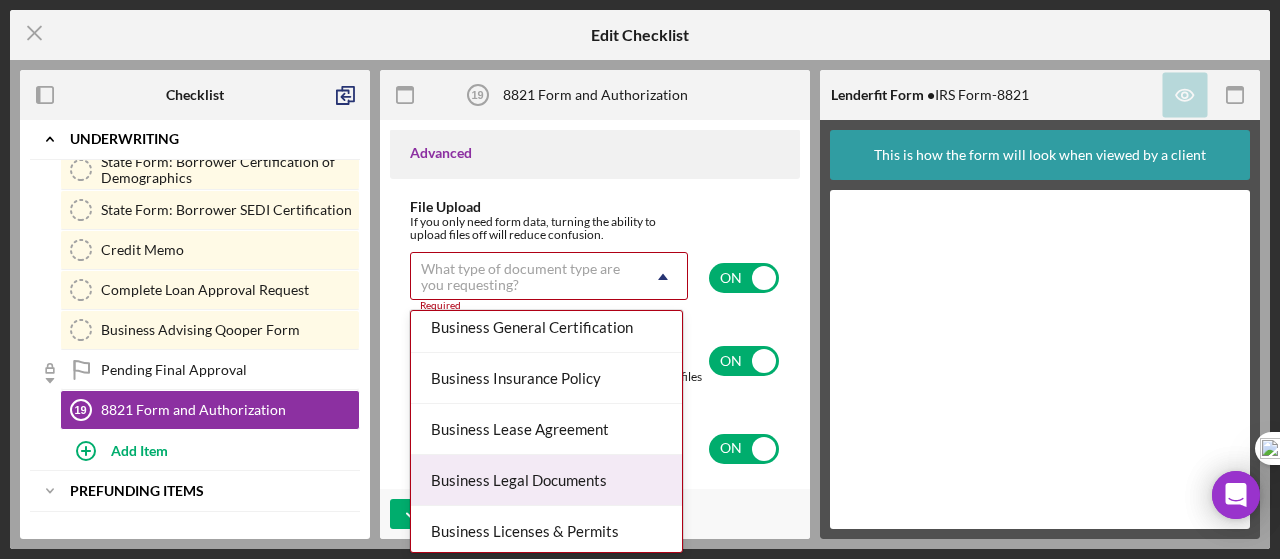 click on "Business Legal Documents" at bounding box center [546, 480] 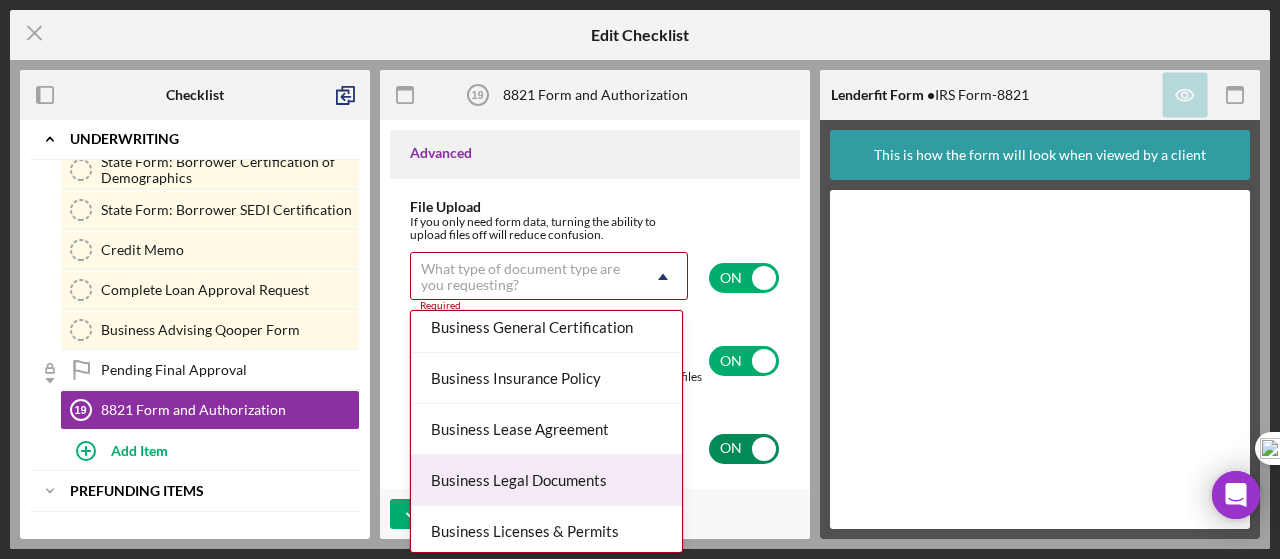 scroll, scrollTop: 1669, scrollLeft: 0, axis: vertical 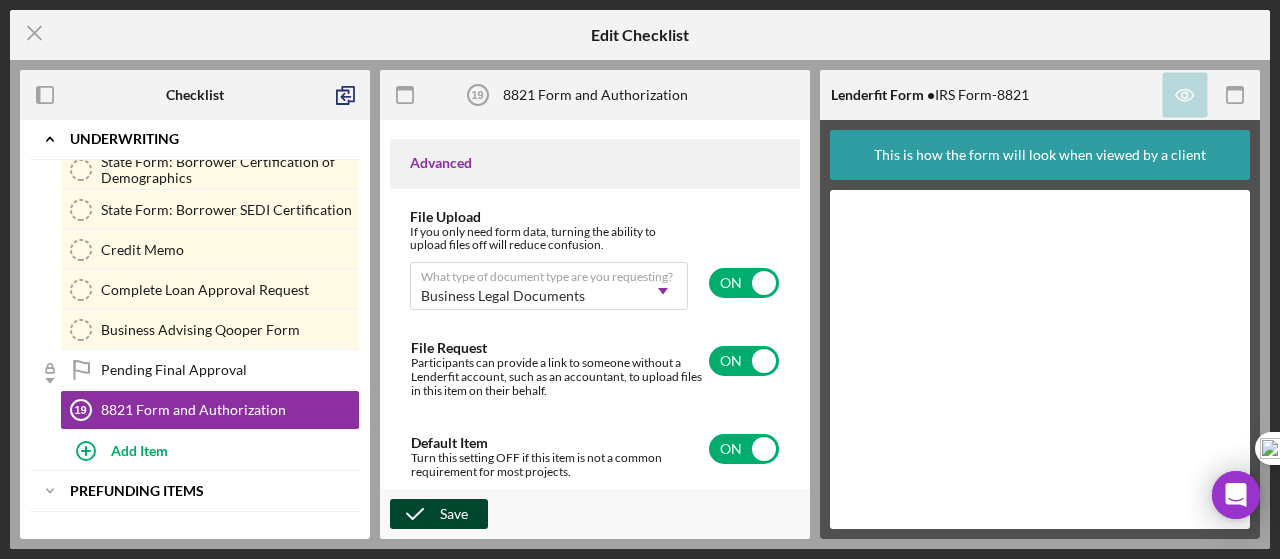 drag, startPoint x: 444, startPoint y: 517, endPoint x: 464, endPoint y: 511, distance: 20.880613 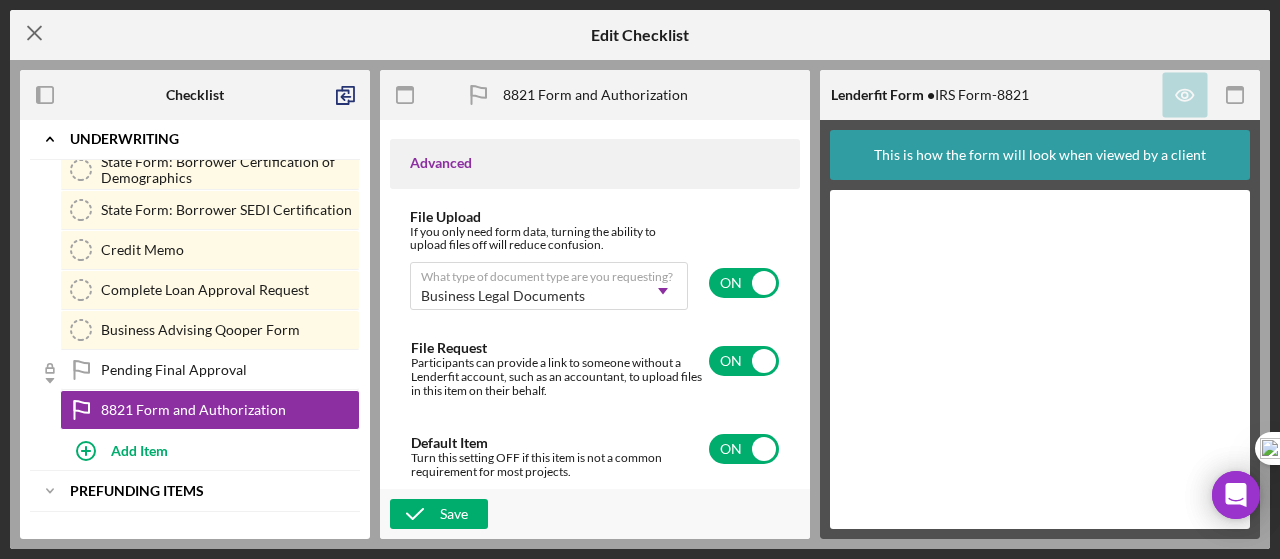 click on "Icon/Menu Close" 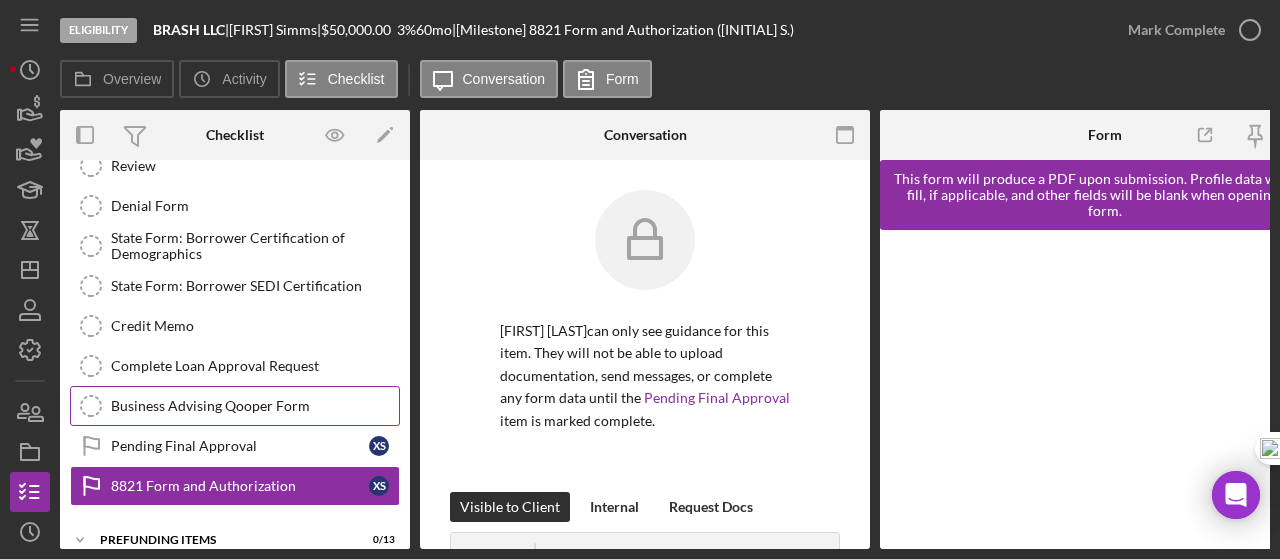 scroll, scrollTop: 373, scrollLeft: 0, axis: vertical 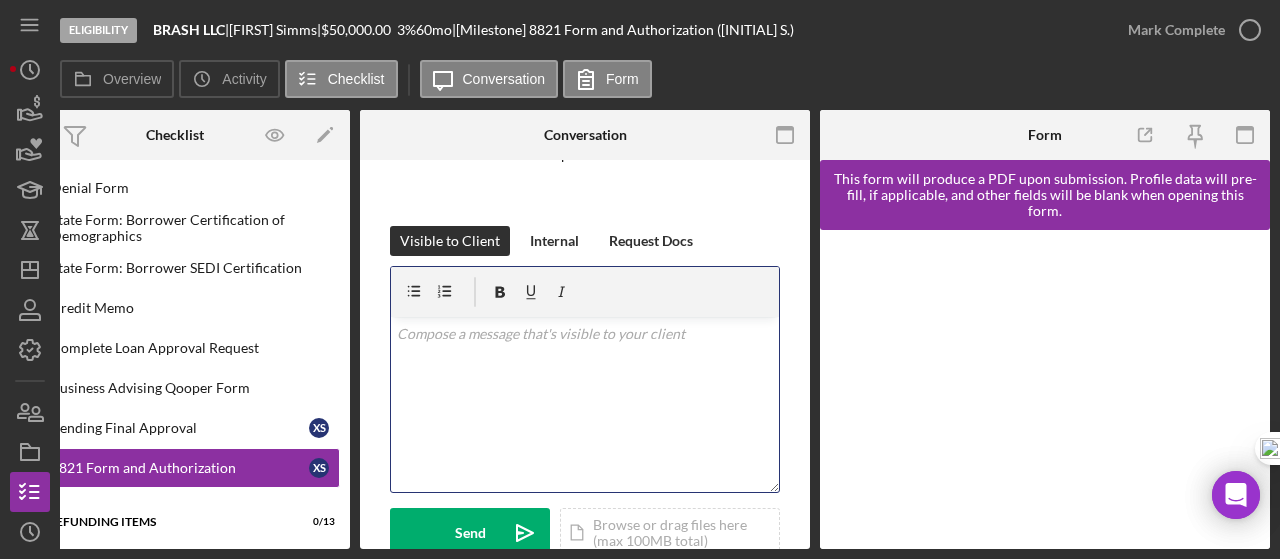 click on "v Color teal Color pink Remove color Add row above Add row below Add column before Add column after Merge cells Split cells Remove column Remove row Remove table" at bounding box center (585, 404) 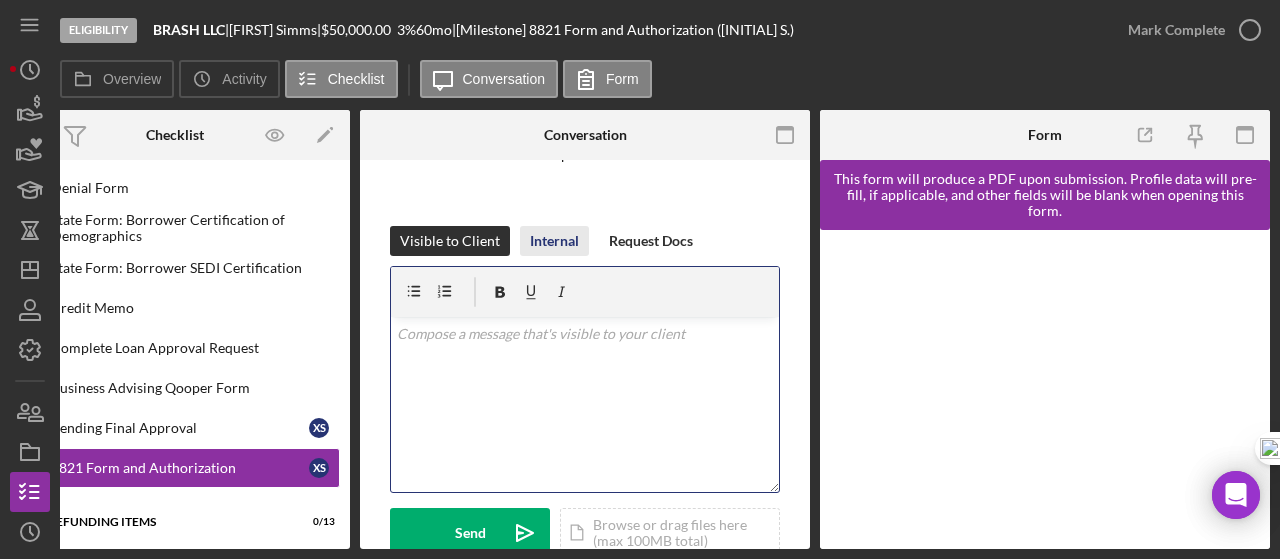 click on "Internal" at bounding box center (554, 241) 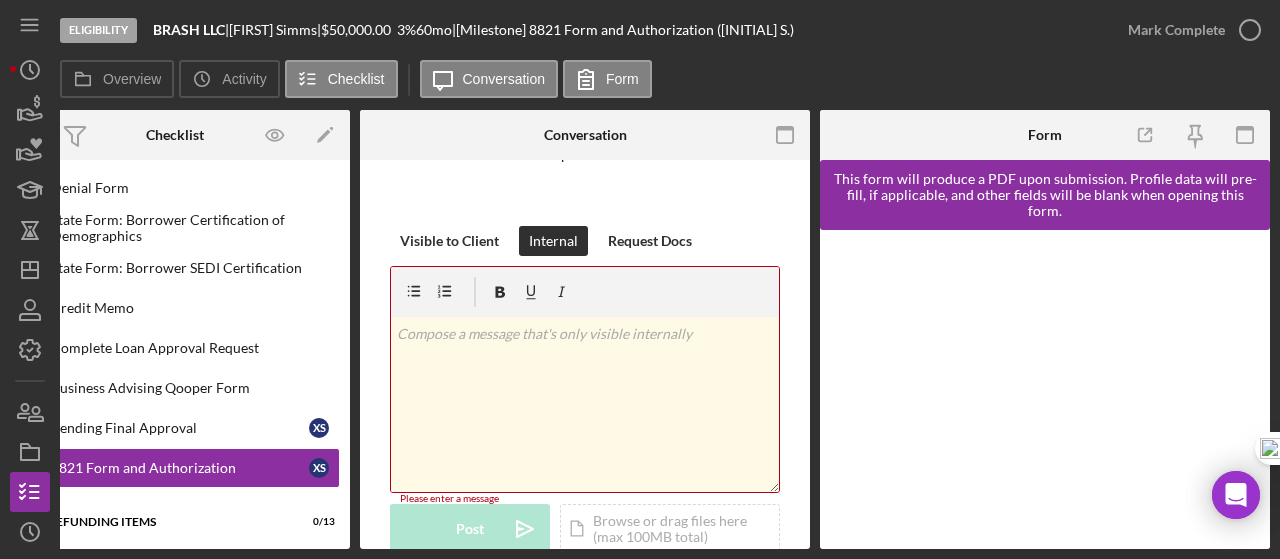 click on "v Color teal Color pink Remove color Add row above Add row below Add column before Add column after Merge cells Split cells Remove column Remove row Remove table" at bounding box center [585, 404] 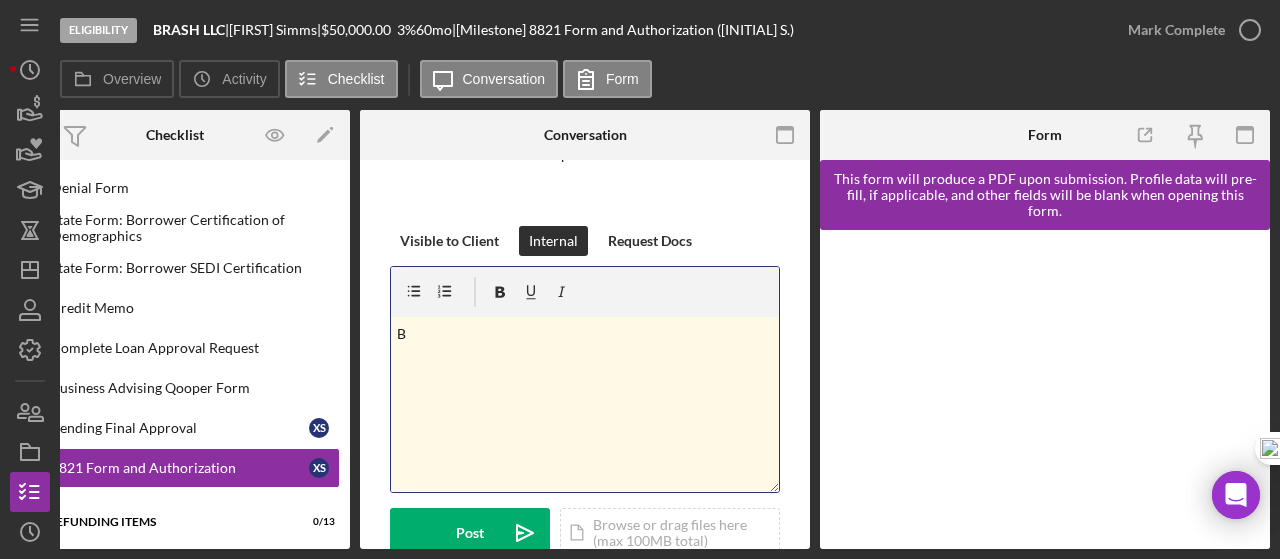 type 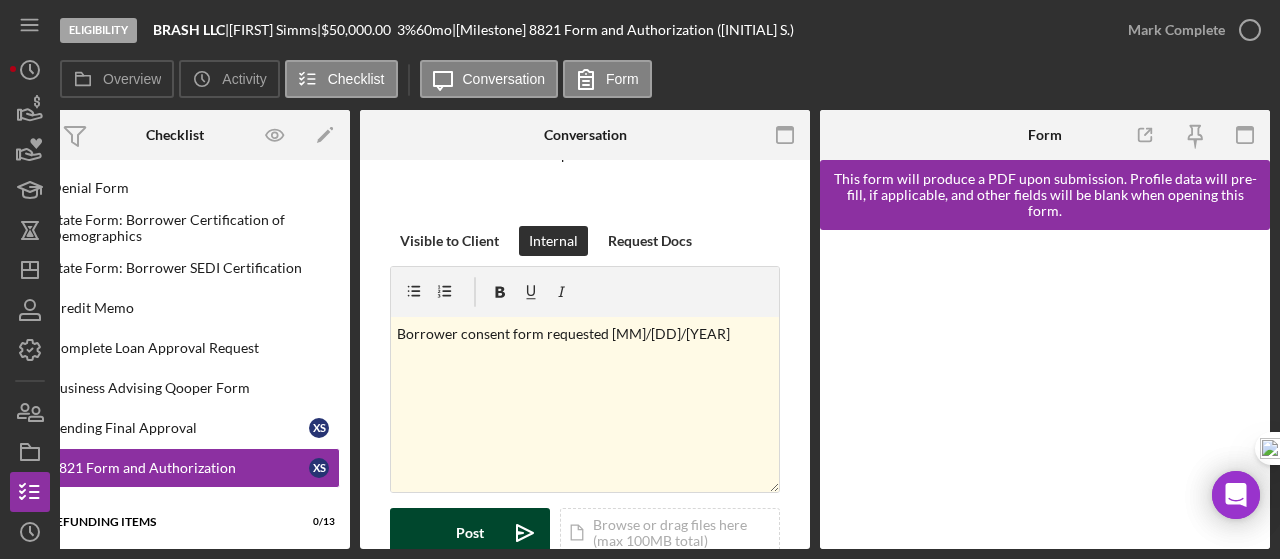 click on "Post Icon/icon-invite-send" at bounding box center (470, 533) 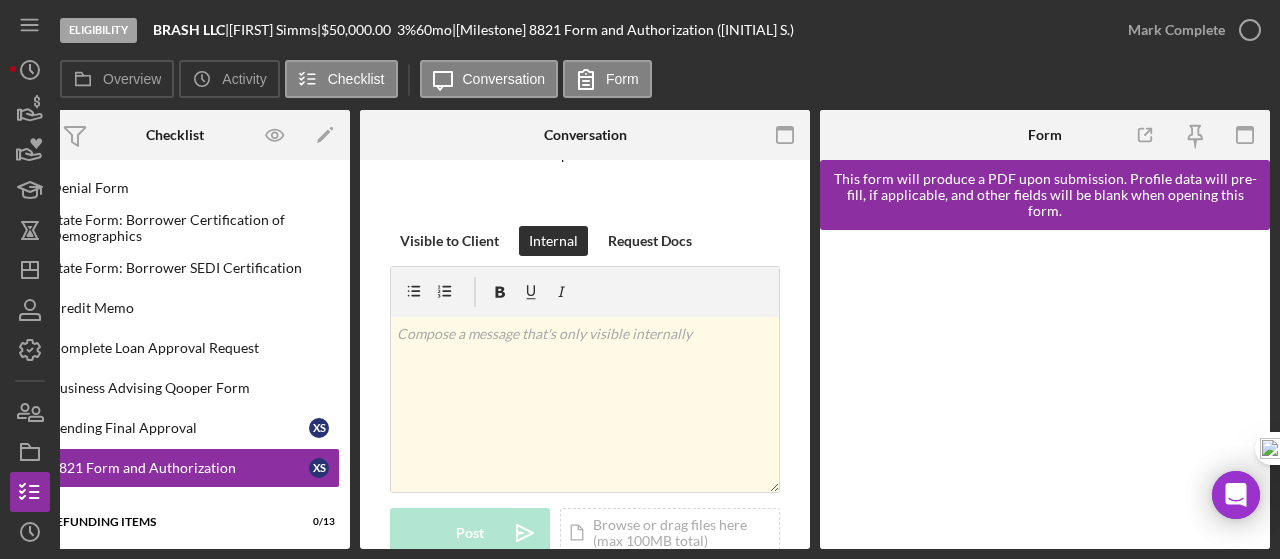 drag, startPoint x: 283, startPoint y: 549, endPoint x: 188, endPoint y: 549, distance: 95 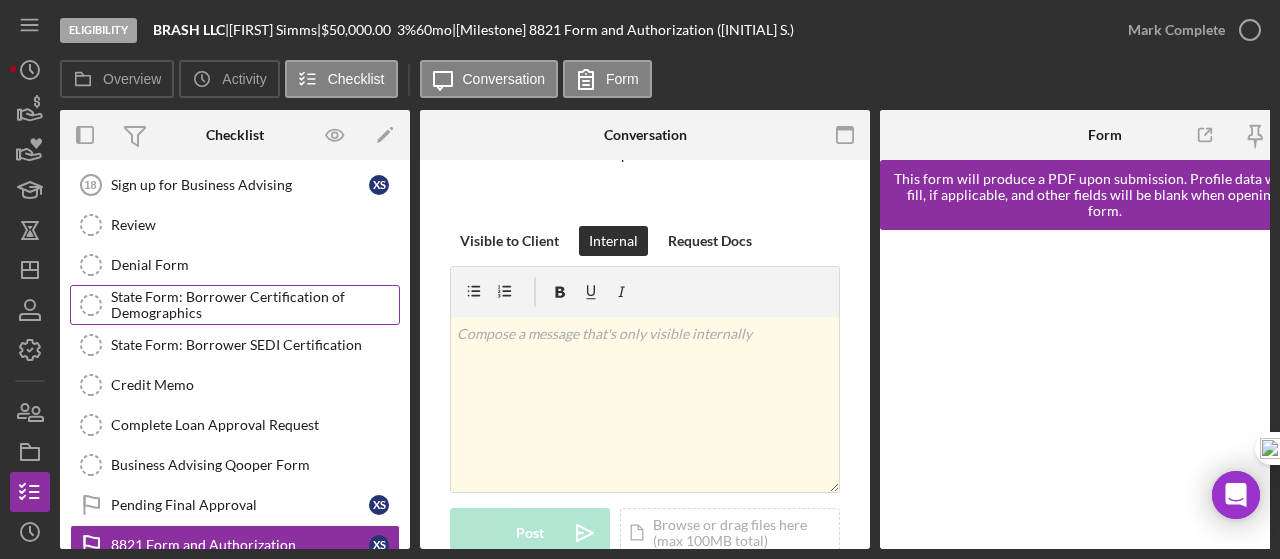 scroll, scrollTop: 366, scrollLeft: 0, axis: vertical 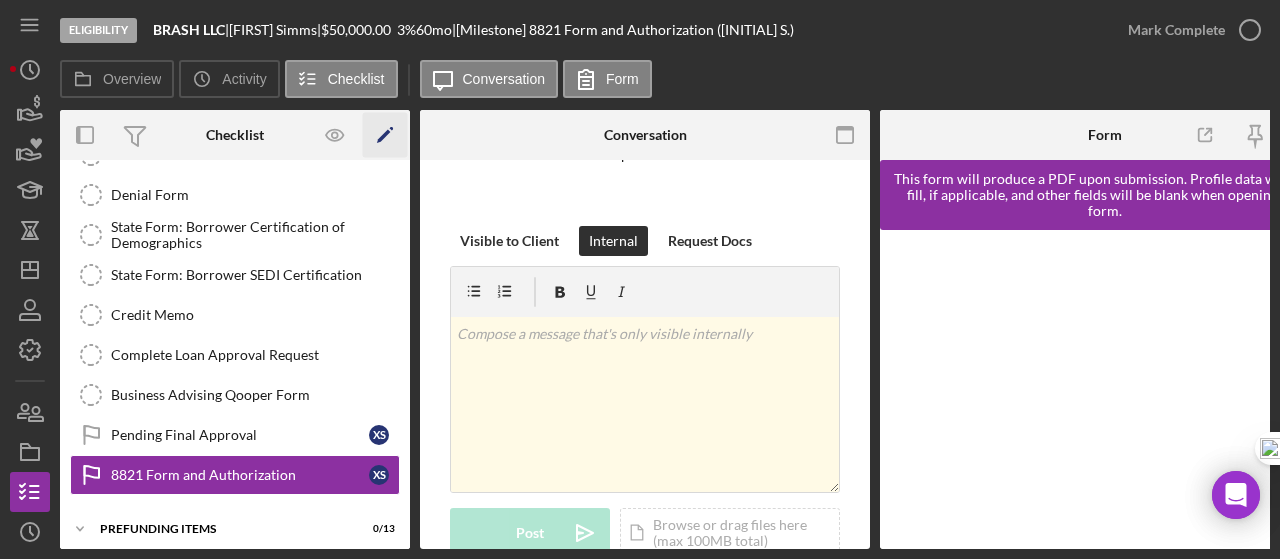 click on "Icon/Edit" 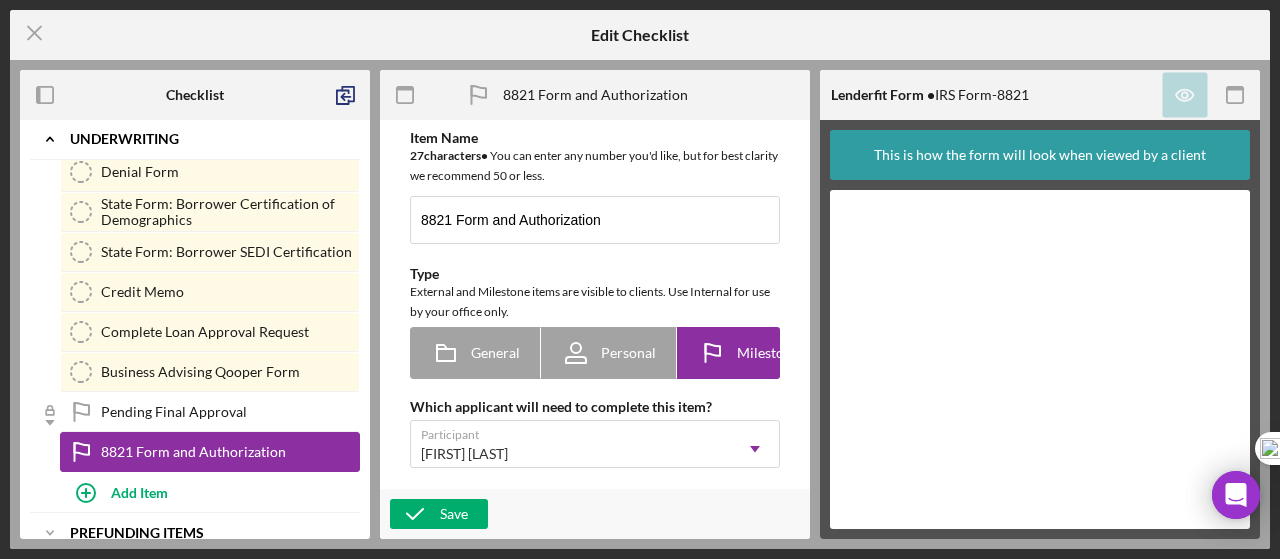 scroll, scrollTop: 384, scrollLeft: 0, axis: vertical 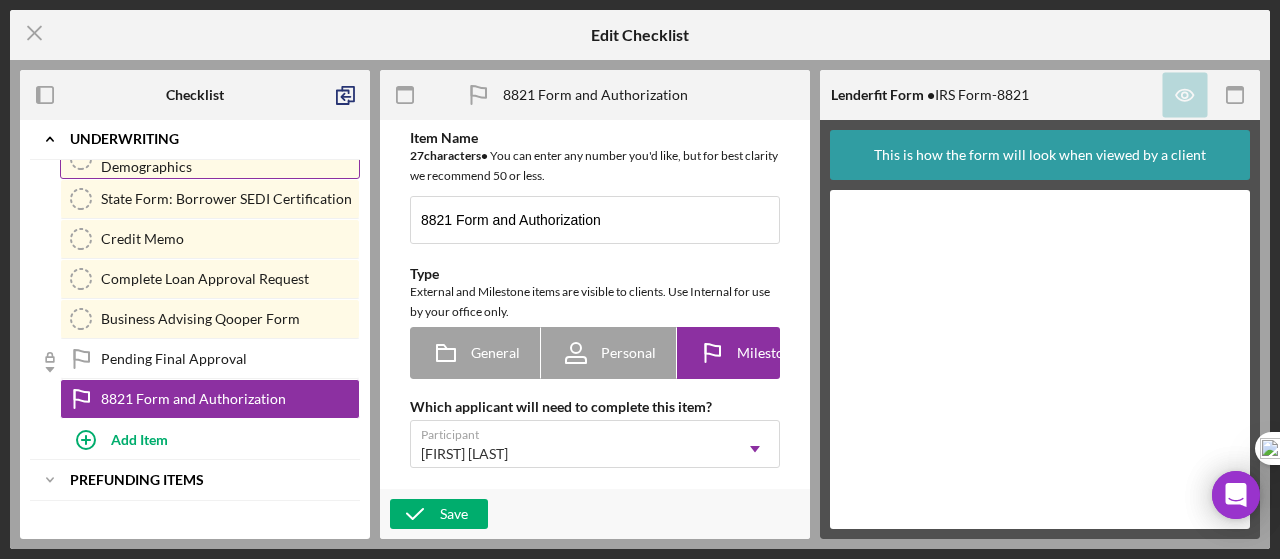drag, startPoint x: 146, startPoint y: 381, endPoint x: 193, endPoint y: 168, distance: 218.12383 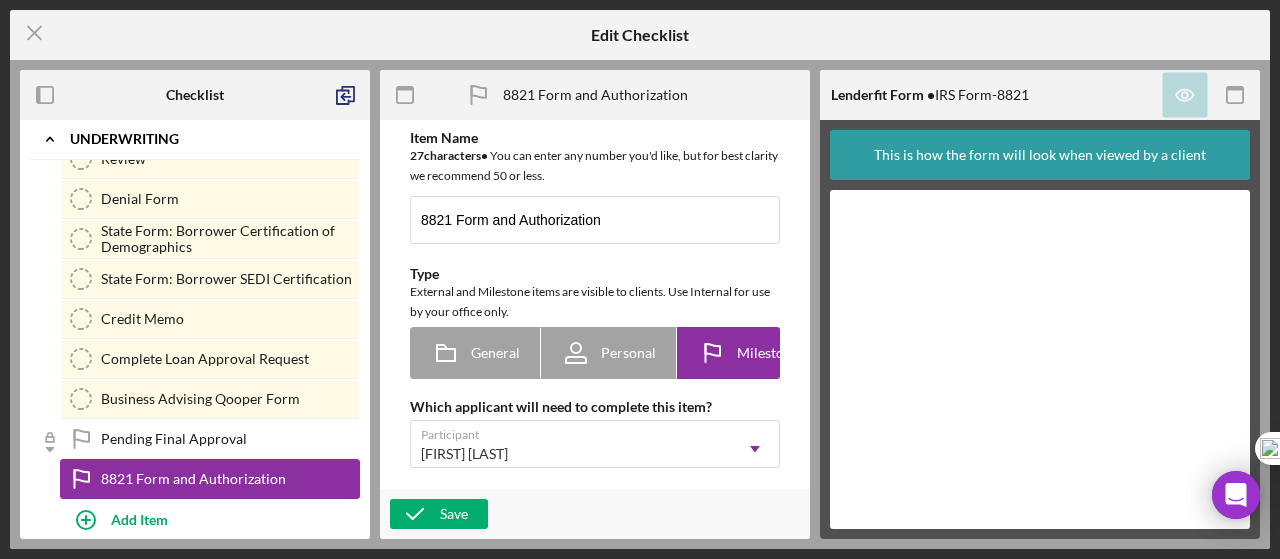 scroll, scrollTop: 318, scrollLeft: 0, axis: vertical 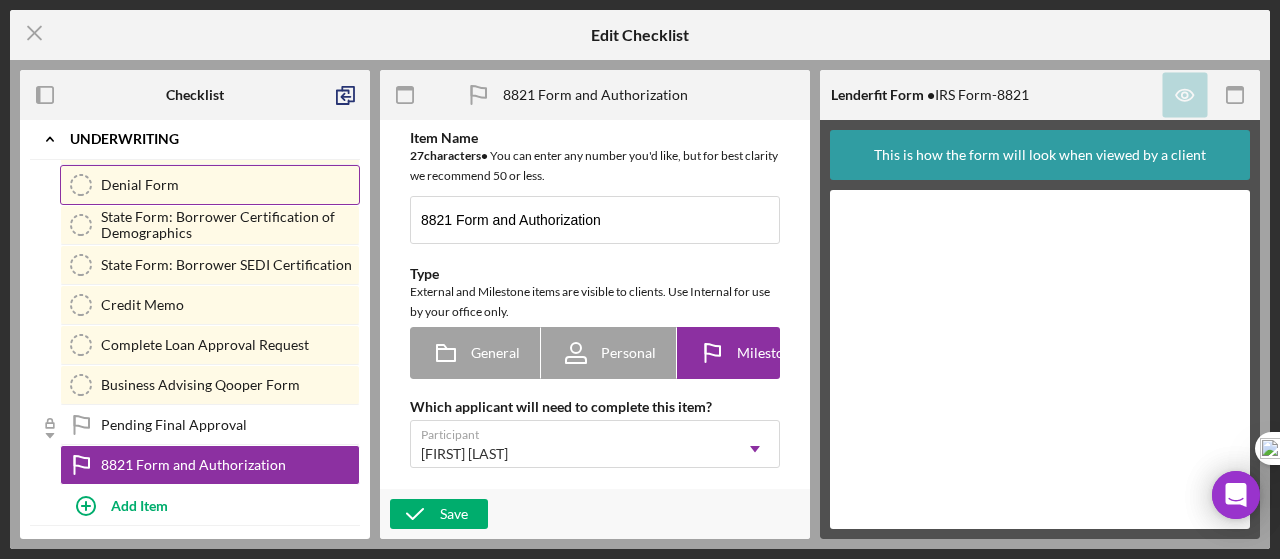drag, startPoint x: 170, startPoint y: 461, endPoint x: 194, endPoint y: 183, distance: 279.03406 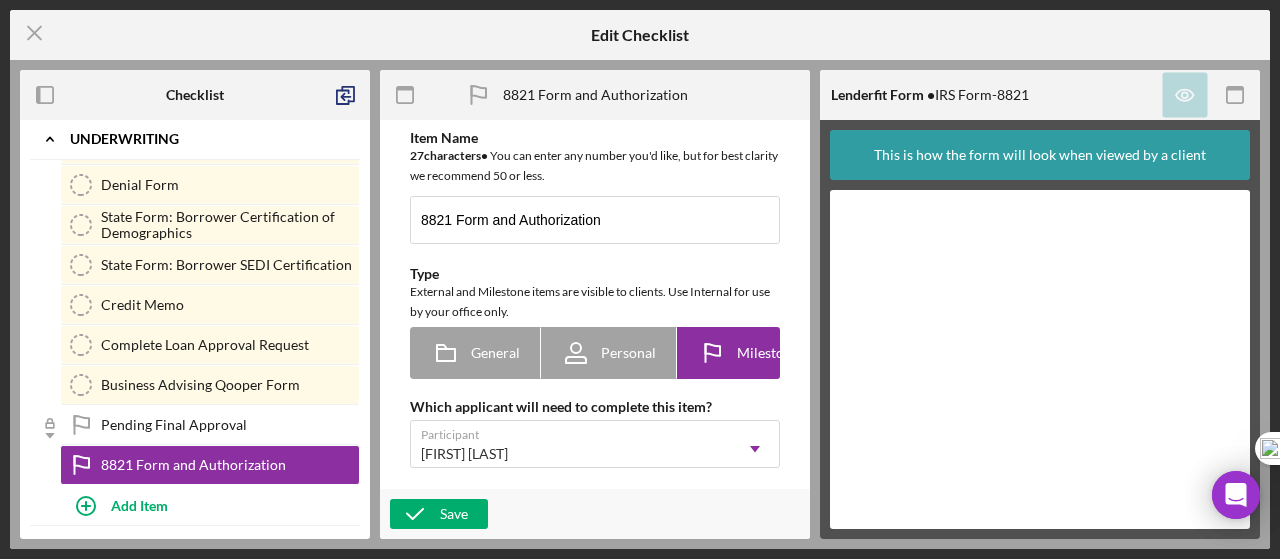 click on "Icon/Checklist Item Locked" 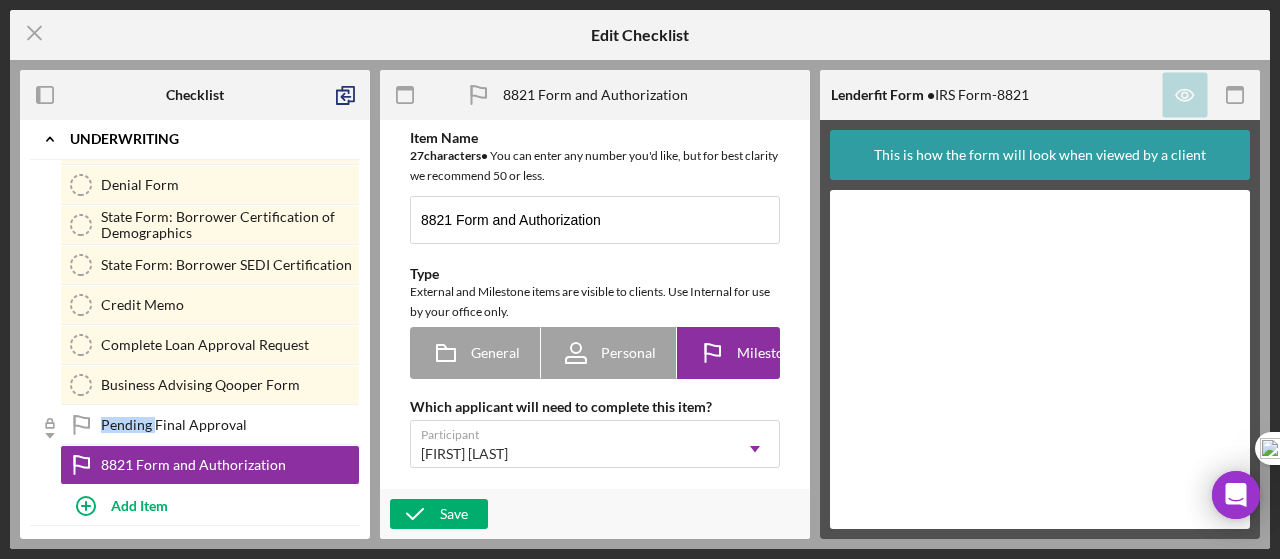 click 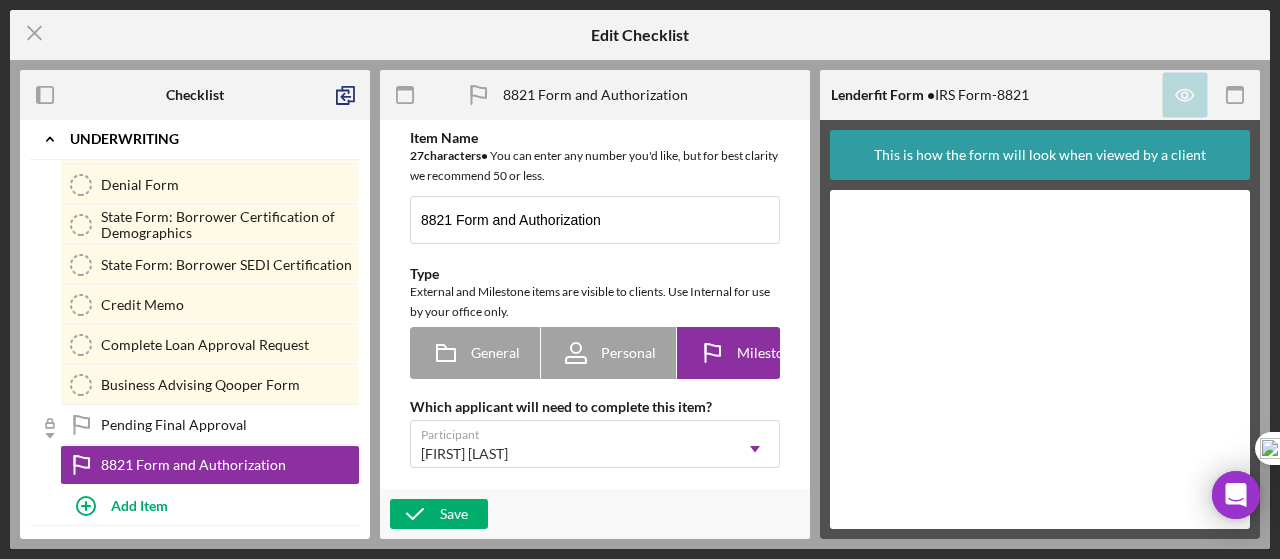 click on "Icon/Checklist Item Locked" 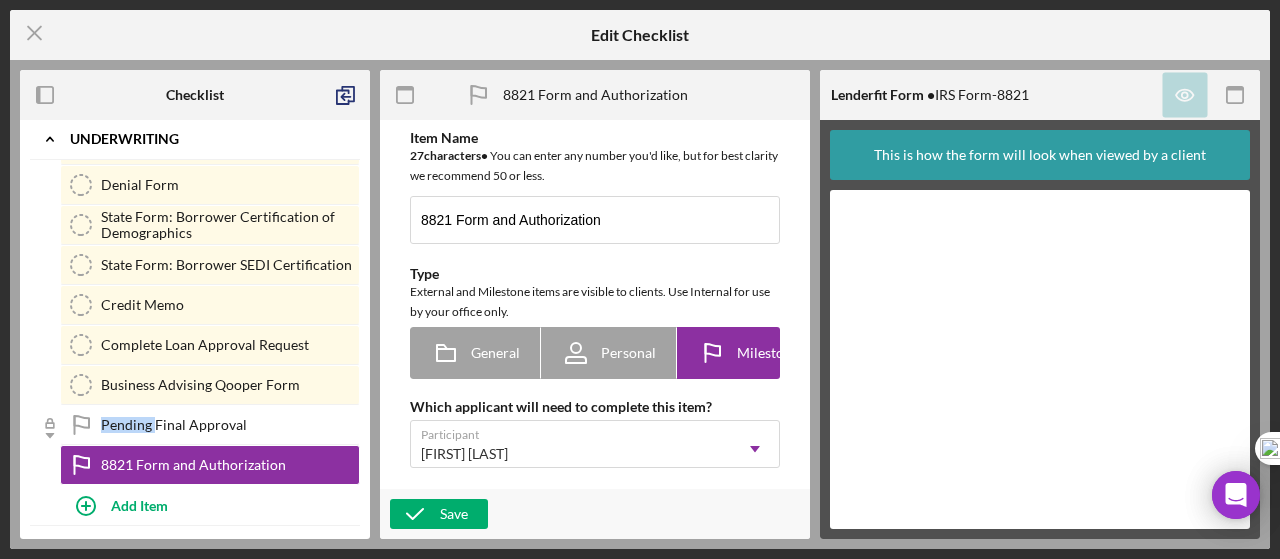 click on "Icon/Checklist Item Locked" 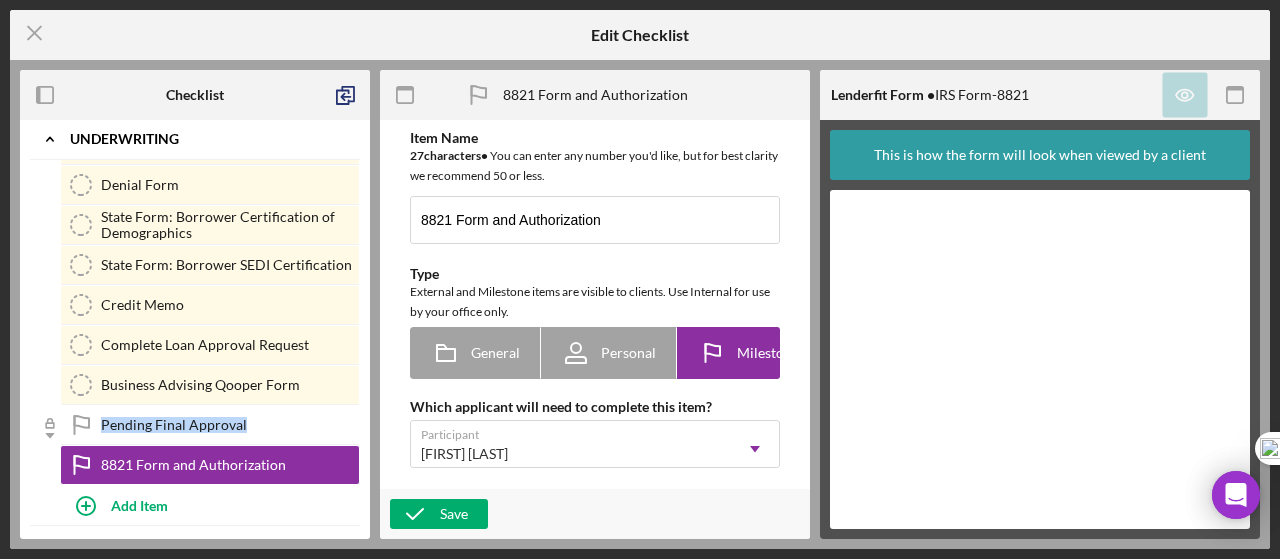 click on "Icon/Checklist Item Locked" 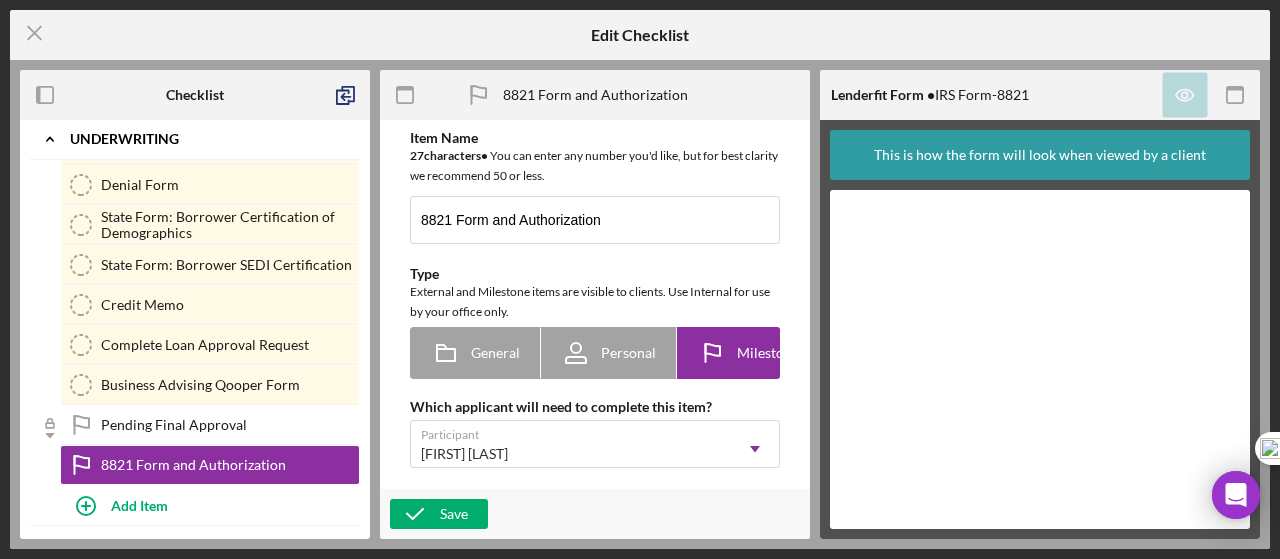 click 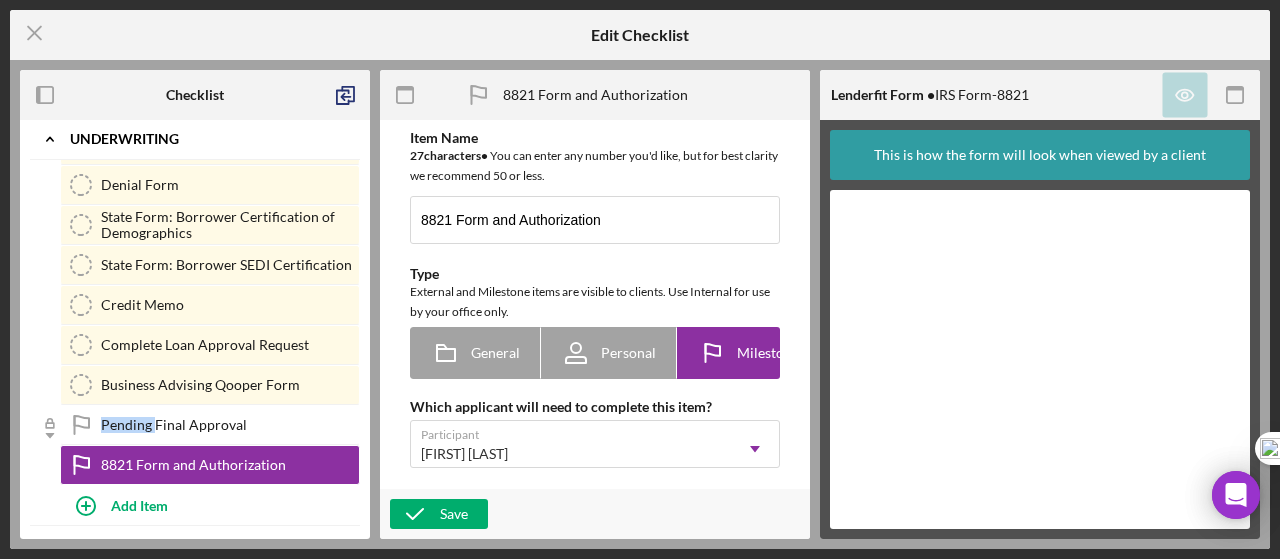 click 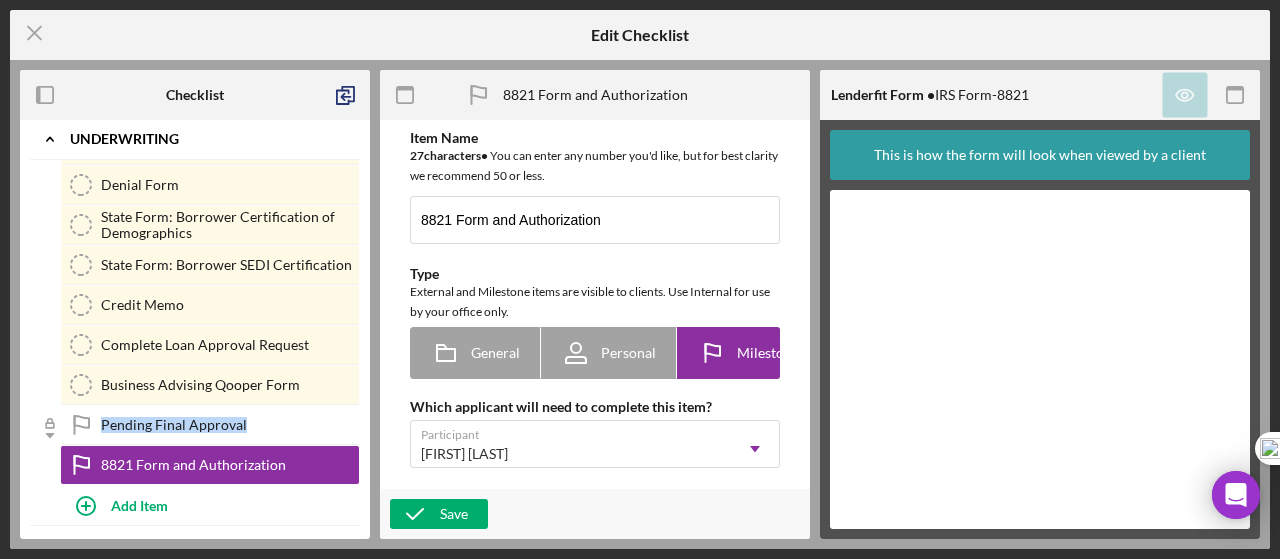 click 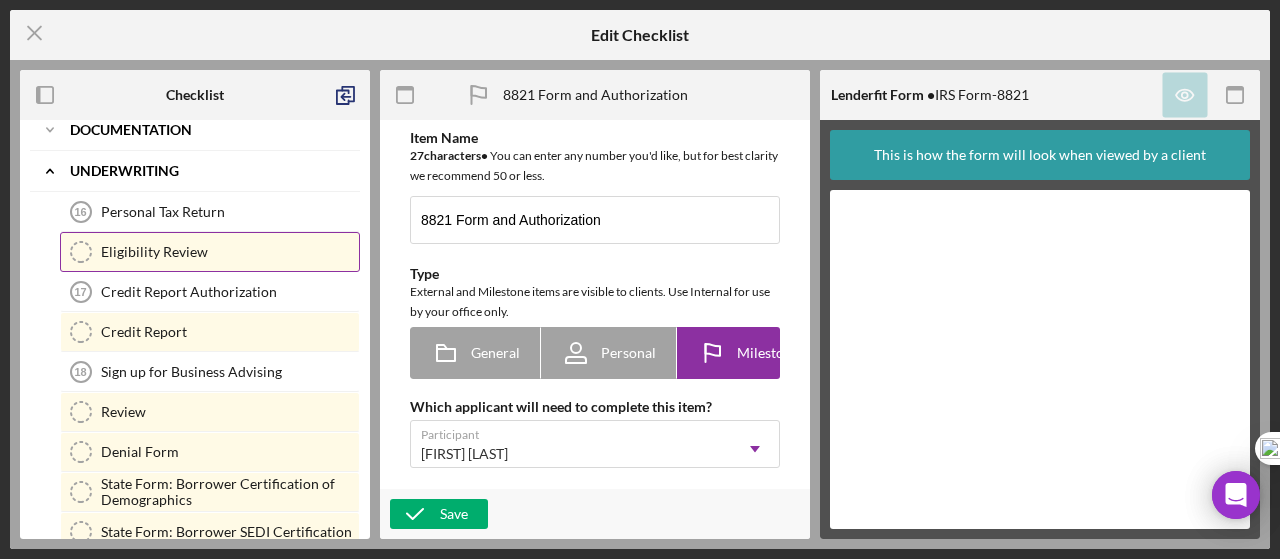 scroll, scrollTop: 0, scrollLeft: 0, axis: both 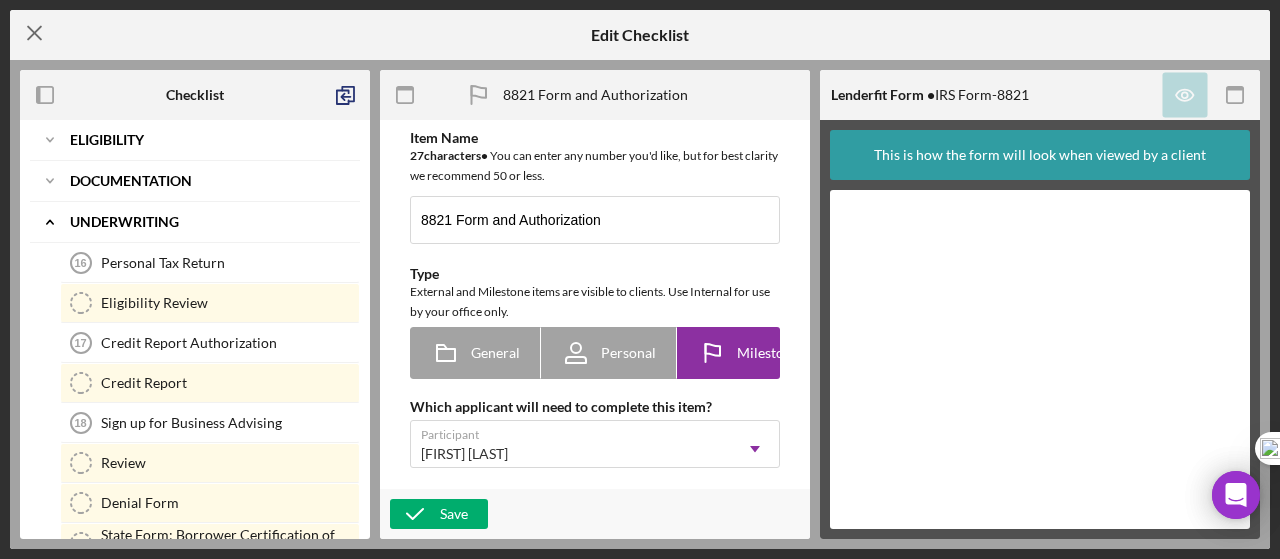 click 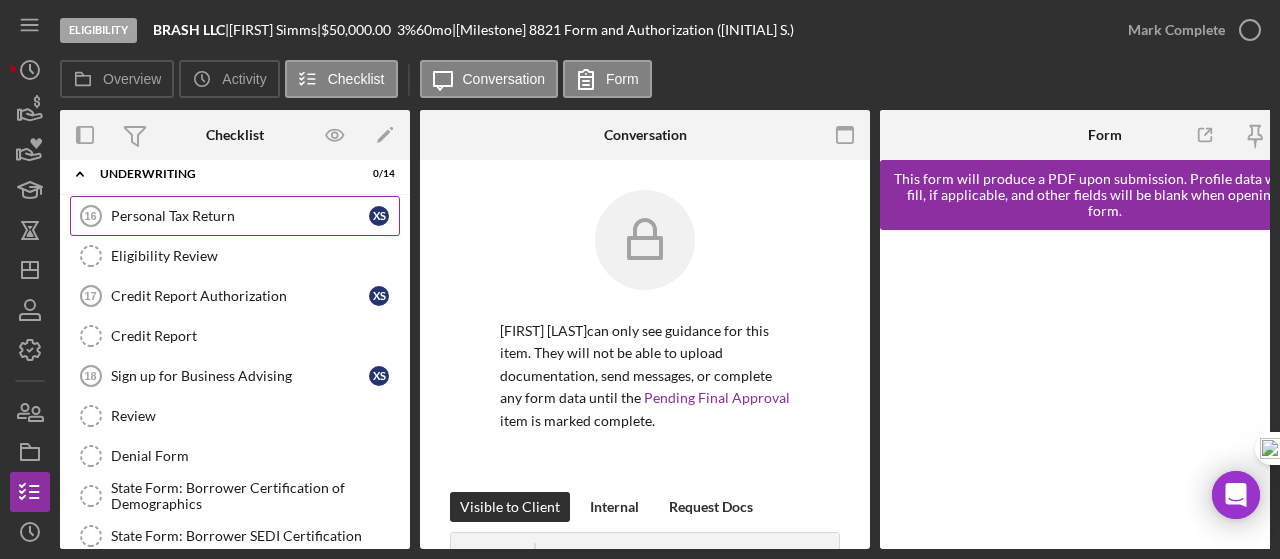 scroll, scrollTop: 0, scrollLeft: 0, axis: both 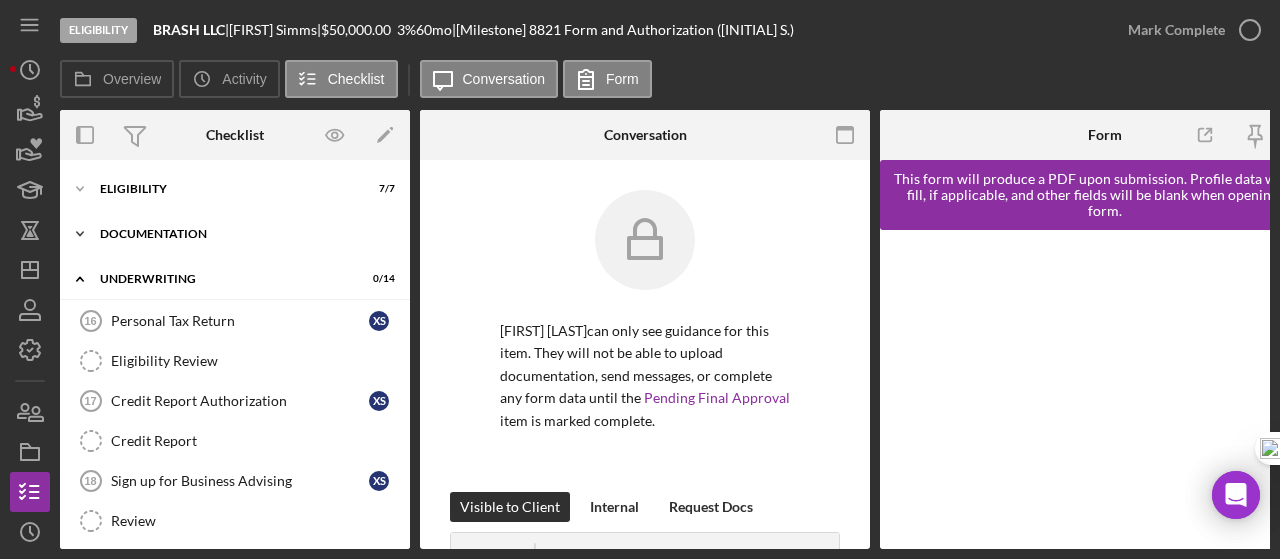 click on "Documentation" at bounding box center (242, 234) 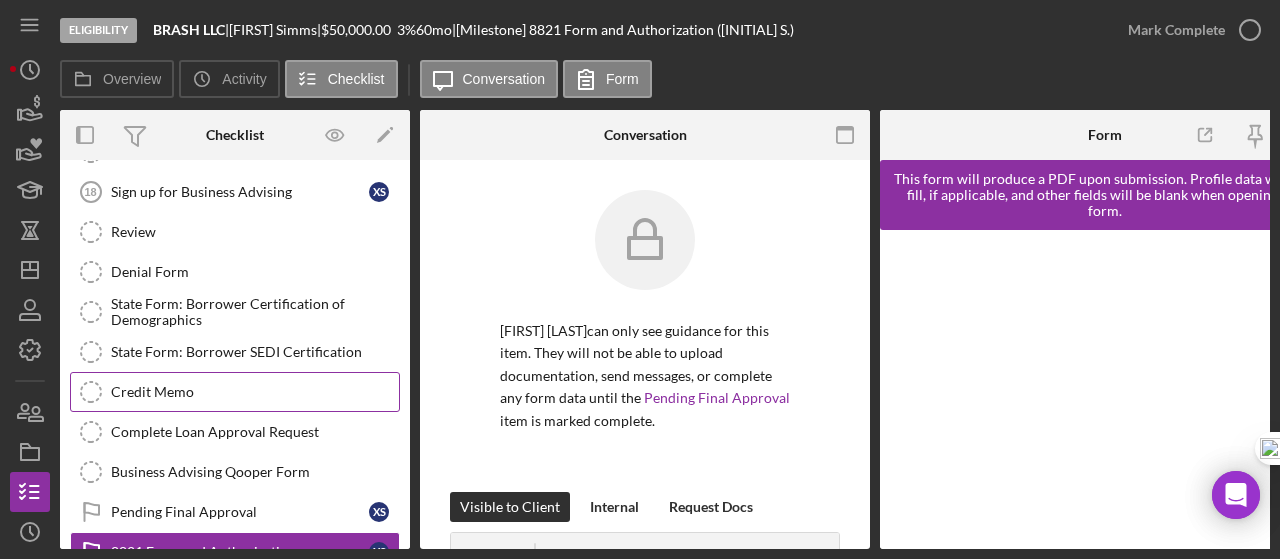 scroll, scrollTop: 1052, scrollLeft: 0, axis: vertical 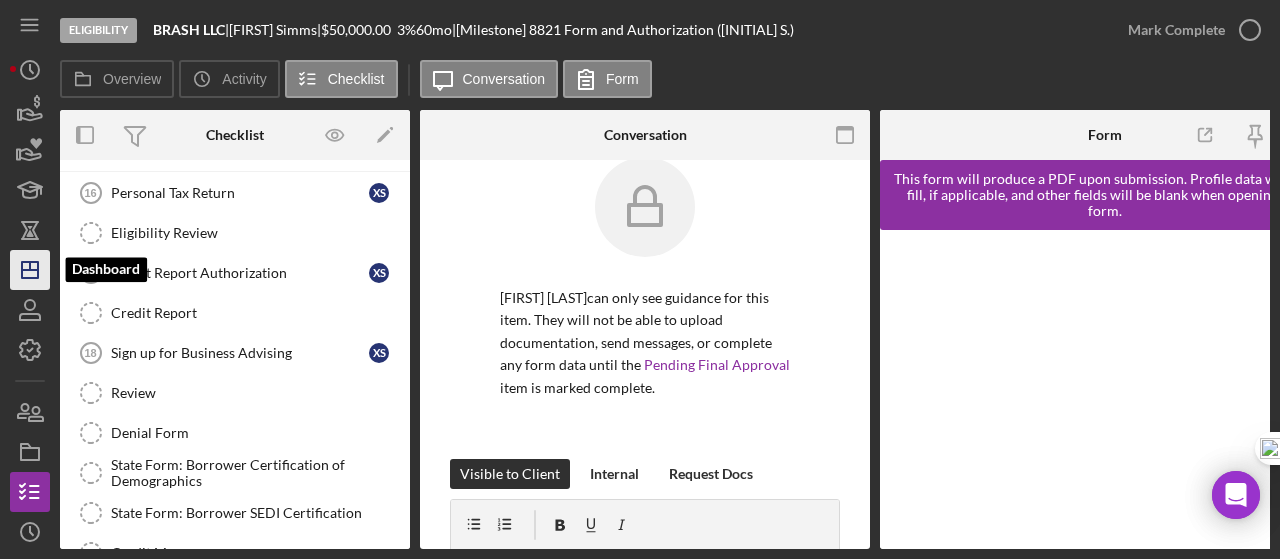 click on "Icon/Dashboard" 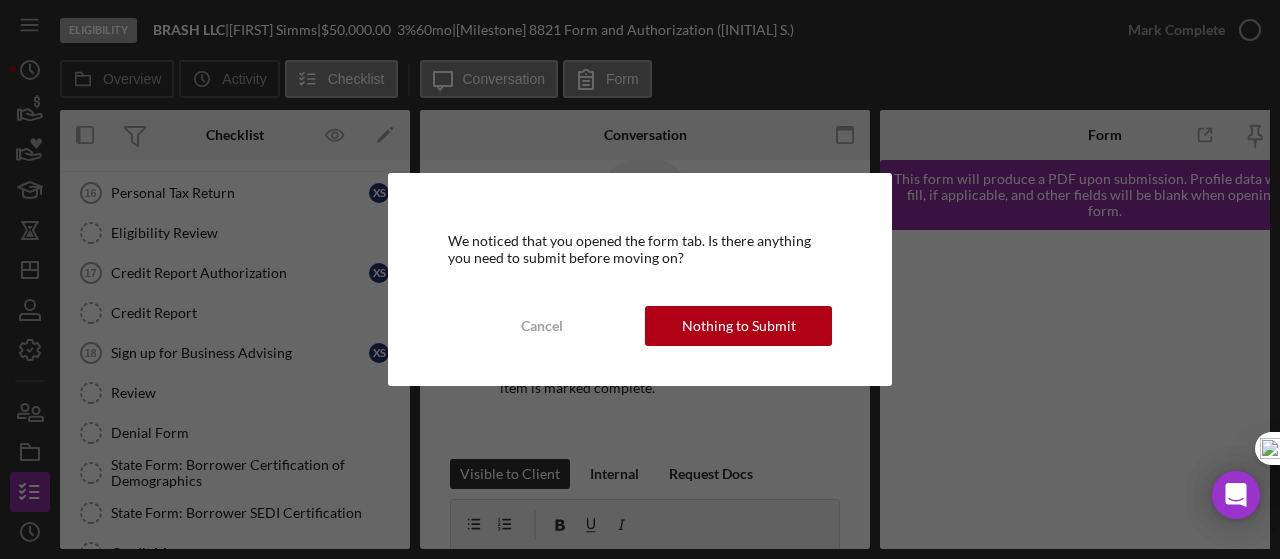 click on "Nothing to Submit" at bounding box center [739, 326] 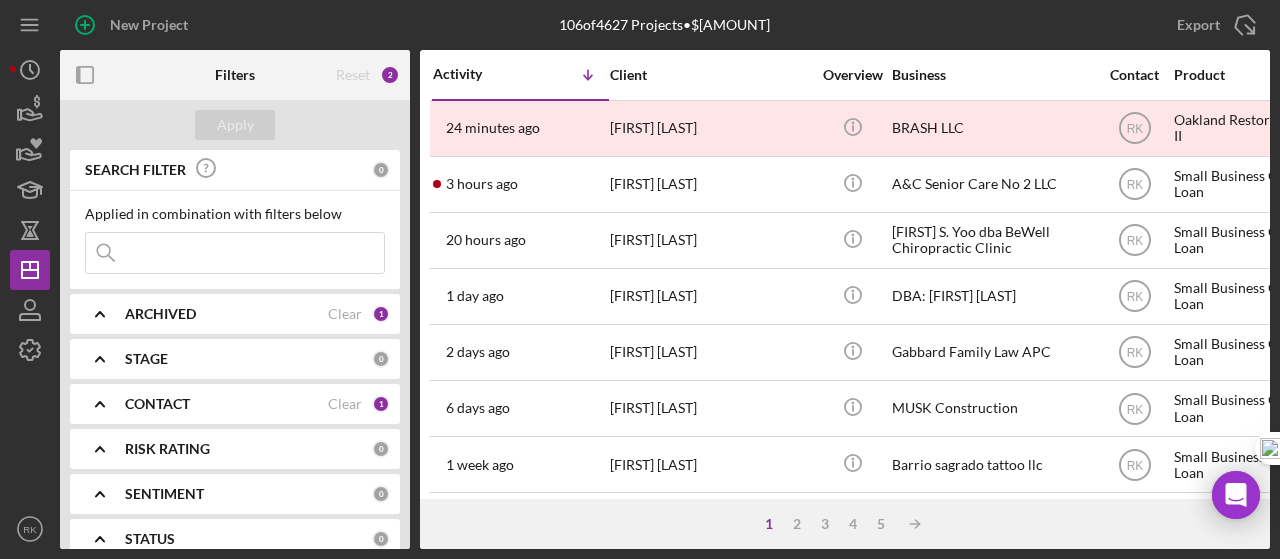click 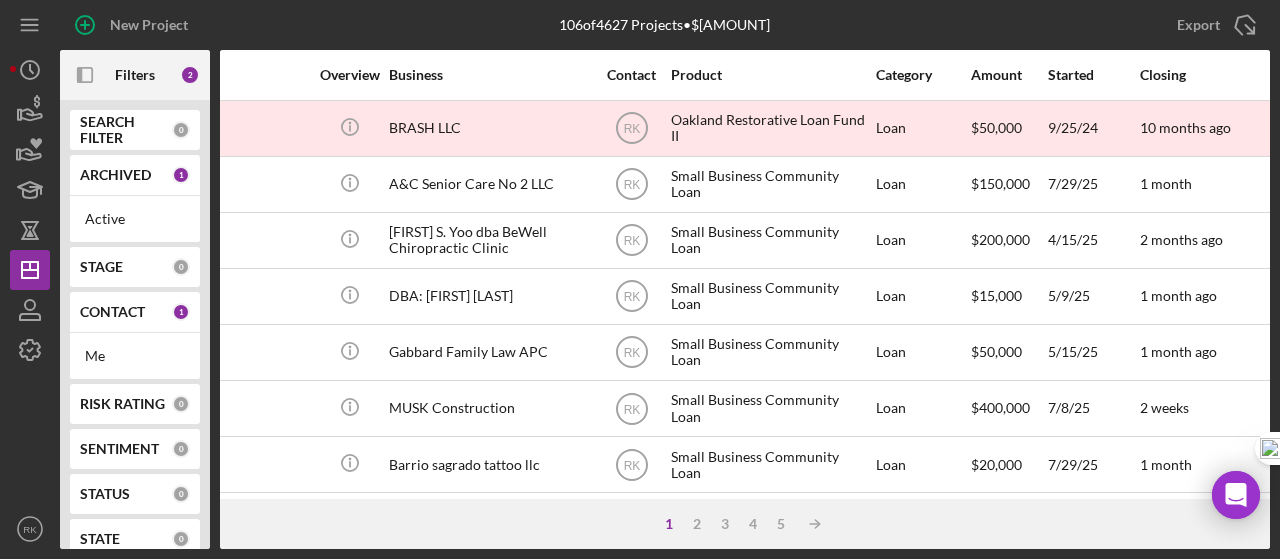 scroll, scrollTop: 0, scrollLeft: 0, axis: both 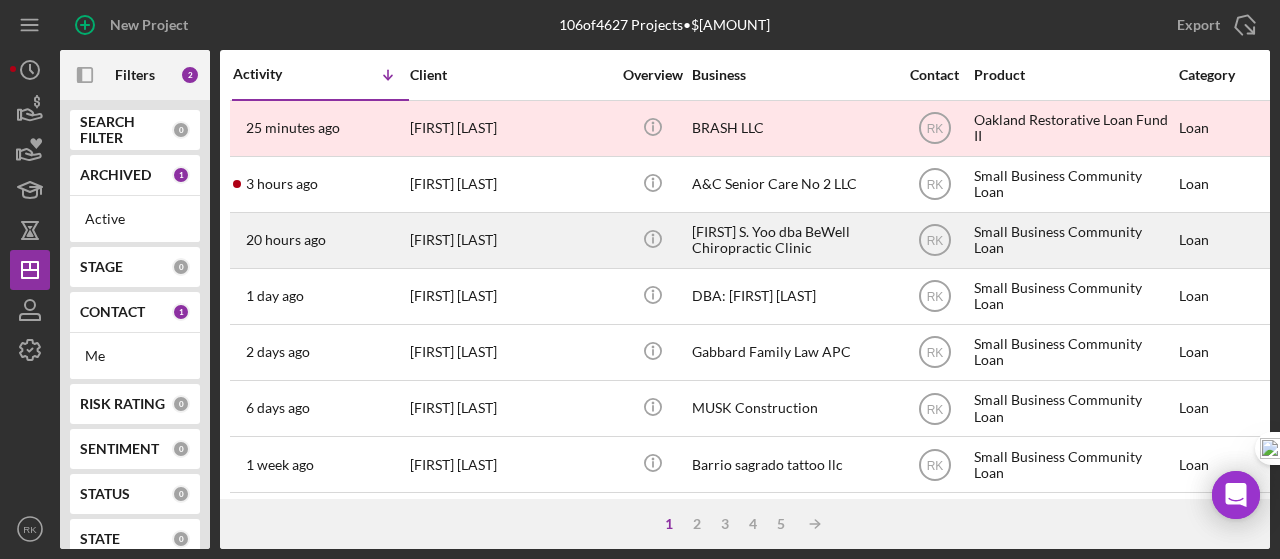 click on "RK" at bounding box center [934, 240] 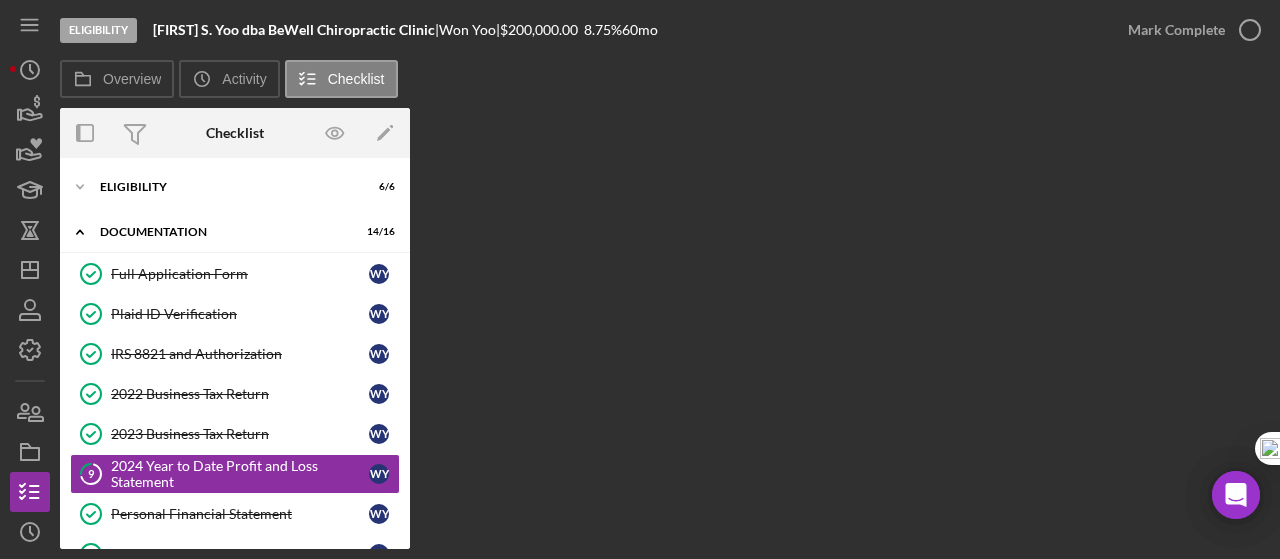 scroll, scrollTop: 117, scrollLeft: 0, axis: vertical 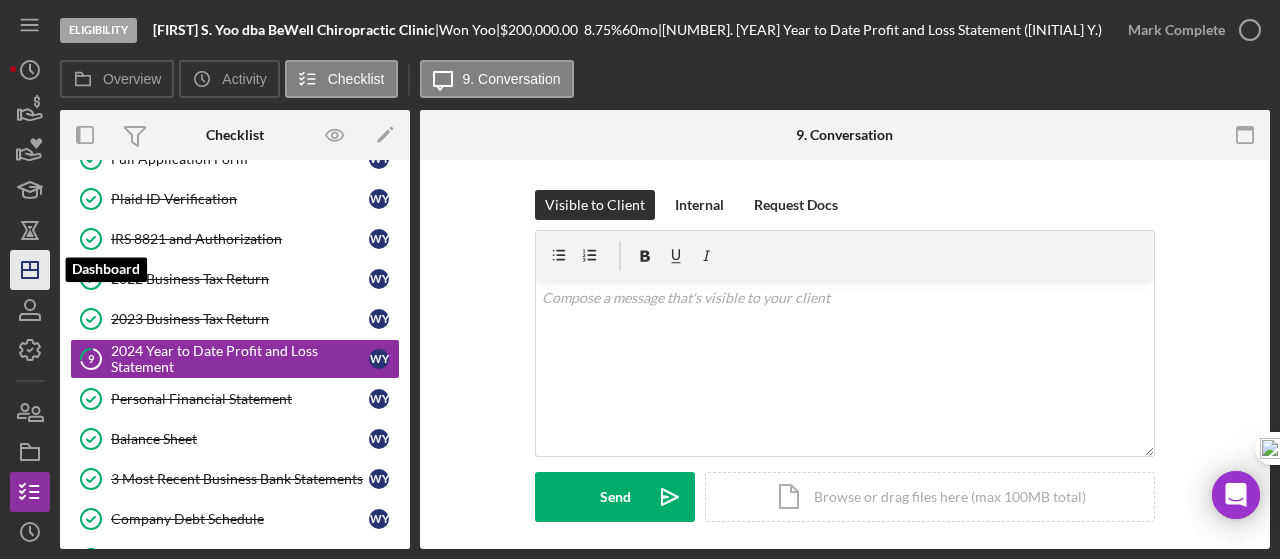 click 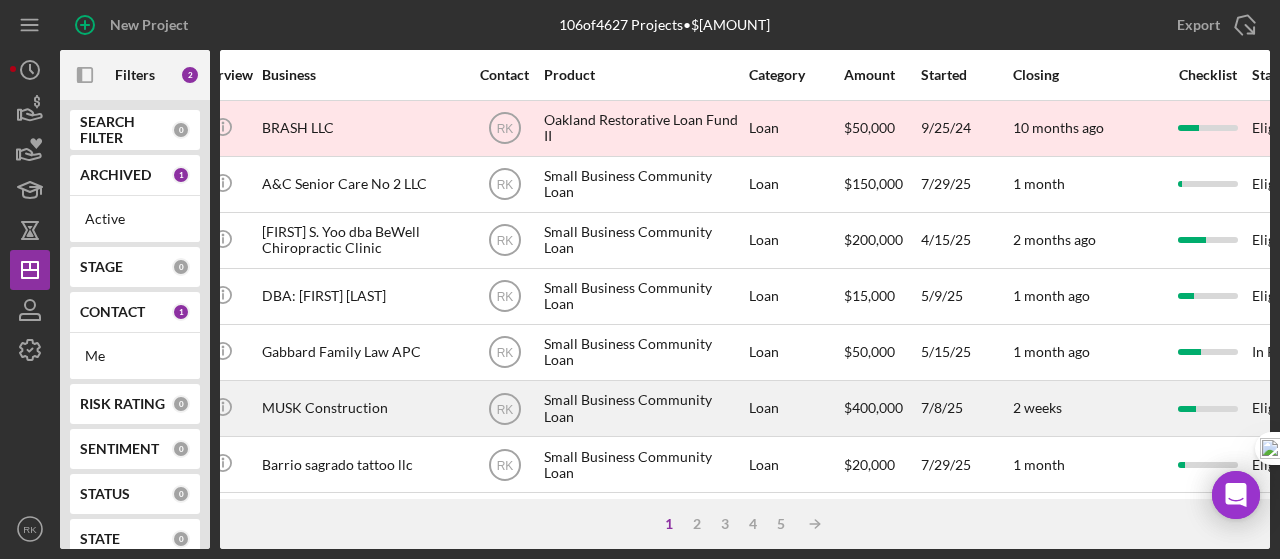 scroll, scrollTop: 0, scrollLeft: 429, axis: horizontal 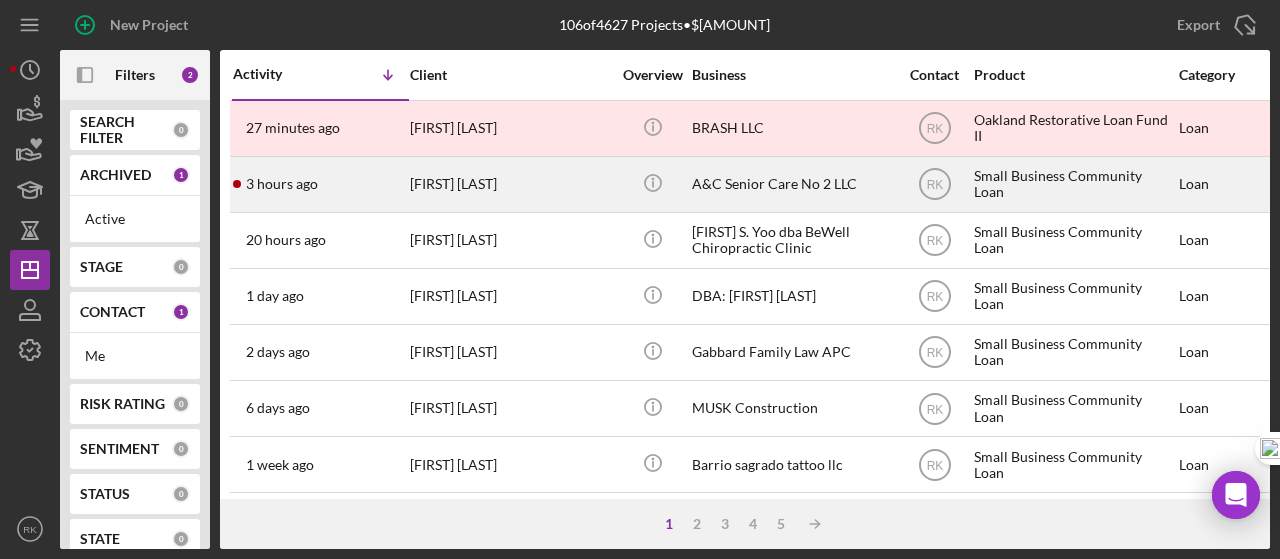 click on "[FIRST] [LAST]" at bounding box center [510, 184] 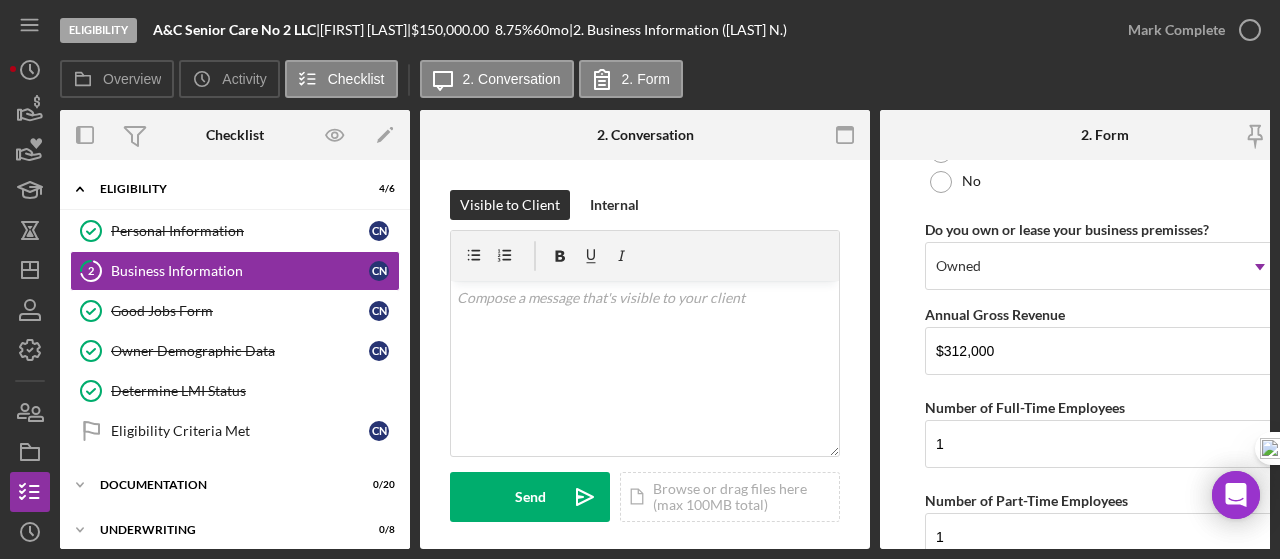 scroll, scrollTop: 1840, scrollLeft: 0, axis: vertical 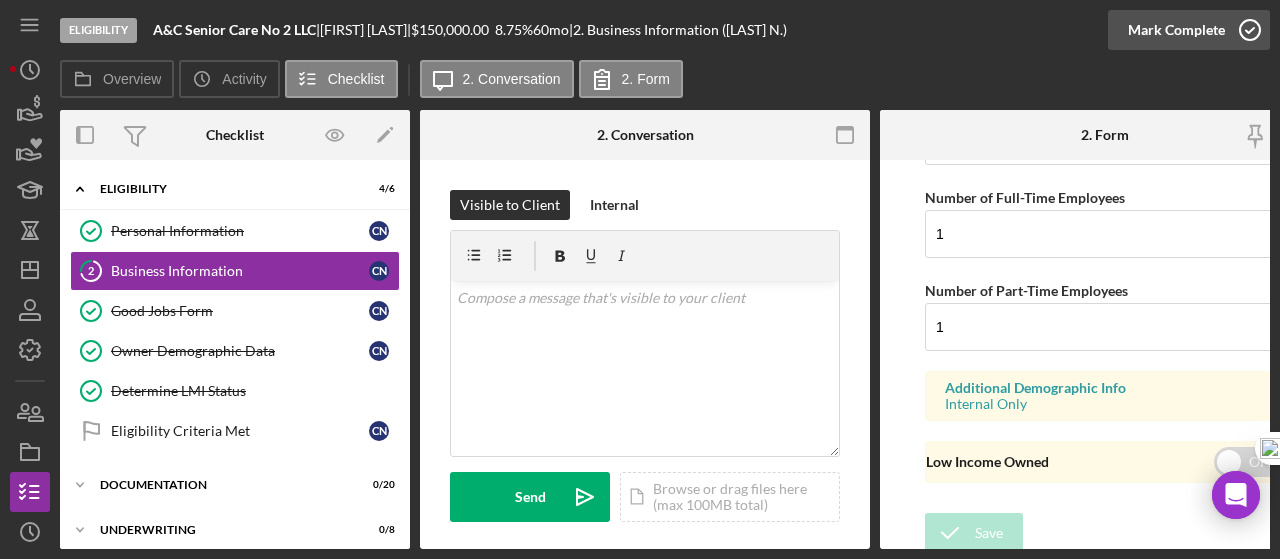 click 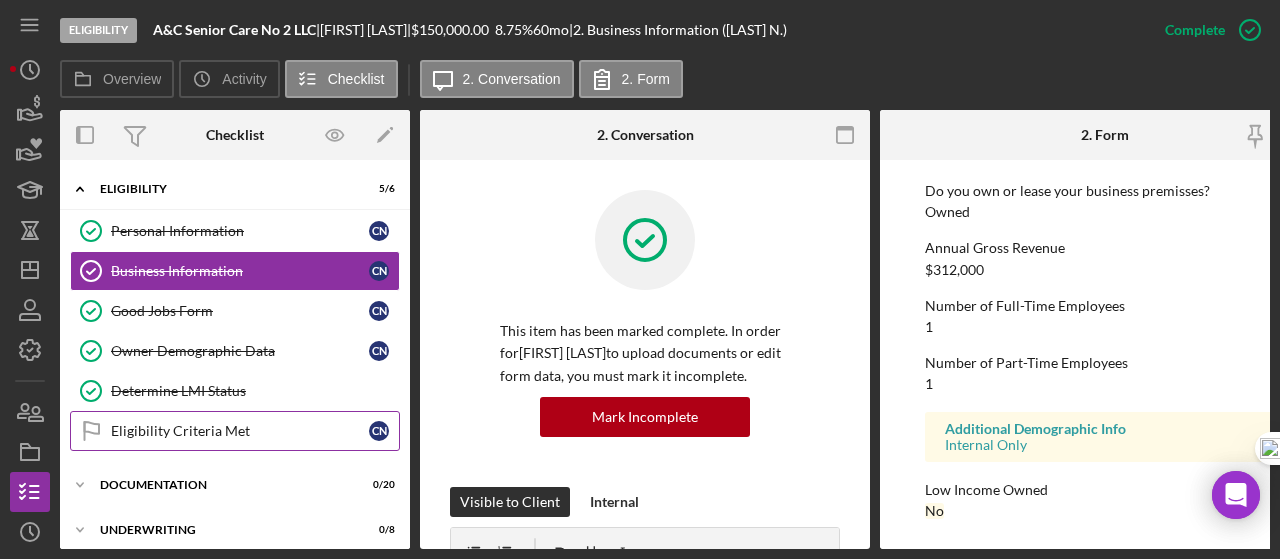 scroll, scrollTop: 1156, scrollLeft: 0, axis: vertical 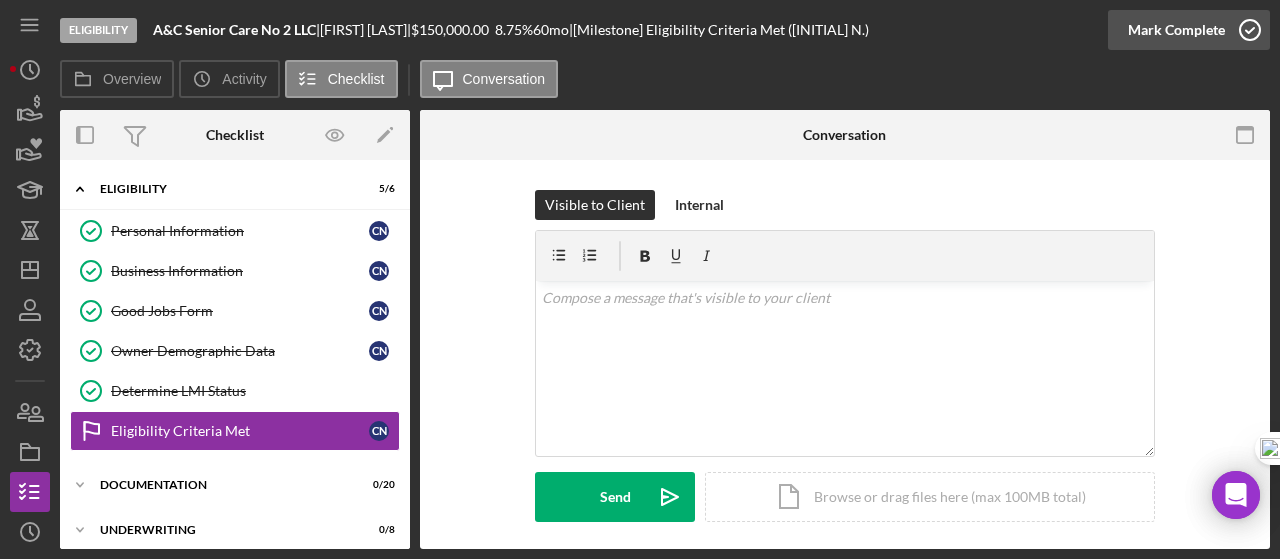click 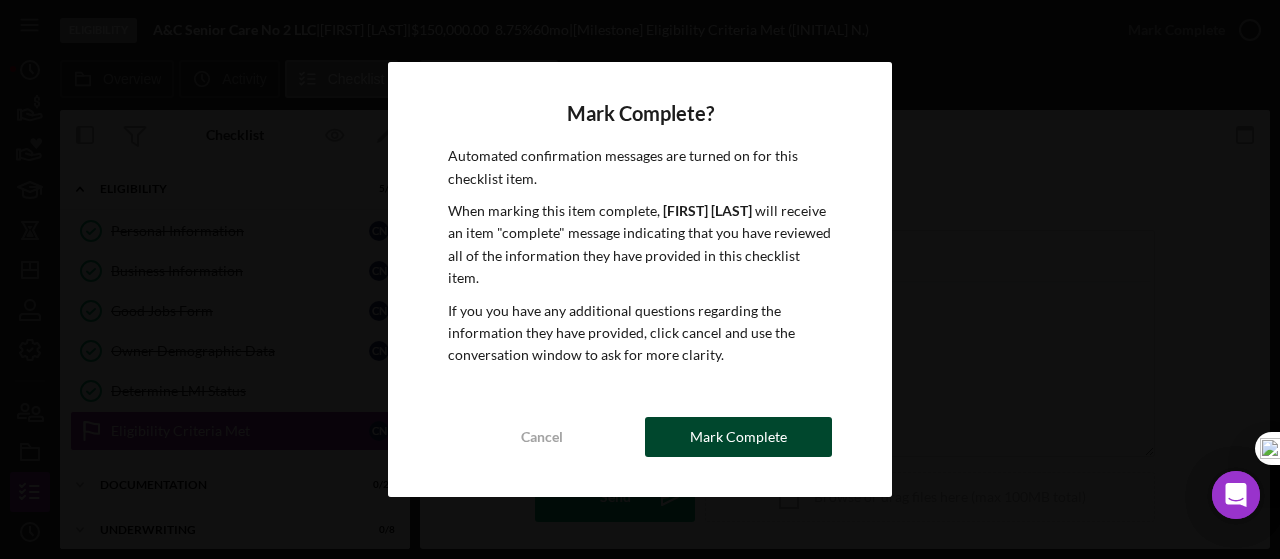 drag, startPoint x: 718, startPoint y: 439, endPoint x: 575, endPoint y: 386, distance: 152.50574 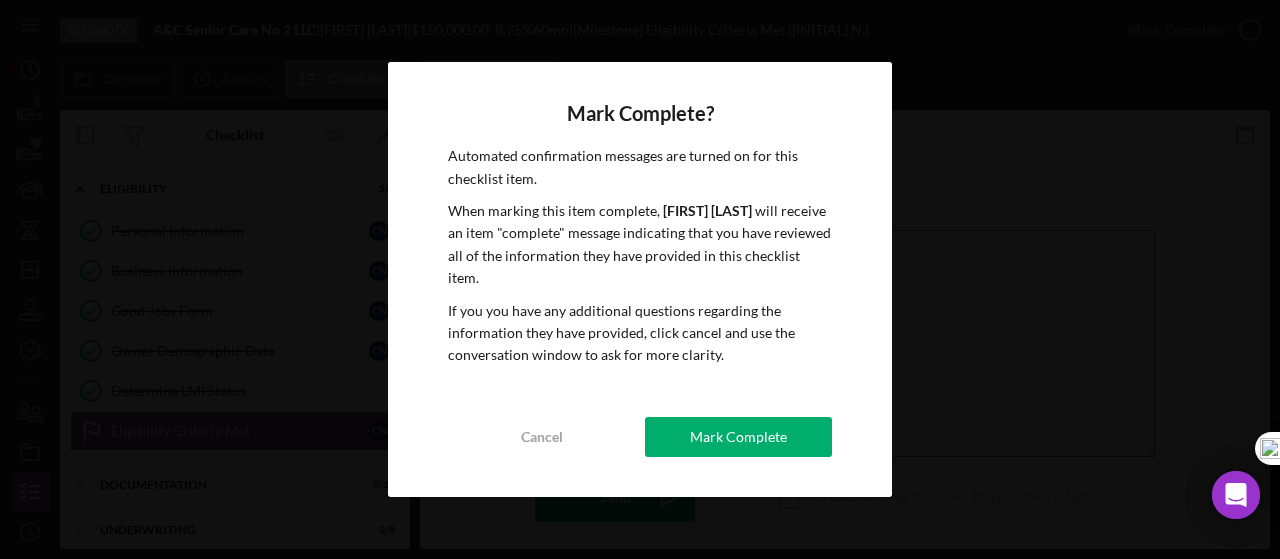 click on "Mark Complete" at bounding box center [738, 437] 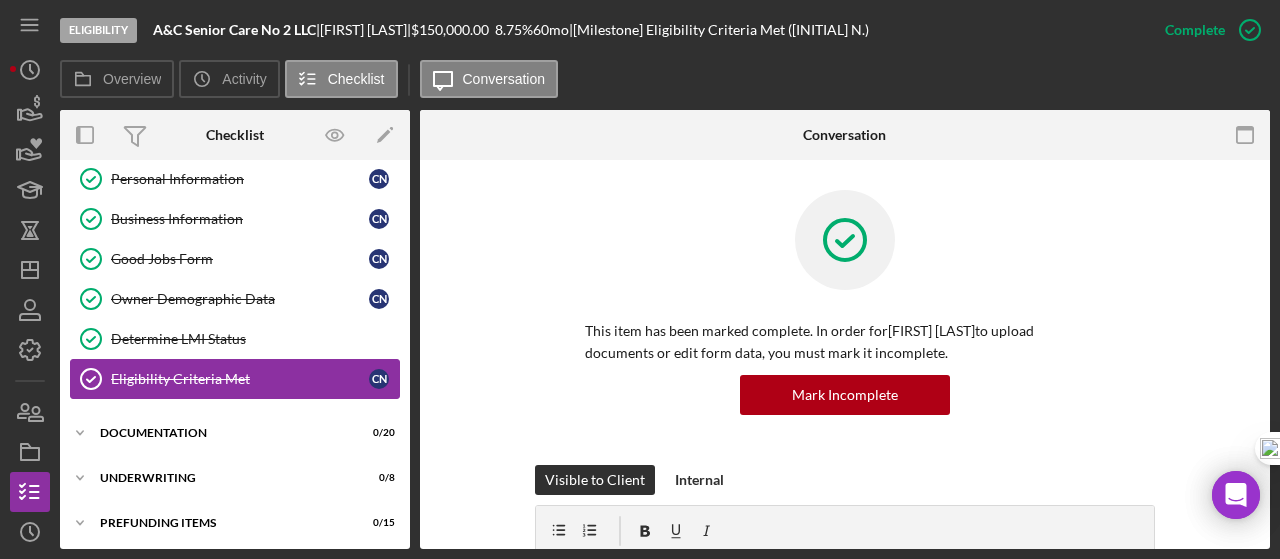 scroll, scrollTop: 52, scrollLeft: 0, axis: vertical 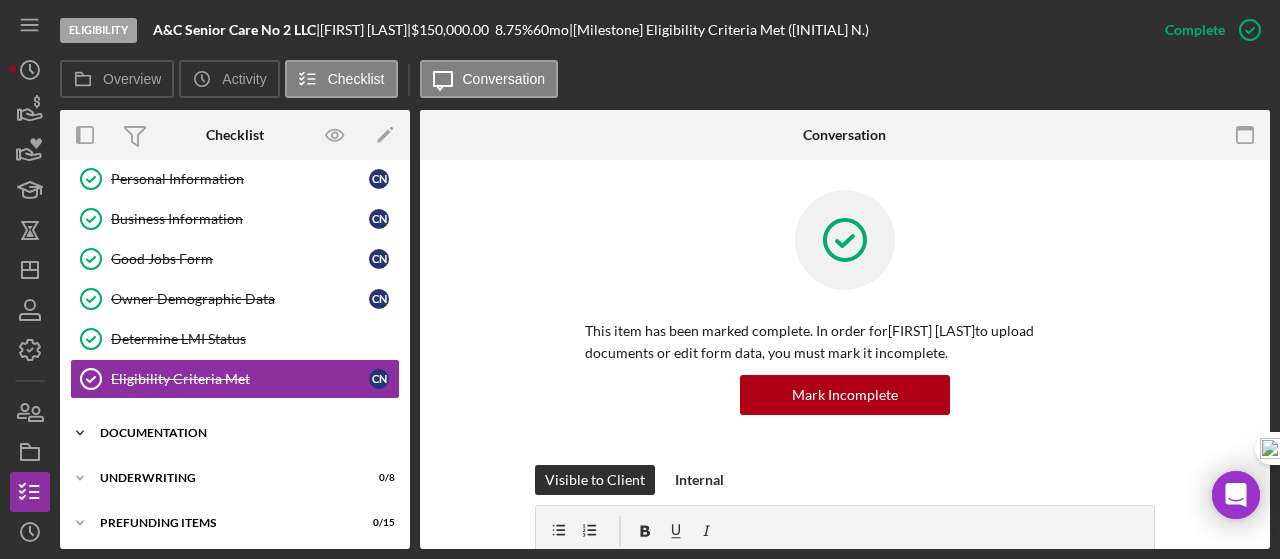 click on "Documentation" at bounding box center (242, 433) 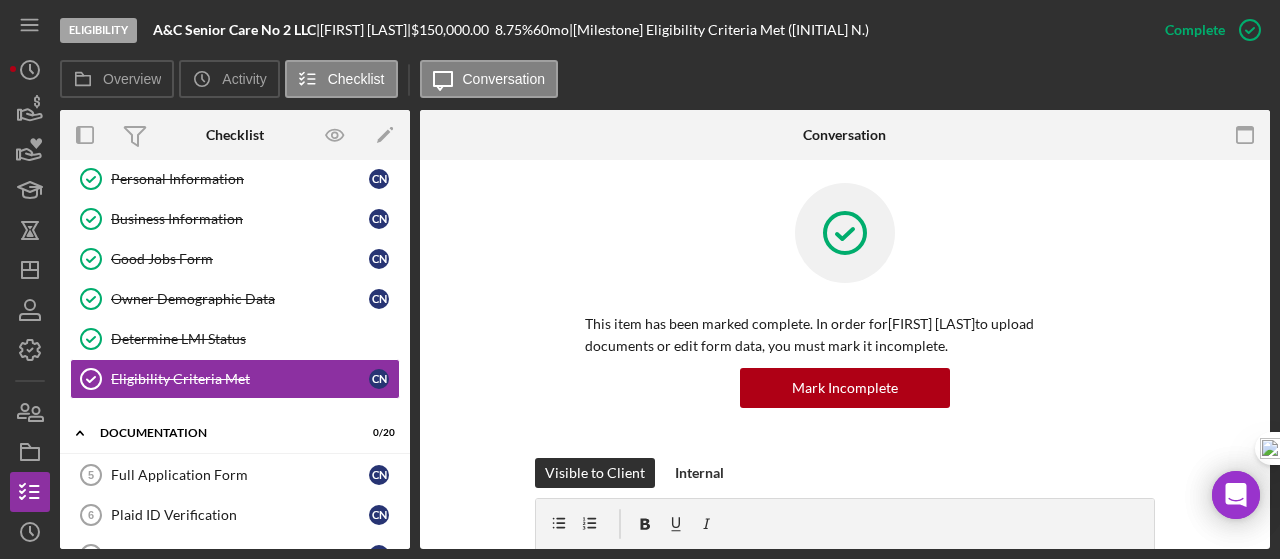 scroll, scrollTop: 0, scrollLeft: 0, axis: both 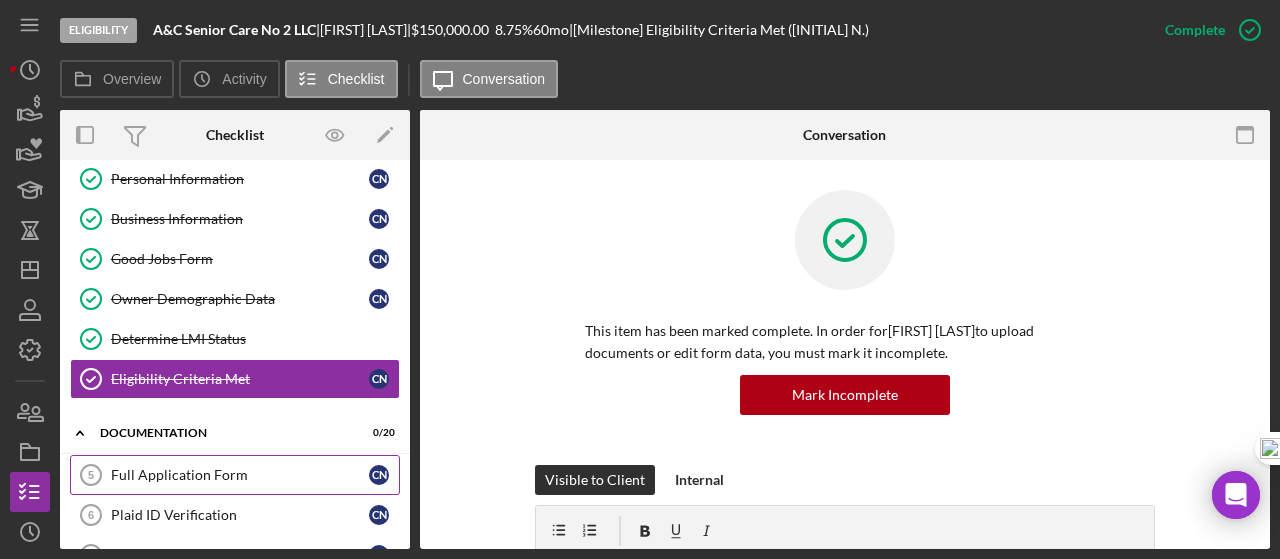 drag, startPoint x: 141, startPoint y: 465, endPoint x: 204, endPoint y: 450, distance: 64.7611 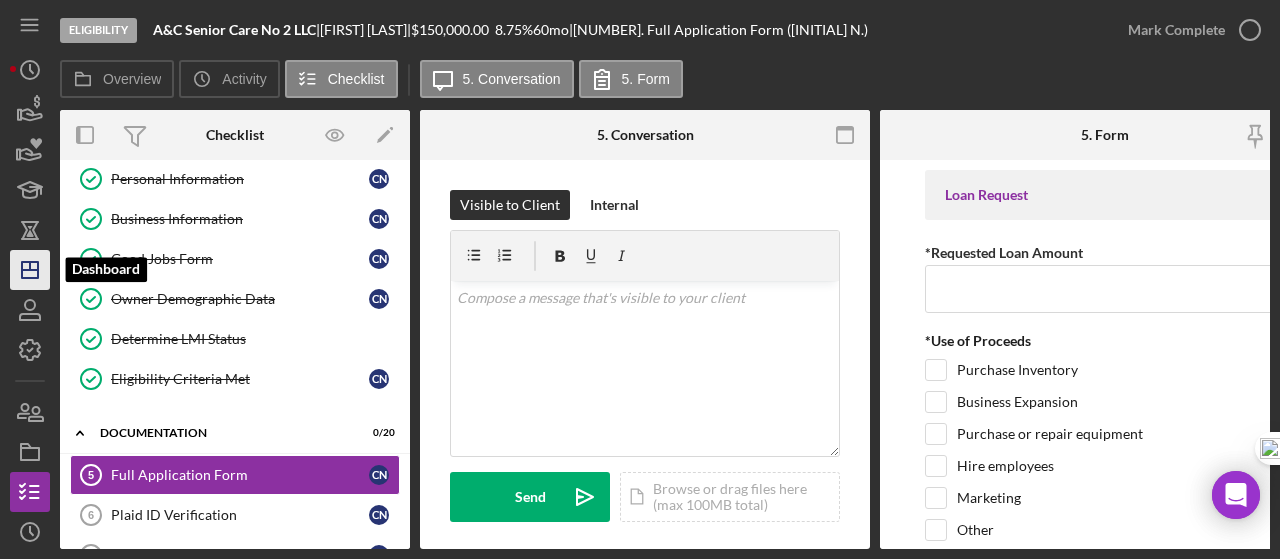 click on "Icon/Dashboard" 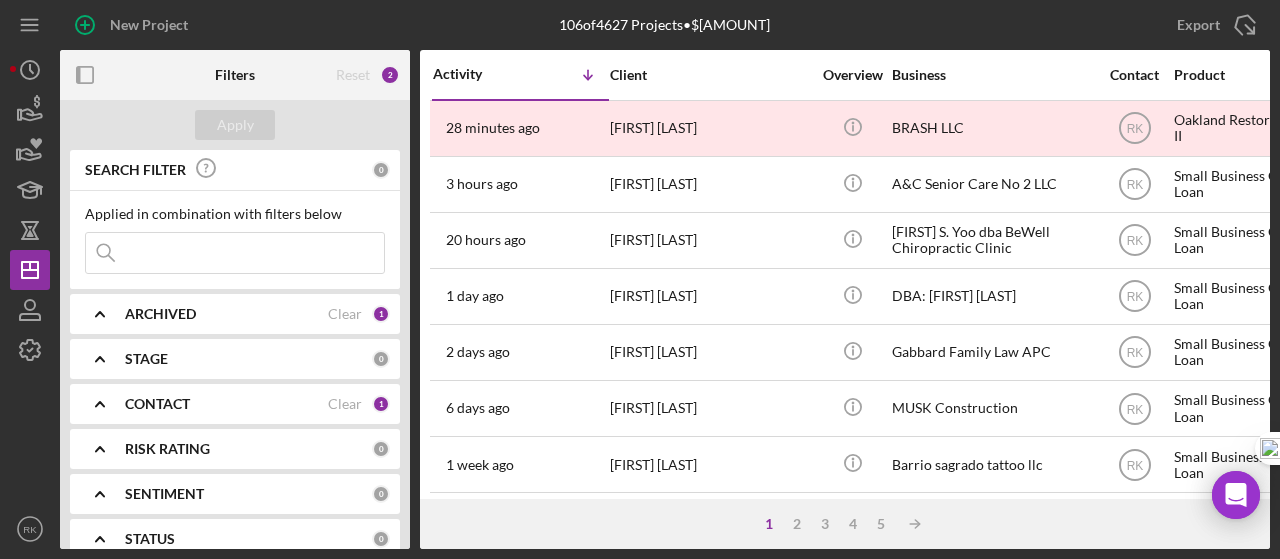 click 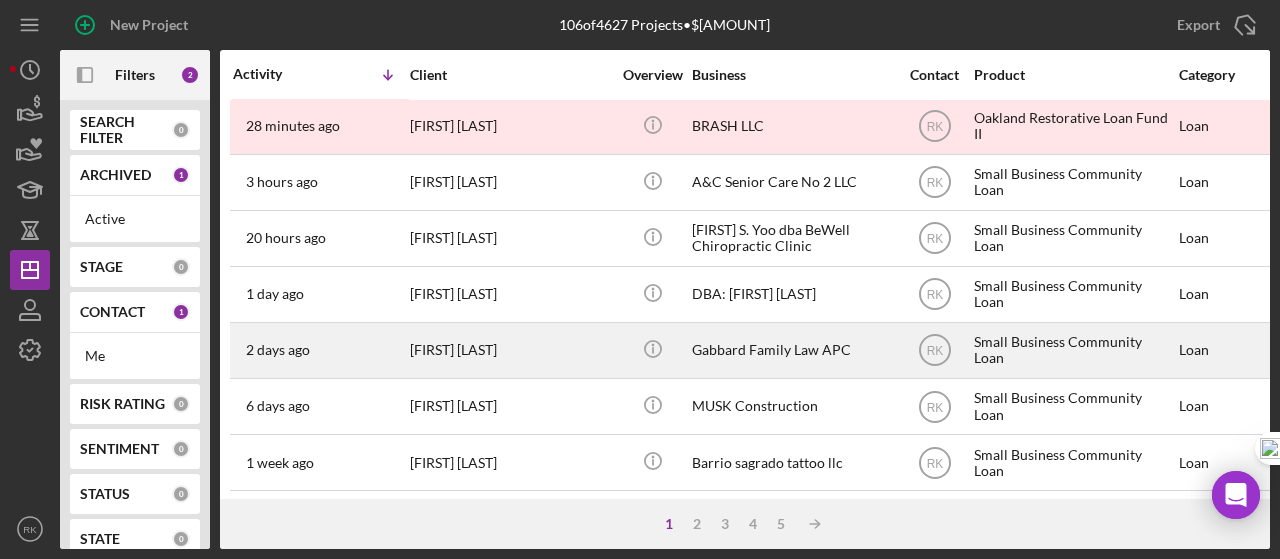 scroll, scrollTop: 0, scrollLeft: 0, axis: both 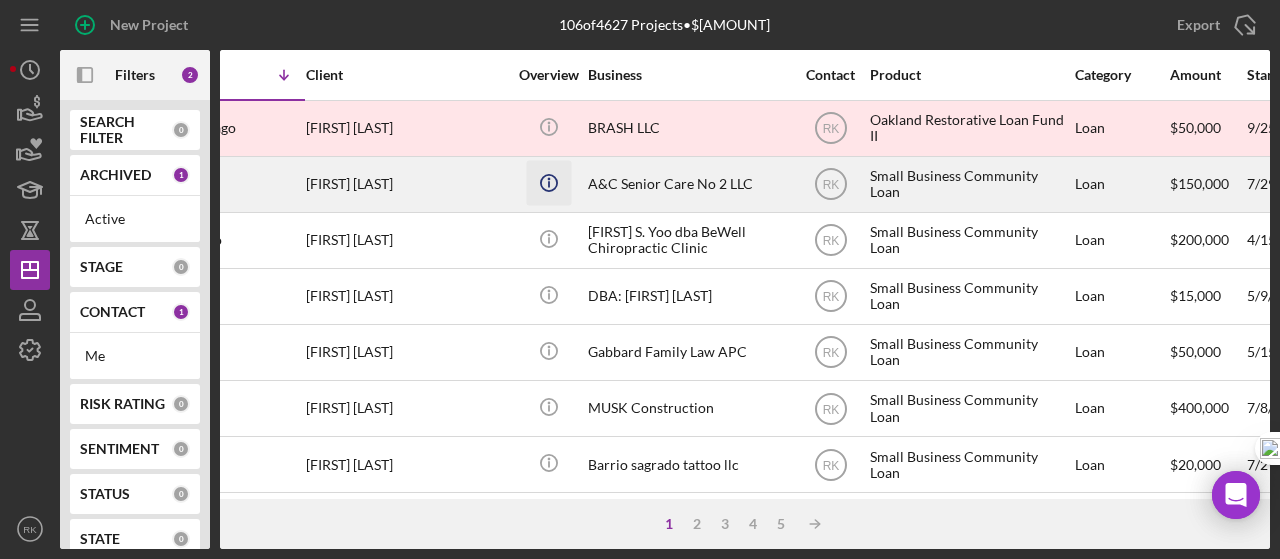 drag, startPoint x: 548, startPoint y: 125, endPoint x: 568, endPoint y: 162, distance: 42.059483 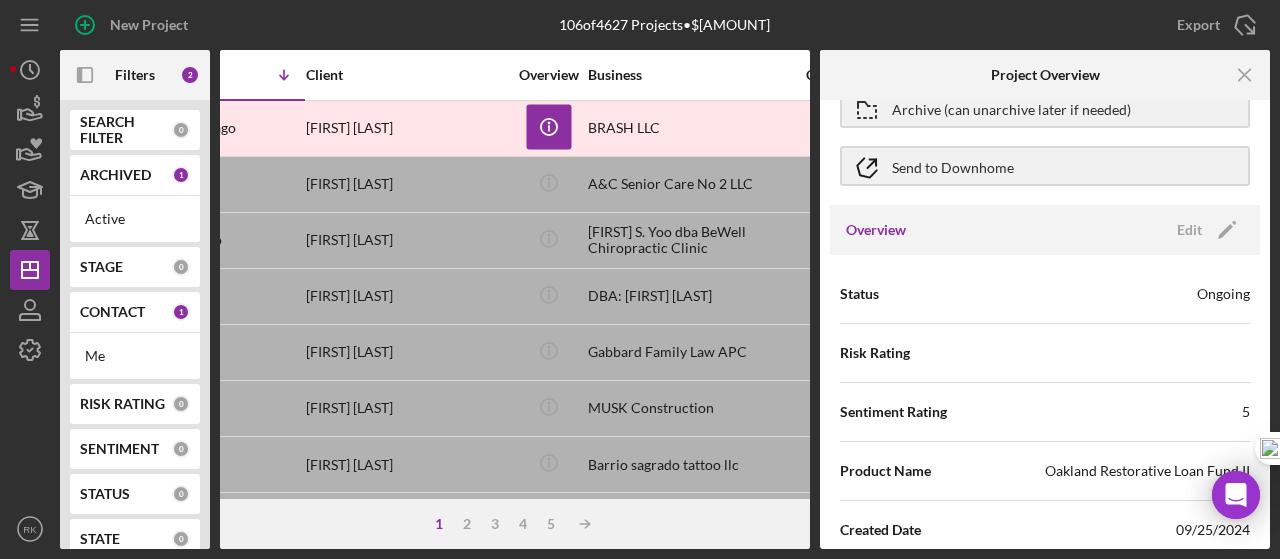 scroll, scrollTop: 0, scrollLeft: 0, axis: both 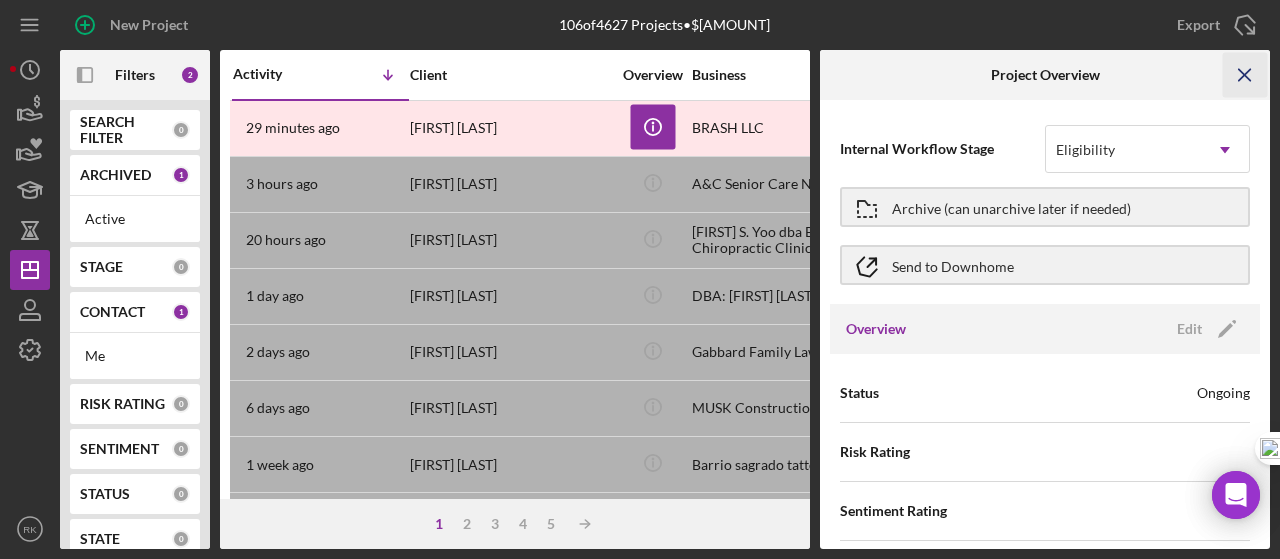 click on "Icon/Menu Close" 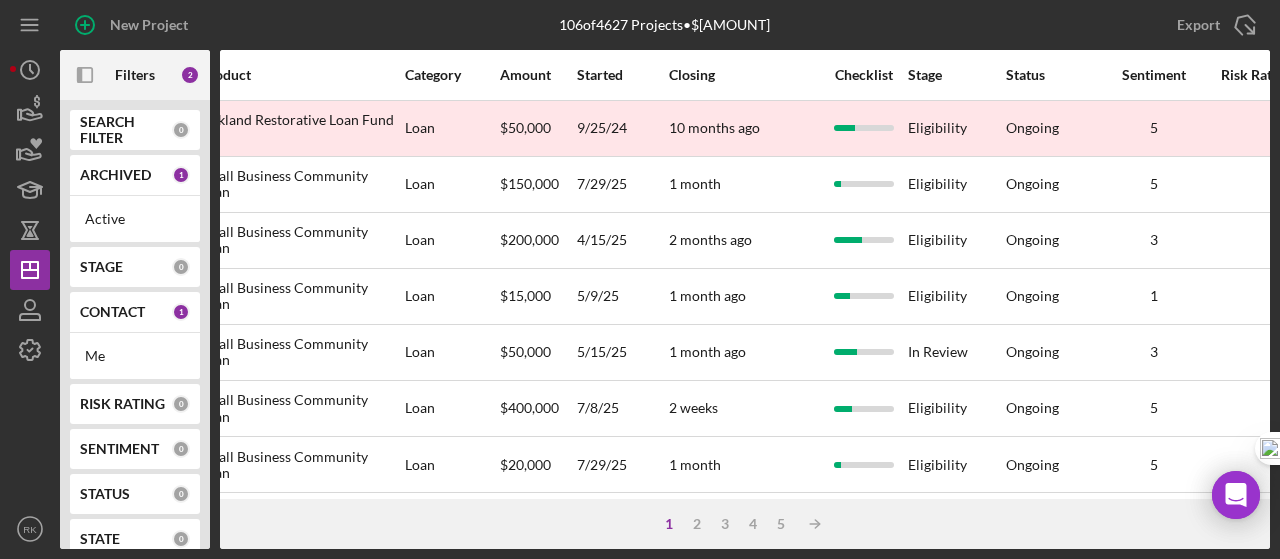 scroll, scrollTop: 0, scrollLeft: 0, axis: both 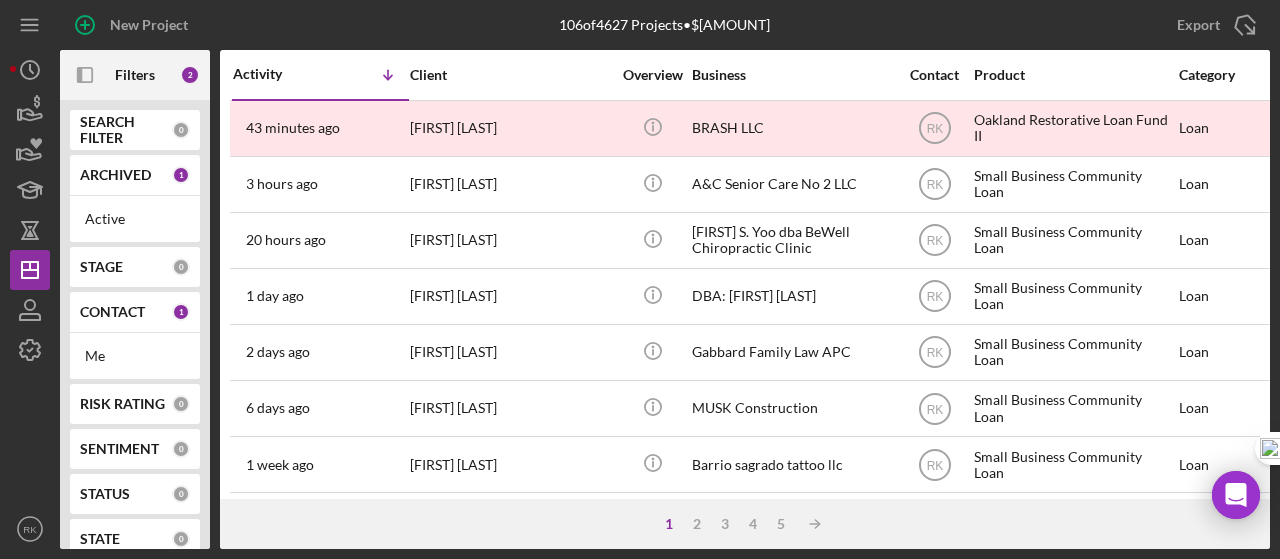 type 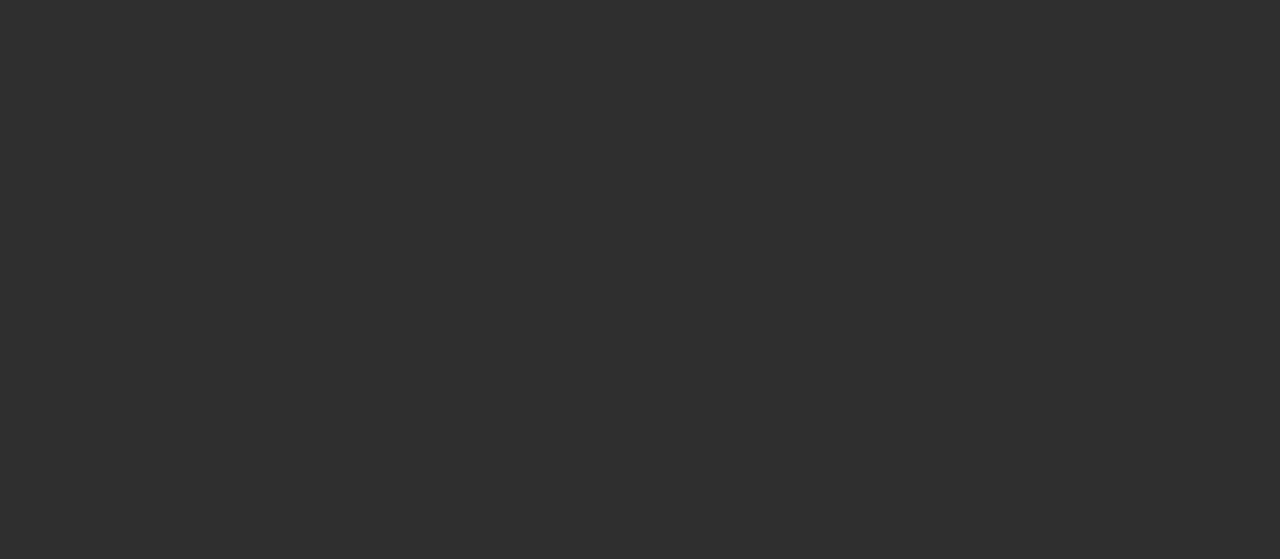 scroll, scrollTop: 0, scrollLeft: 0, axis: both 